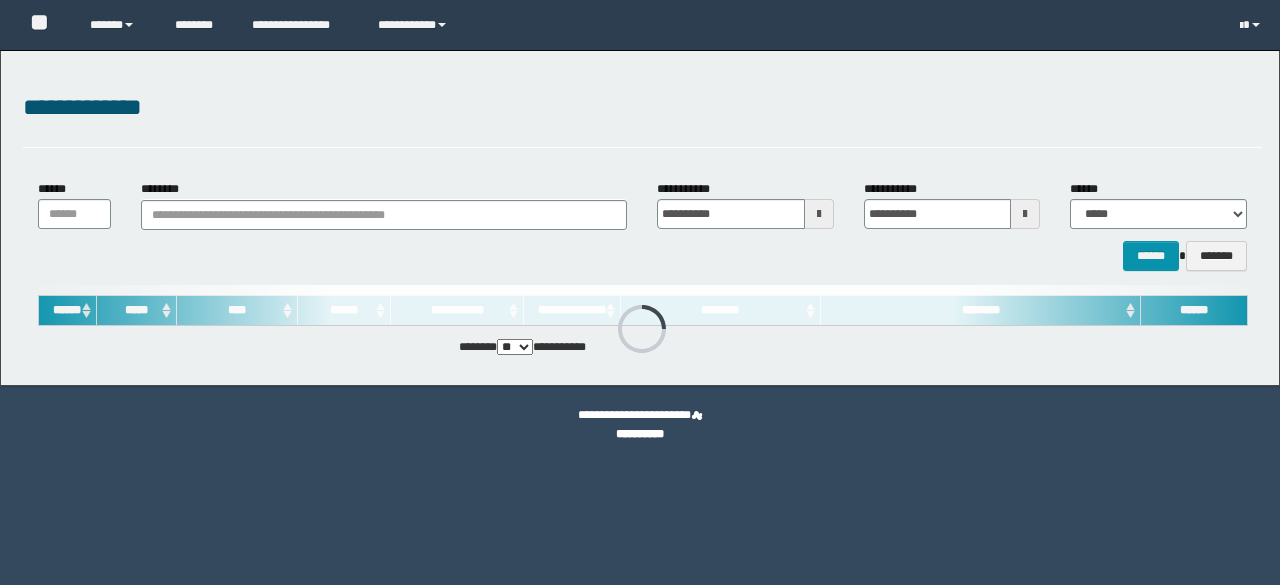 scroll, scrollTop: 0, scrollLeft: 0, axis: both 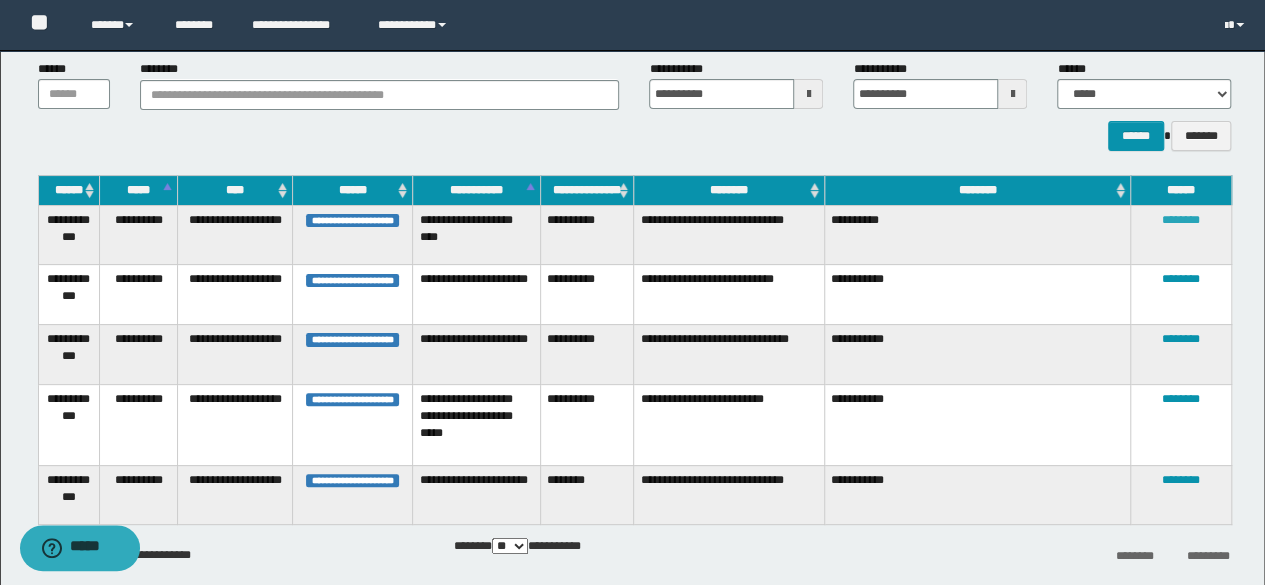 click on "********" at bounding box center [1181, 220] 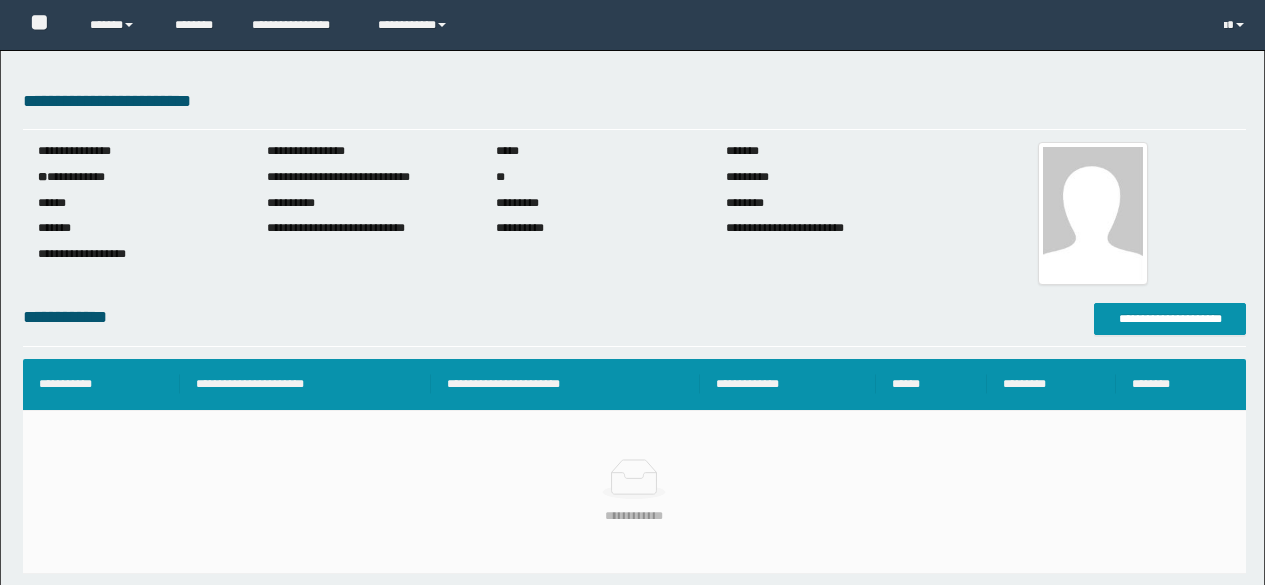 scroll, scrollTop: 0, scrollLeft: 0, axis: both 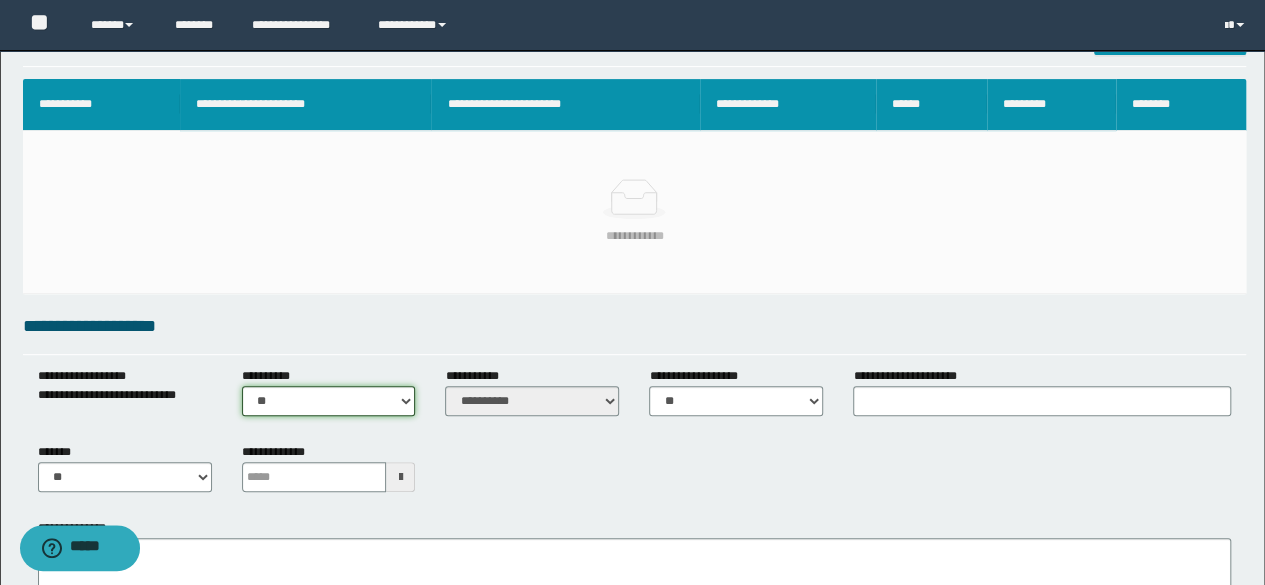 click on "**
**" at bounding box center [329, 401] 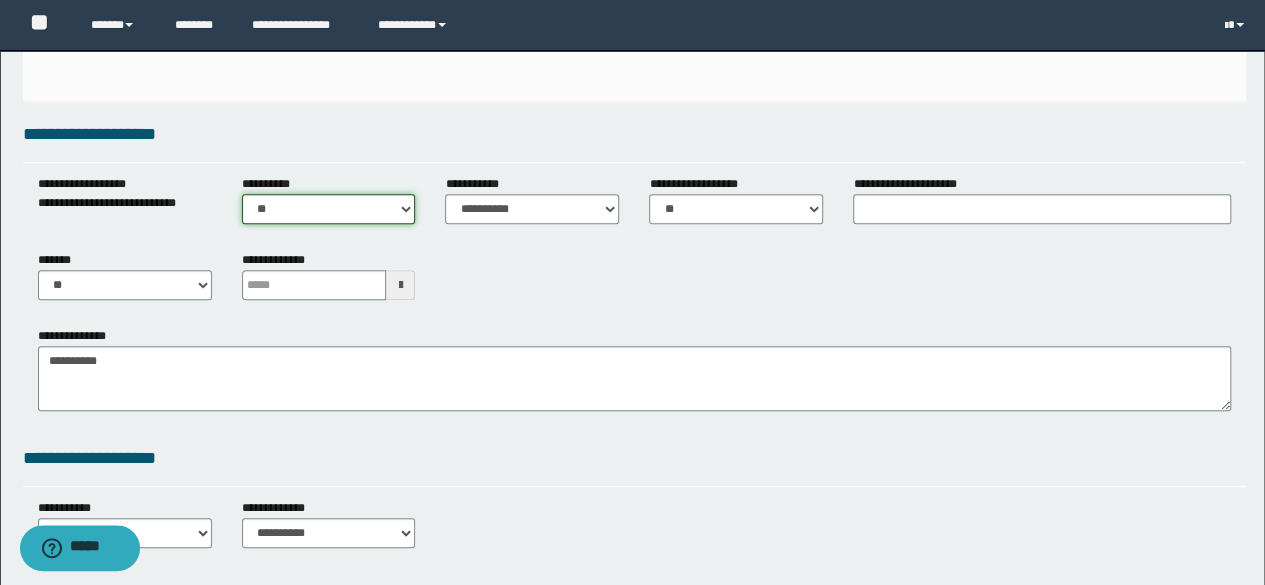 scroll, scrollTop: 480, scrollLeft: 0, axis: vertical 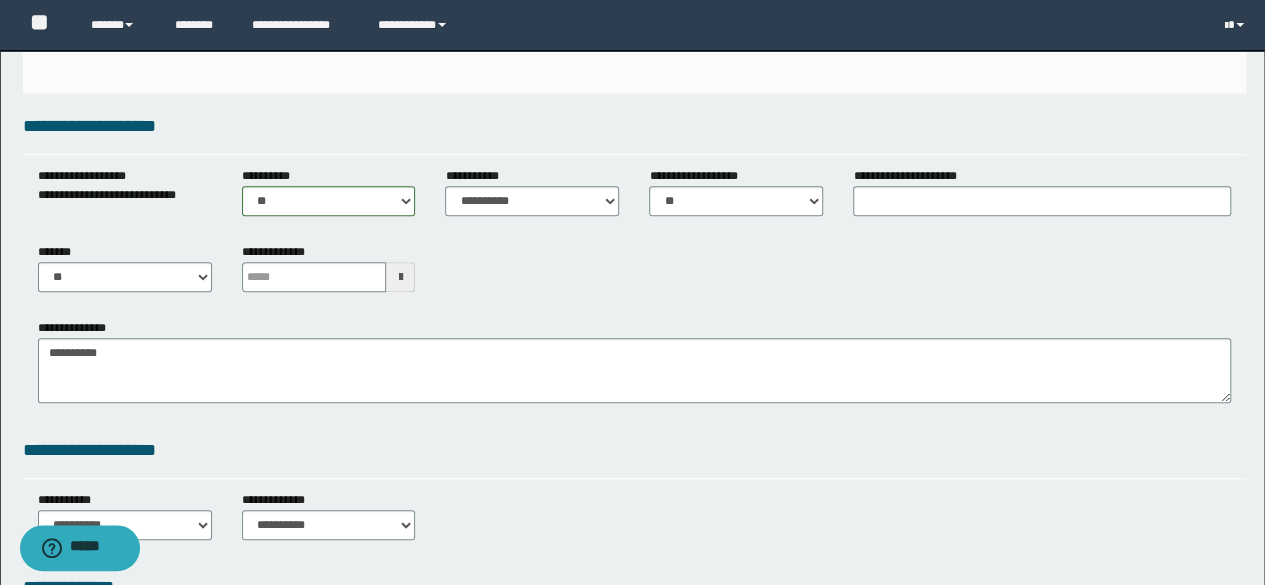 click at bounding box center [400, 277] 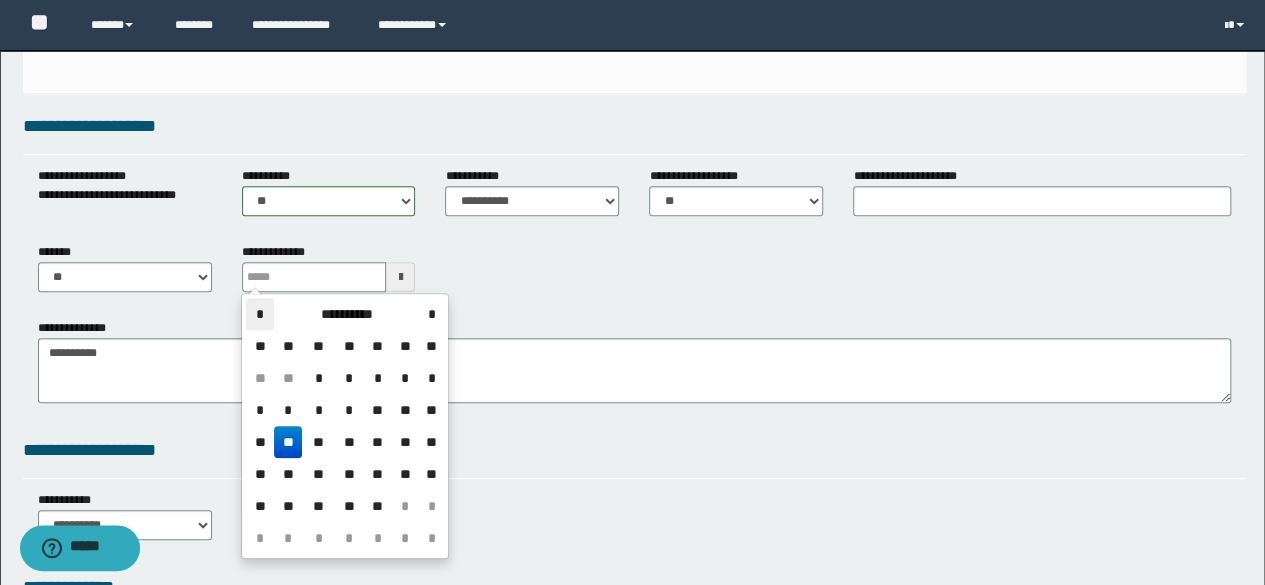 click on "*" at bounding box center [260, 314] 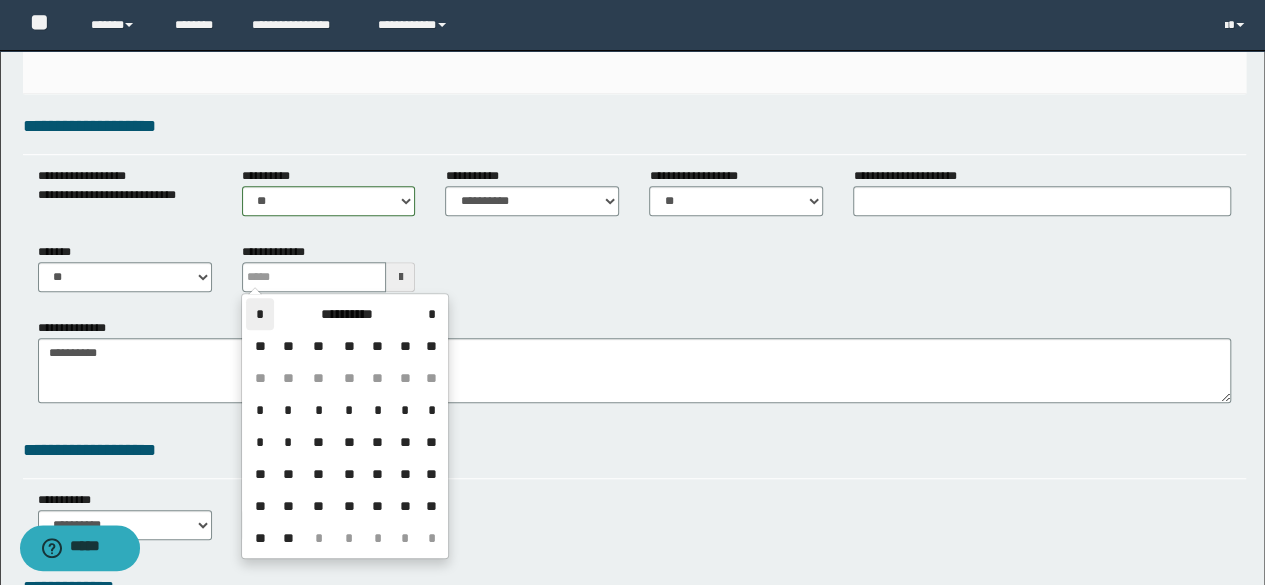 click on "*" at bounding box center (260, 314) 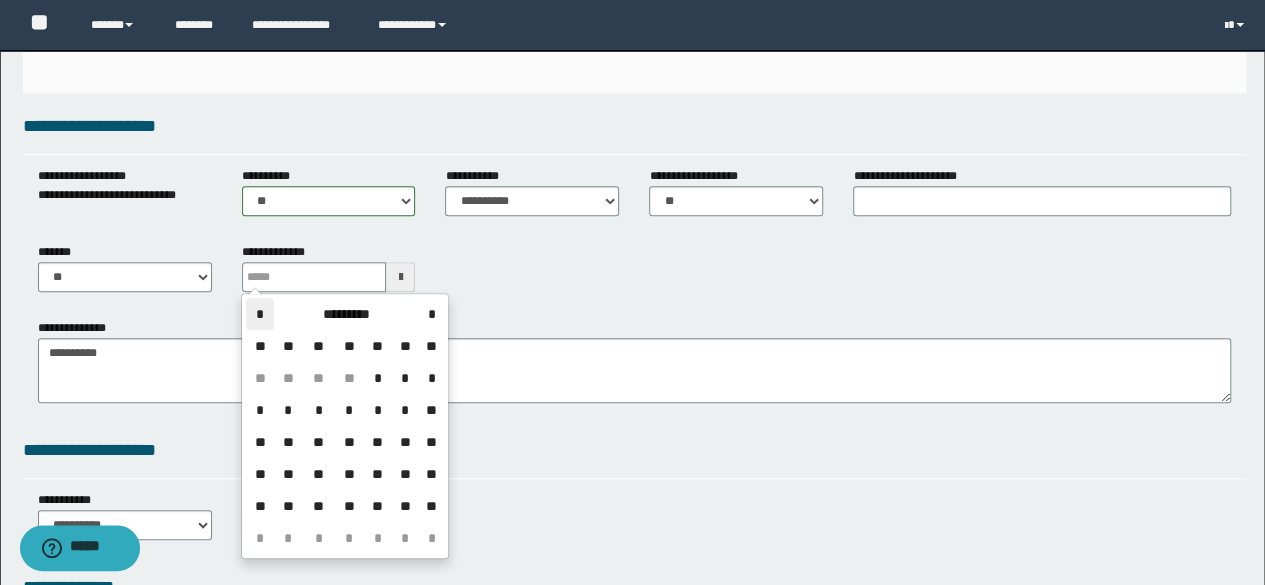click on "*" at bounding box center [260, 314] 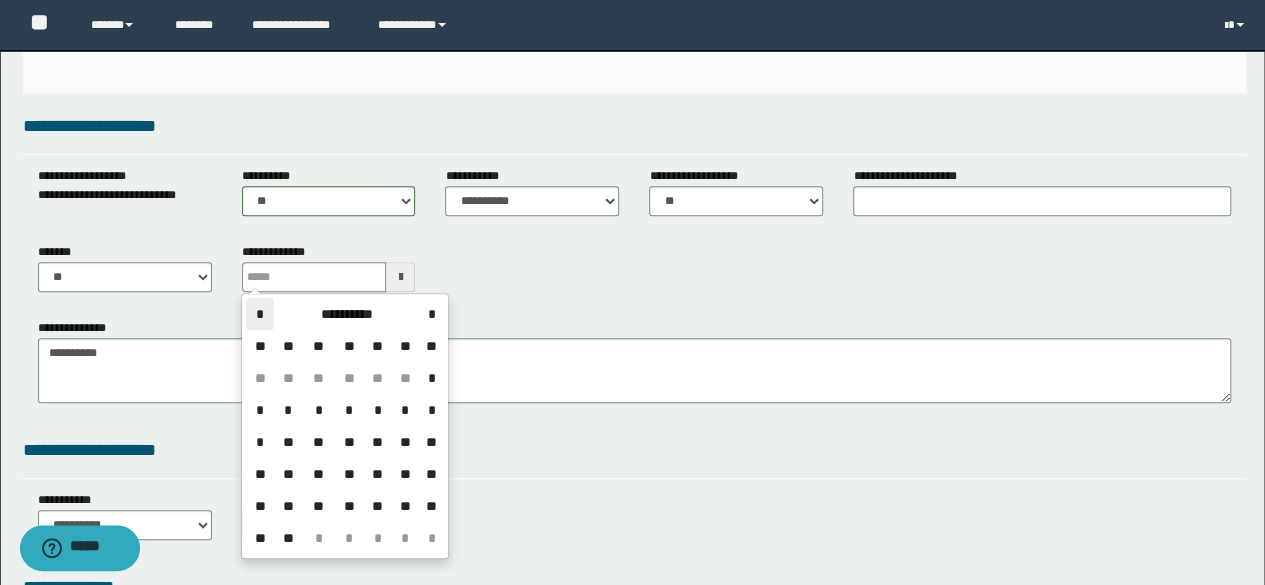 click on "*" at bounding box center (260, 314) 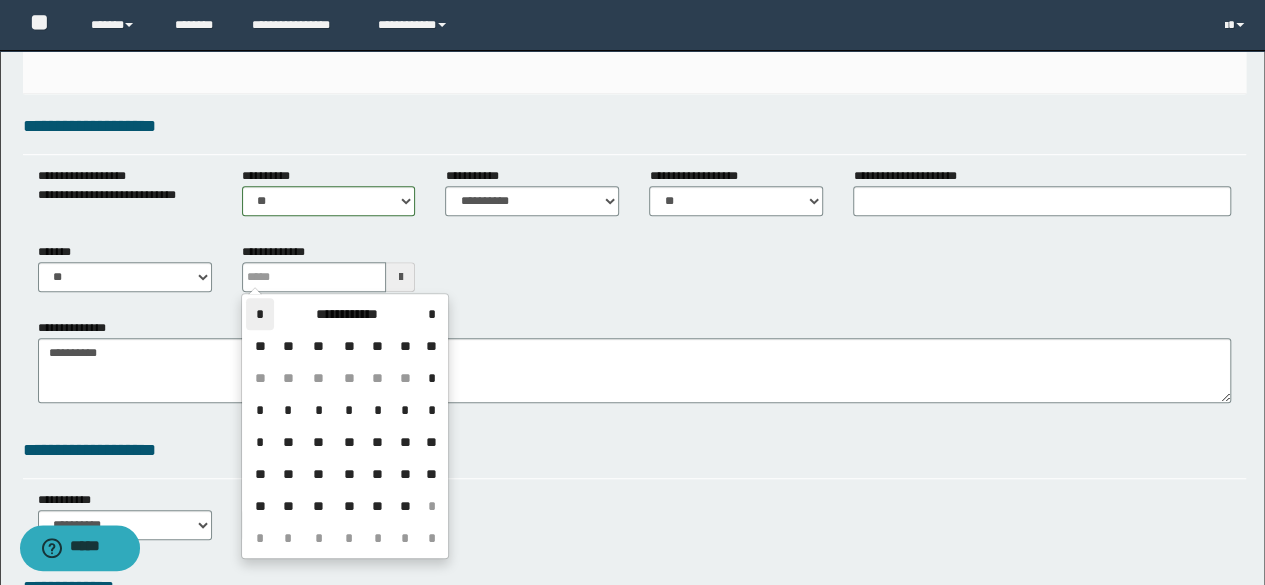 click on "*" at bounding box center [260, 314] 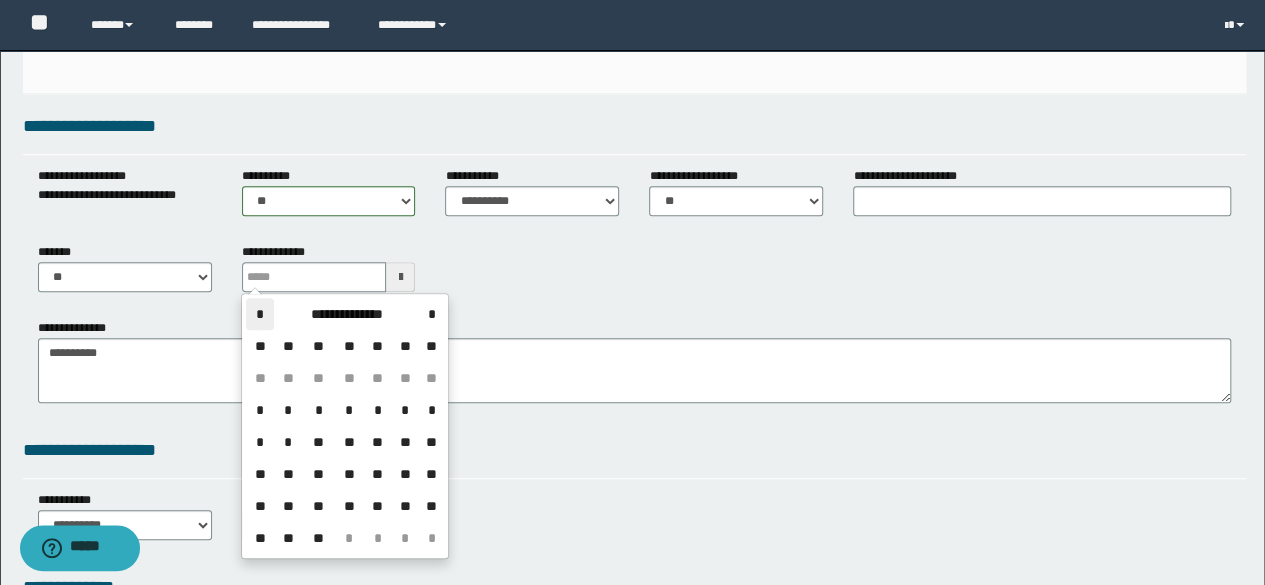 click on "*" at bounding box center [260, 314] 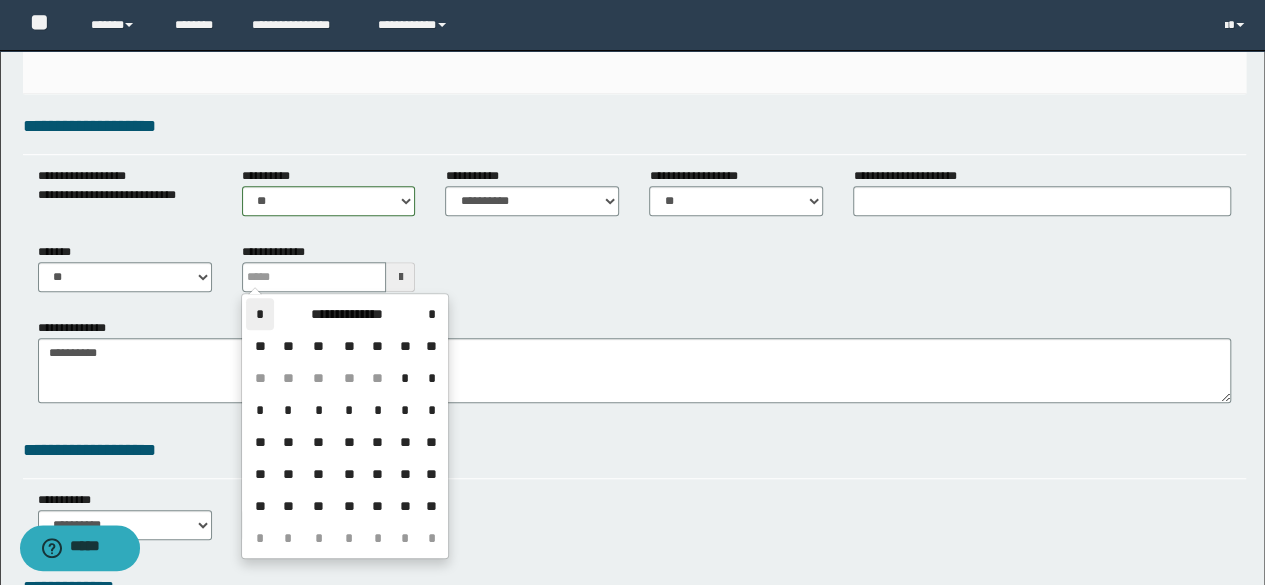 click on "*" at bounding box center [260, 314] 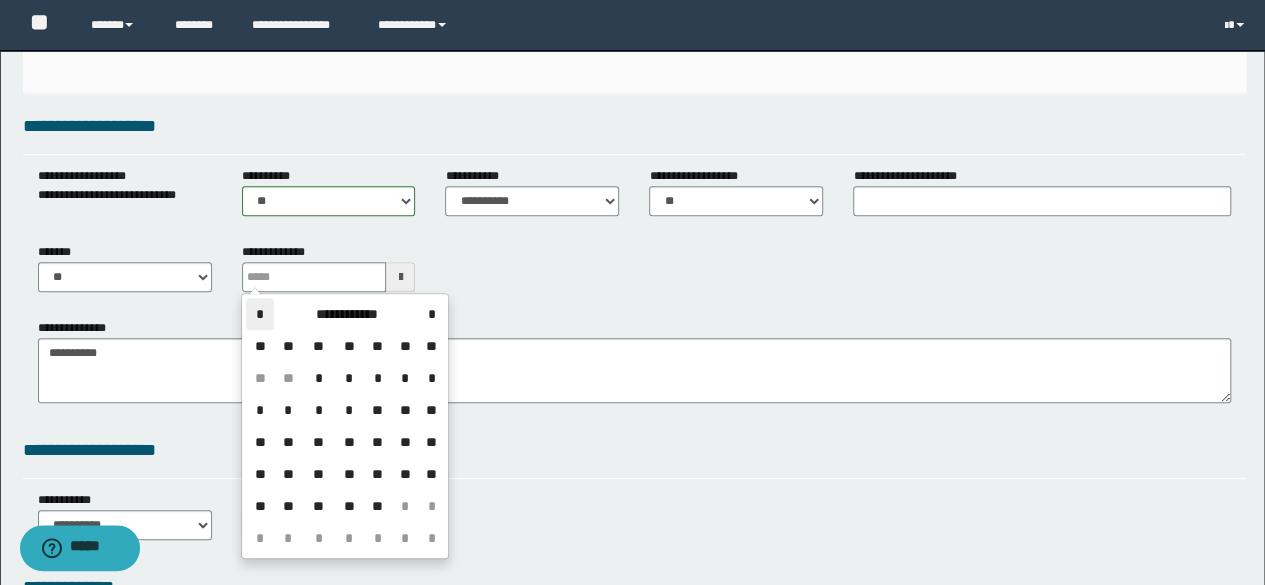 click on "*" at bounding box center [260, 314] 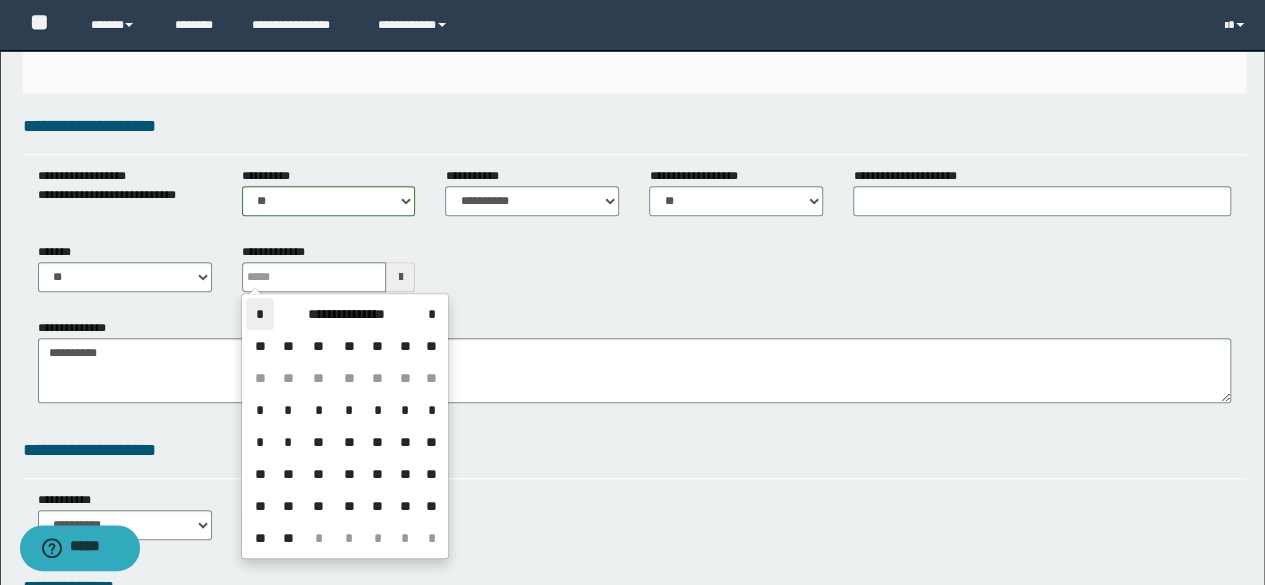 click on "*" at bounding box center (260, 314) 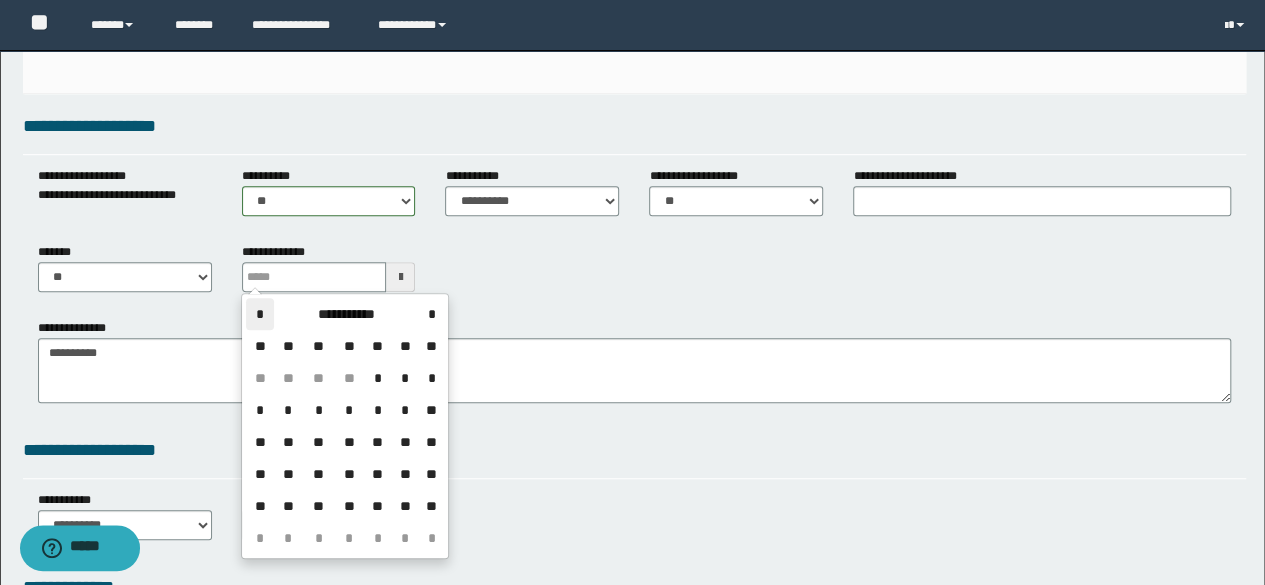 click on "*" at bounding box center (260, 314) 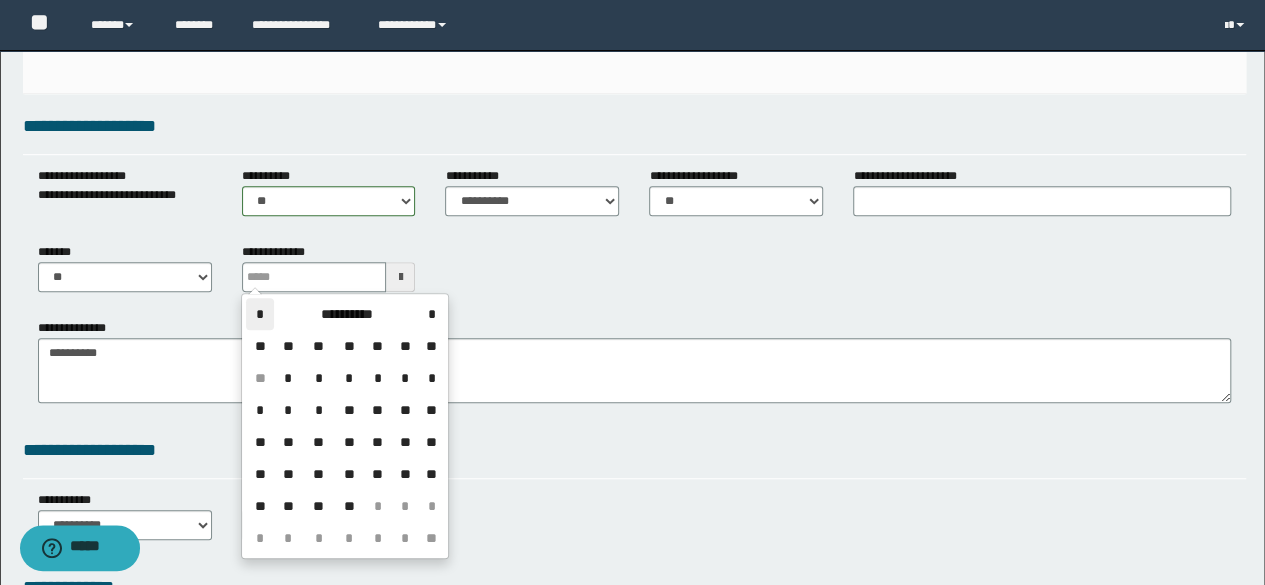 click on "*" at bounding box center [260, 314] 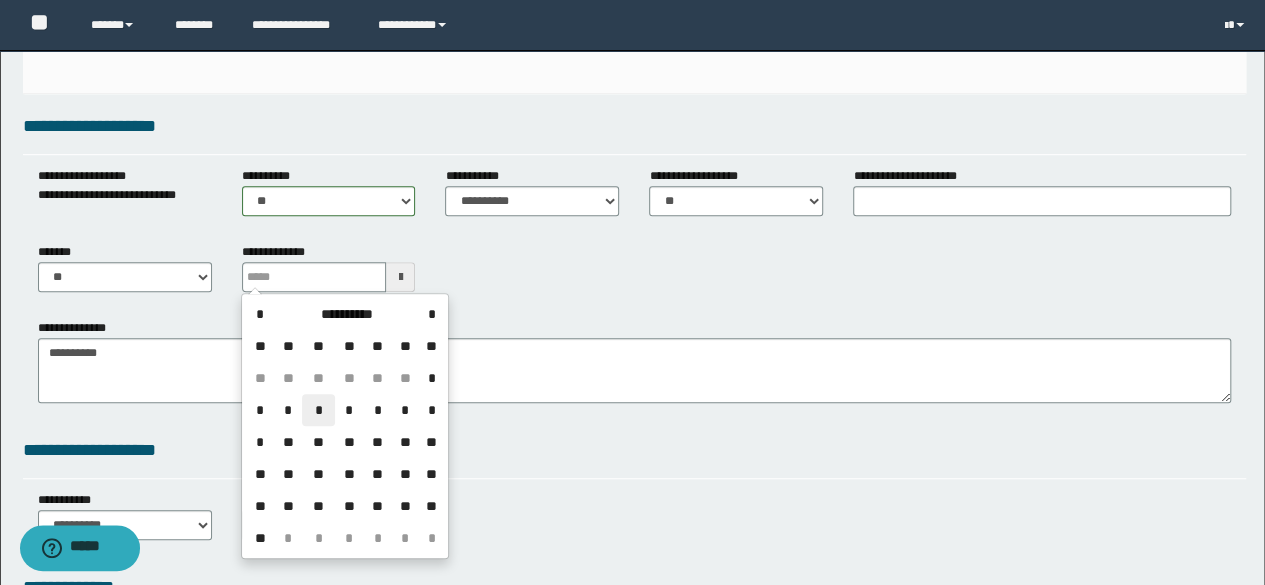 click on "*" at bounding box center (318, 410) 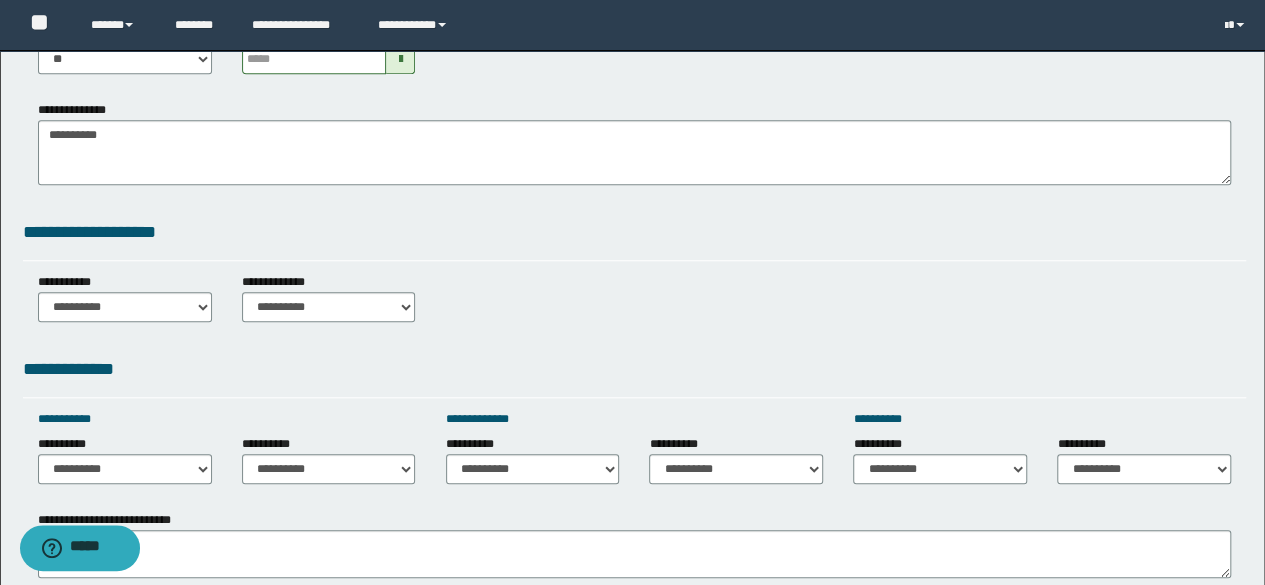 scroll, scrollTop: 720, scrollLeft: 0, axis: vertical 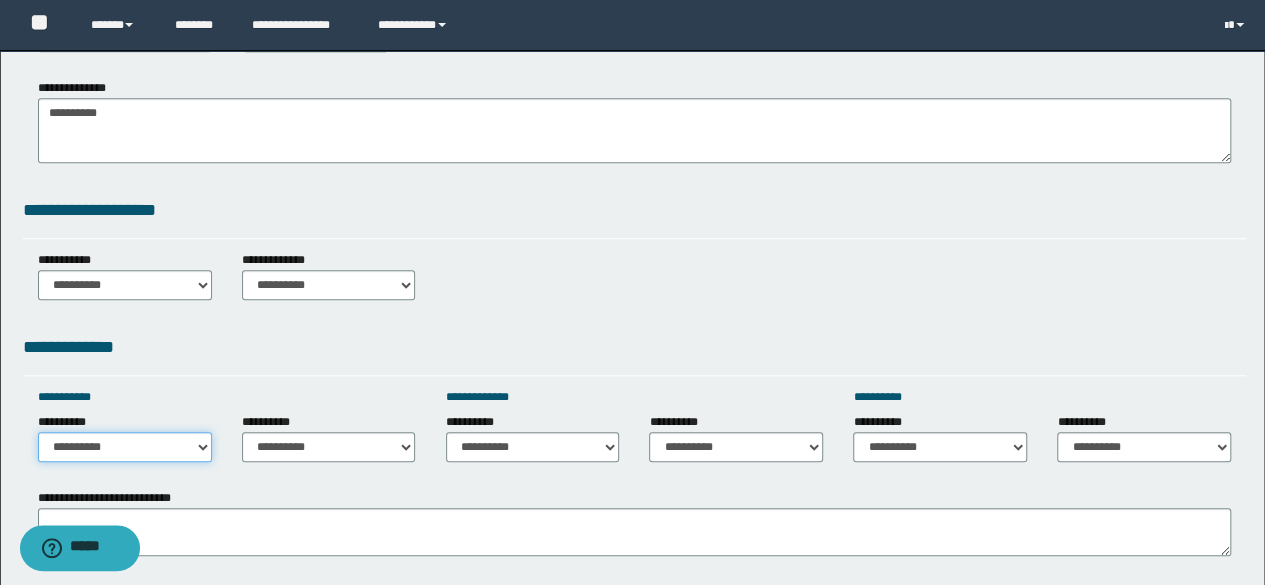 click on "**********" at bounding box center (125, 447) 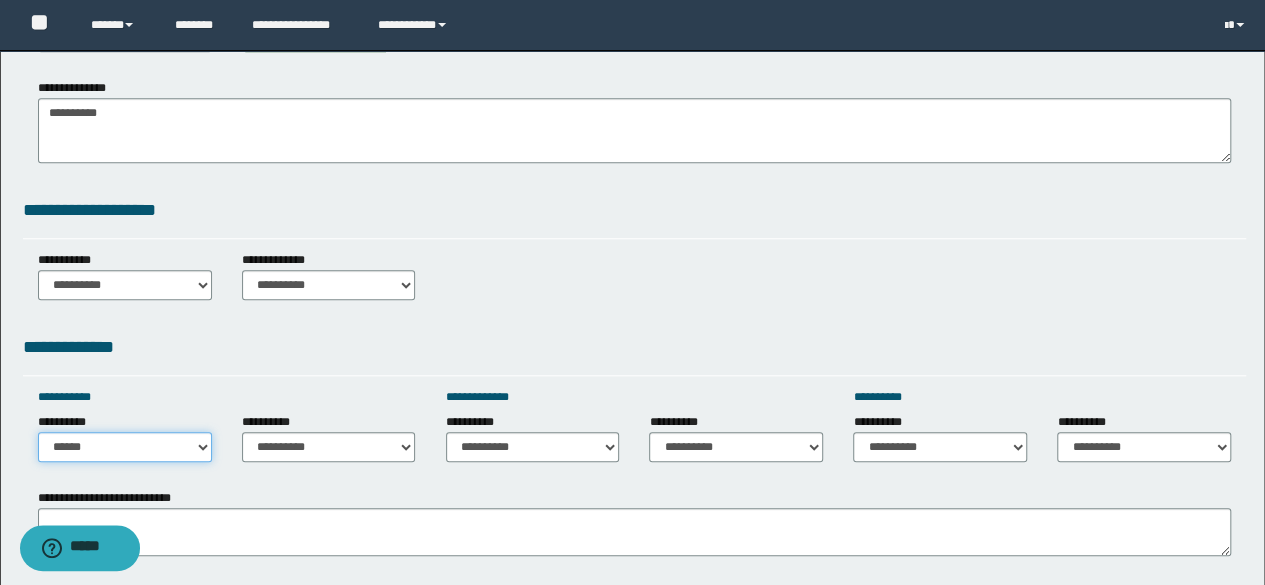 click on "**********" at bounding box center (125, 447) 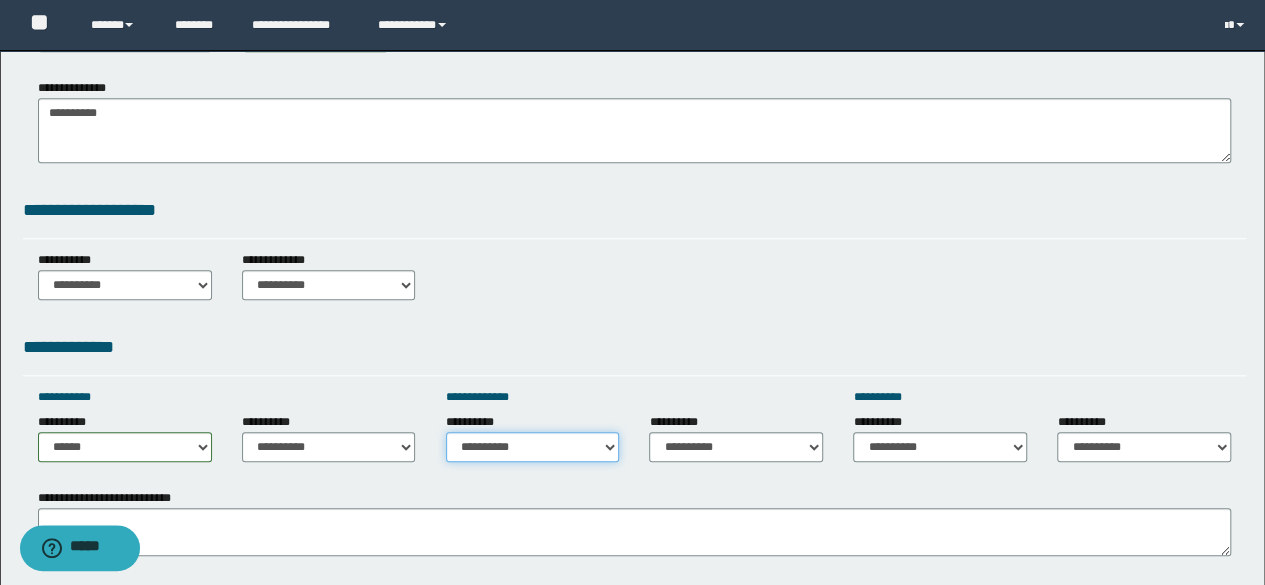 click on "**********" at bounding box center (533, 447) 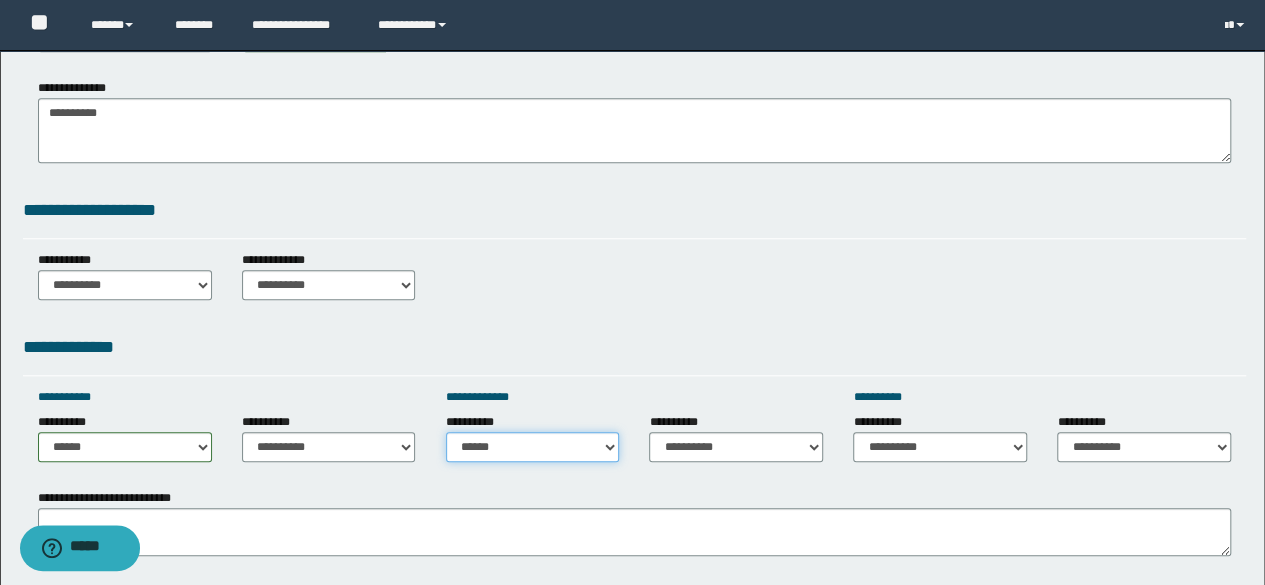 click on "**********" at bounding box center (533, 447) 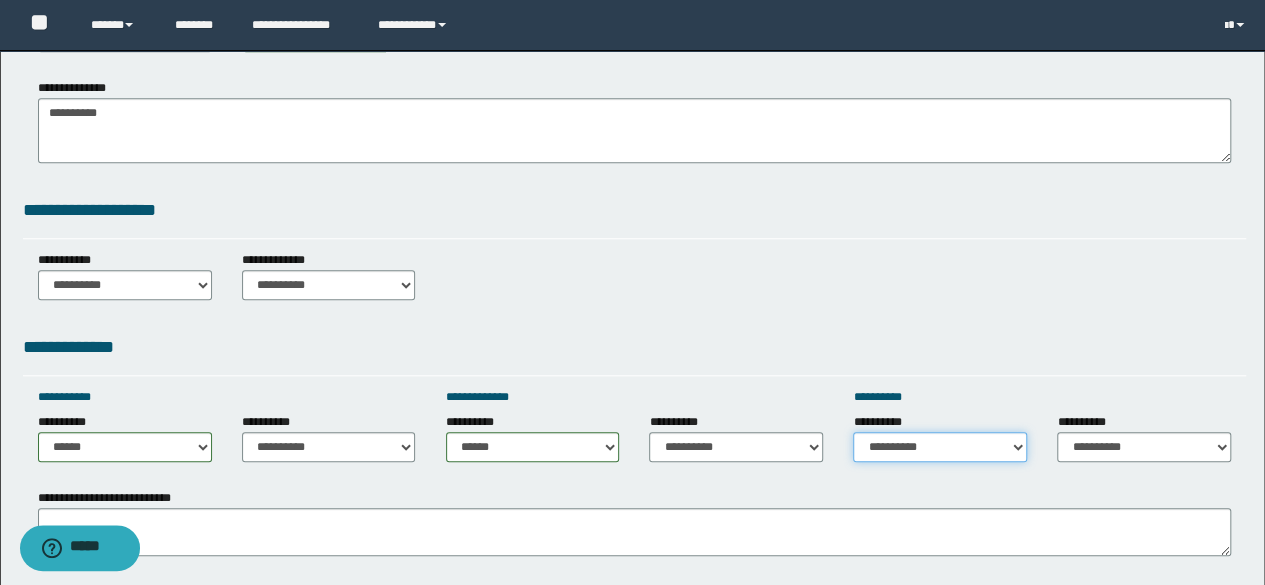 click on "**********" at bounding box center (940, 447) 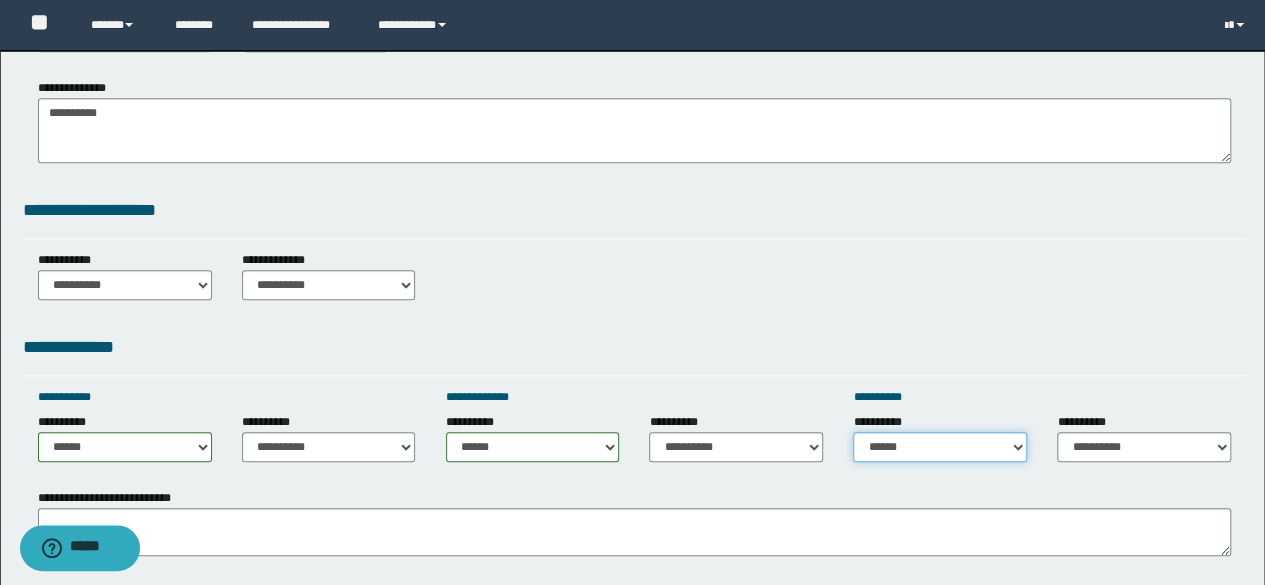 click on "**********" at bounding box center (940, 447) 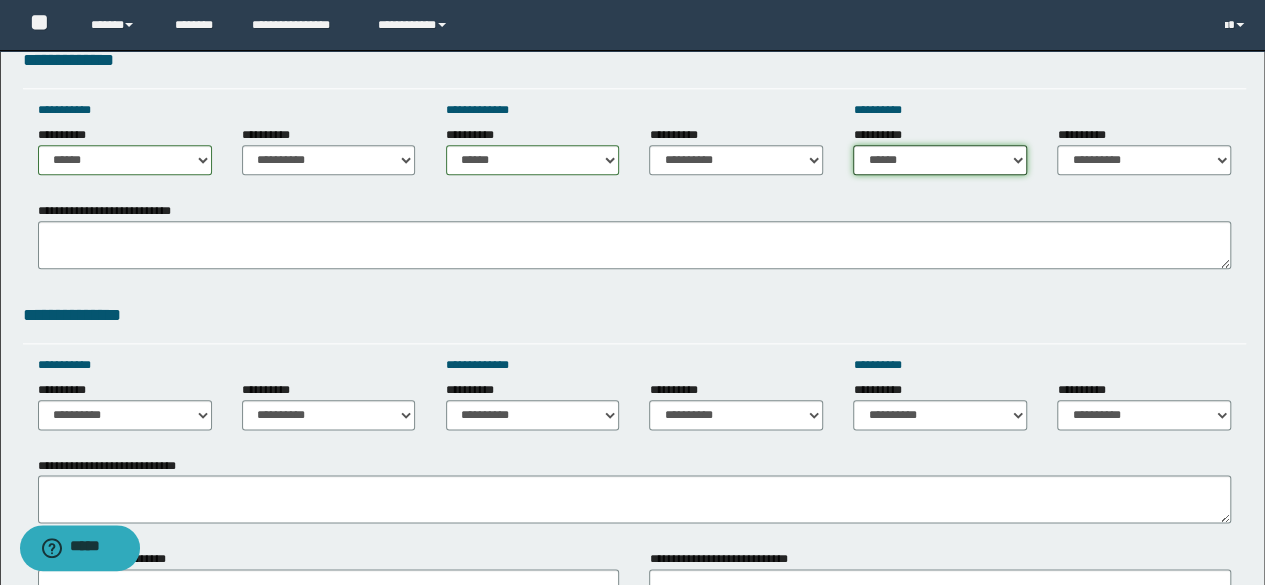 scroll, scrollTop: 1040, scrollLeft: 0, axis: vertical 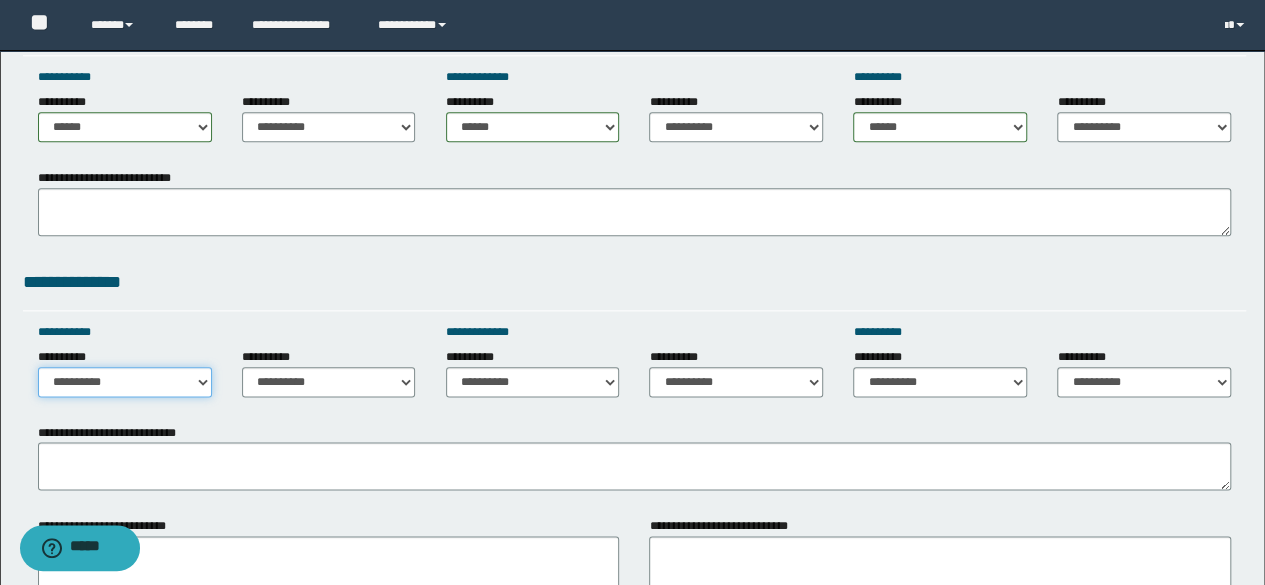 click on "**********" at bounding box center (125, 382) 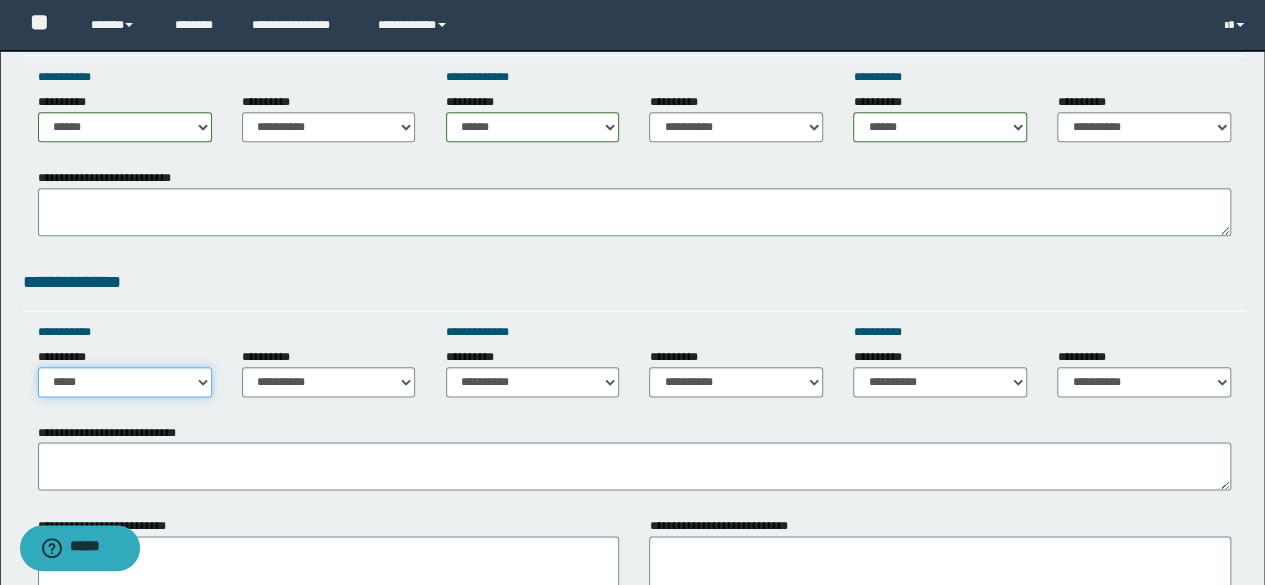 click on "**********" at bounding box center [125, 382] 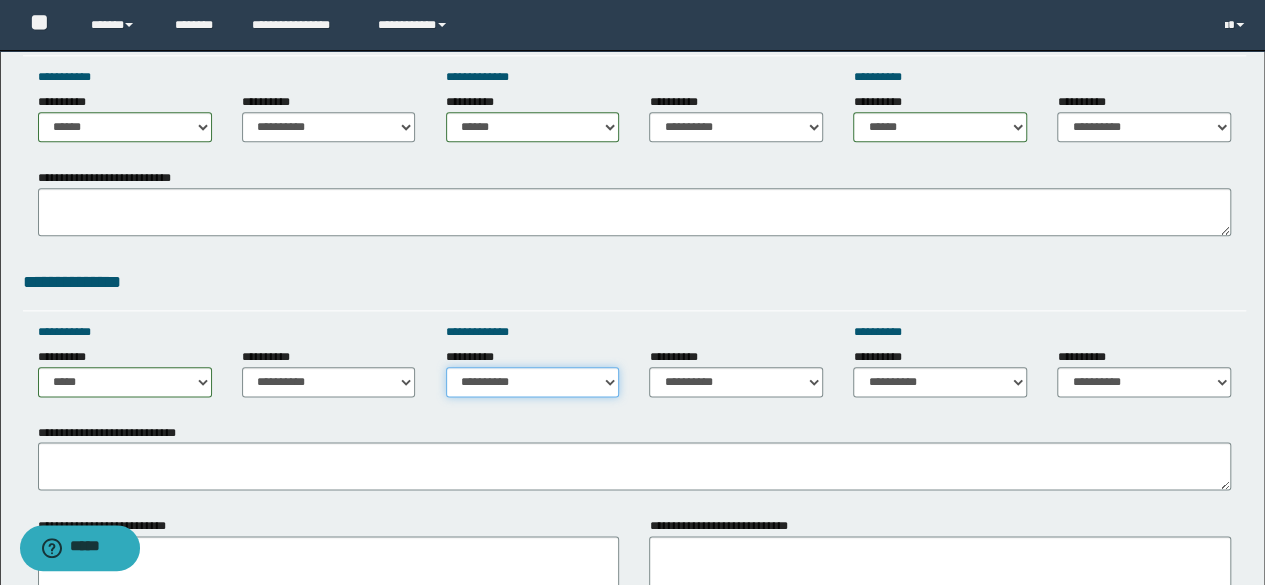 click on "**********" at bounding box center (533, 382) 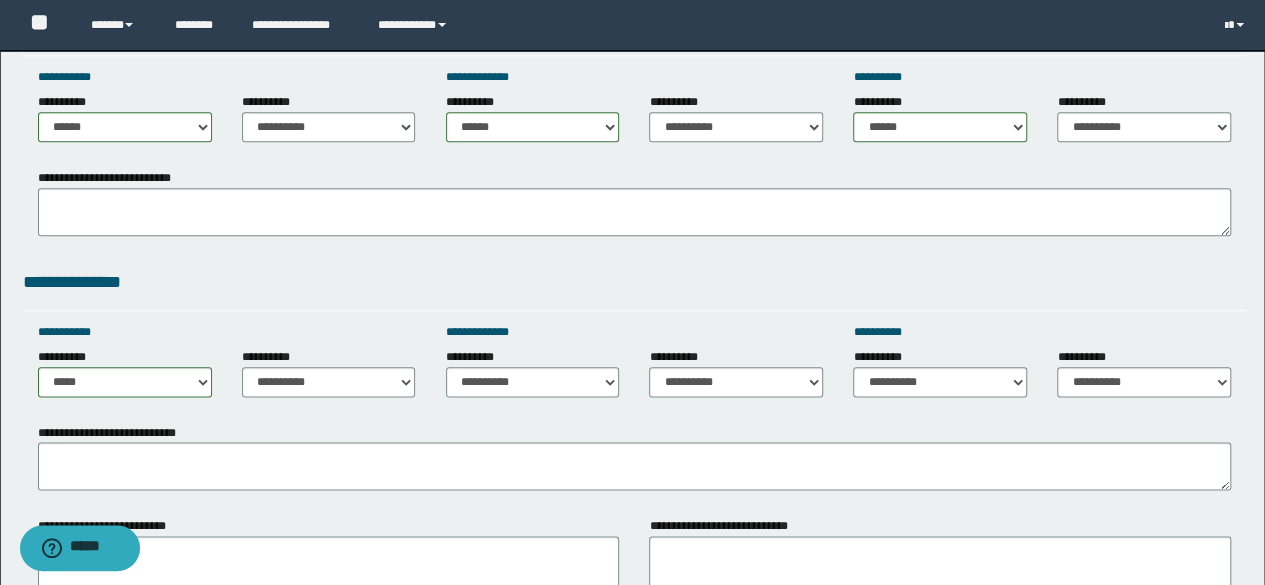 click on "**********" at bounding box center [533, 380] 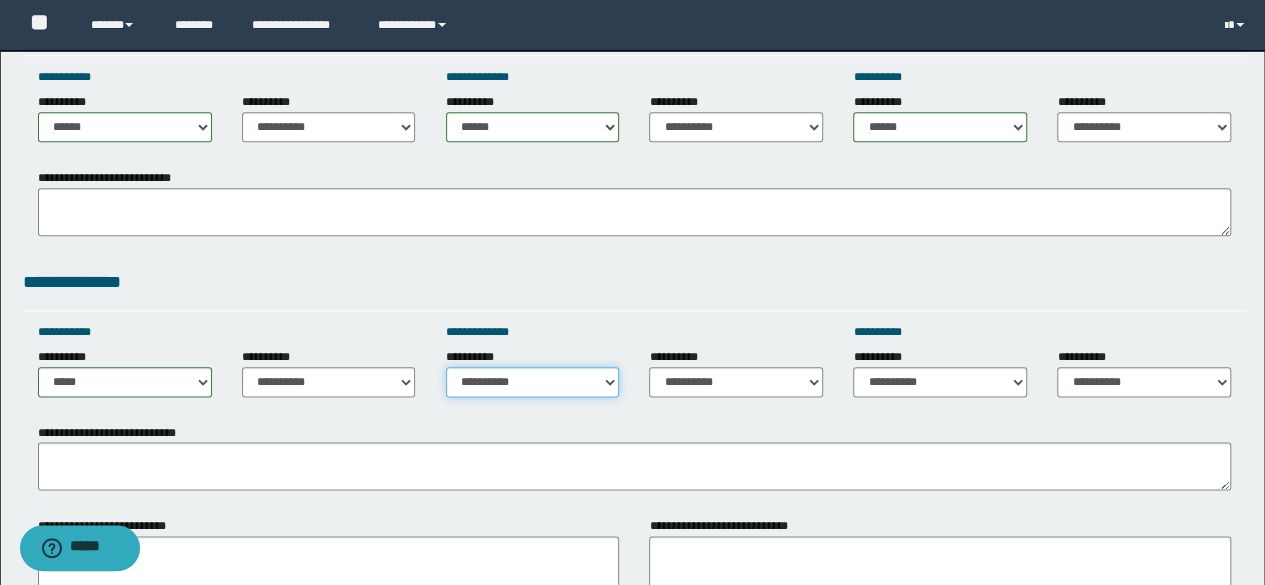 click on "**********" at bounding box center [533, 382] 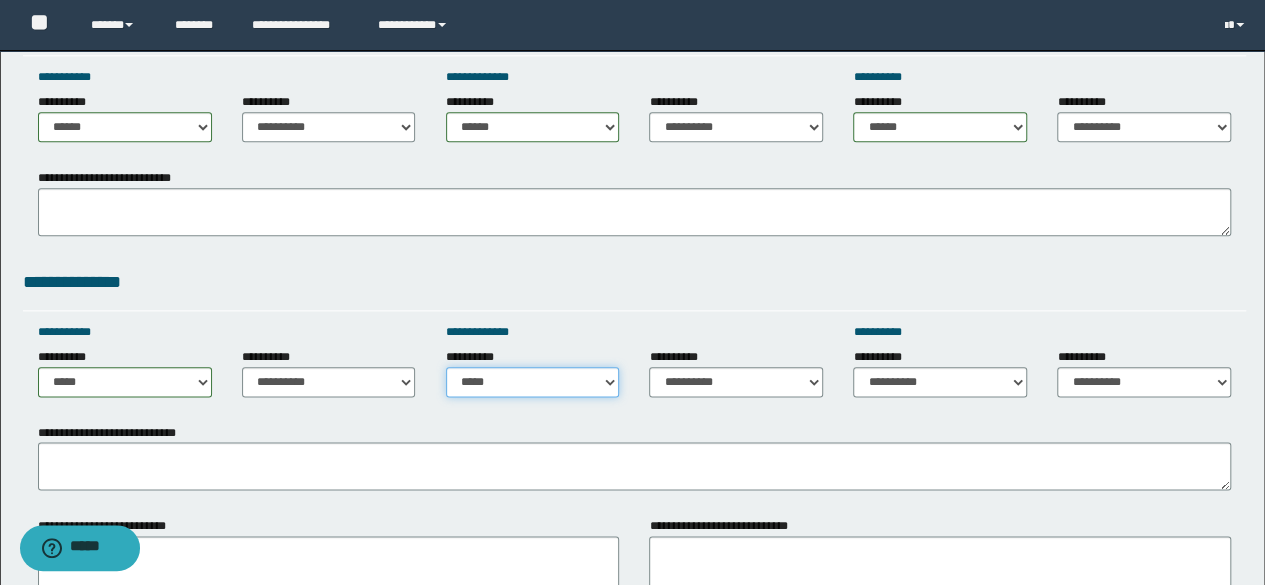 click on "**********" at bounding box center (533, 382) 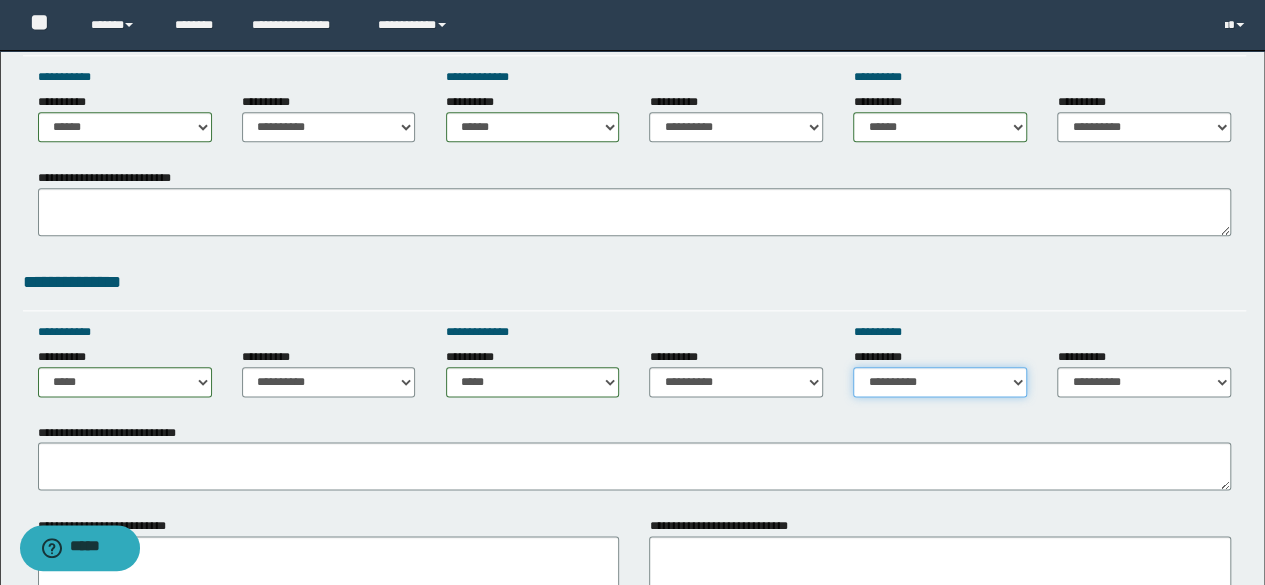 click on "**********" at bounding box center (940, 382) 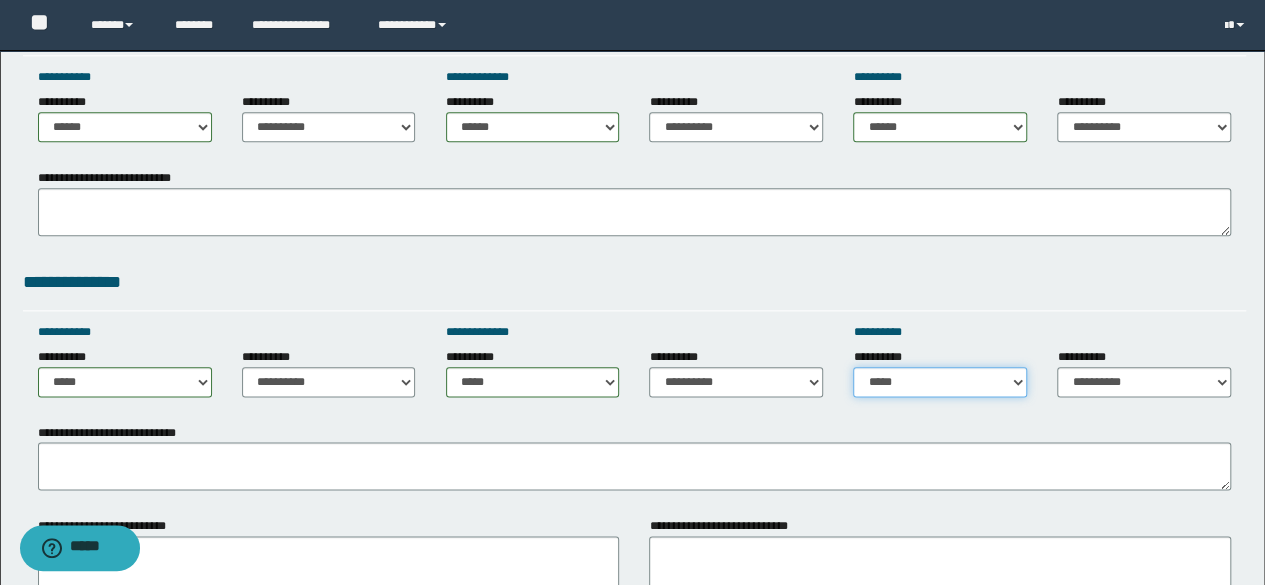 click on "**********" at bounding box center (940, 382) 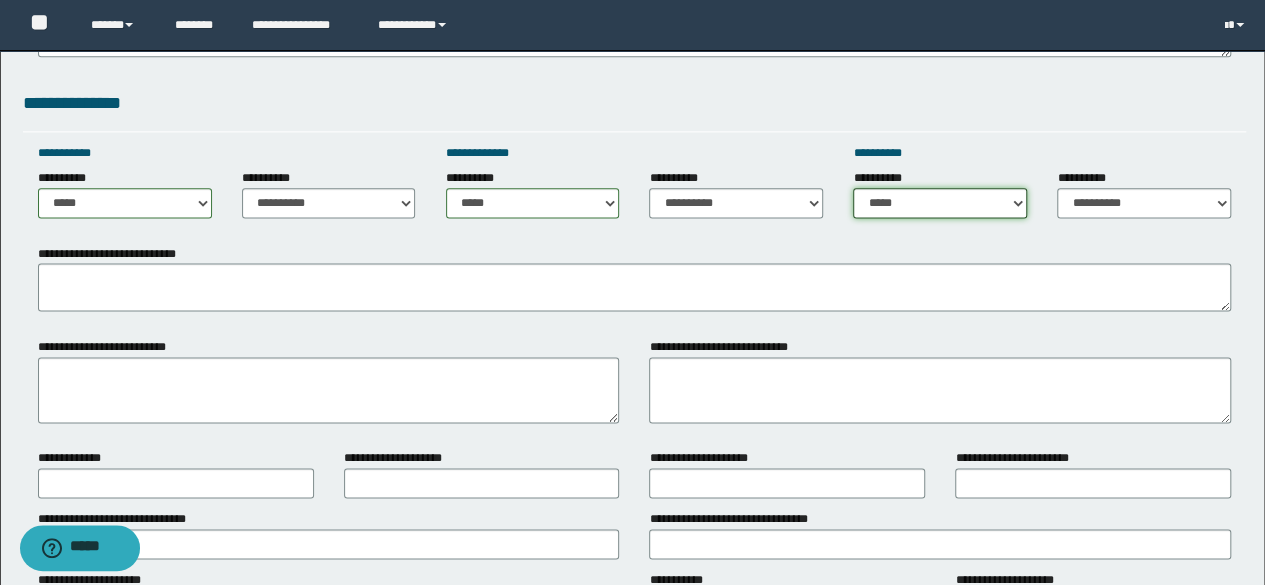 scroll, scrollTop: 1240, scrollLeft: 0, axis: vertical 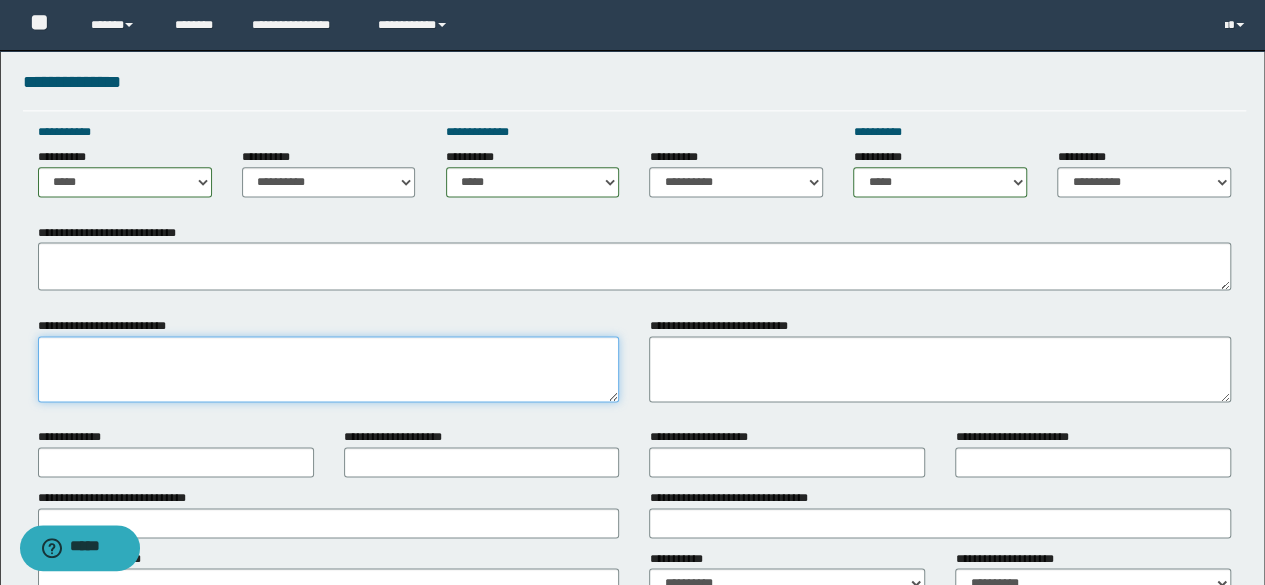 click on "**********" at bounding box center (329, 369) 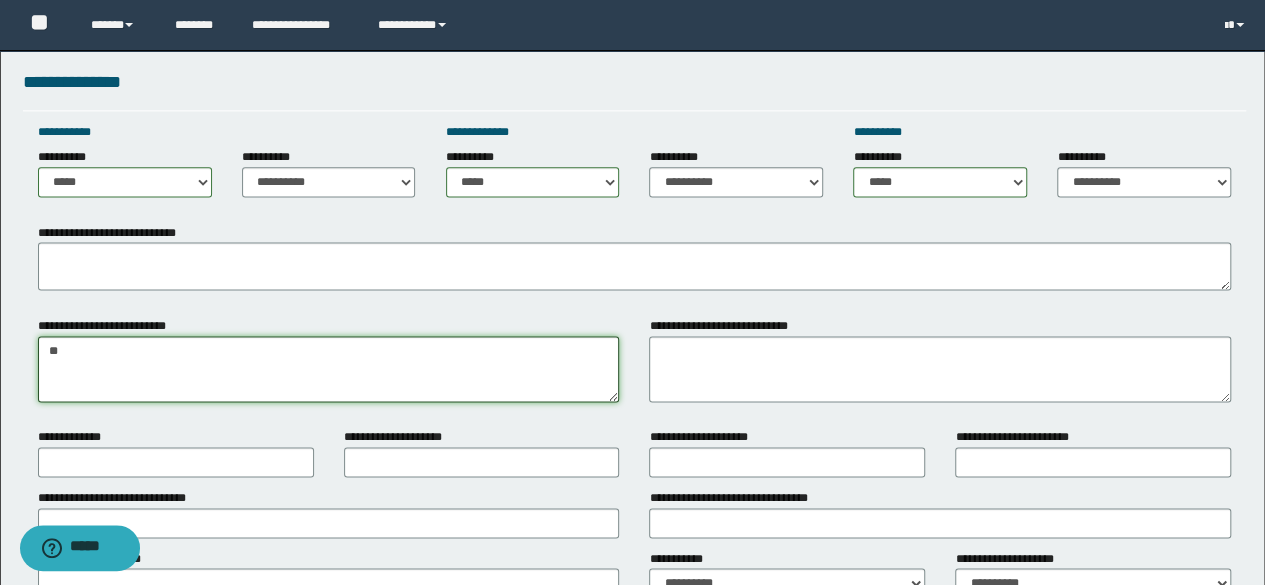 type on "*" 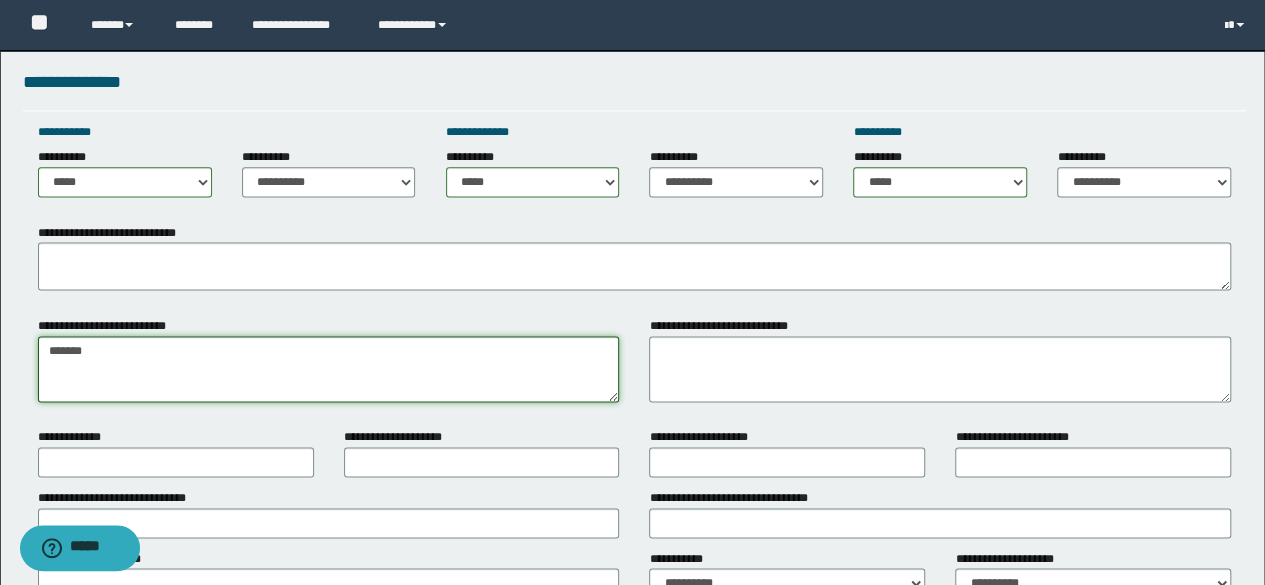 type on "******" 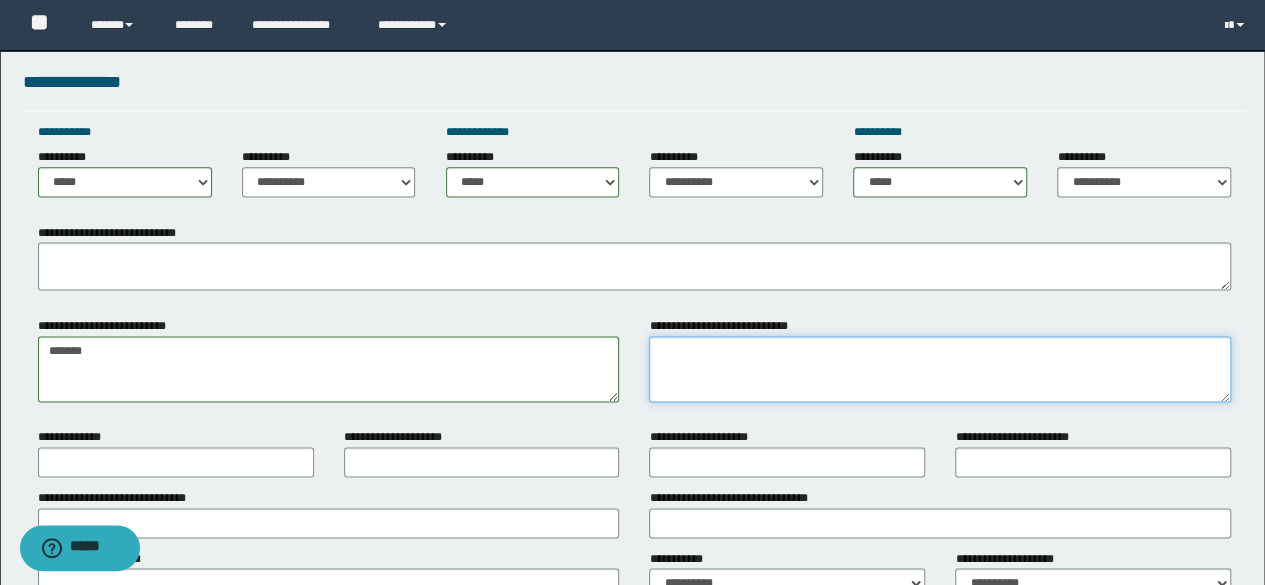 click on "**********" at bounding box center (940, 369) 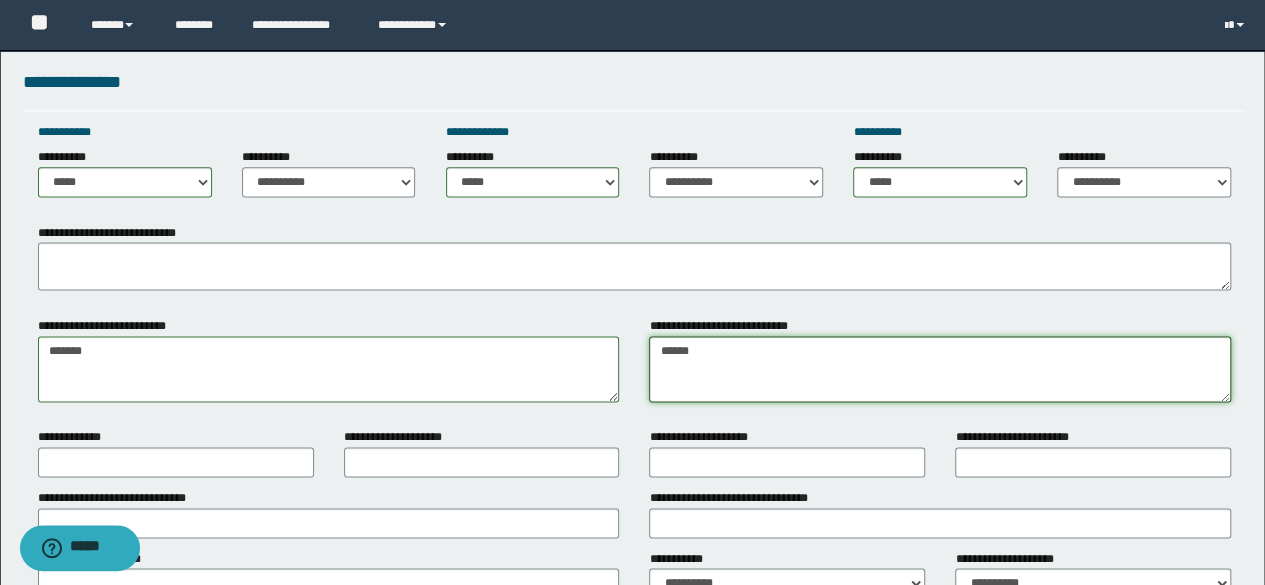 type on "******" 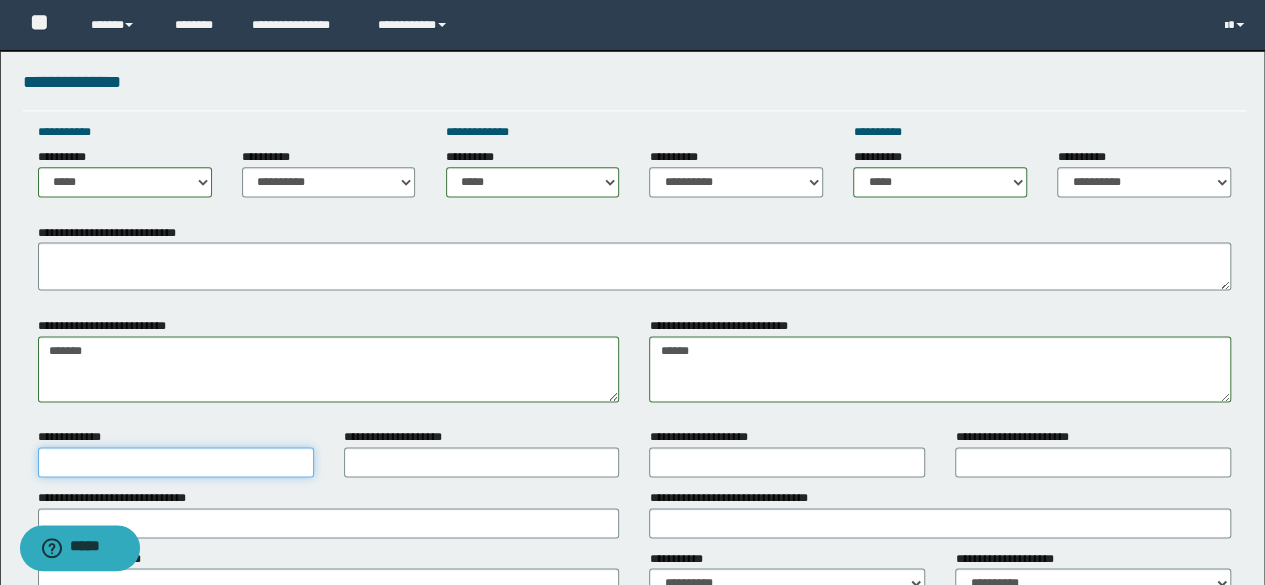 click on "**********" at bounding box center [176, 462] 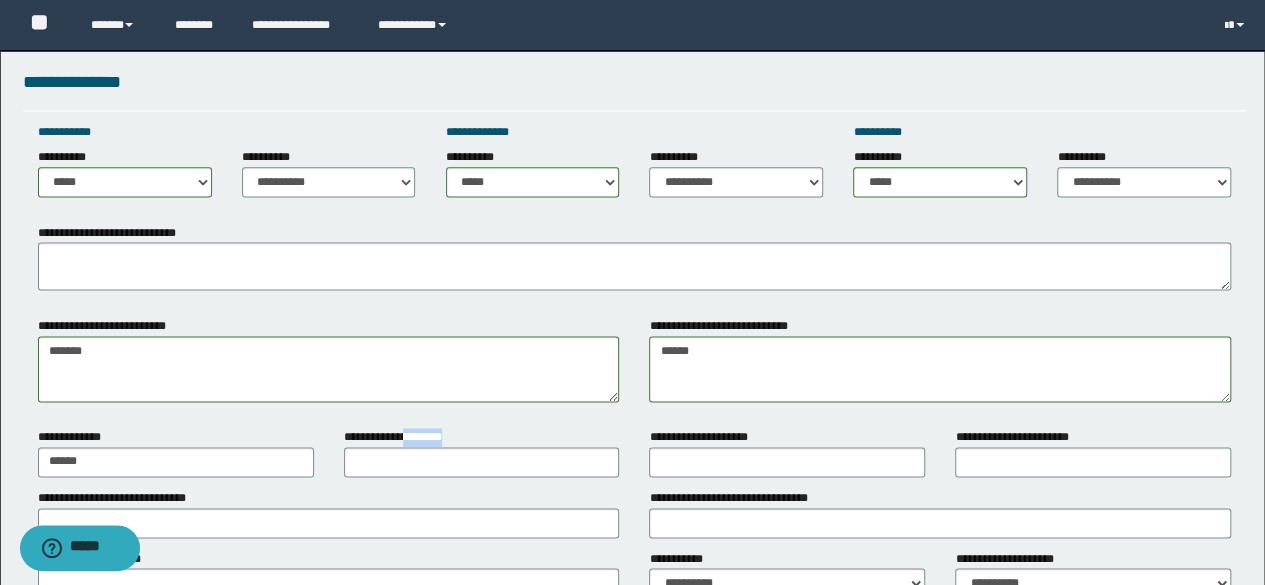 drag, startPoint x: 406, startPoint y: 441, endPoint x: 400, endPoint y: 459, distance: 18.973665 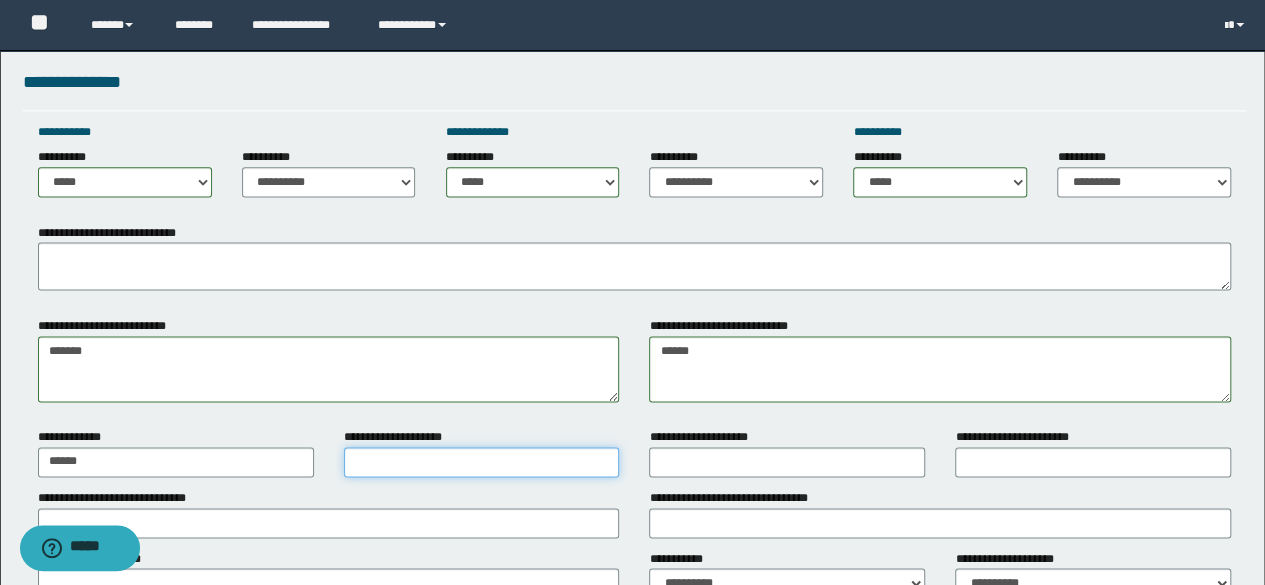 click on "**********" at bounding box center [482, 462] 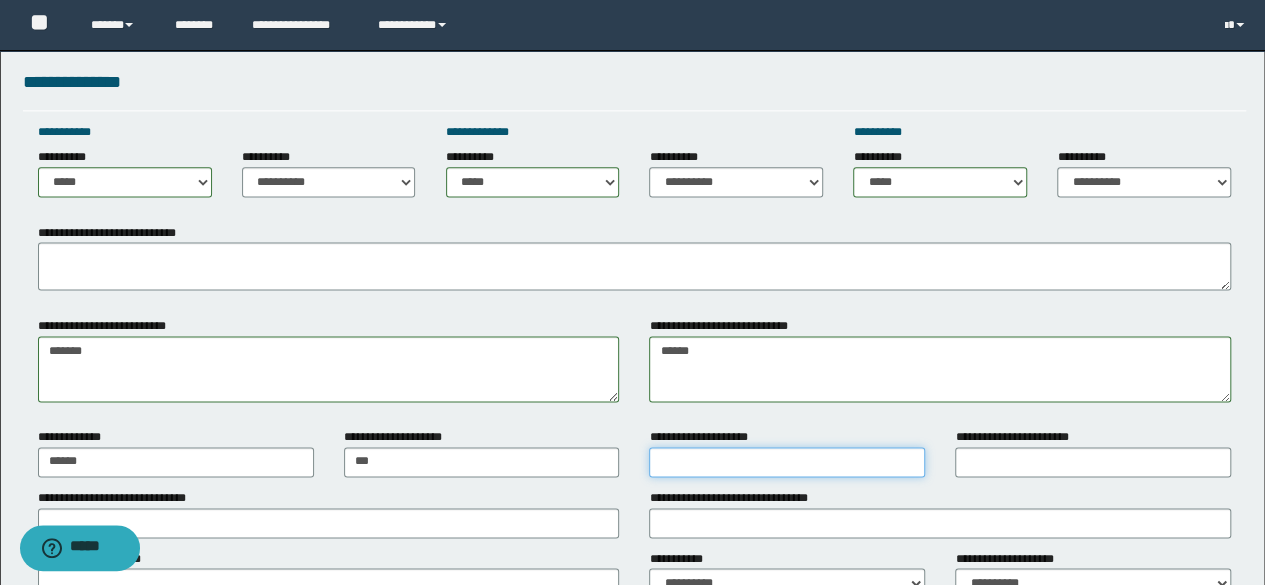 click on "**********" at bounding box center [787, 462] 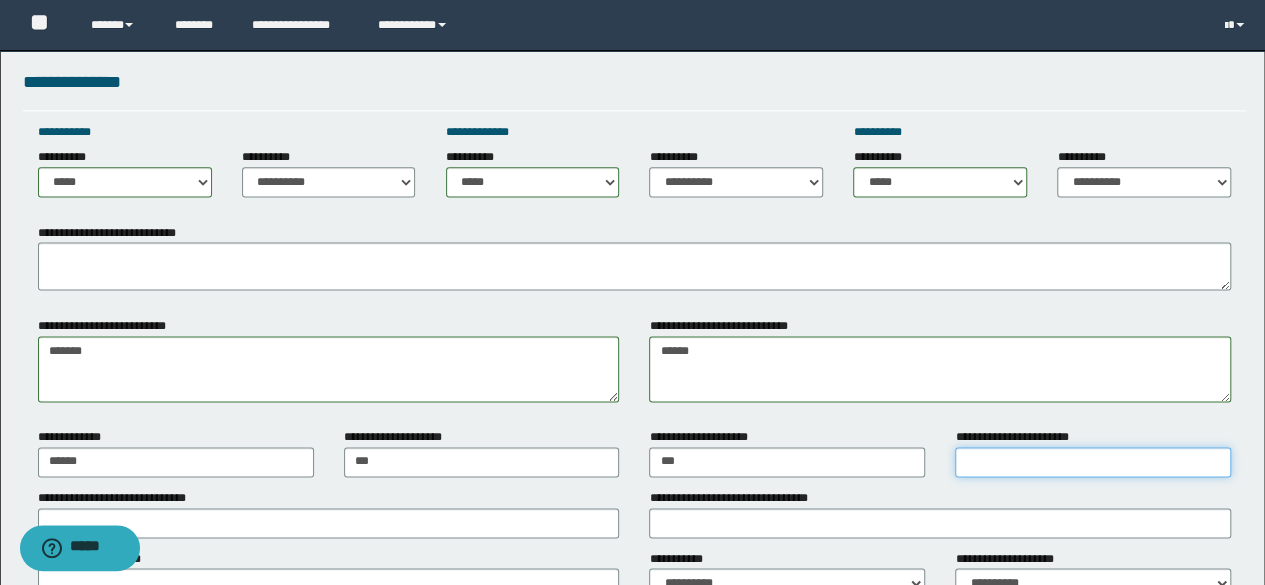 click on "**********" at bounding box center (1093, 462) 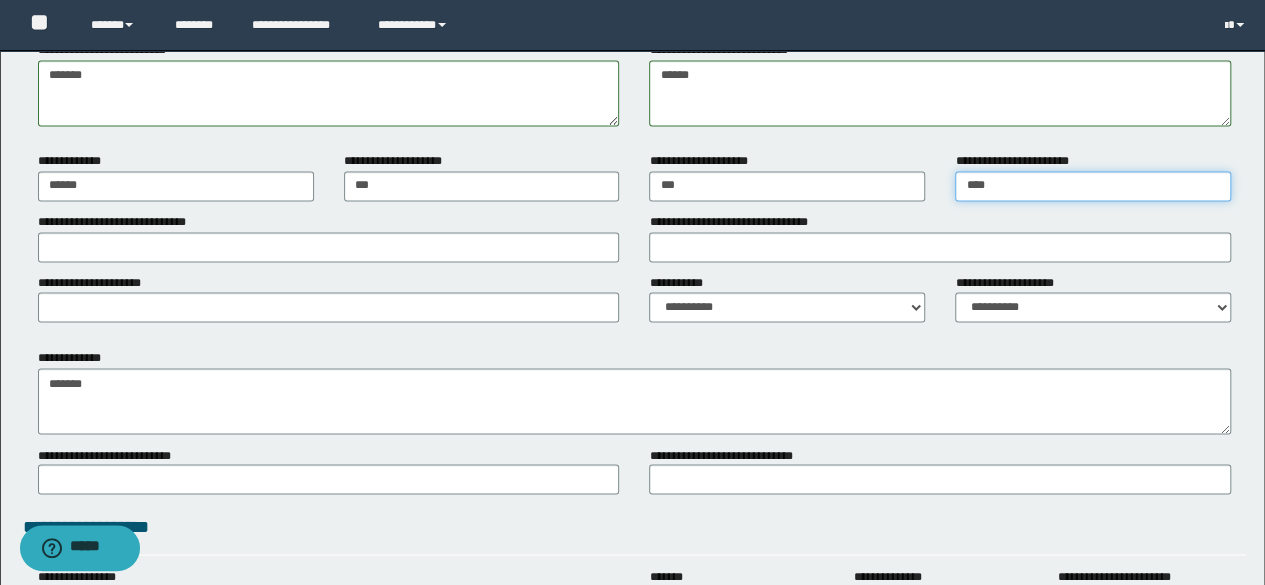 scroll, scrollTop: 1520, scrollLeft: 0, axis: vertical 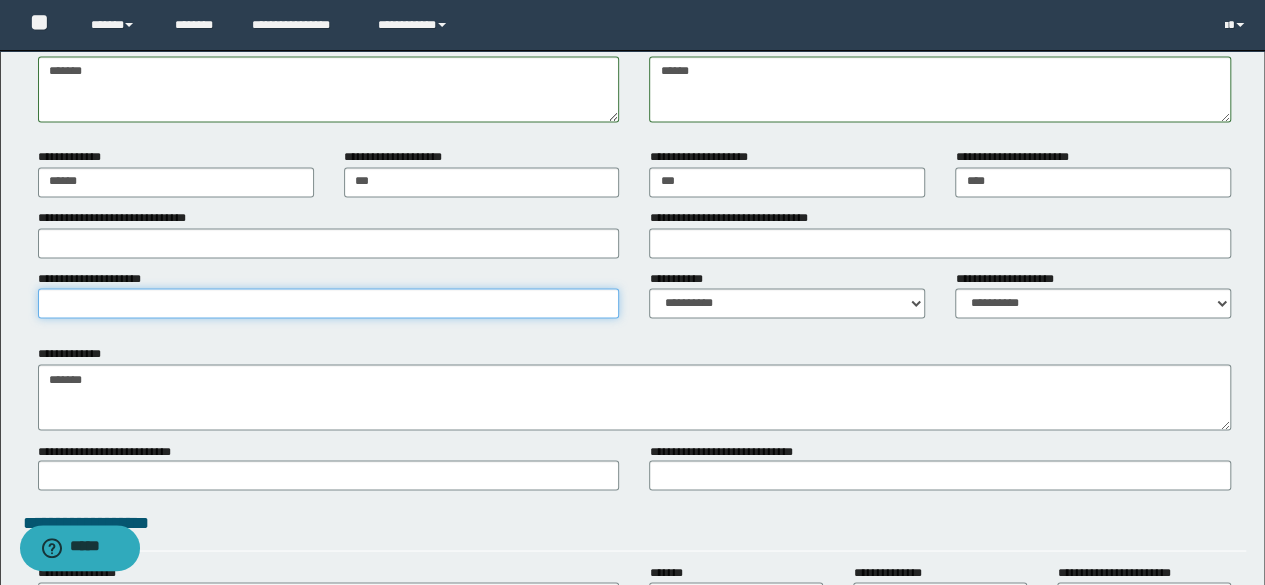 click on "**********" at bounding box center [329, 303] 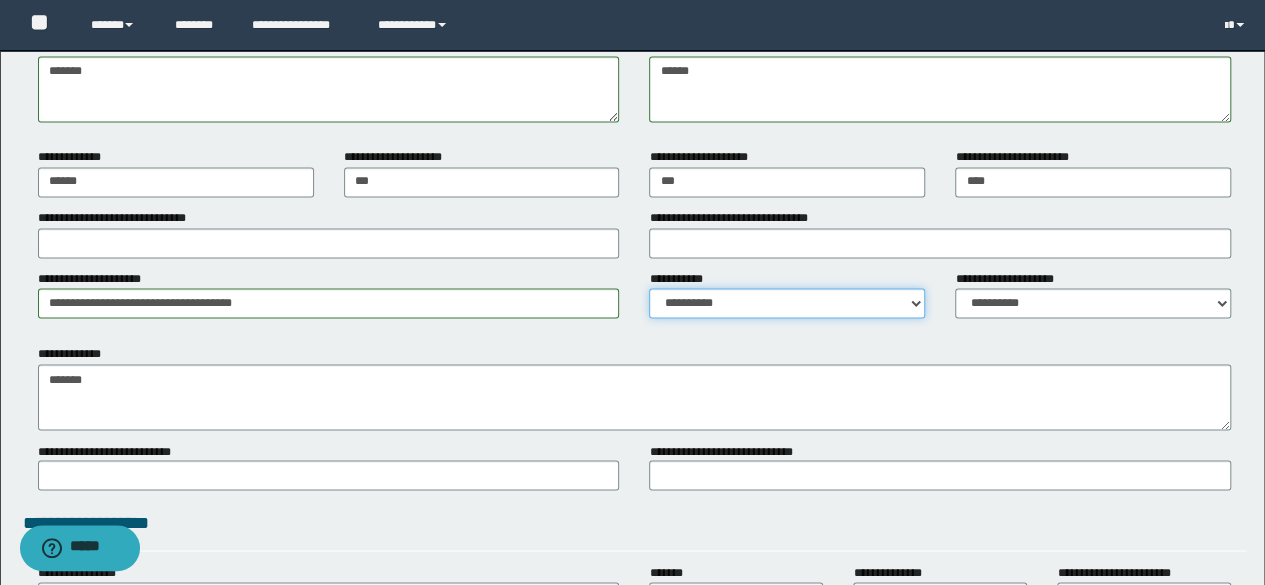 click on "**********" at bounding box center [787, 303] 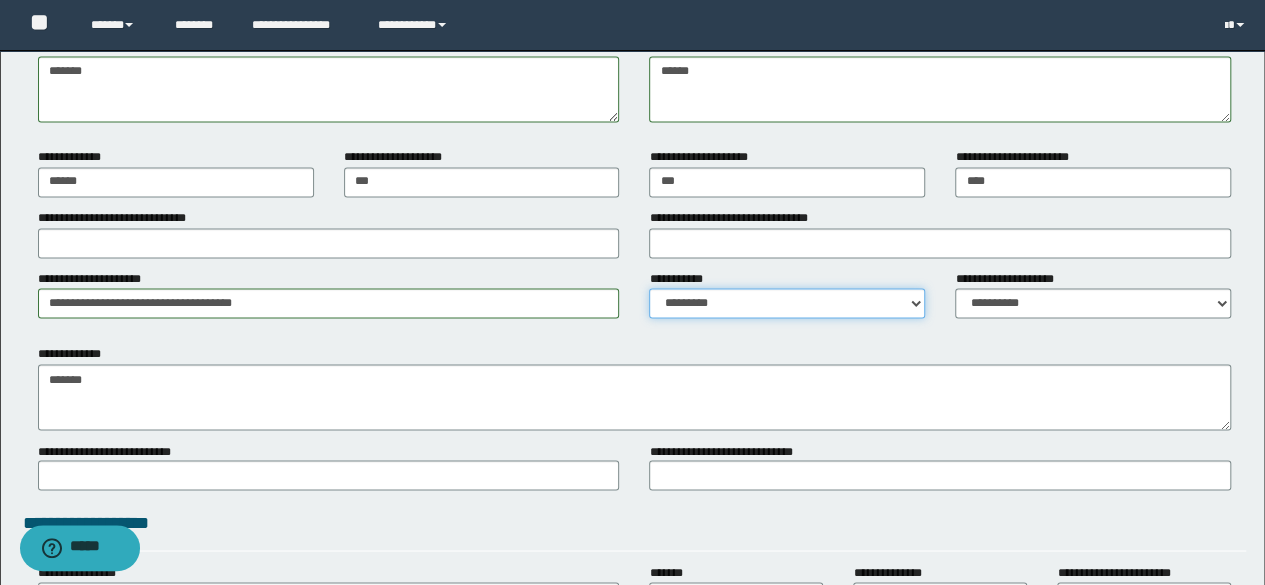 click on "**********" at bounding box center (787, 303) 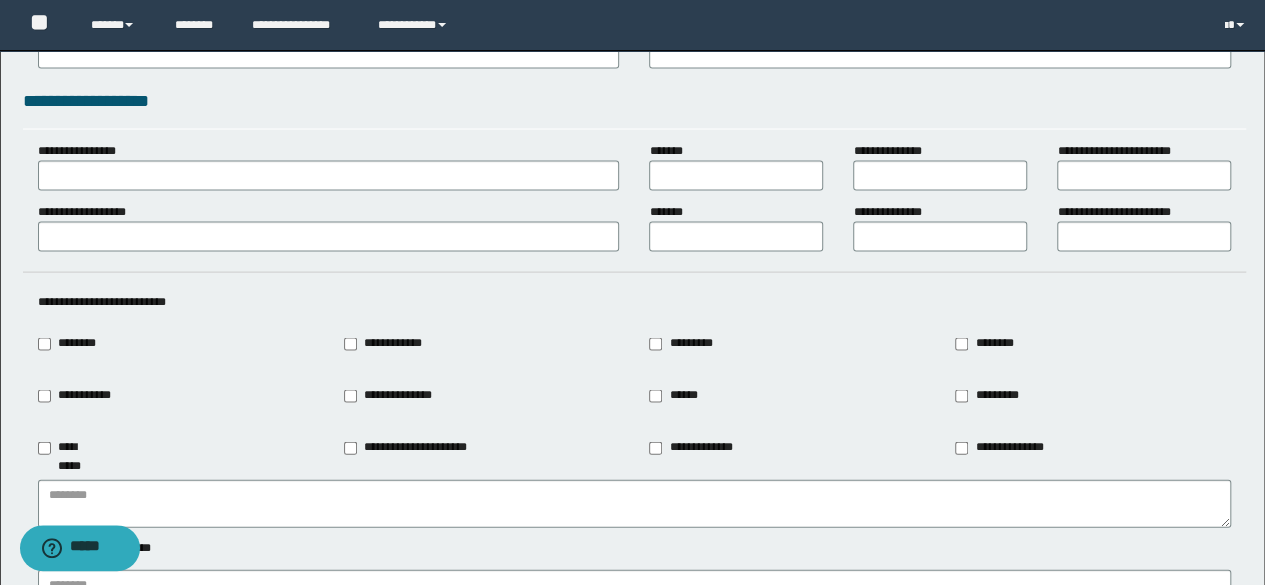 scroll, scrollTop: 1960, scrollLeft: 0, axis: vertical 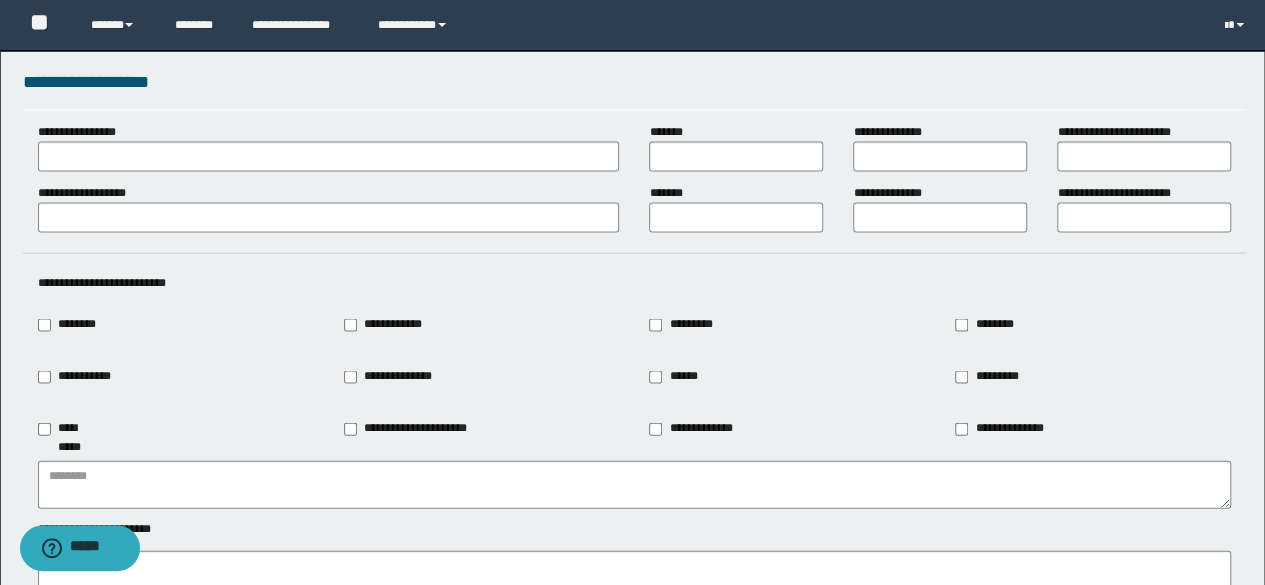 click on "******" at bounding box center [677, 377] 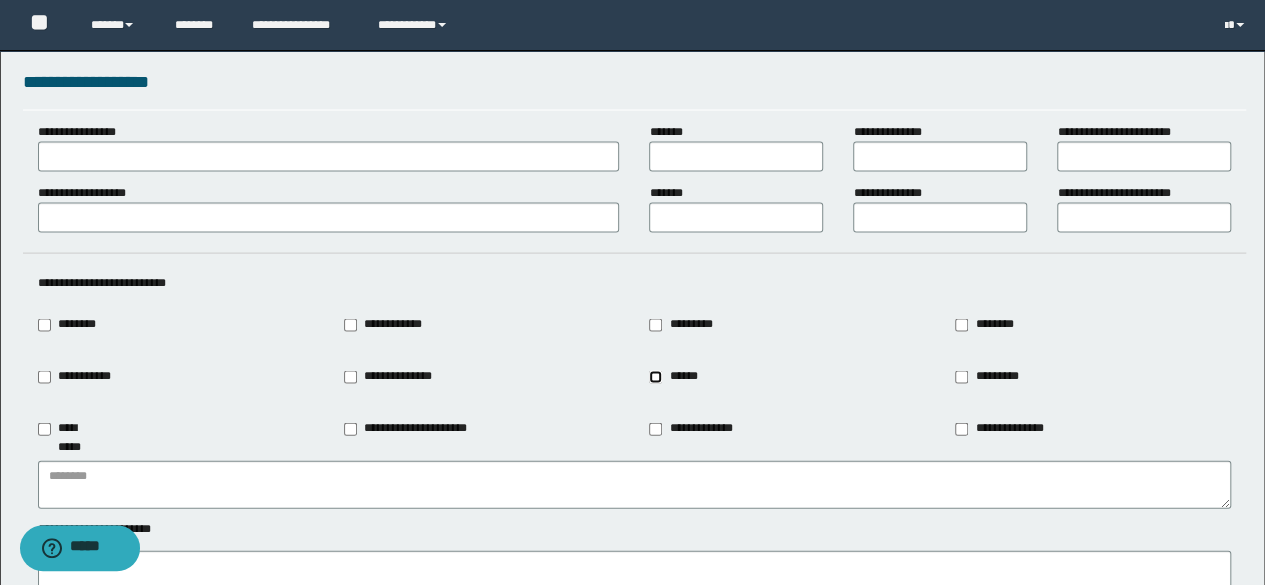 type on "******" 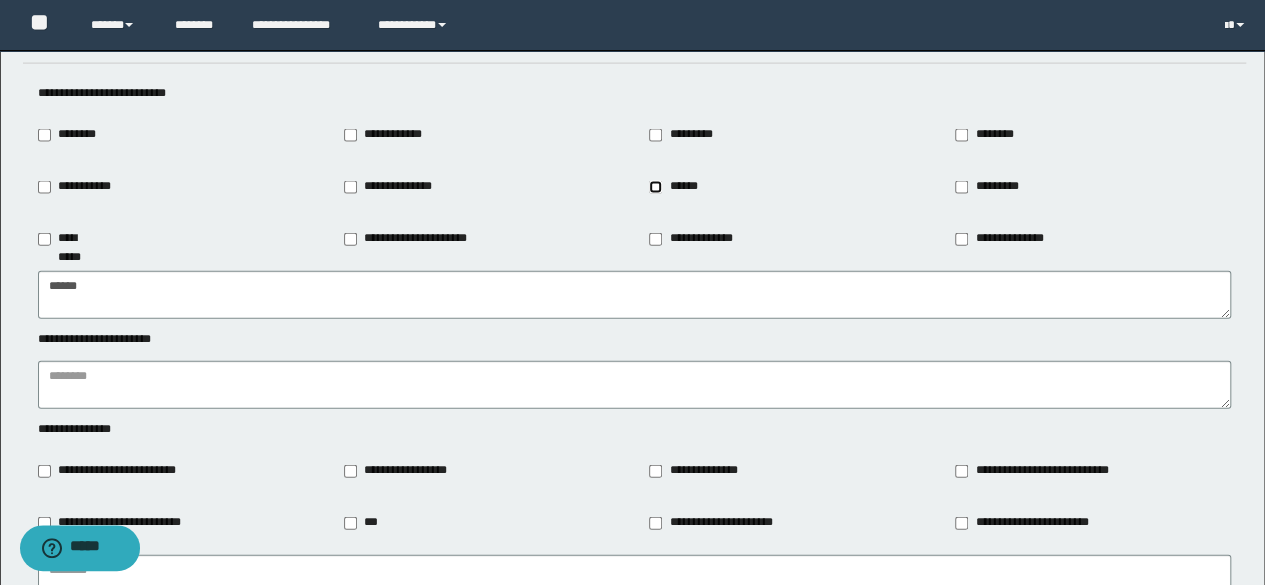 scroll, scrollTop: 2160, scrollLeft: 0, axis: vertical 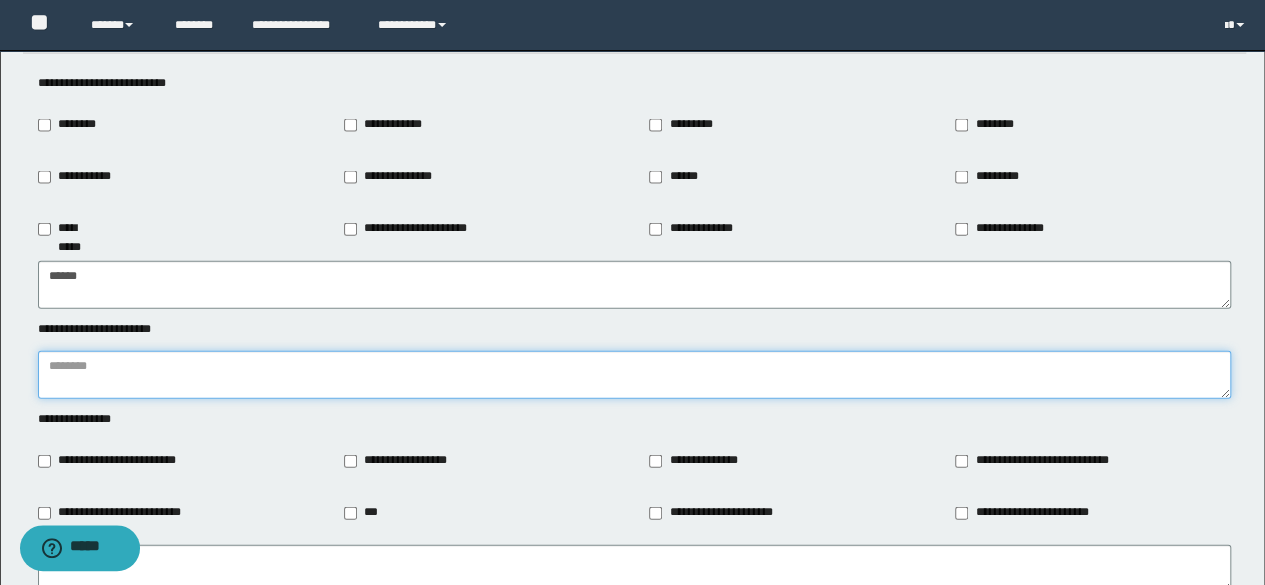 click at bounding box center (635, 375) 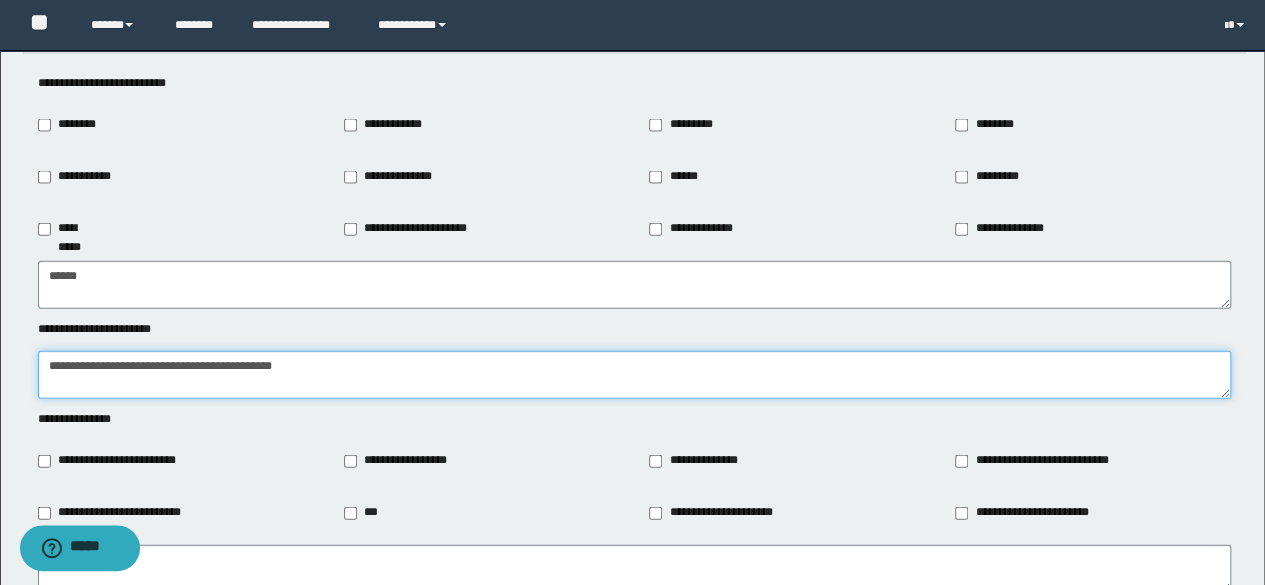 type on "**********" 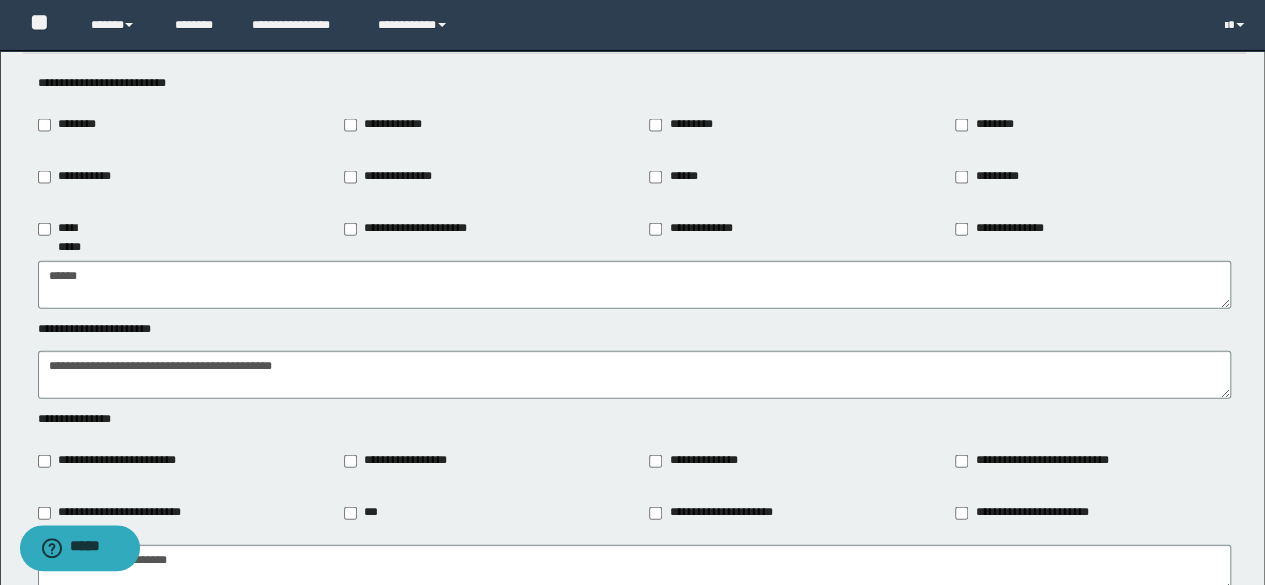 click on "**********" at bounding box center [696, 461] 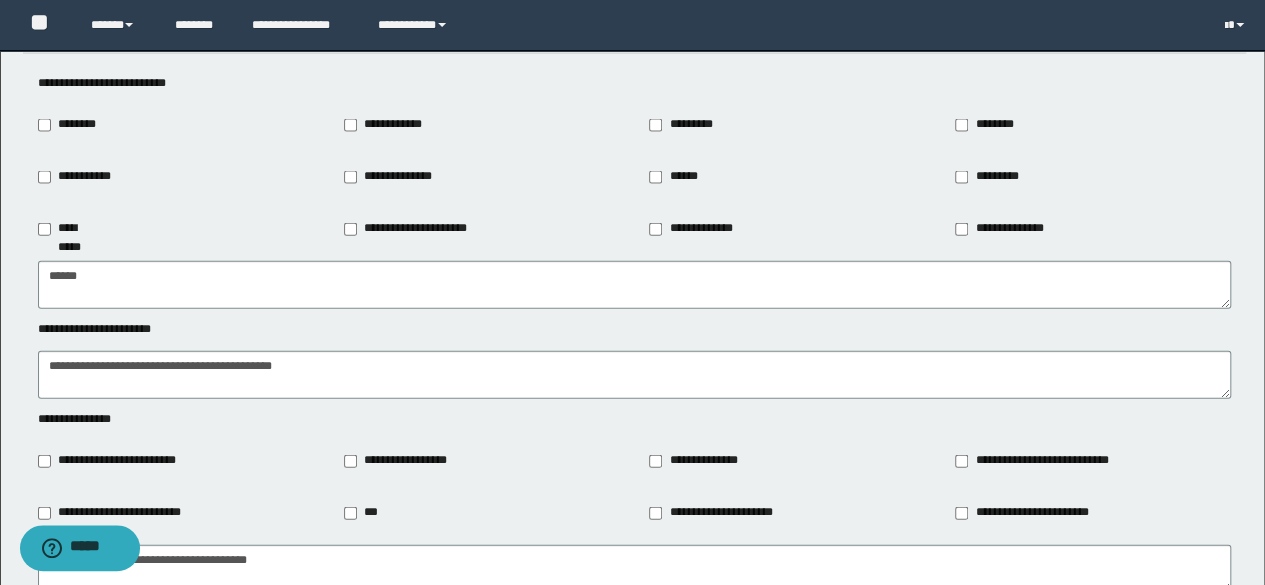 click on "**********" at bounding box center (399, 461) 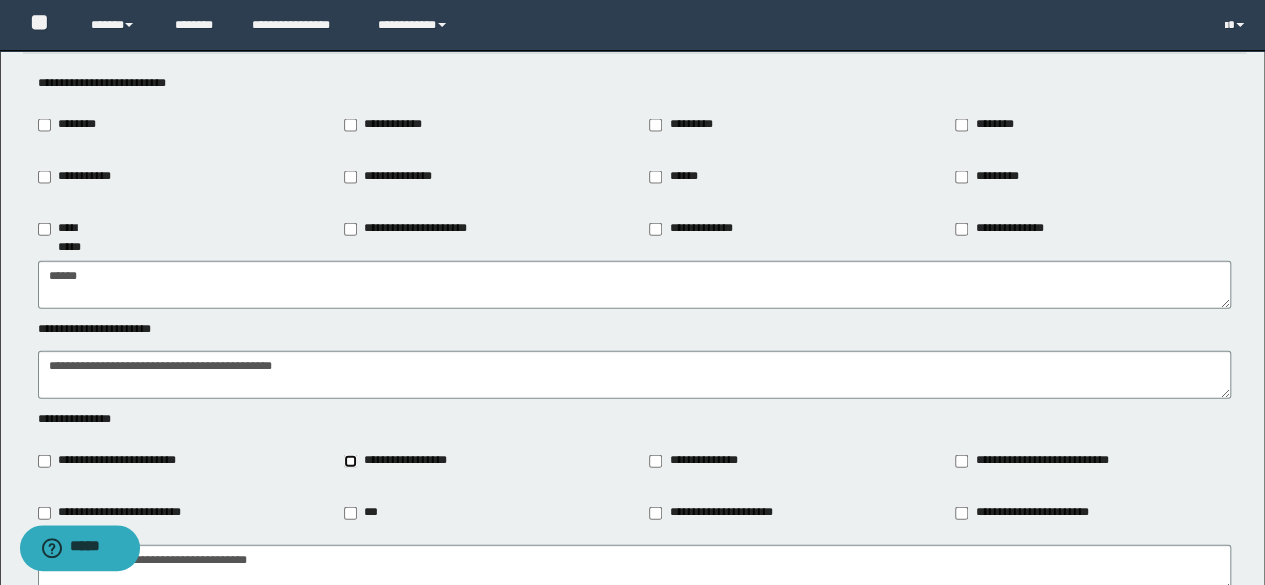 type on "**********" 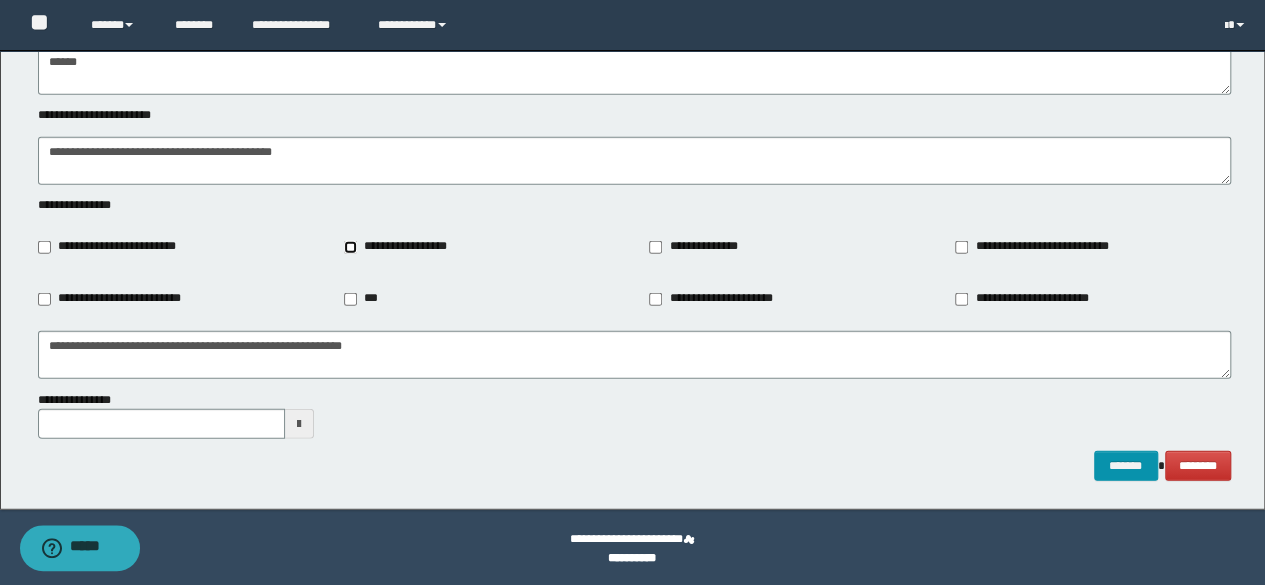 scroll, scrollTop: 2376, scrollLeft: 0, axis: vertical 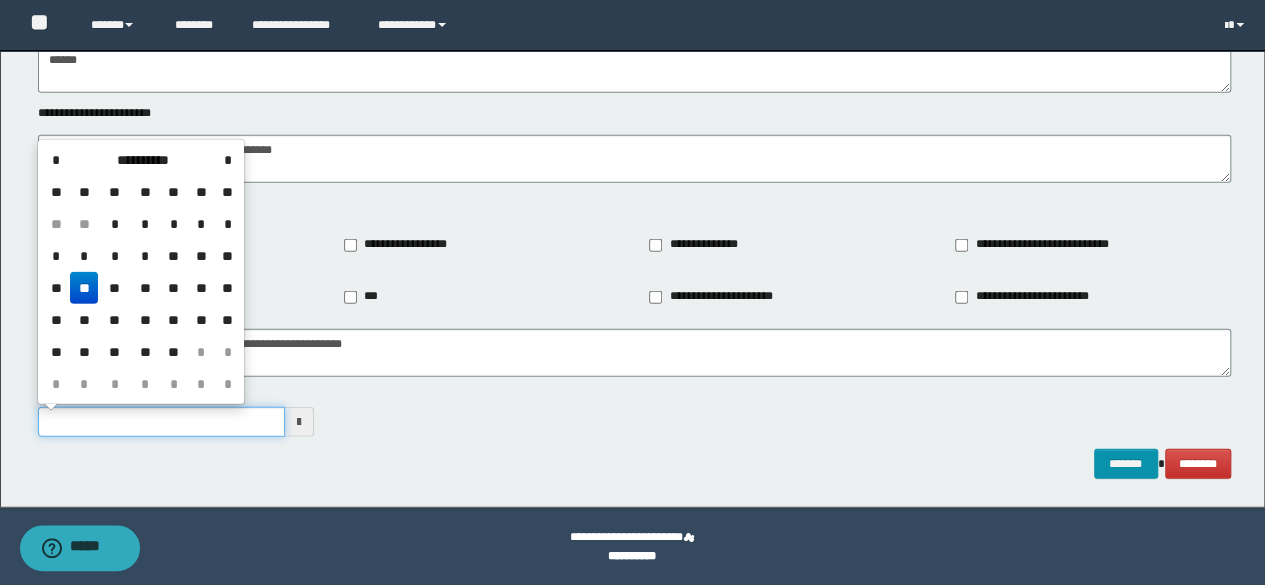 click on "**********" at bounding box center [161, 422] 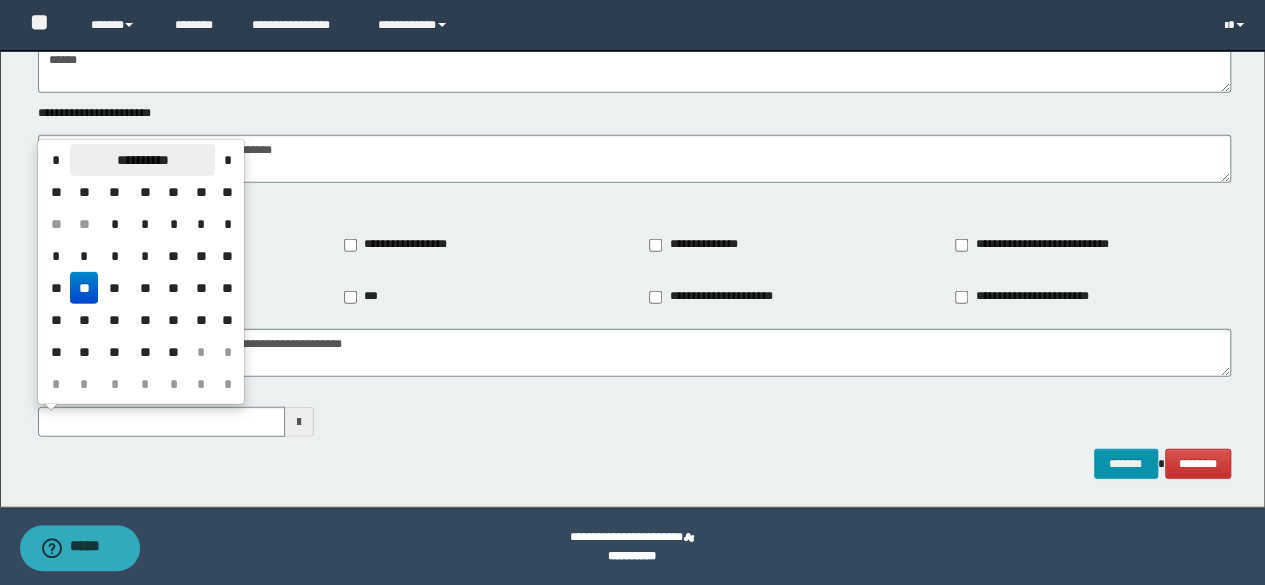click on "**********" at bounding box center (142, 160) 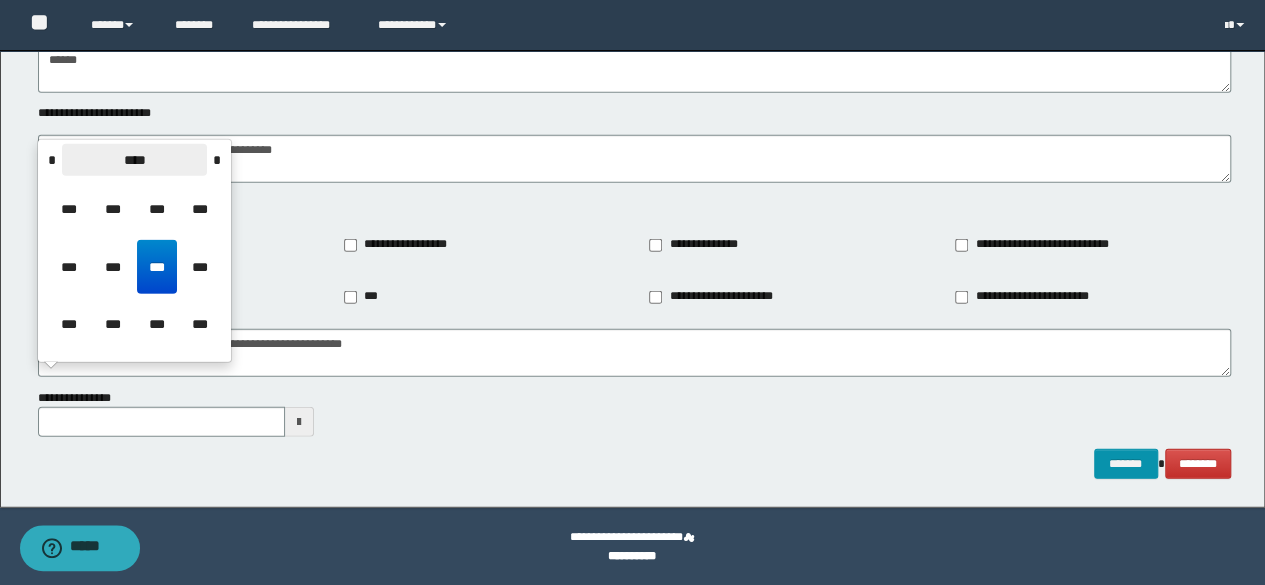 click on "****" at bounding box center [134, 160] 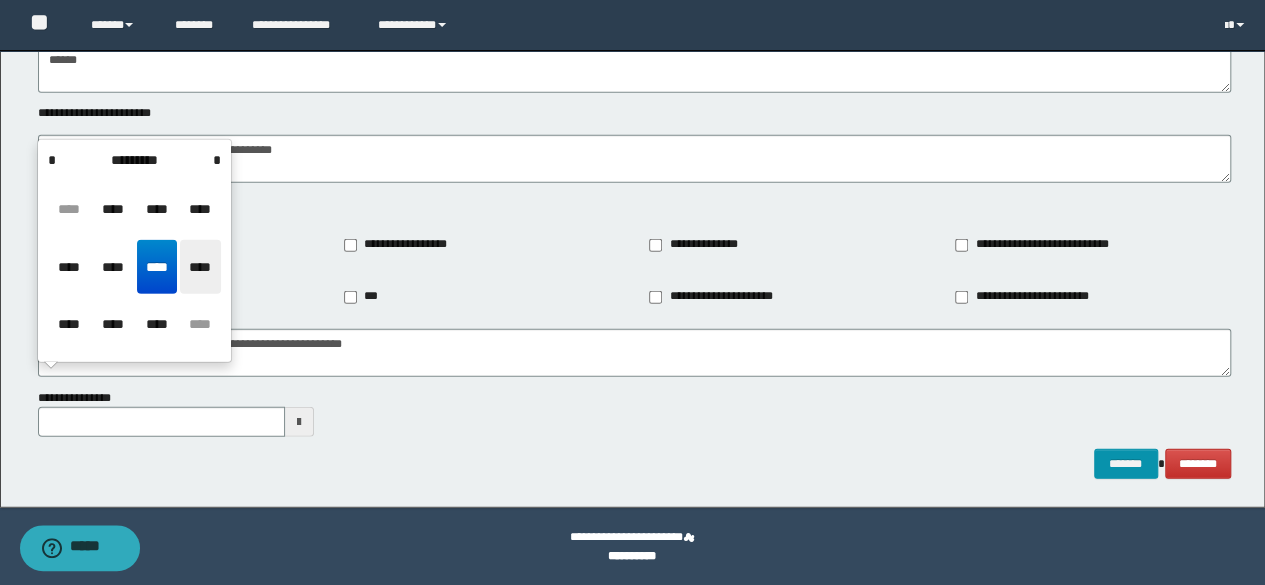 click on "****" at bounding box center [200, 267] 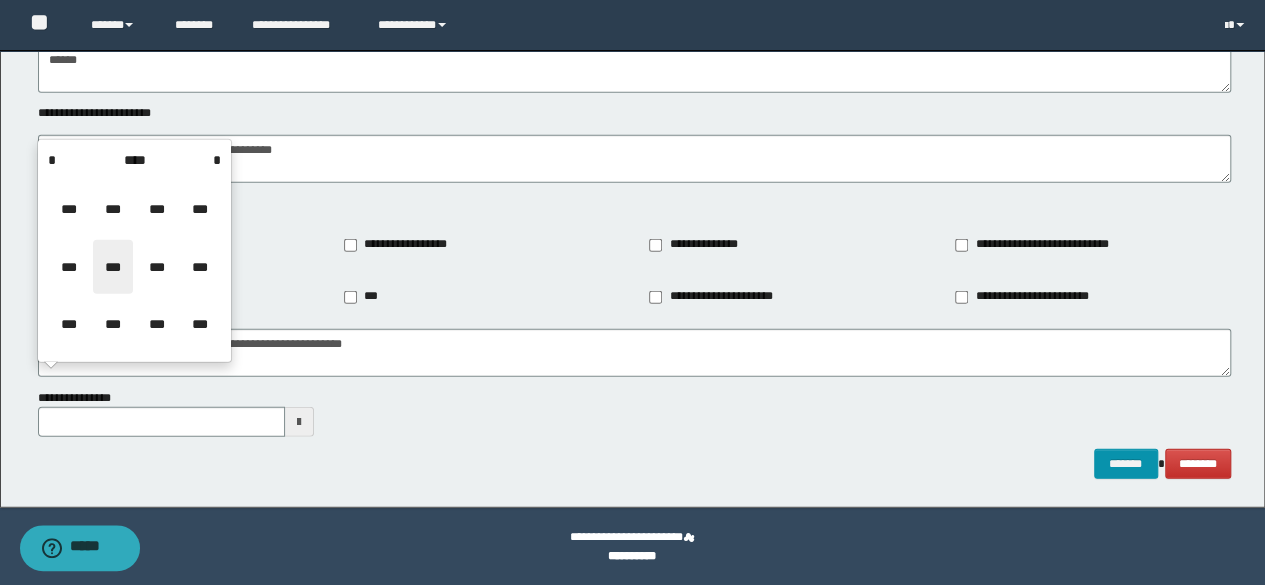 click on "***" at bounding box center (113, 267) 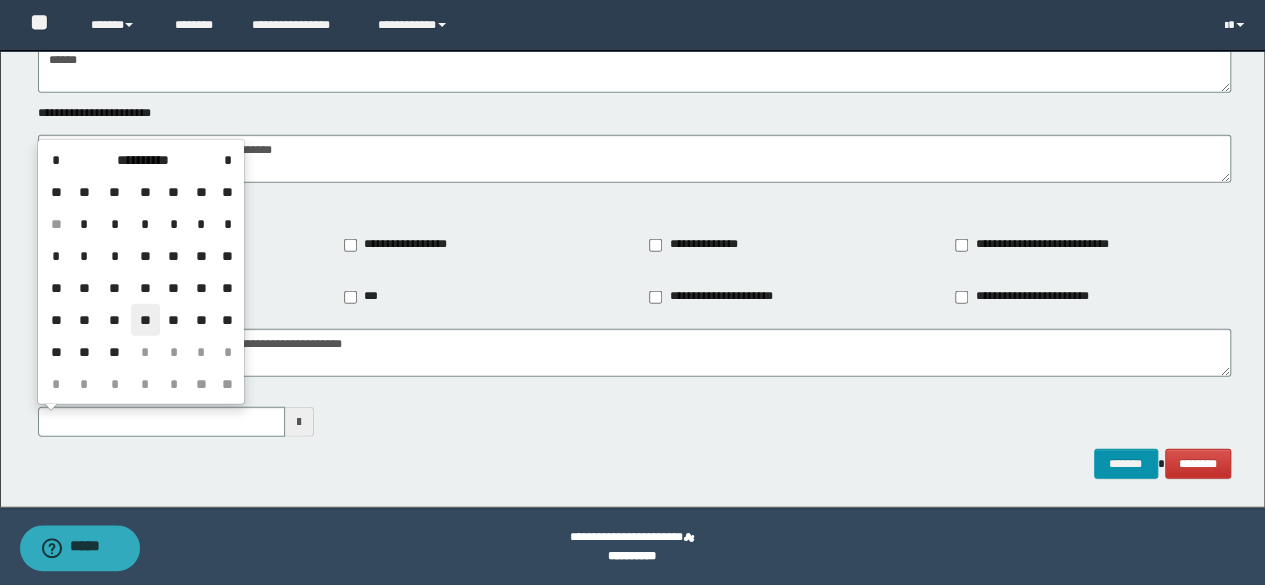 click on "**" at bounding box center [145, 320] 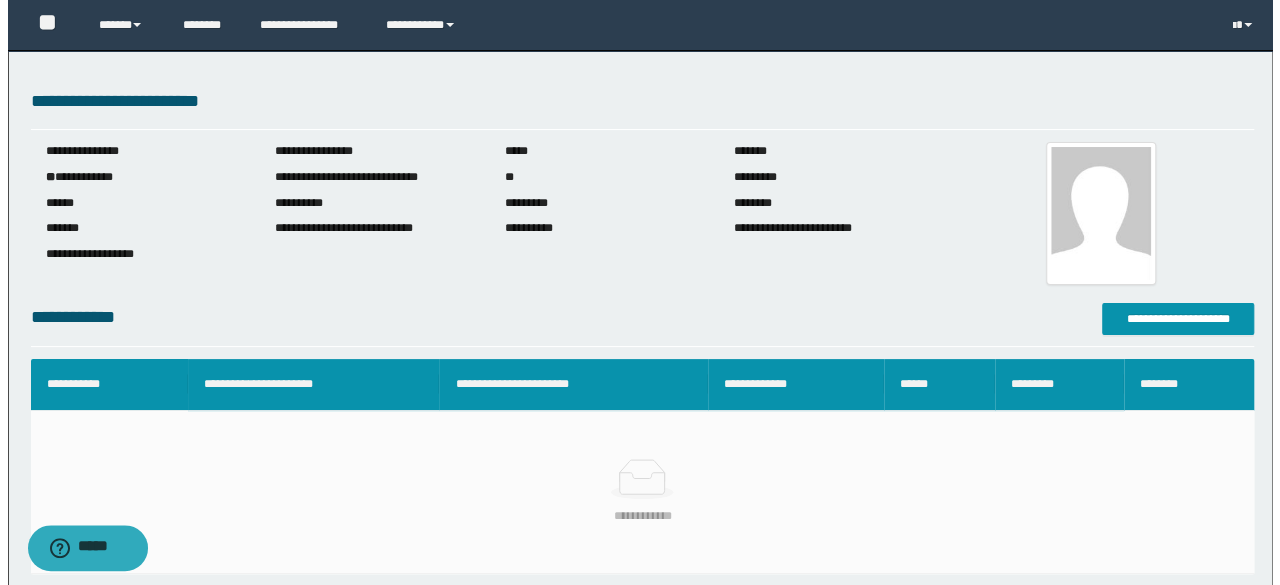 scroll, scrollTop: 0, scrollLeft: 0, axis: both 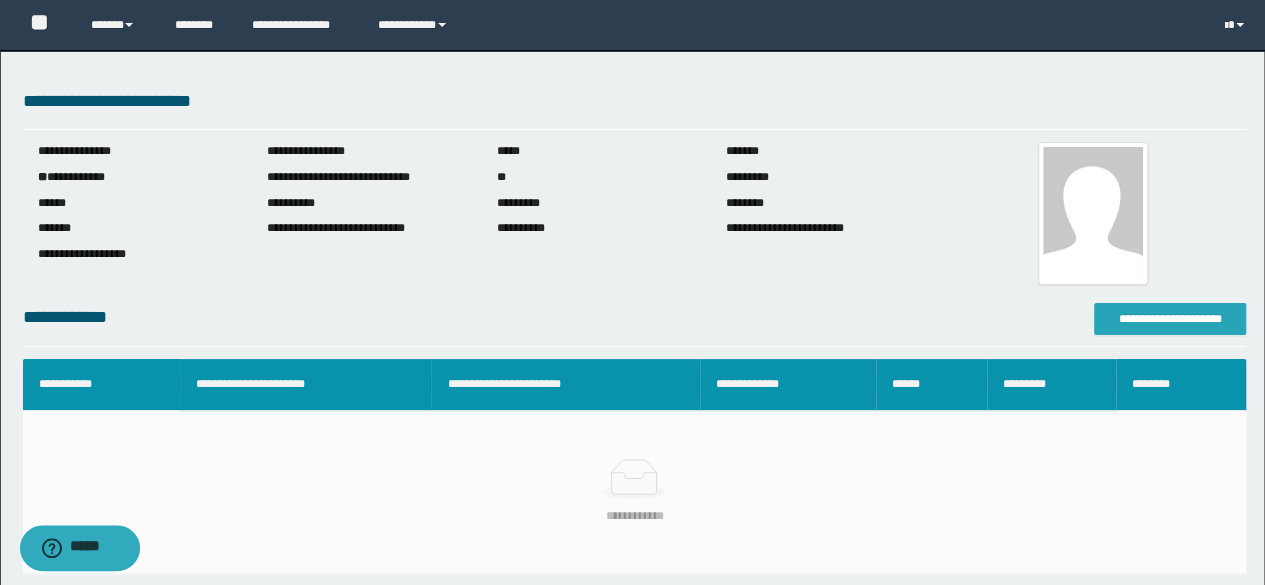 click on "**********" at bounding box center [1170, 319] 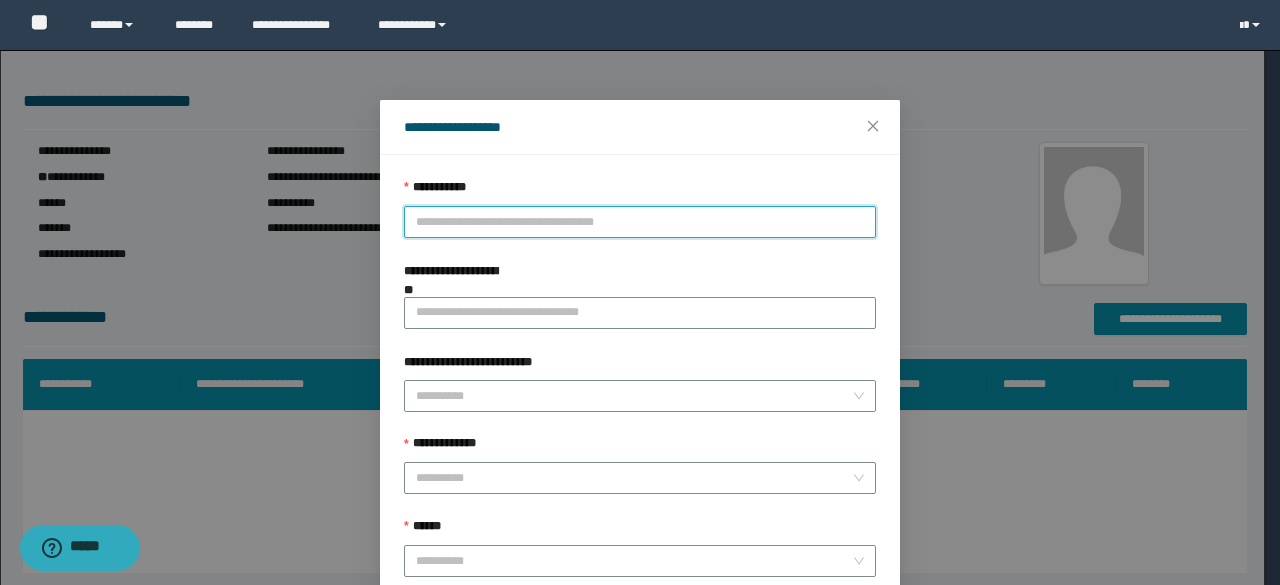 click on "**********" at bounding box center (640, 222) 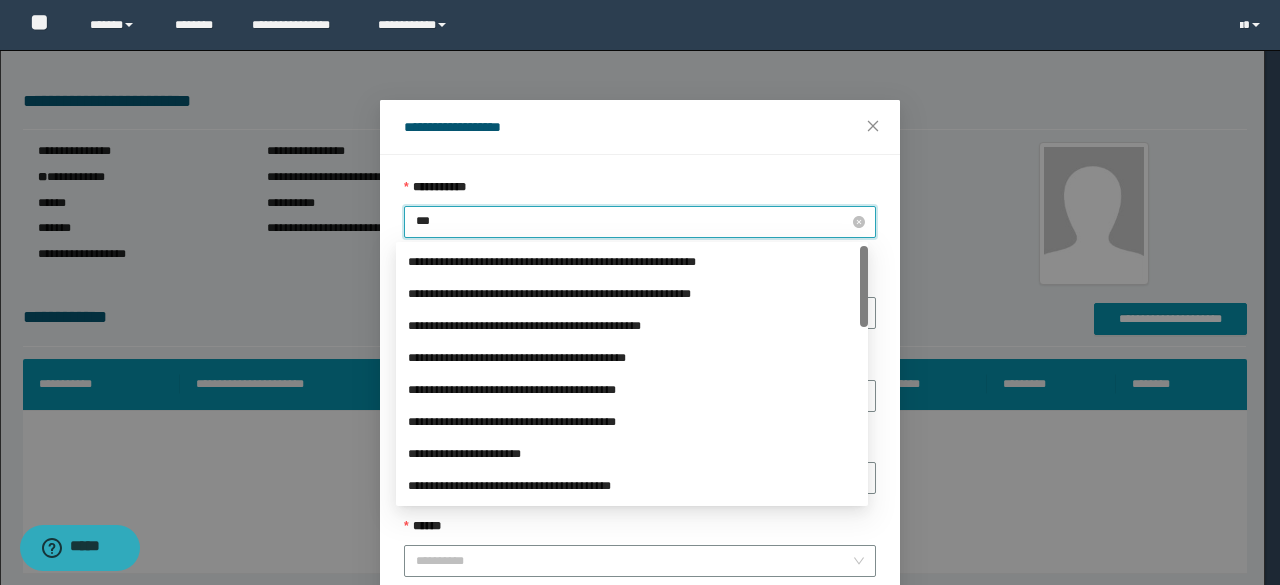 type on "****" 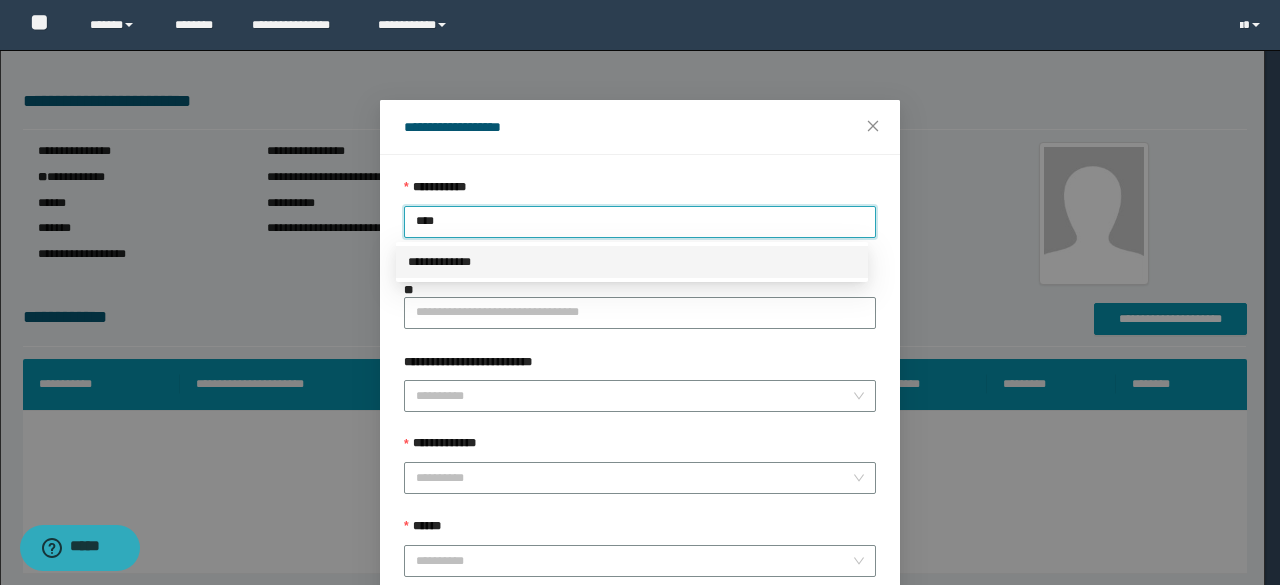 click on "**********" at bounding box center [632, 262] 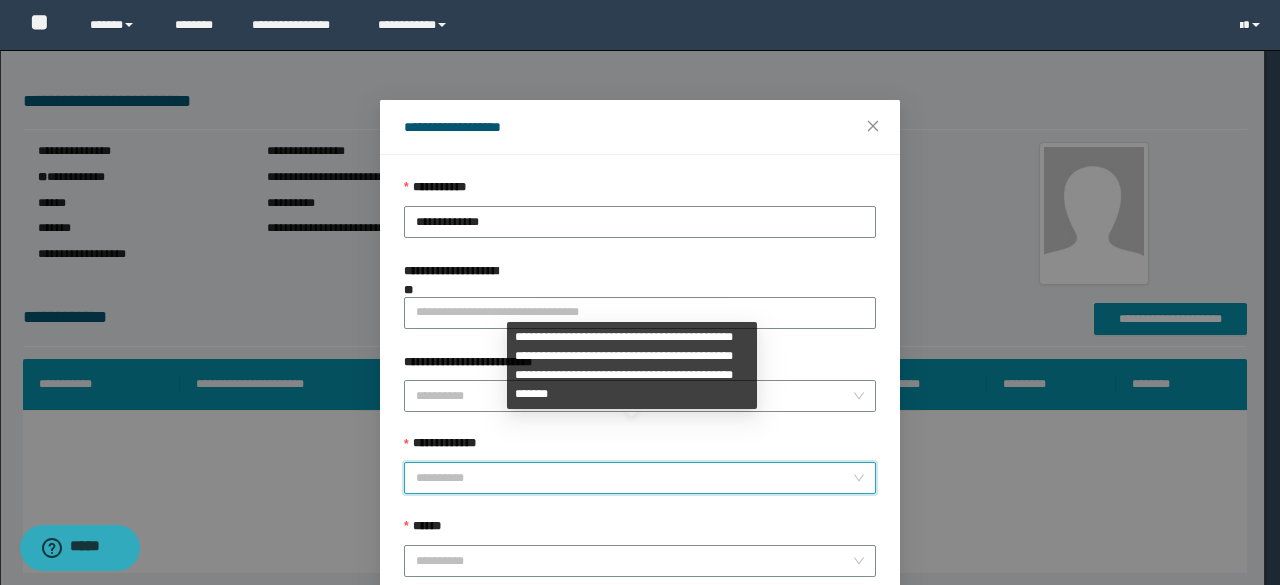 click on "**********" at bounding box center [634, 478] 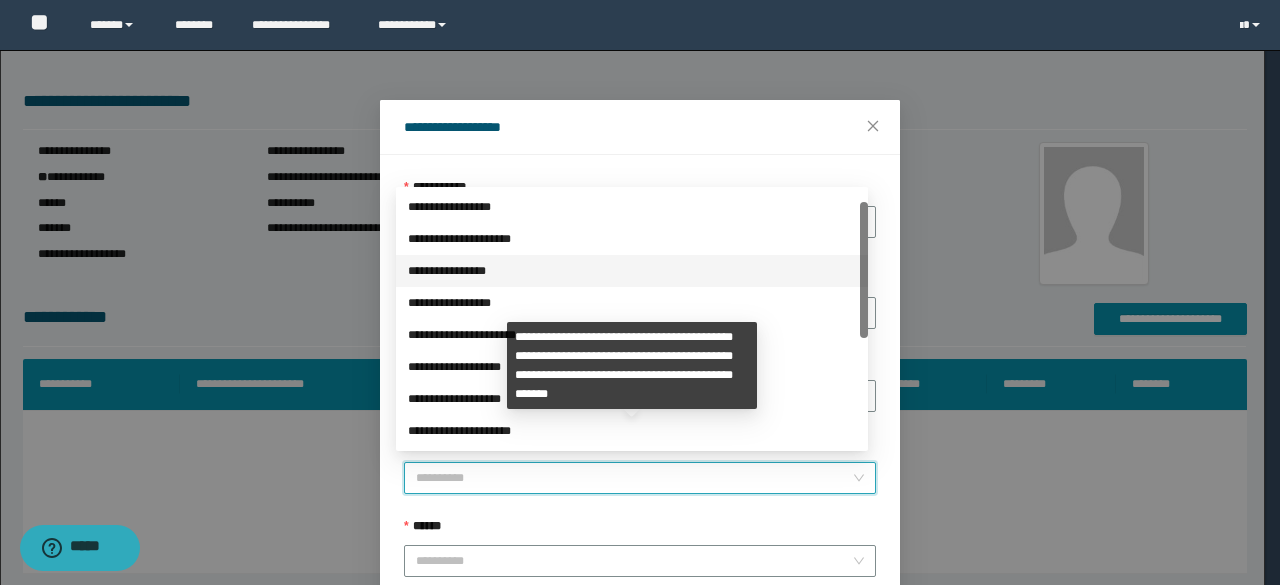 scroll, scrollTop: 224, scrollLeft: 0, axis: vertical 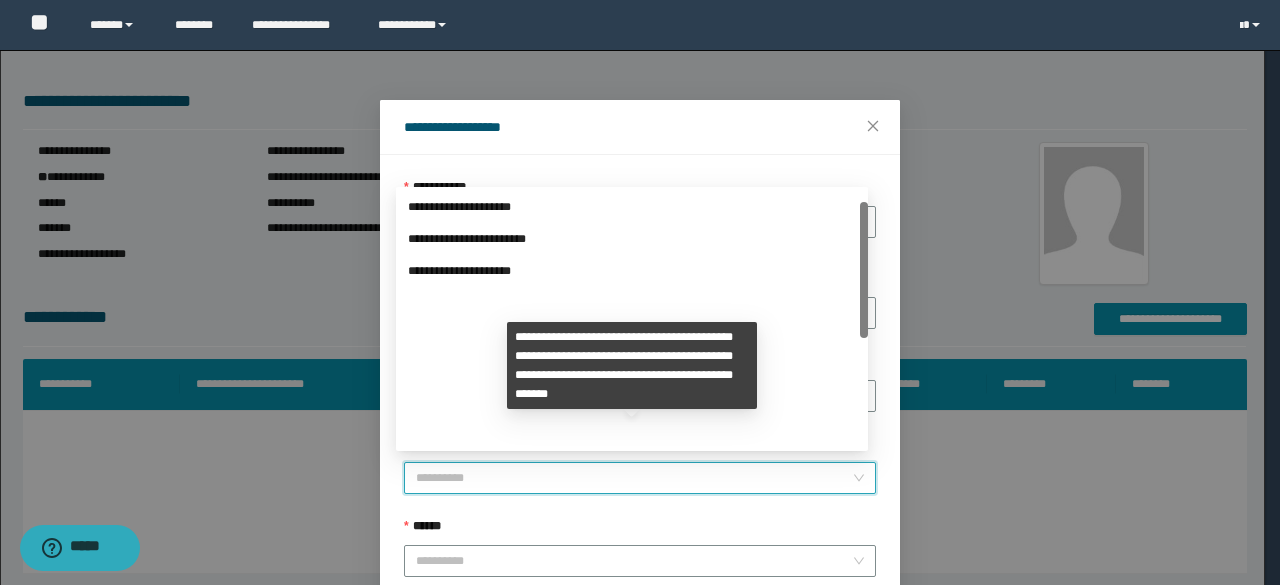 drag, startPoint x: 864, startPoint y: 273, endPoint x: 864, endPoint y: 430, distance: 157 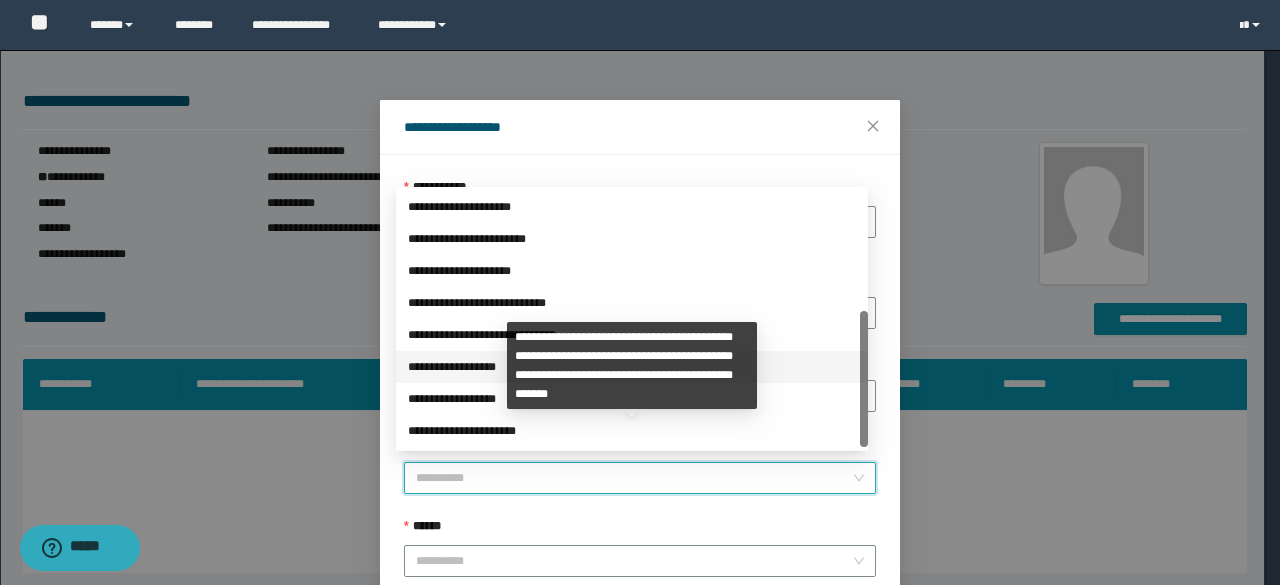 click on "**********" at bounding box center (632, 367) 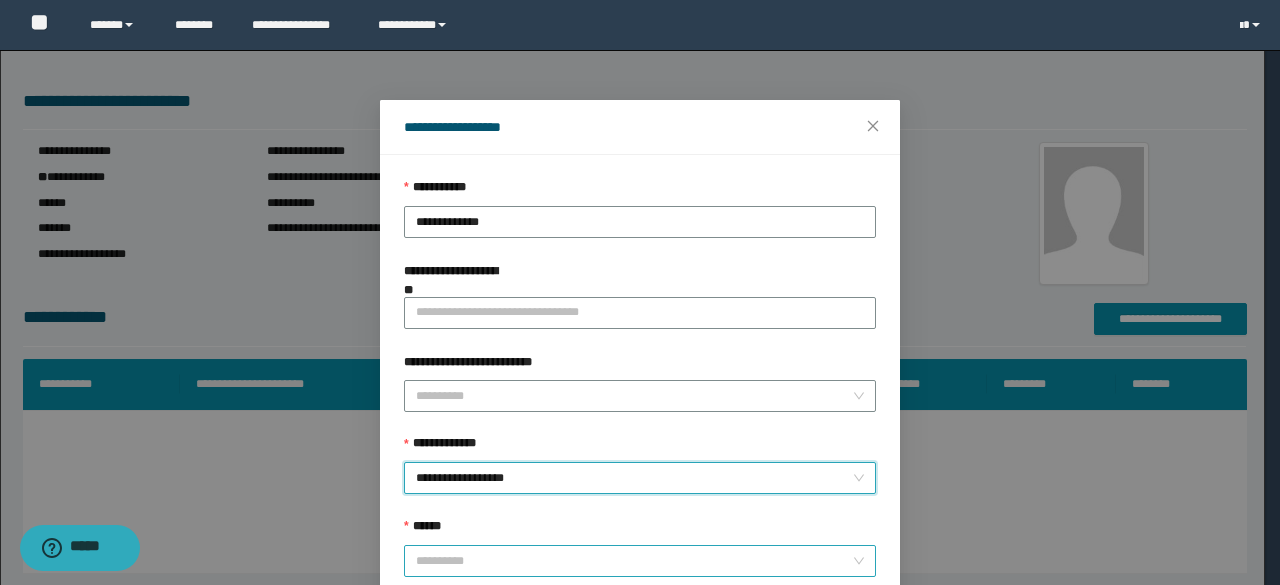click on "******" at bounding box center [634, 561] 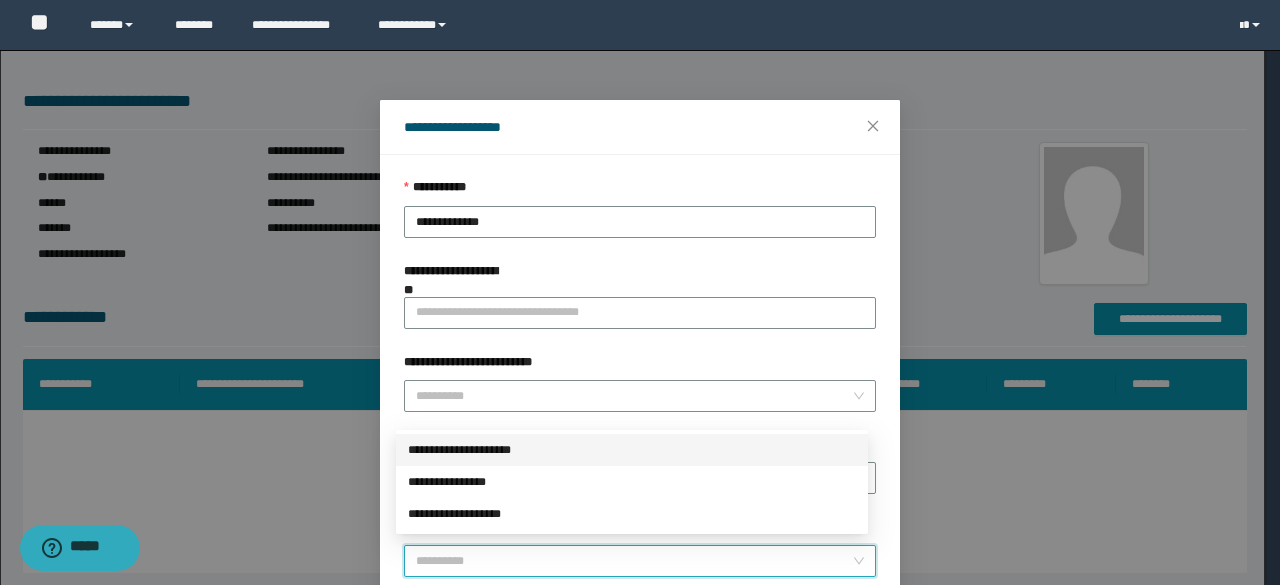 click on "**********" at bounding box center (632, 450) 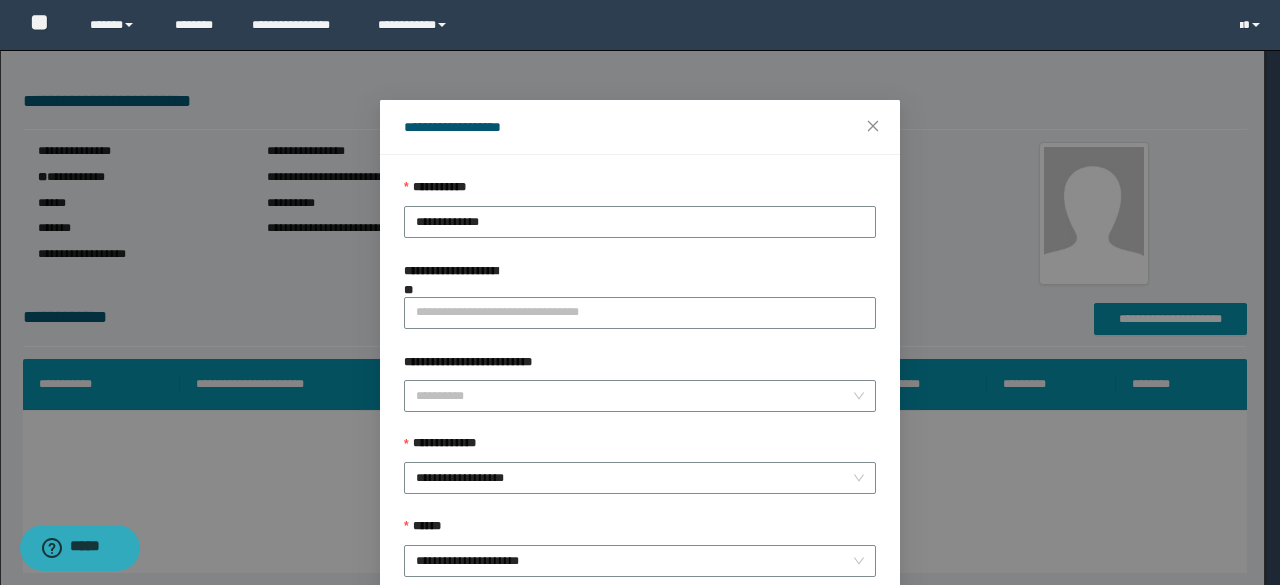 scroll, scrollTop: 166, scrollLeft: 0, axis: vertical 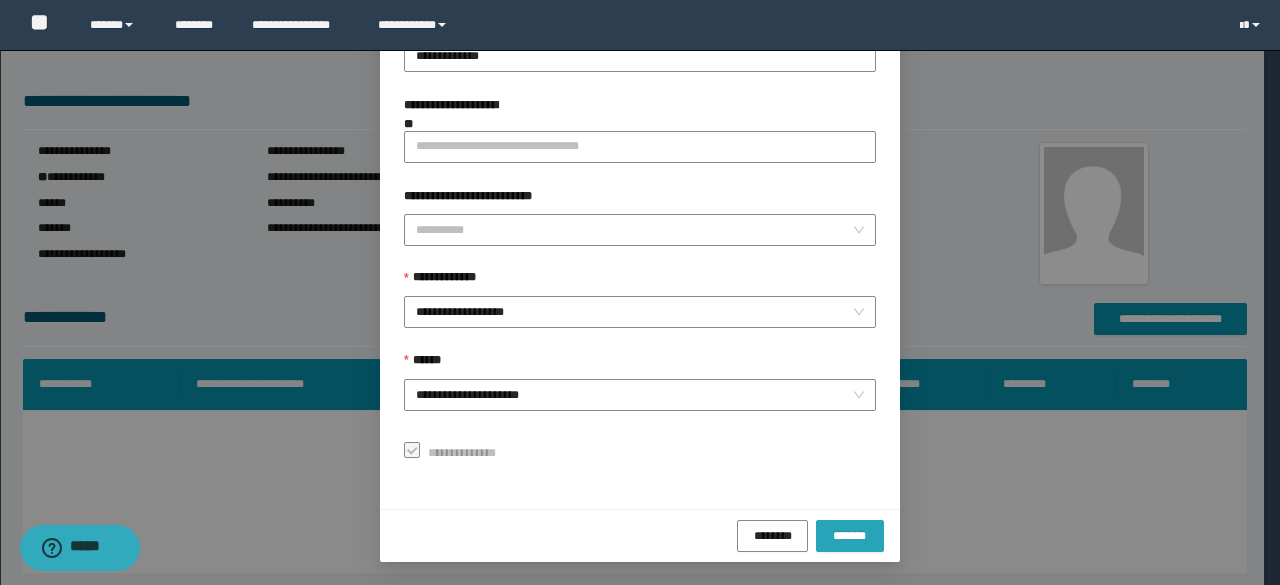 click on "*******" at bounding box center (850, 535) 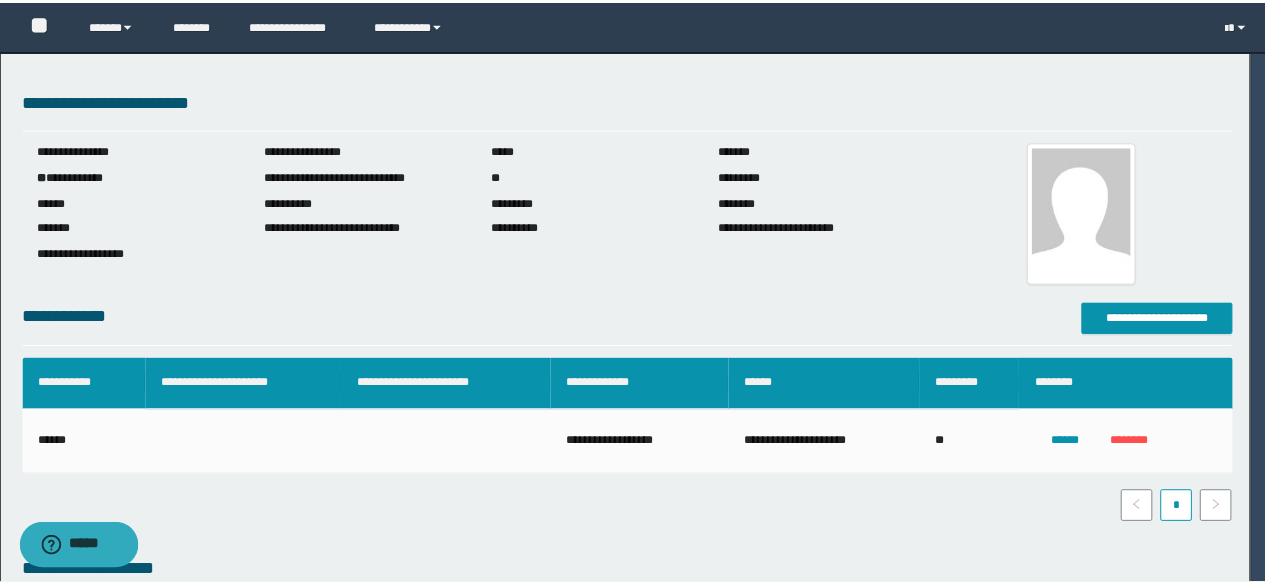 scroll, scrollTop: 118, scrollLeft: 0, axis: vertical 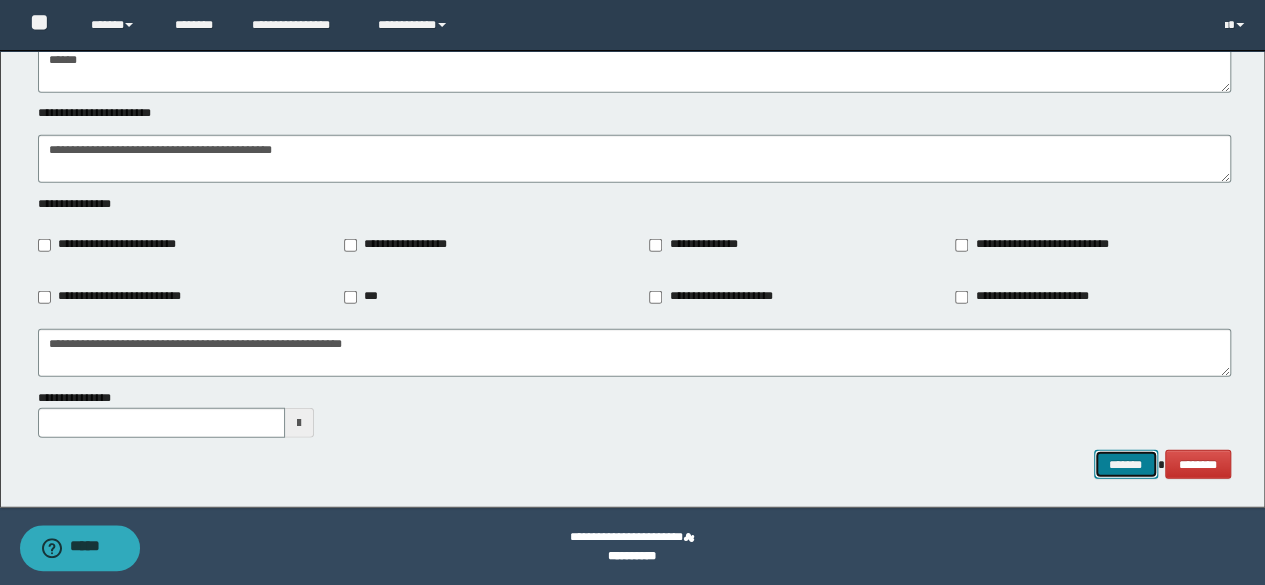 click on "*******" at bounding box center [1126, 464] 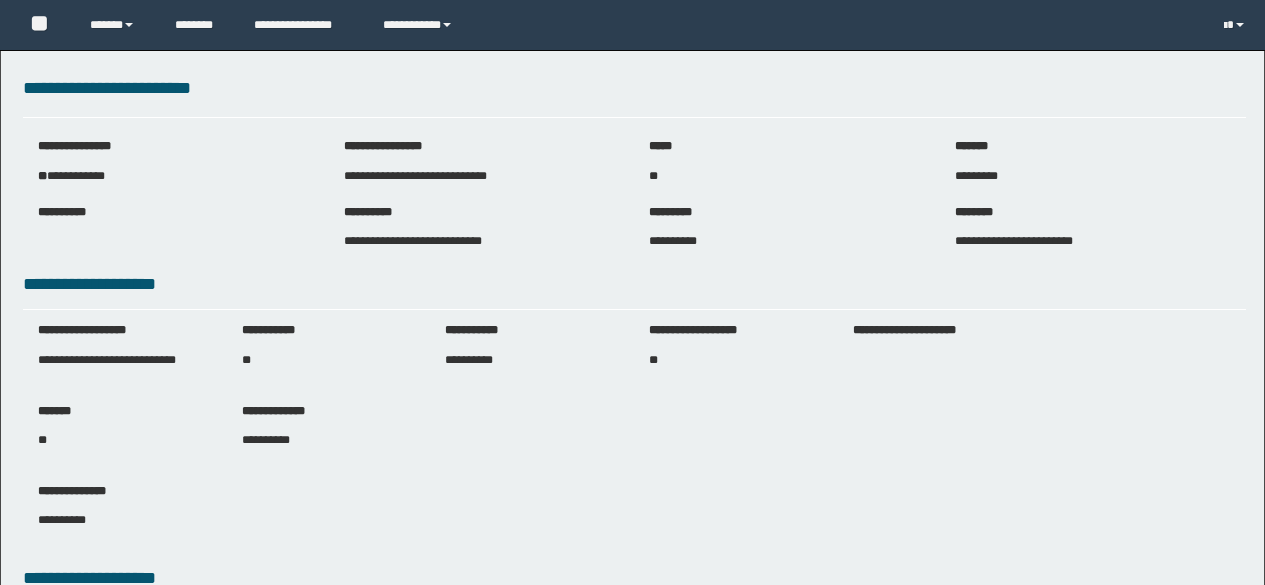 scroll, scrollTop: 0, scrollLeft: 0, axis: both 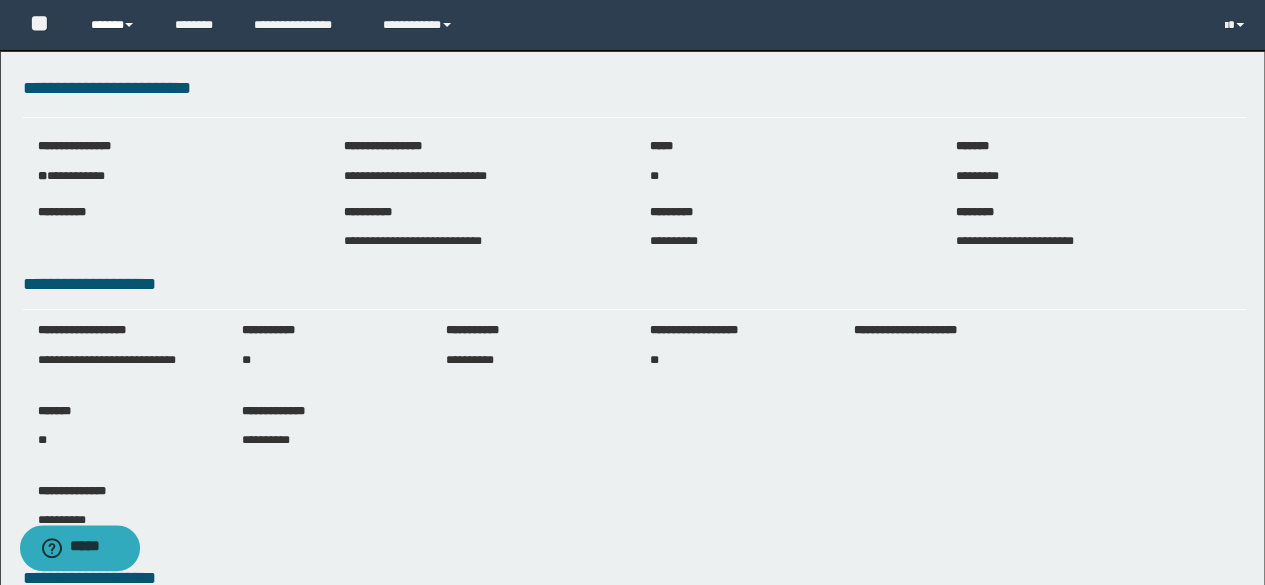 click on "******" at bounding box center [117, 25] 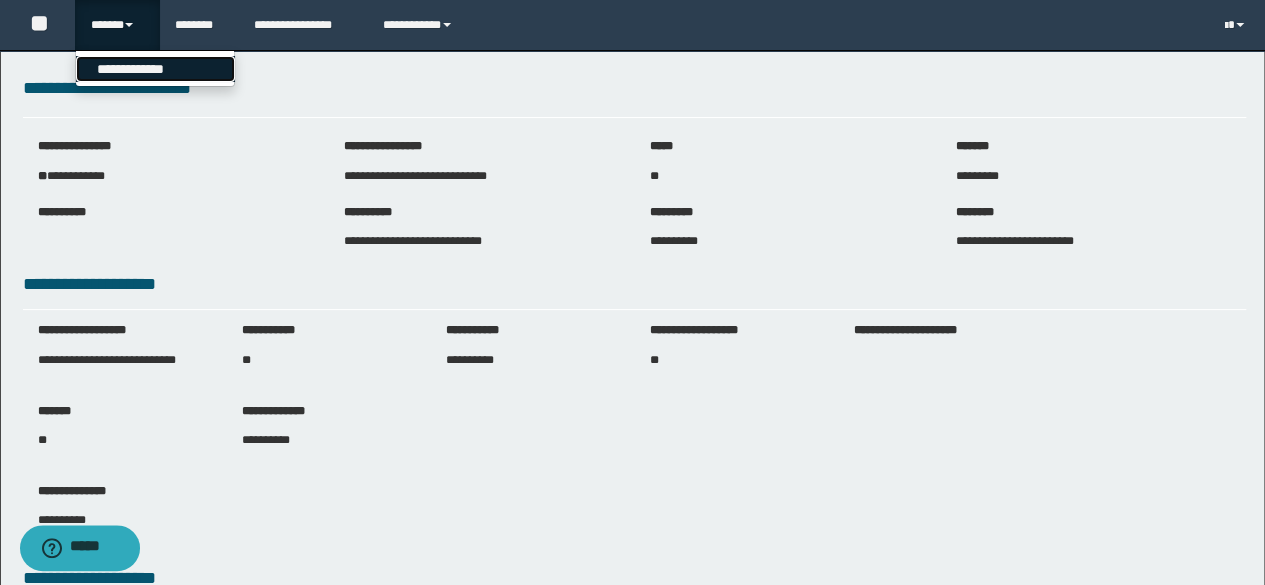 click on "**********" at bounding box center (155, 69) 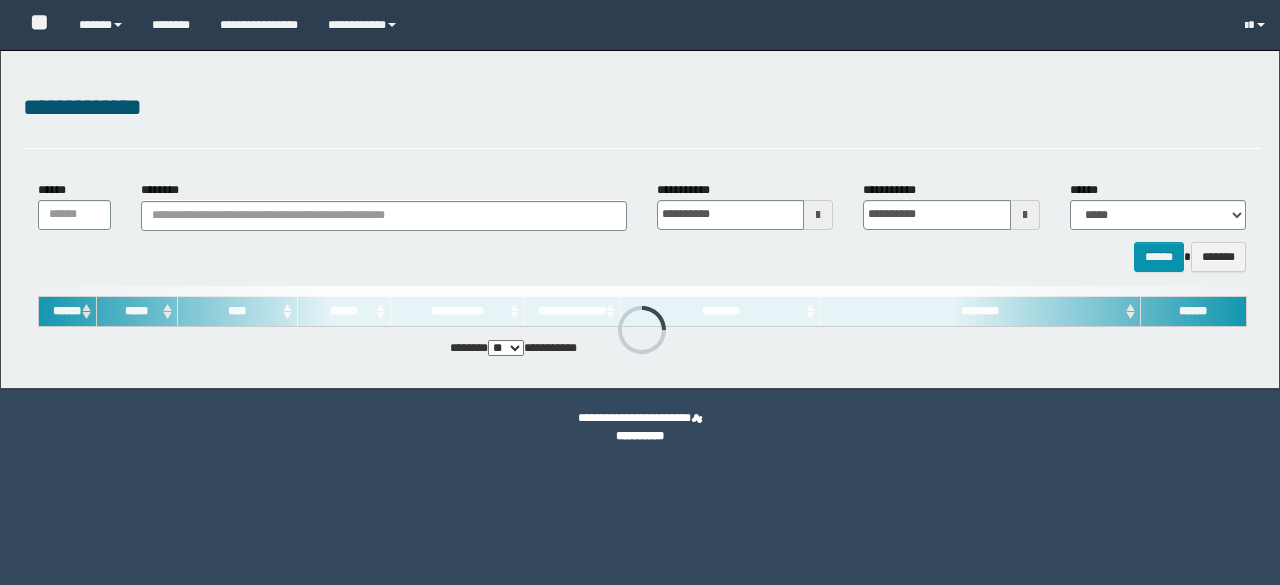 scroll, scrollTop: 0, scrollLeft: 0, axis: both 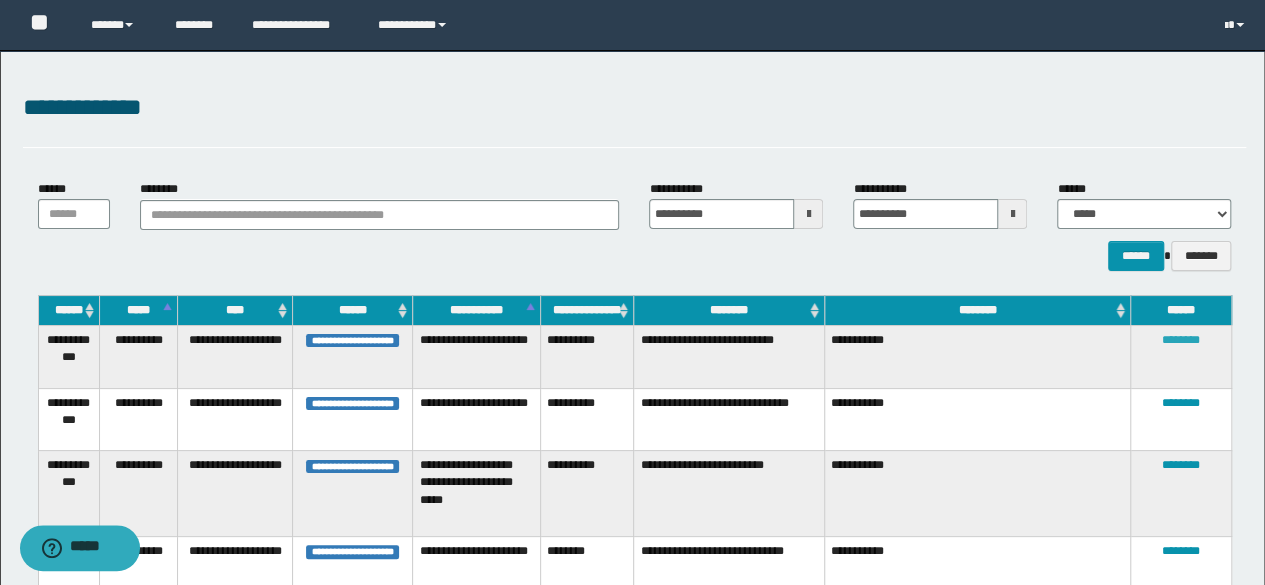 click on "********" at bounding box center [1181, 340] 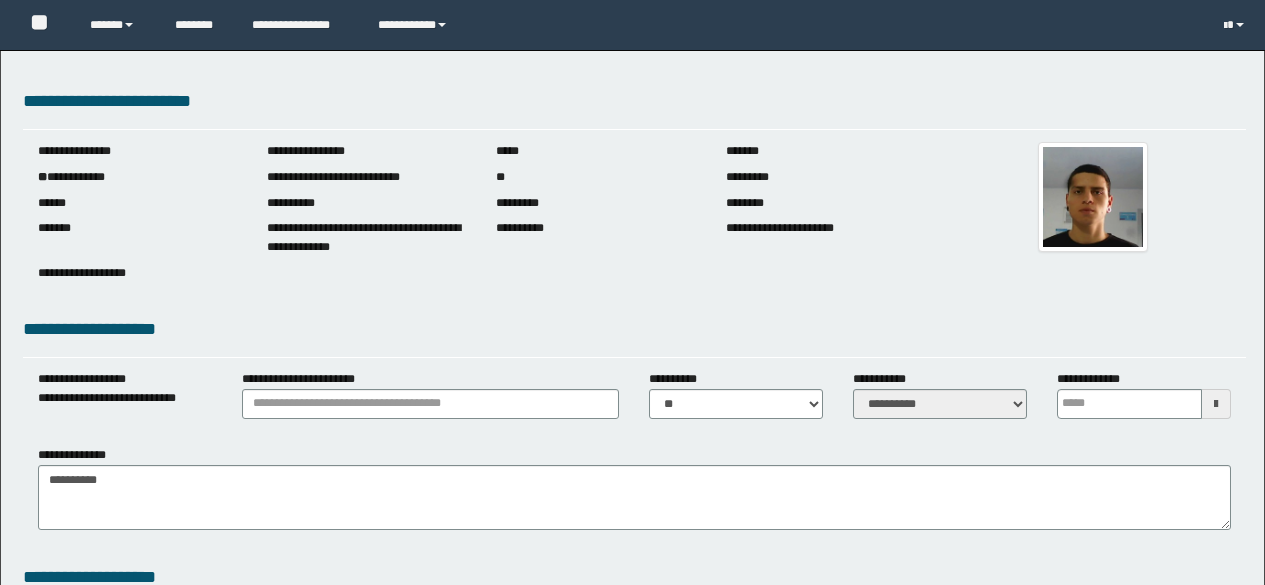 scroll, scrollTop: 0, scrollLeft: 0, axis: both 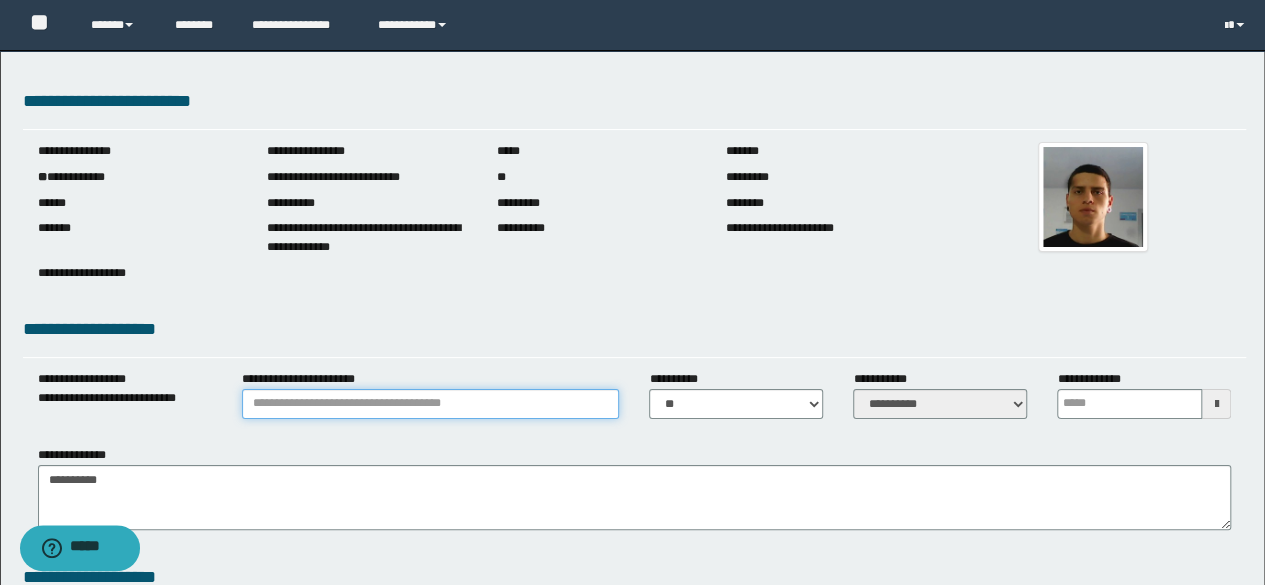 click on "**********" at bounding box center (431, 404) 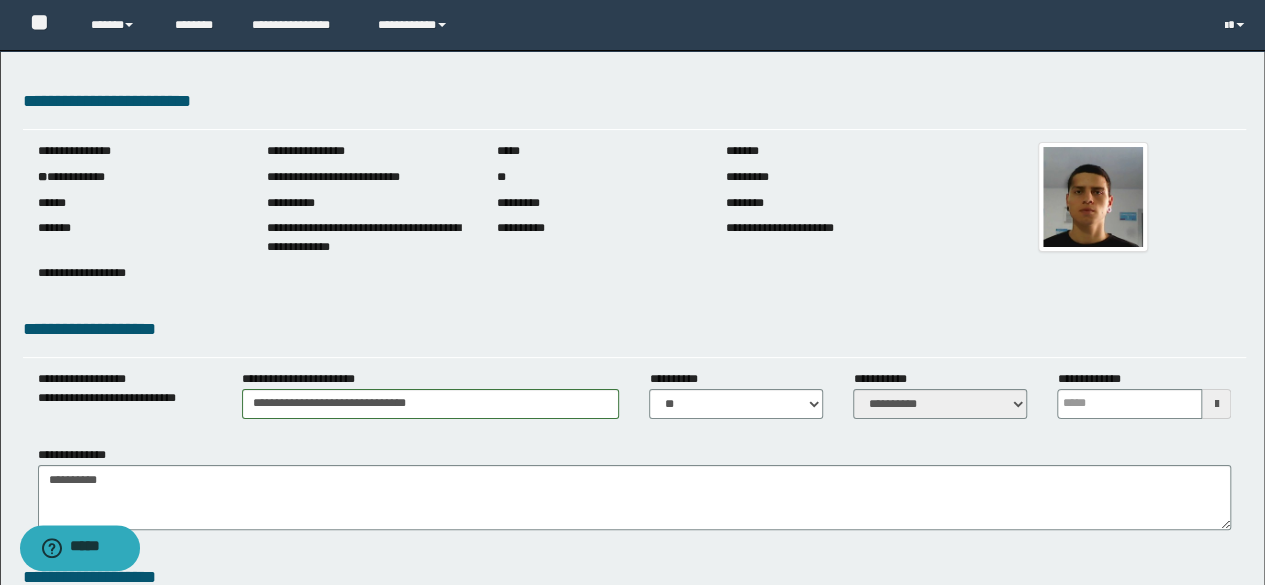 click at bounding box center [1216, 404] 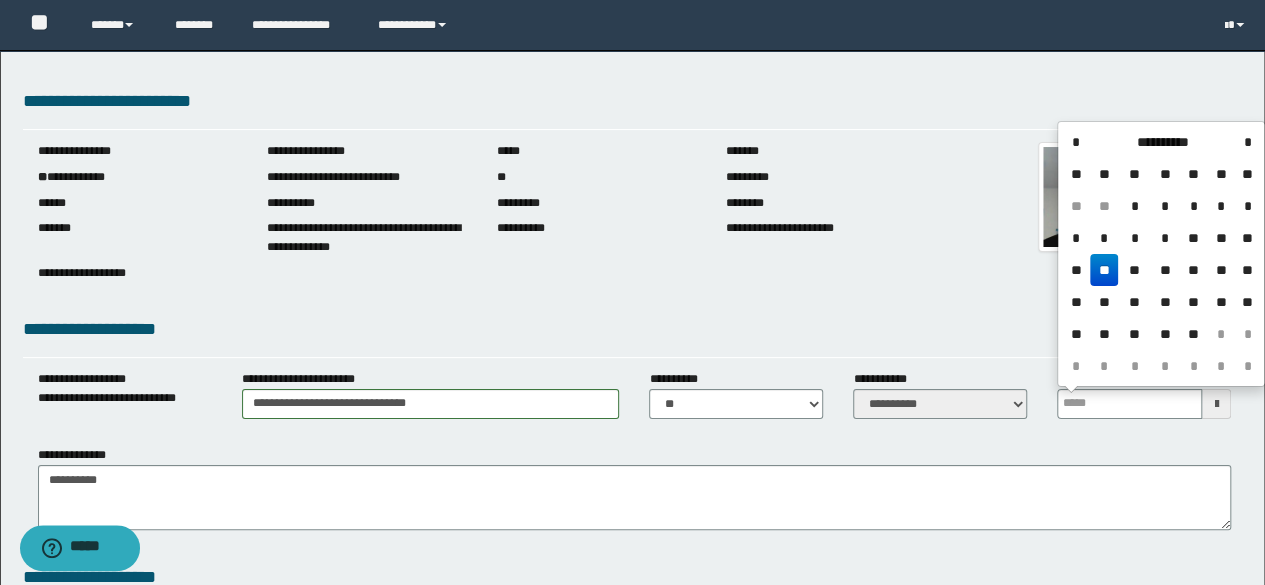 click on "**" at bounding box center (1104, 270) 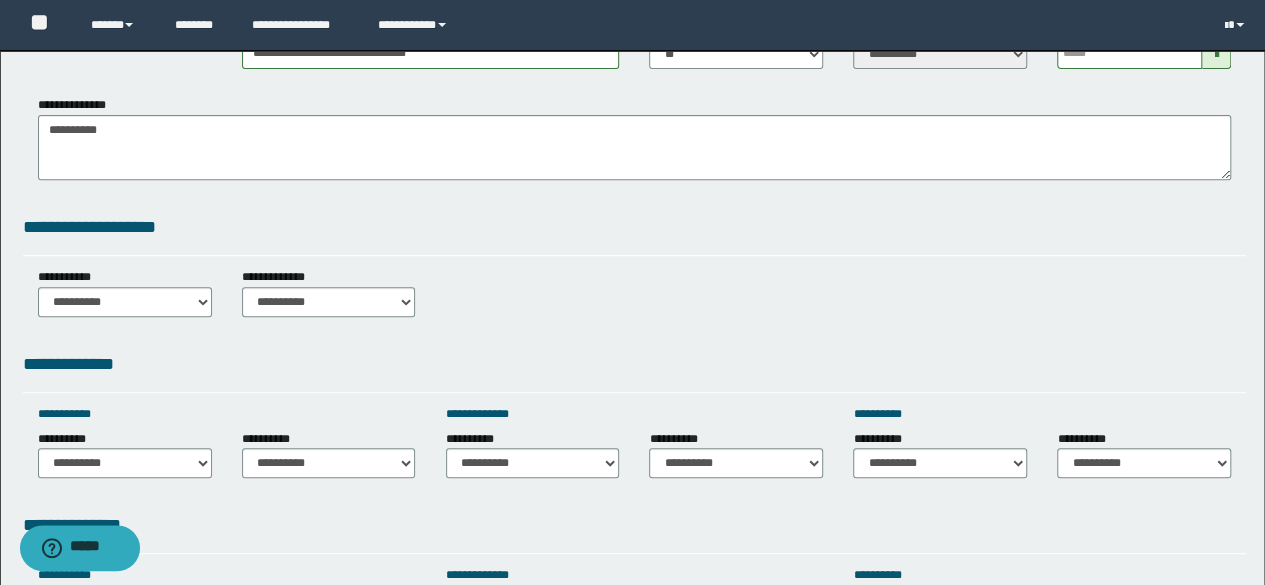 scroll, scrollTop: 360, scrollLeft: 0, axis: vertical 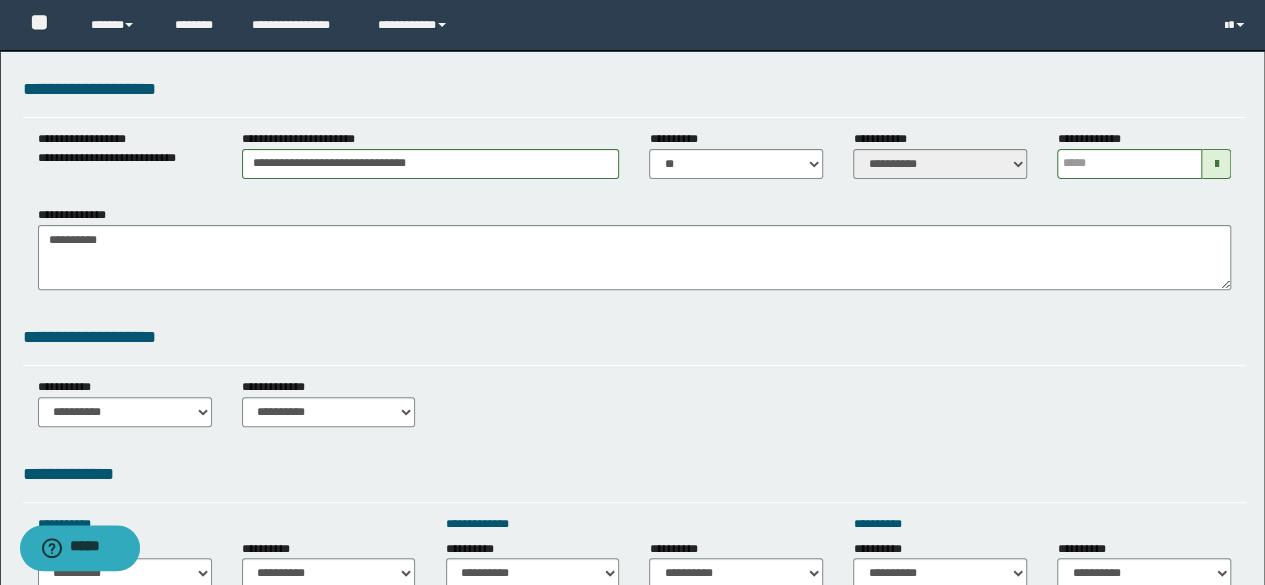 click at bounding box center [1216, 164] 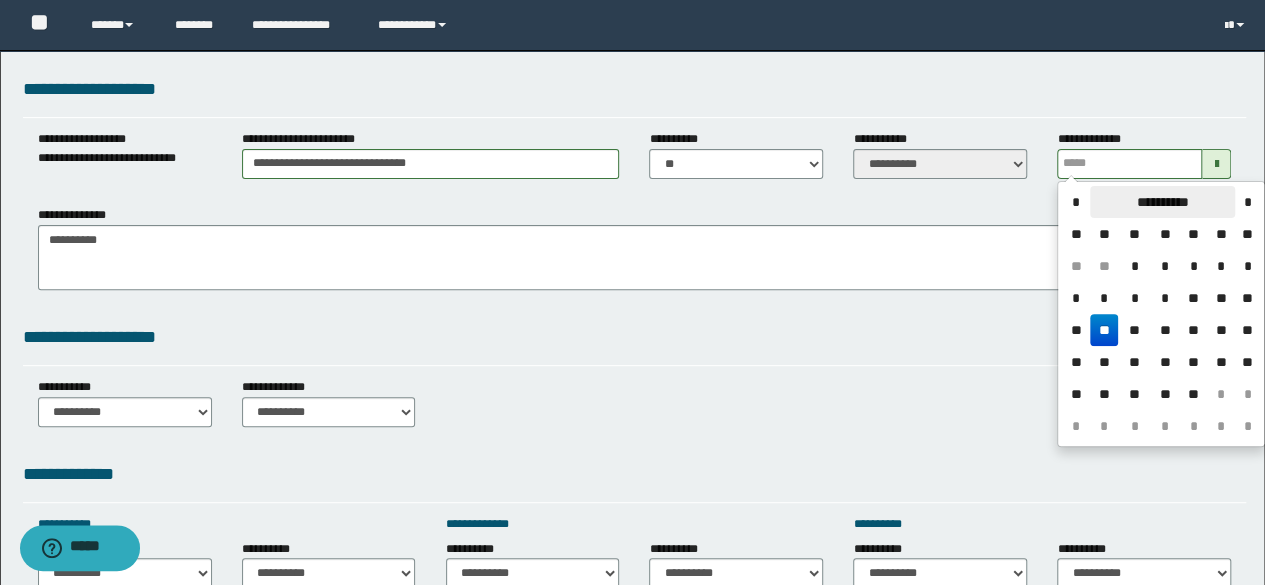 click on "**********" at bounding box center [1162, 202] 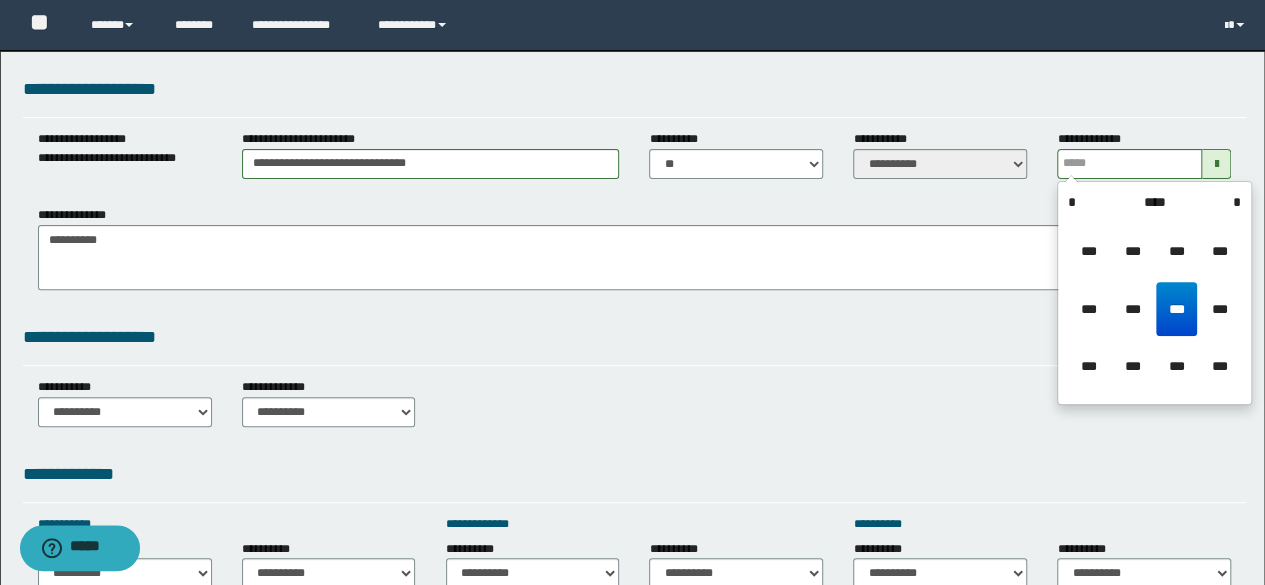 click on "****" at bounding box center (1154, 202) 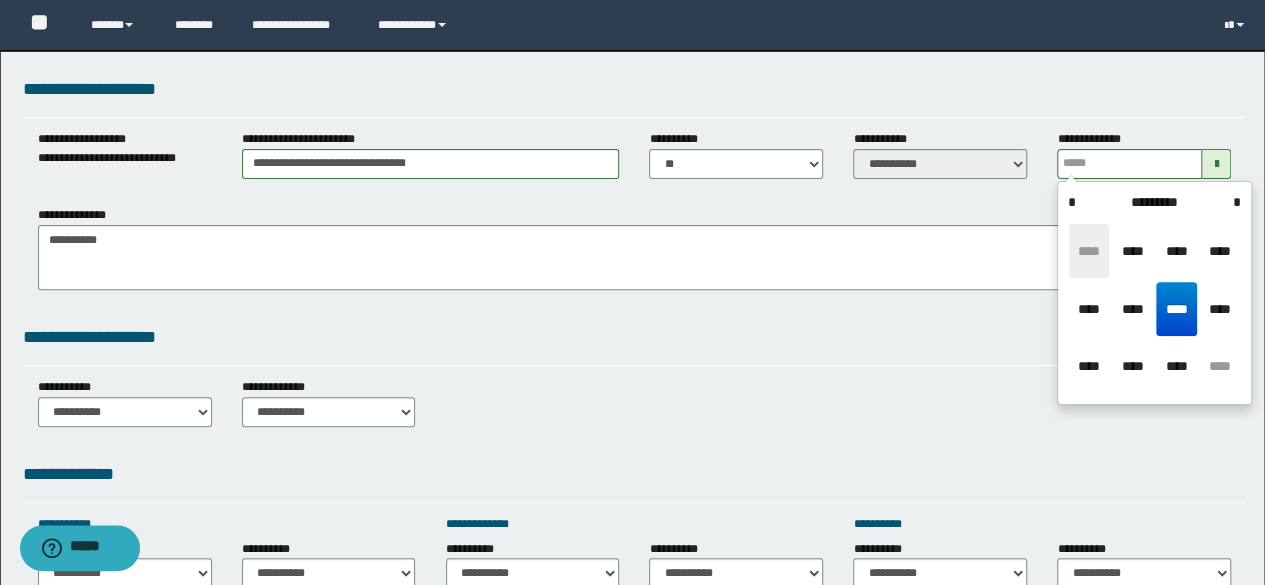 click on "****" at bounding box center [1089, 251] 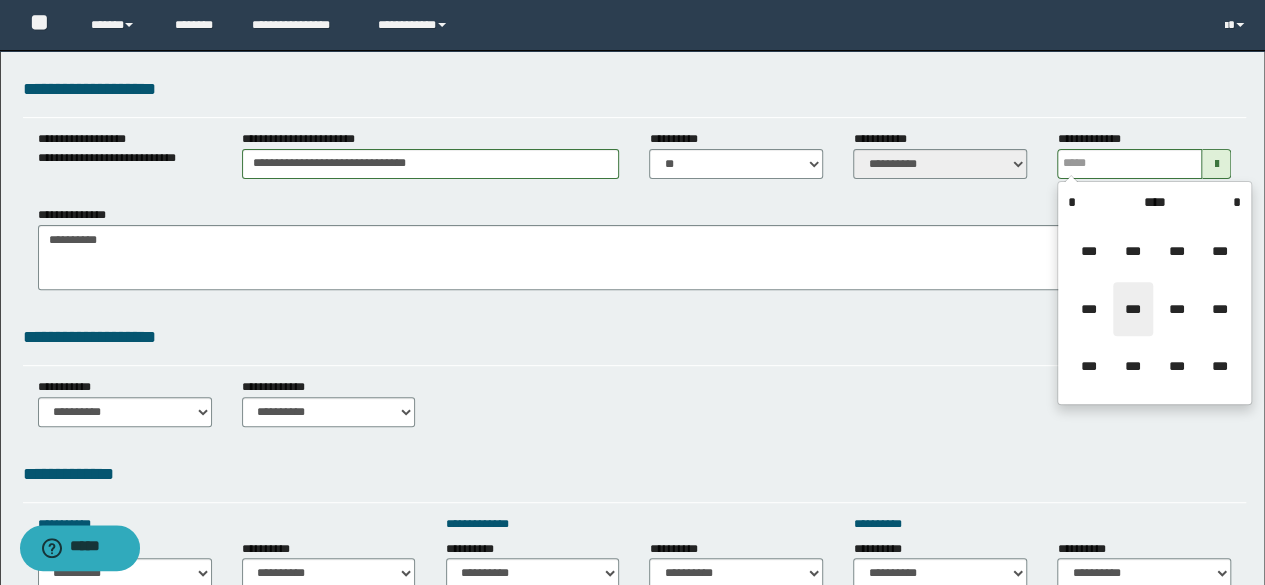 click on "***" at bounding box center (1133, 309) 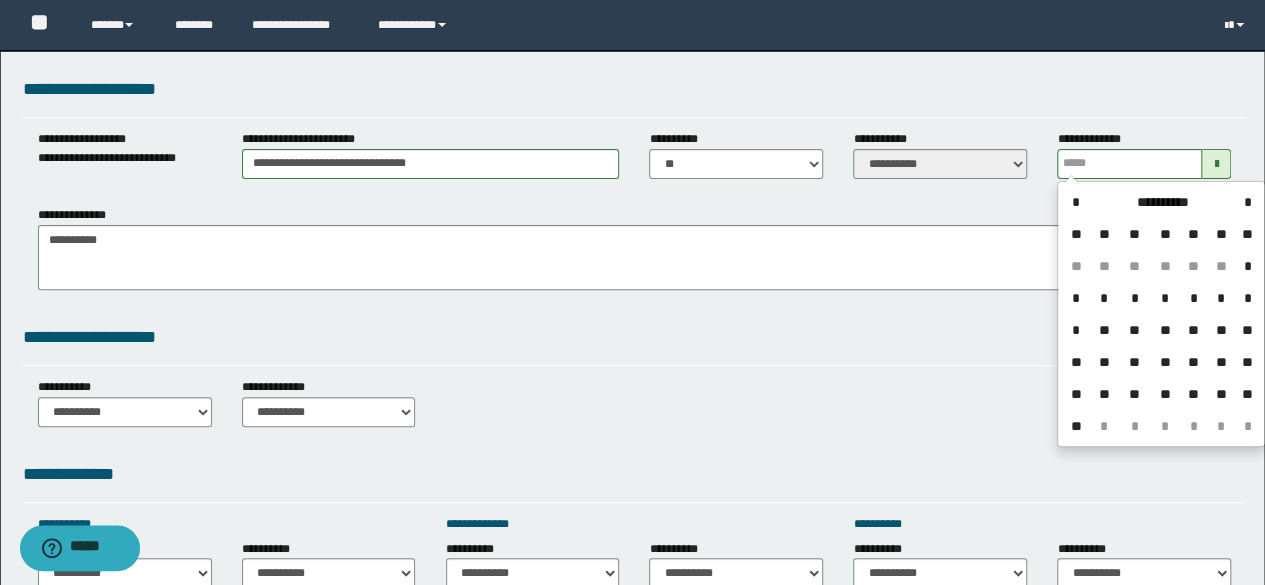 click on "*" at bounding box center [1134, 298] 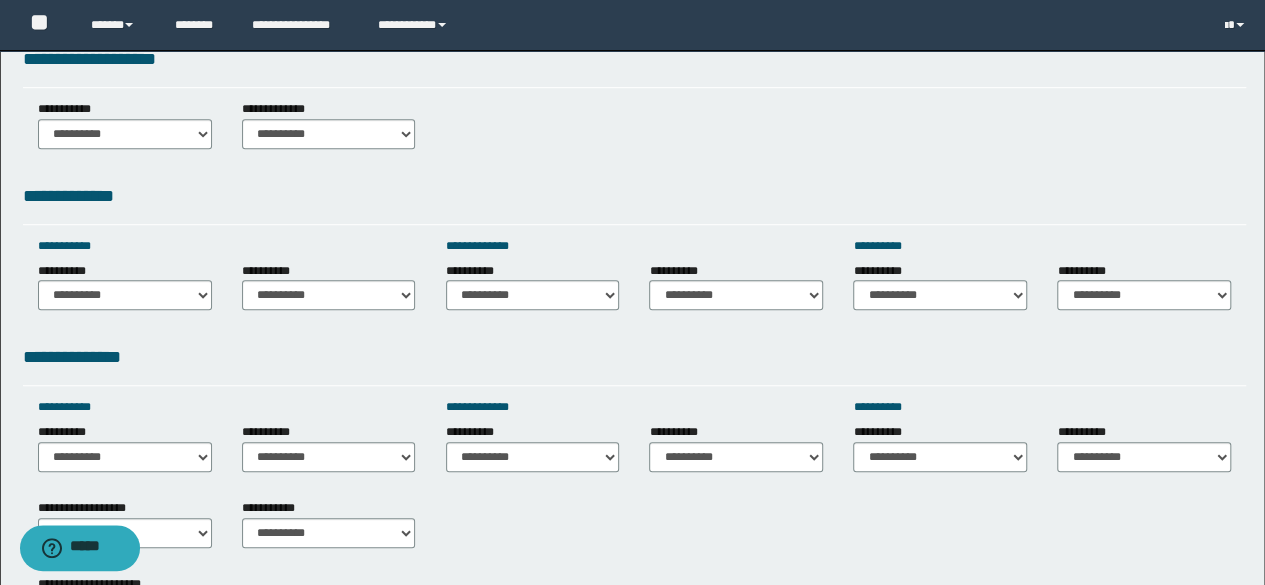 scroll, scrollTop: 520, scrollLeft: 0, axis: vertical 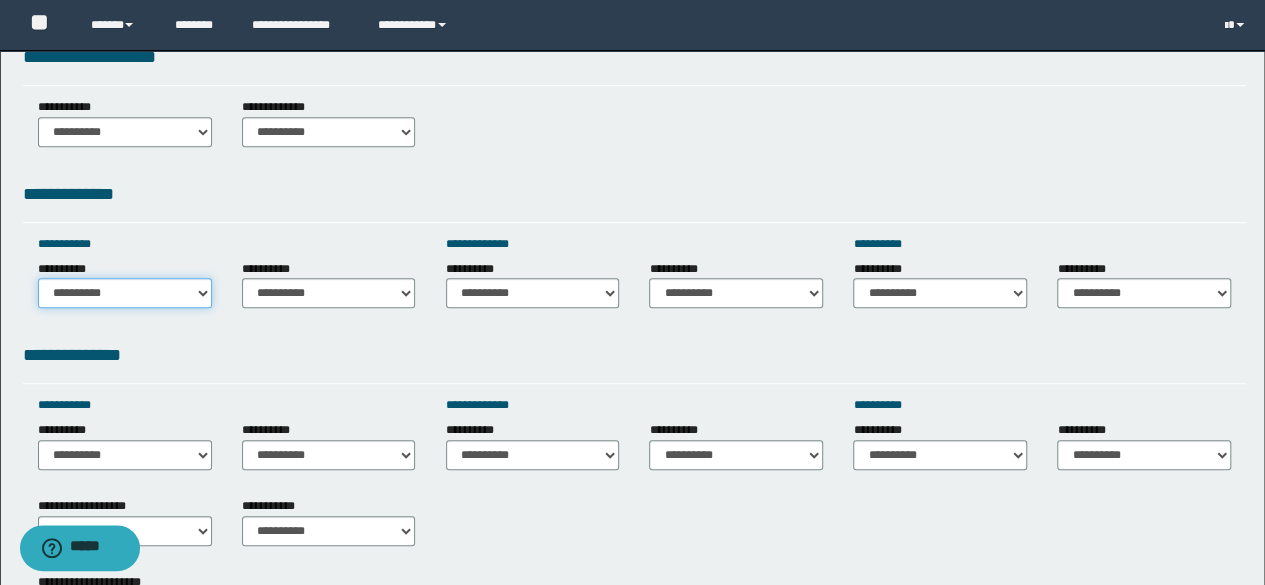 click on "**********" at bounding box center (125, 293) 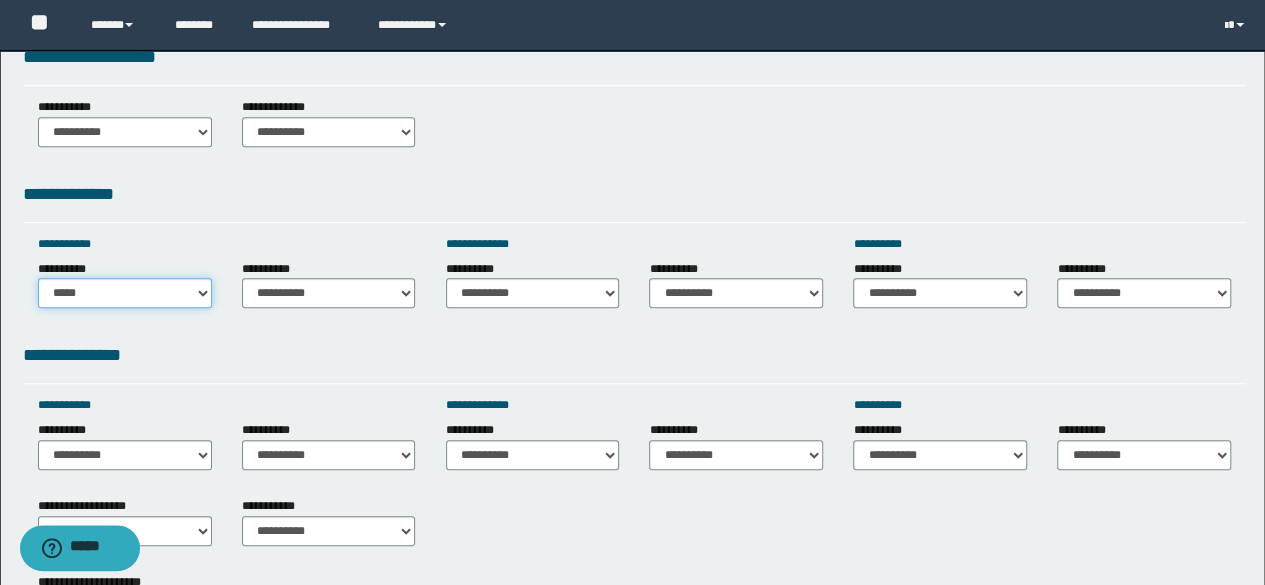 click on "**********" at bounding box center (125, 293) 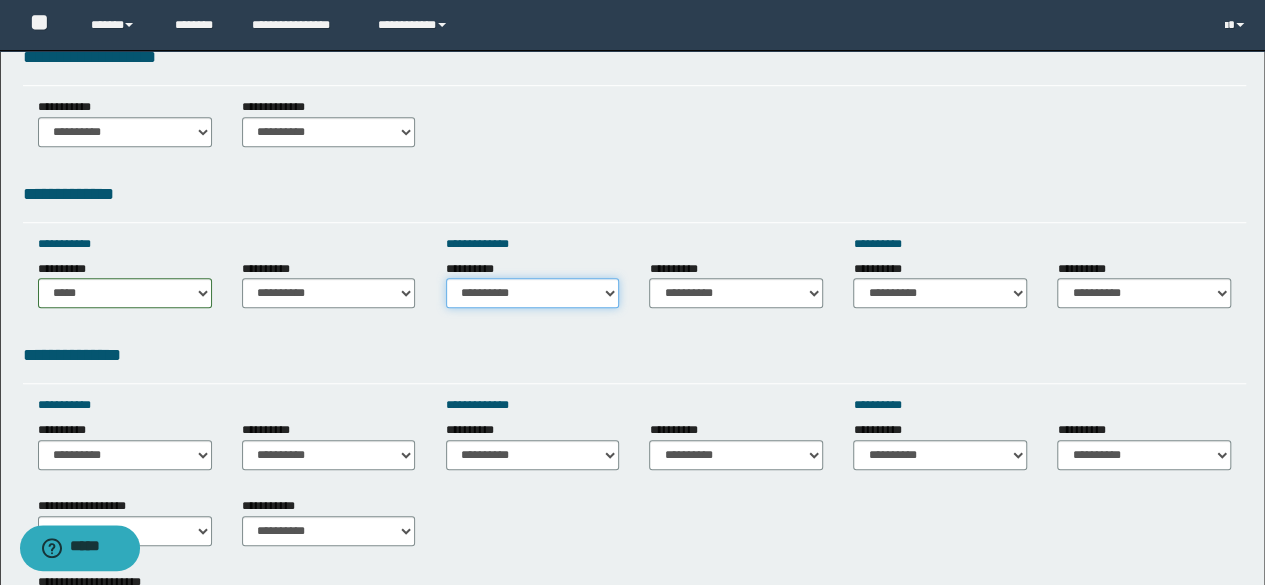 click on "**********" at bounding box center [533, 293] 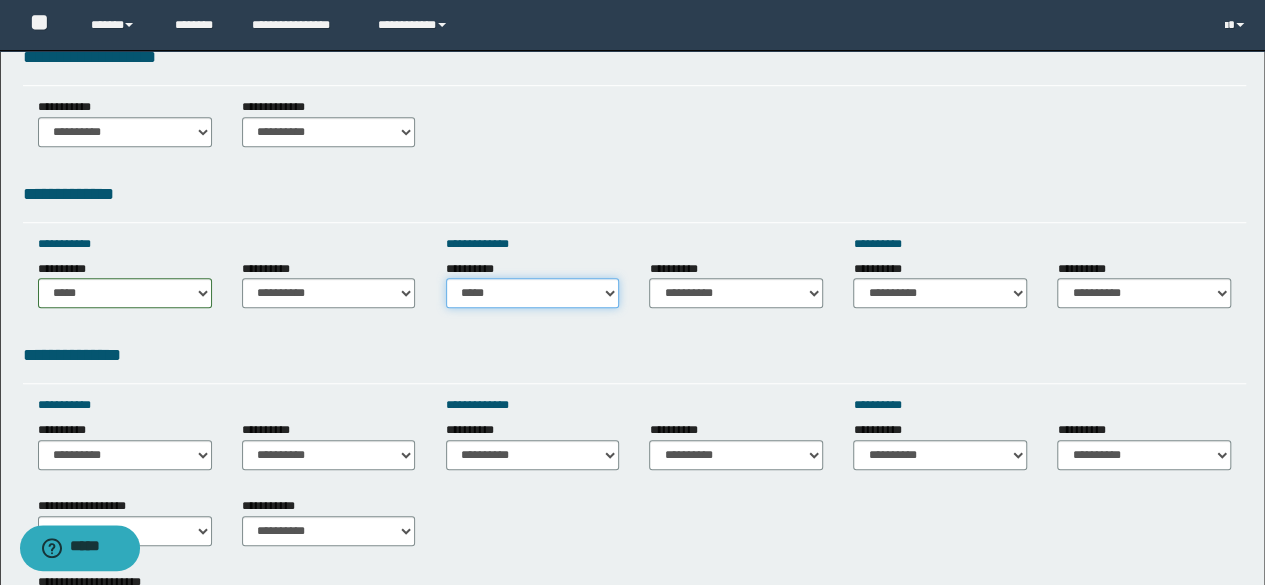 click on "**********" at bounding box center (533, 293) 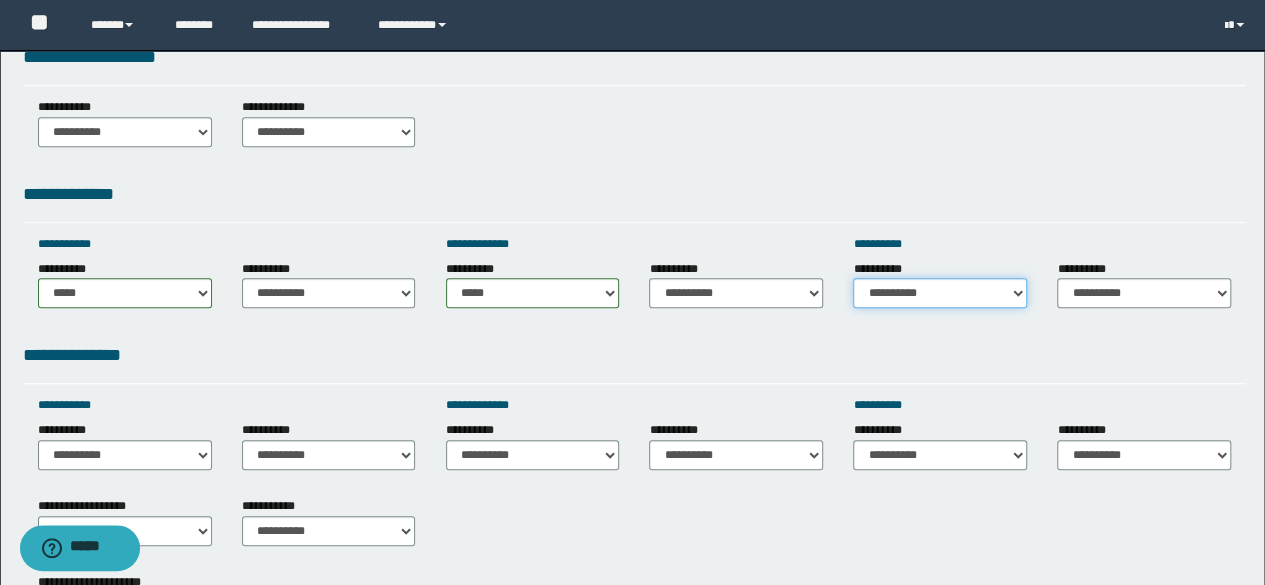click on "**********" at bounding box center [940, 293] 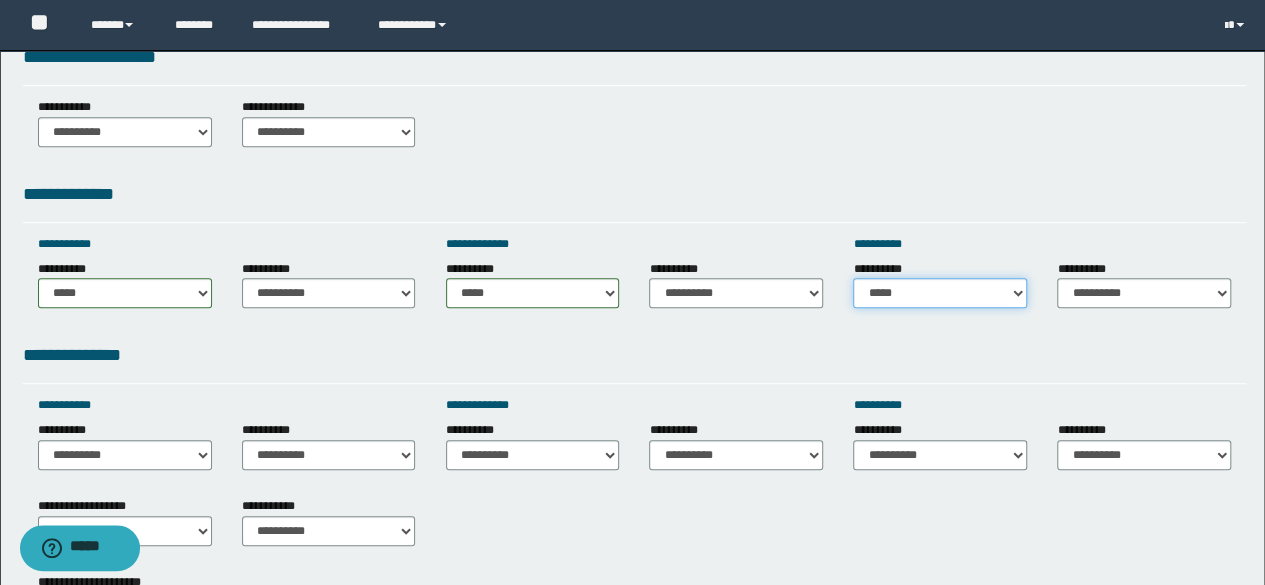 click on "**********" at bounding box center (940, 293) 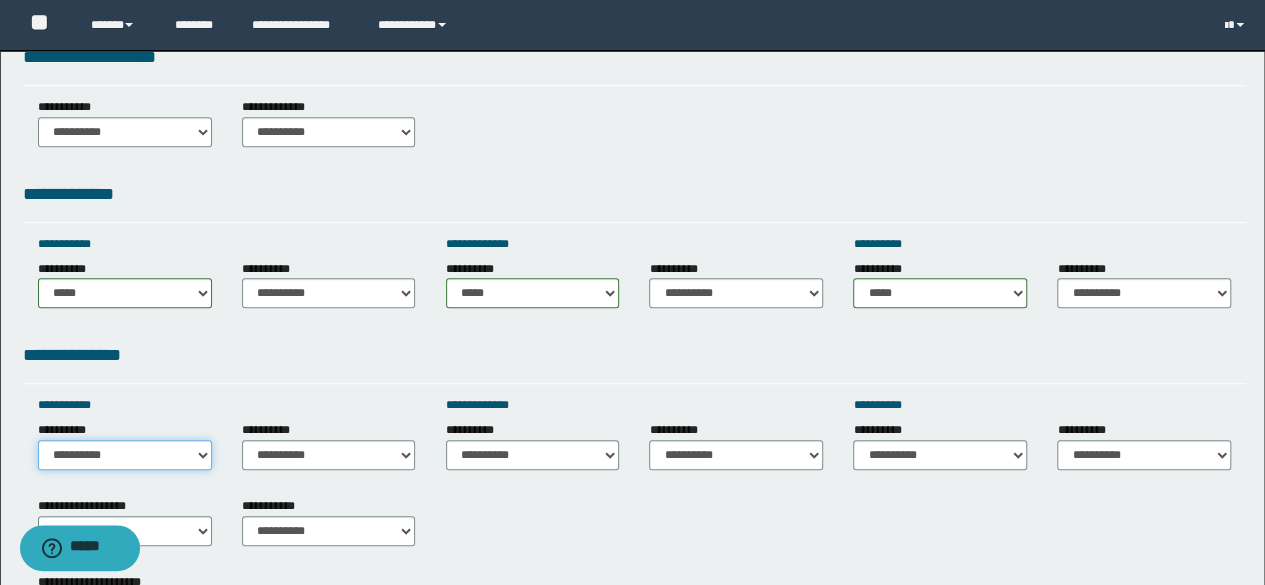click on "**********" at bounding box center (125, 455) 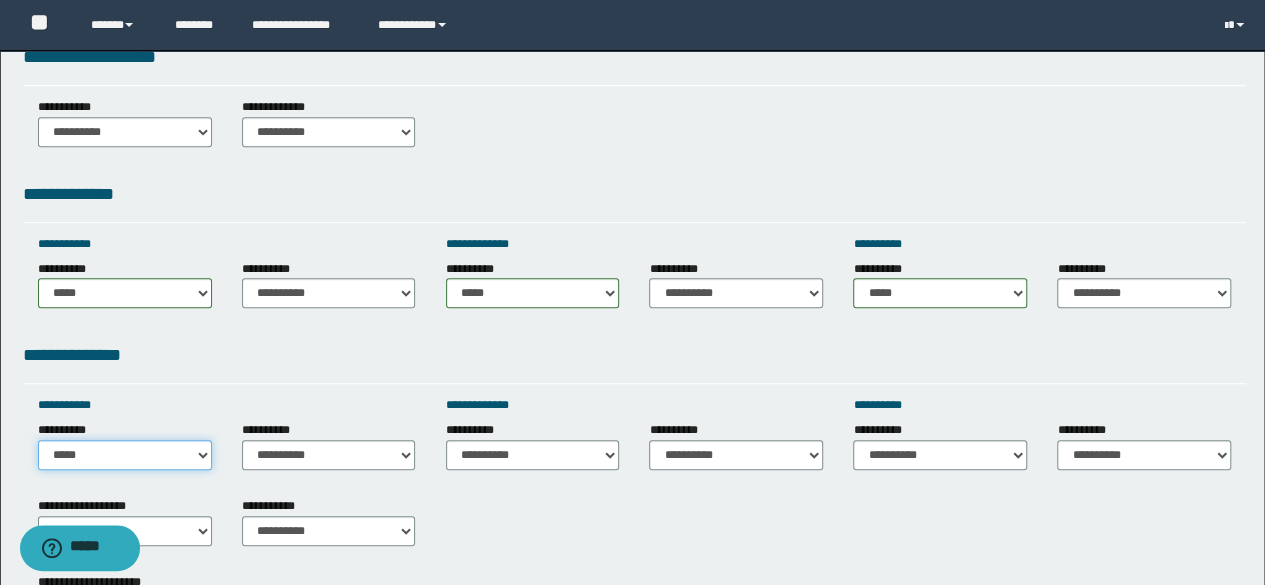 click on "**********" at bounding box center [125, 455] 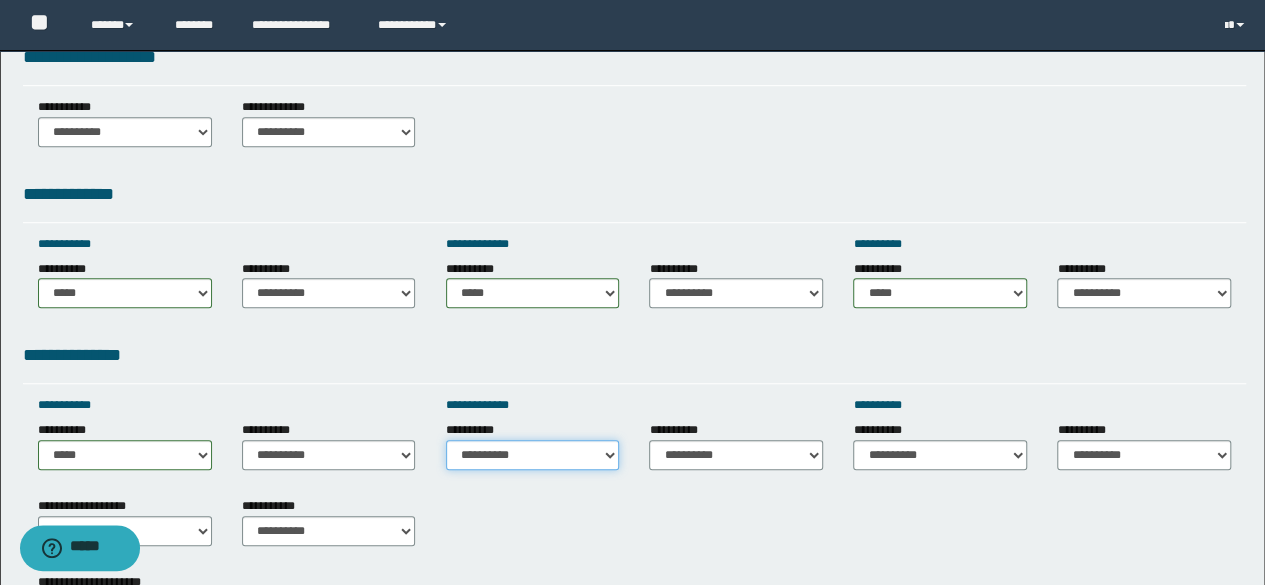 click on "**********" at bounding box center (533, 455) 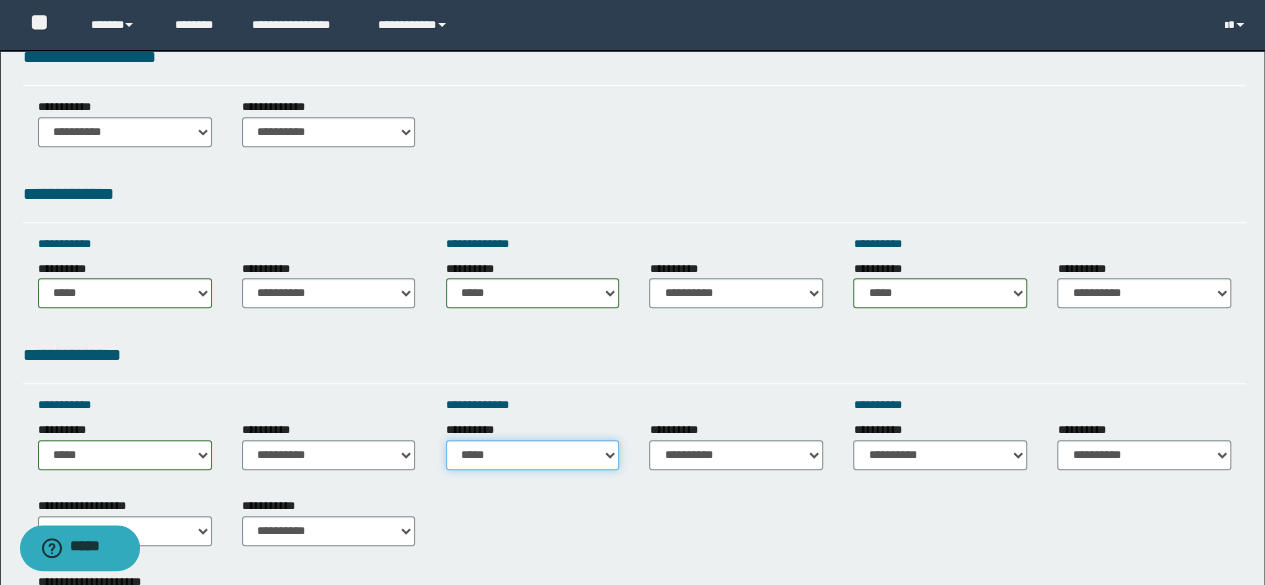 click on "**********" at bounding box center [533, 455] 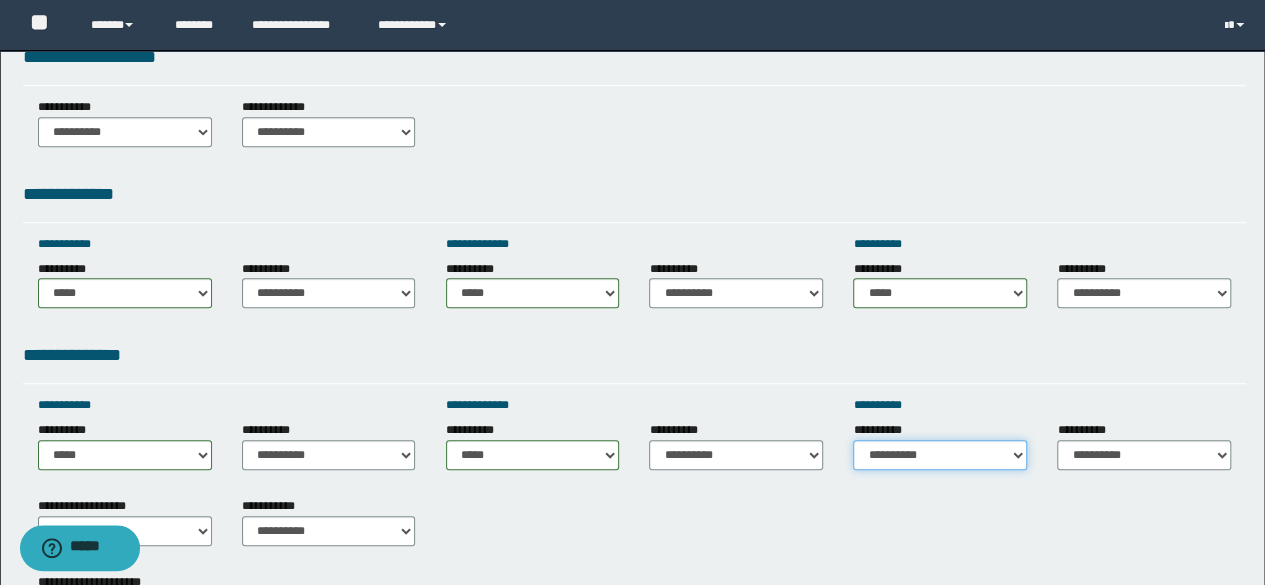 click on "**********" at bounding box center [940, 455] 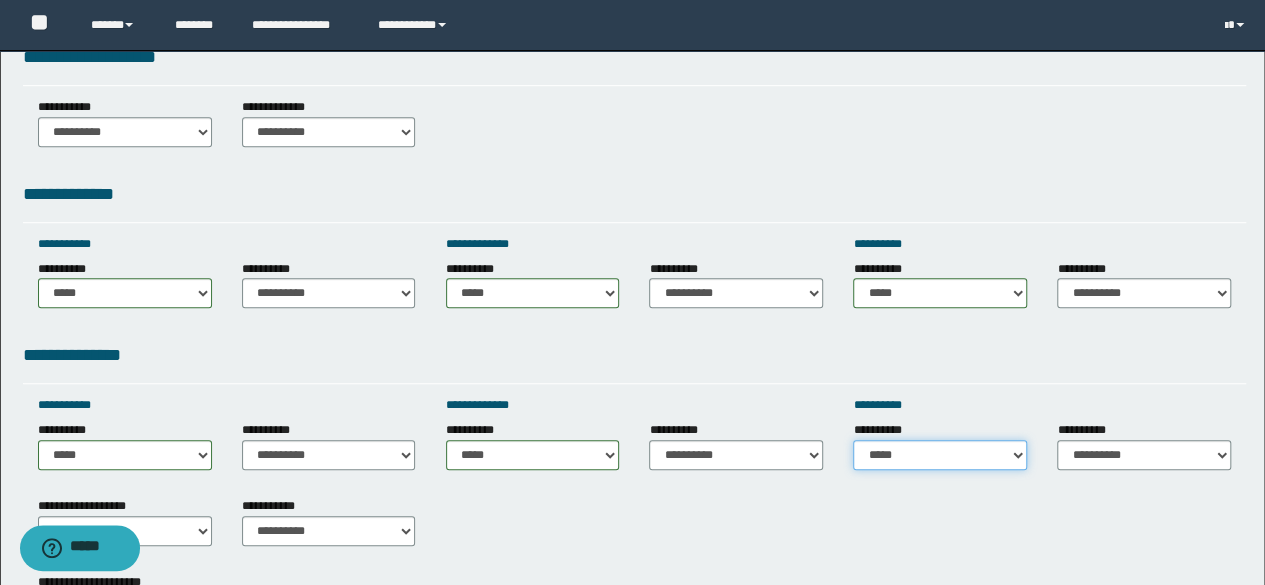 click on "**********" at bounding box center (940, 455) 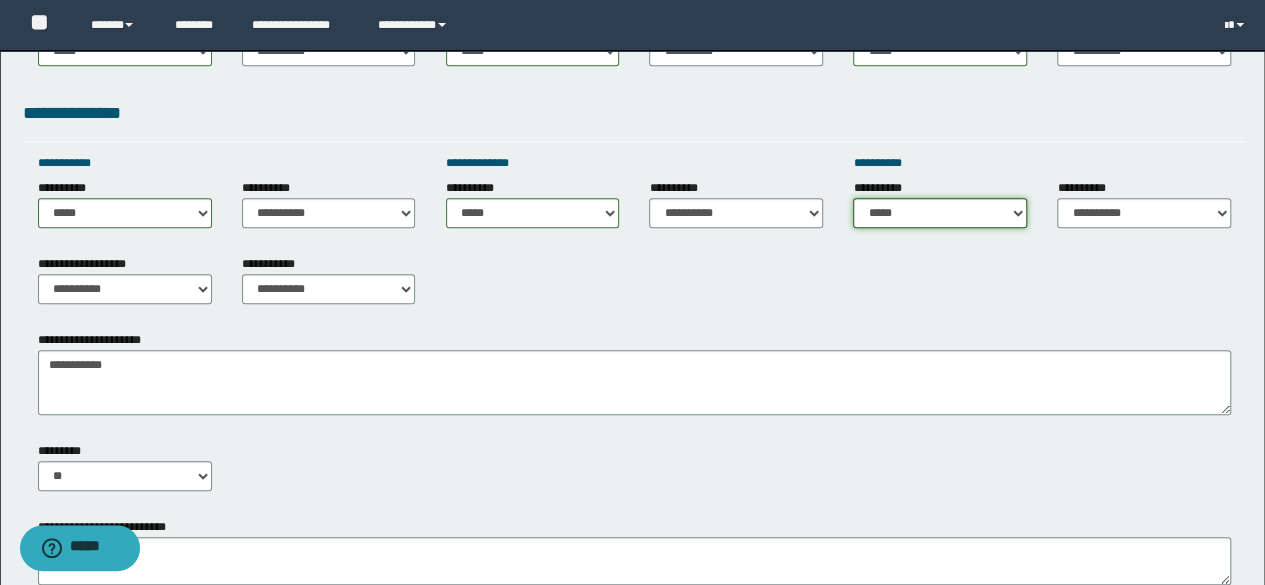 scroll, scrollTop: 800, scrollLeft: 0, axis: vertical 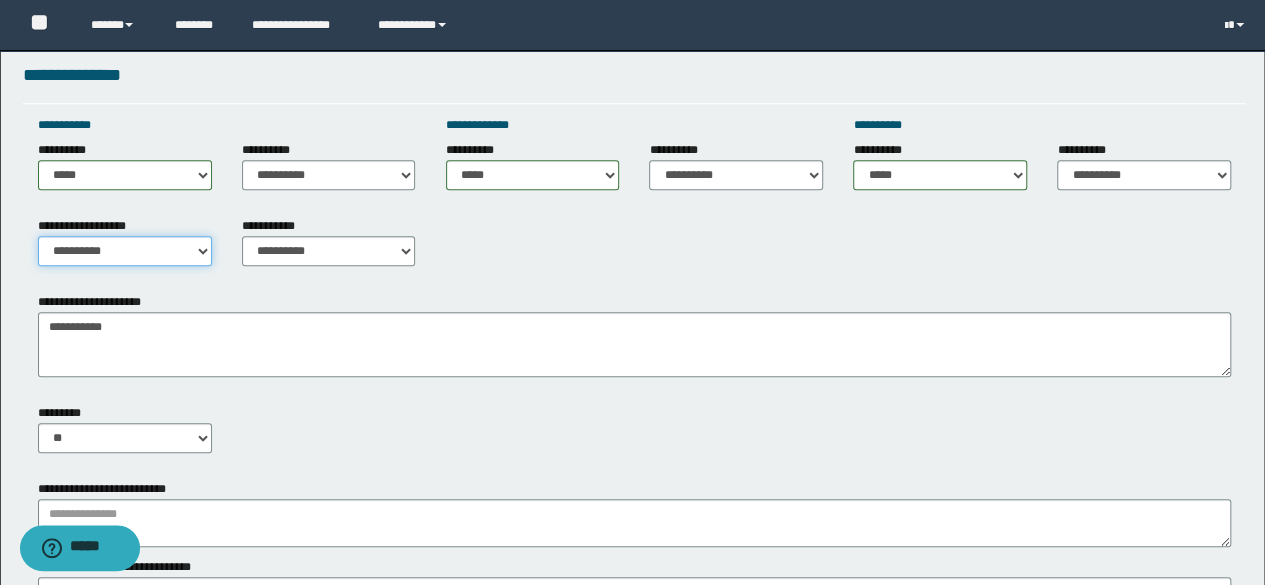 click on "**********" at bounding box center (125, 251) 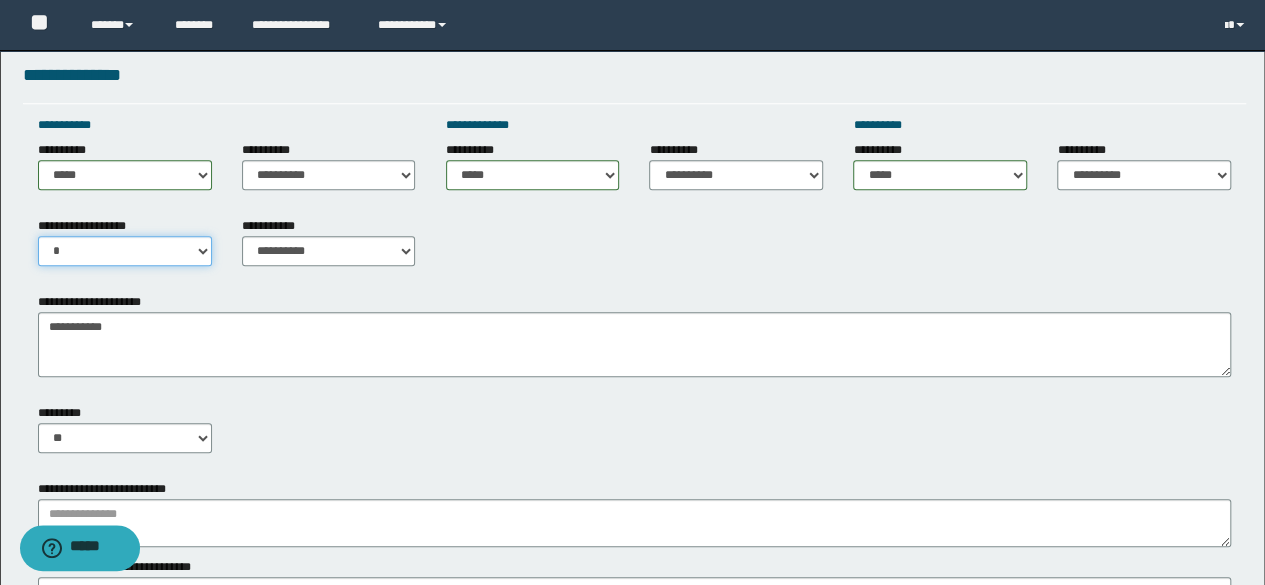 click on "**********" at bounding box center [125, 251] 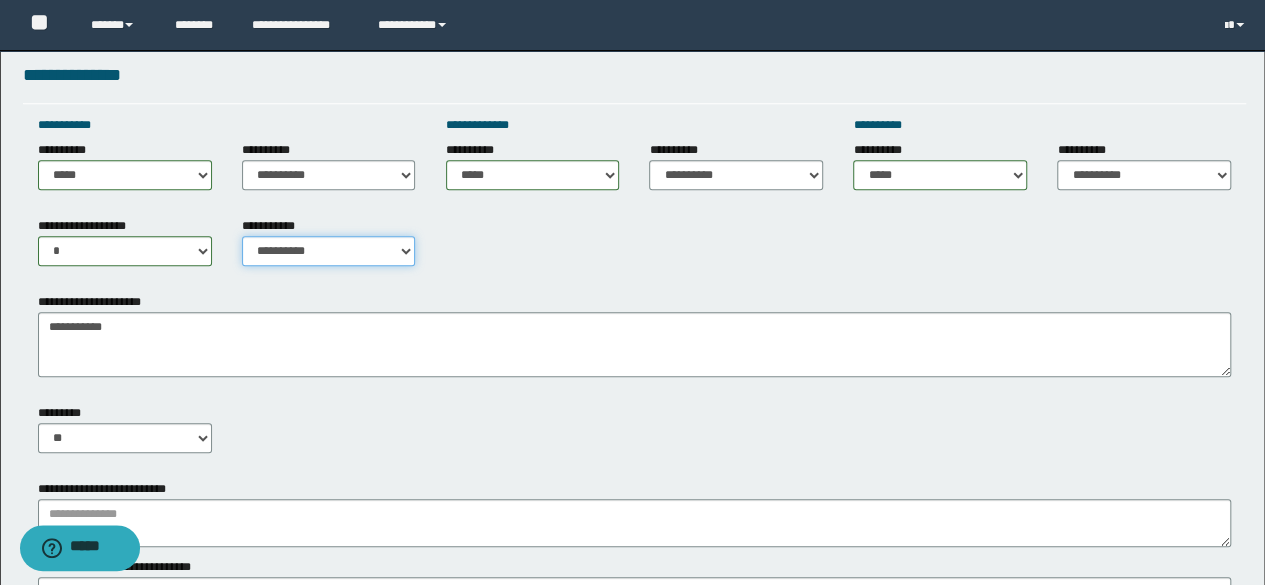 click on "**********" at bounding box center [329, 251] 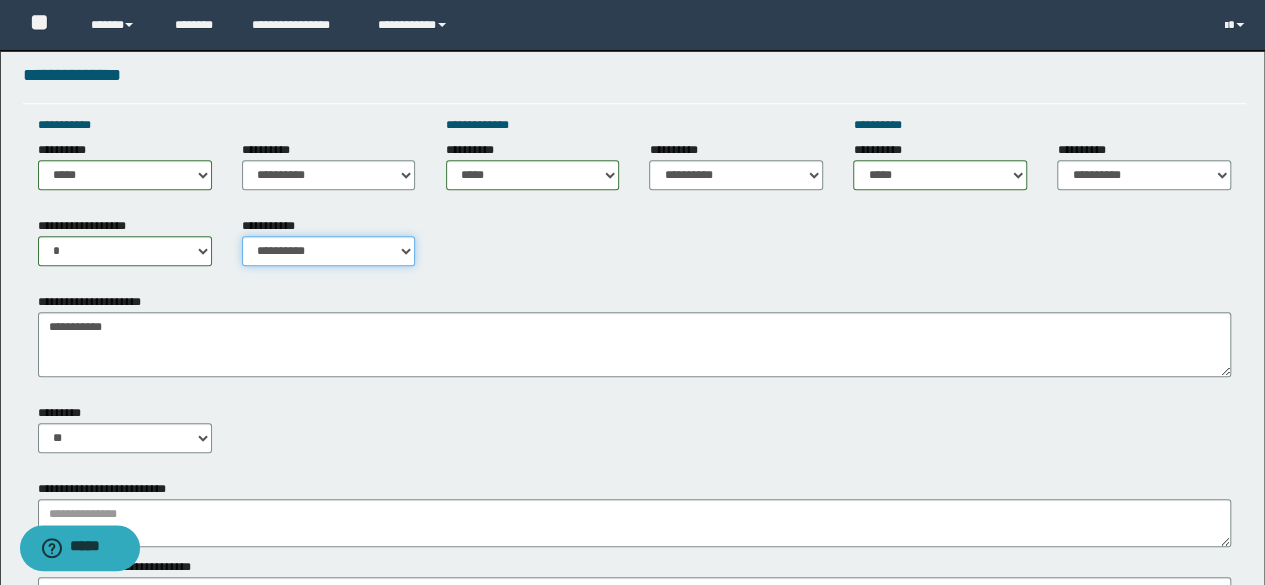 select on "*" 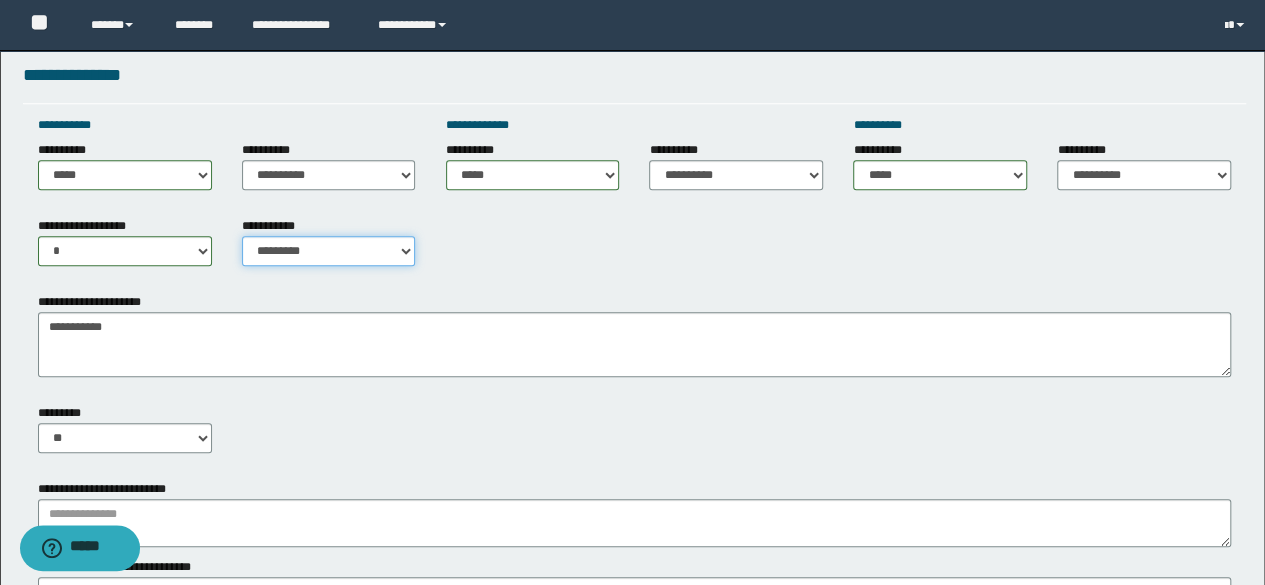 click on "**********" at bounding box center [329, 251] 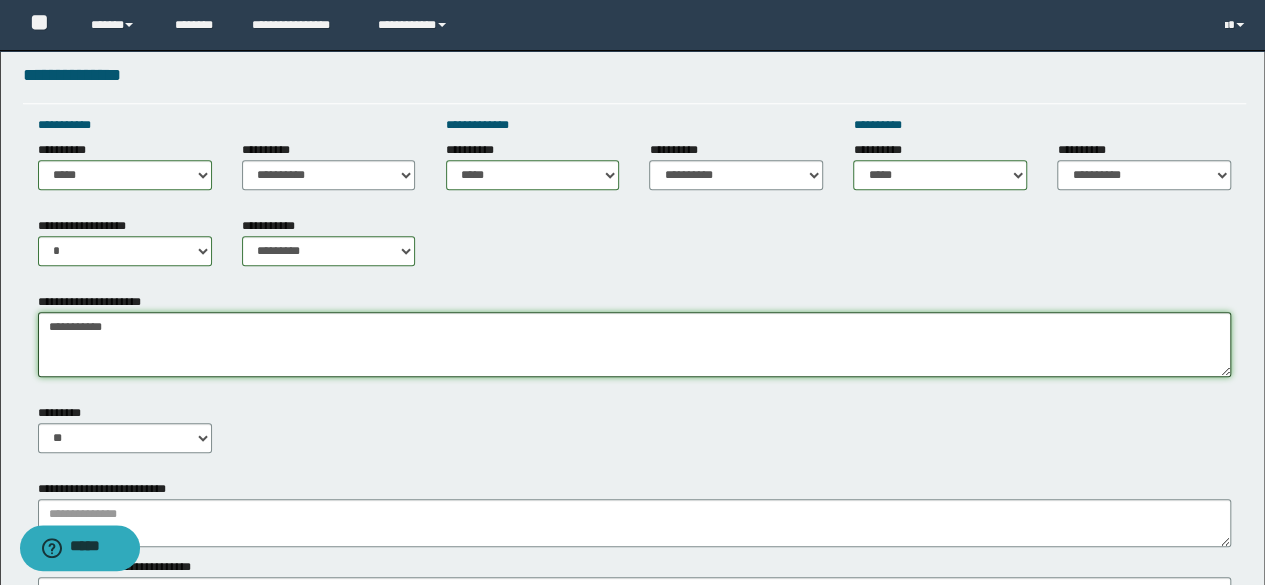 click on "**********" at bounding box center (635, 344) 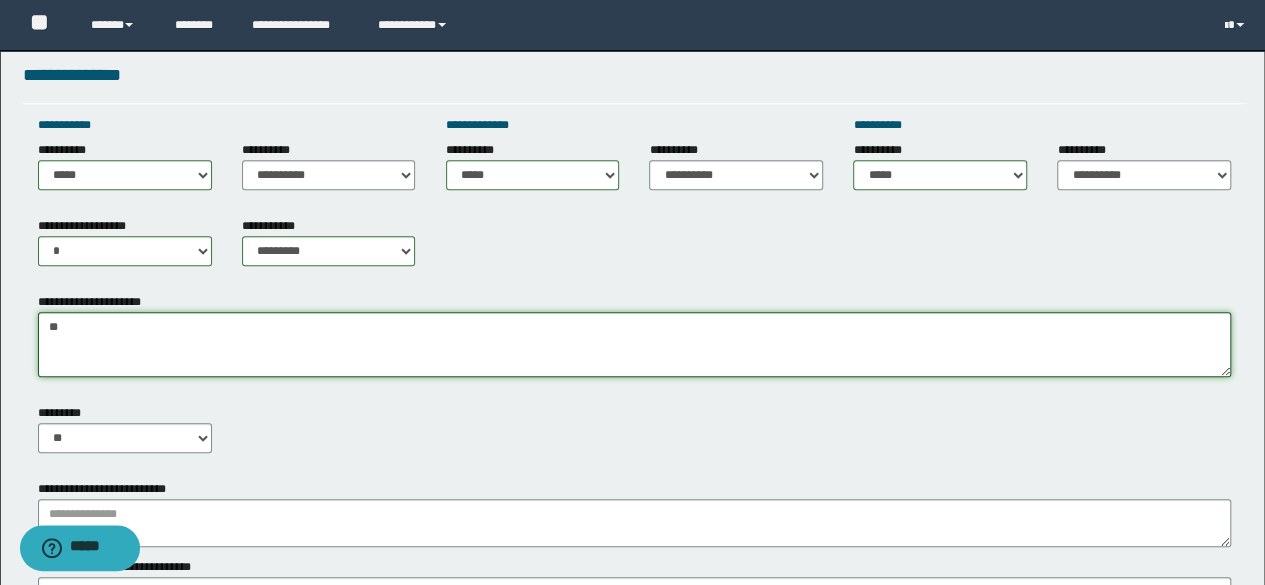 type on "*" 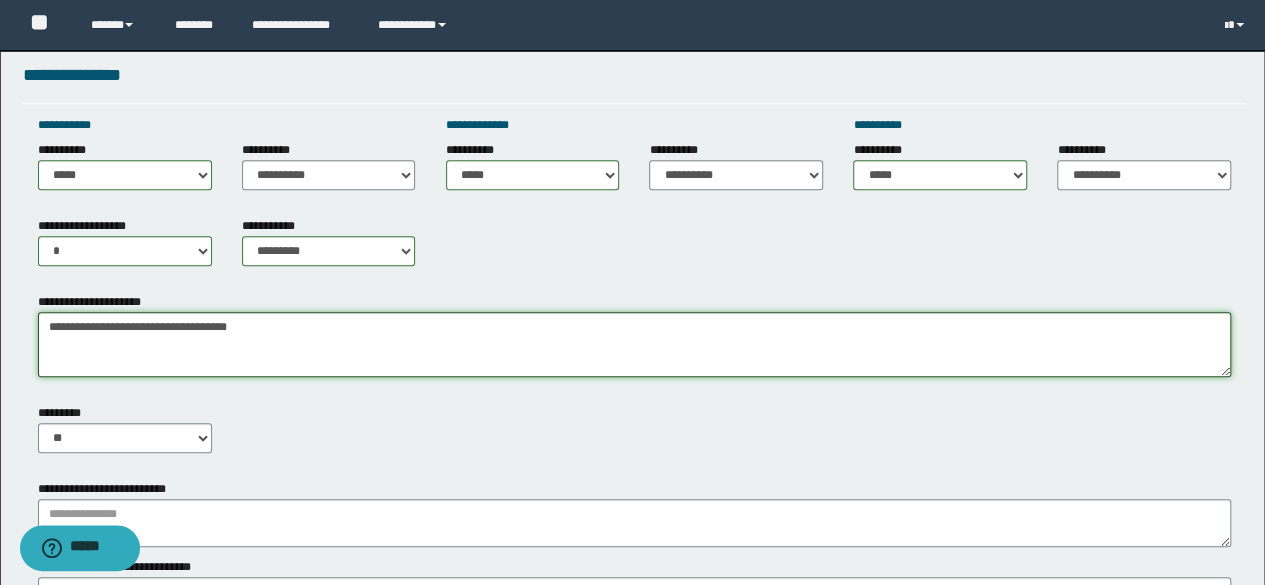 type on "**********" 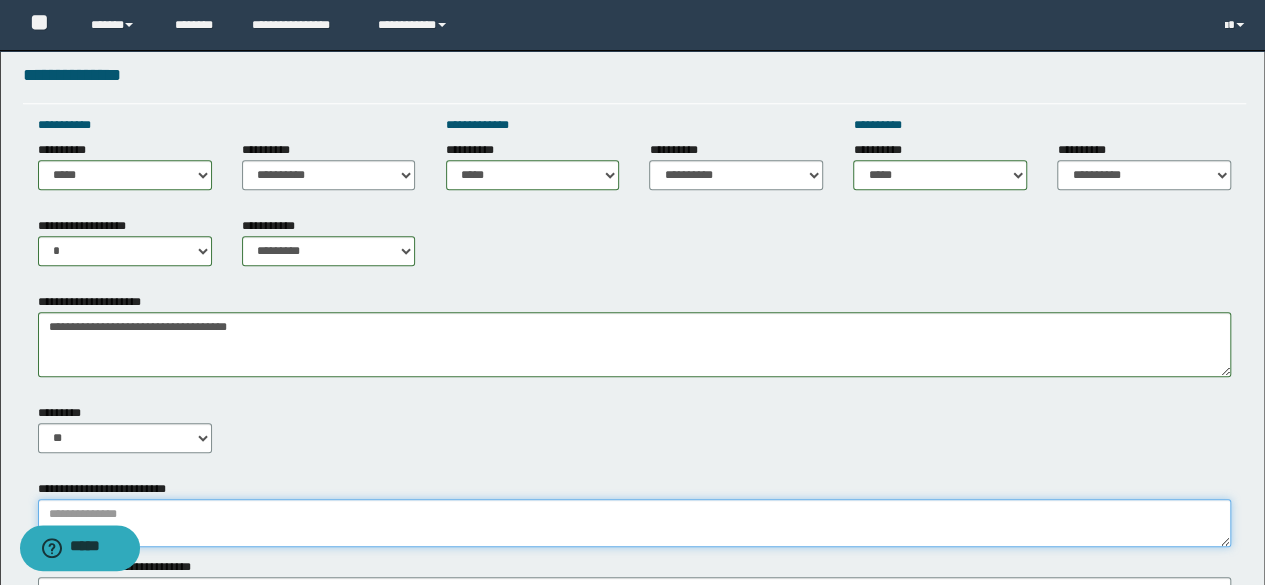 click at bounding box center (635, 523) 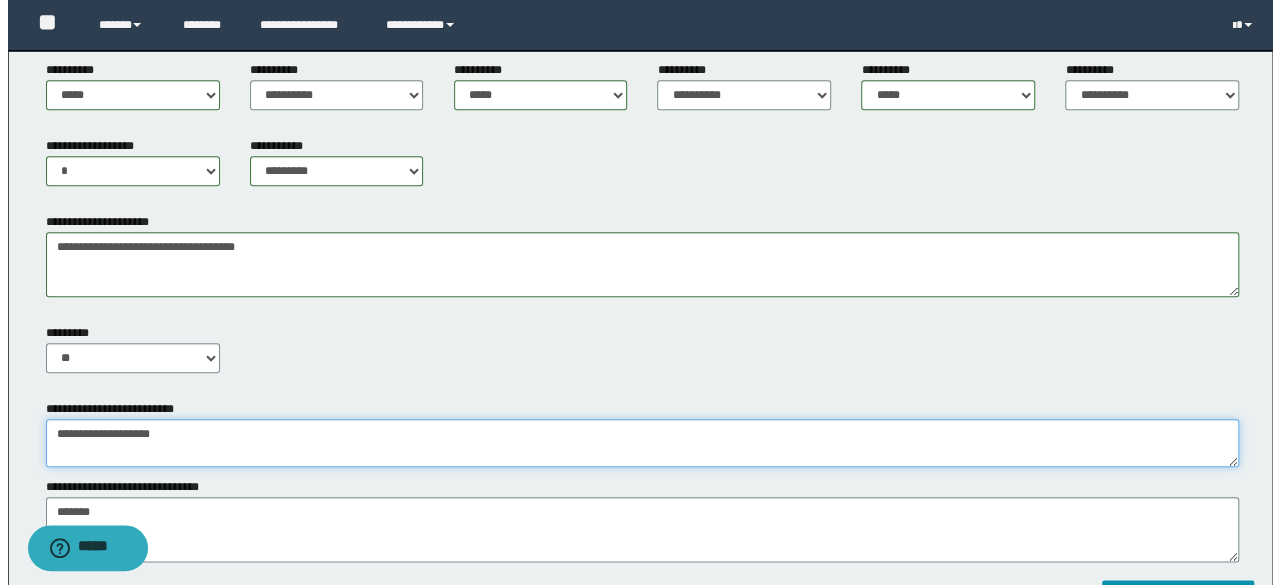scroll, scrollTop: 920, scrollLeft: 0, axis: vertical 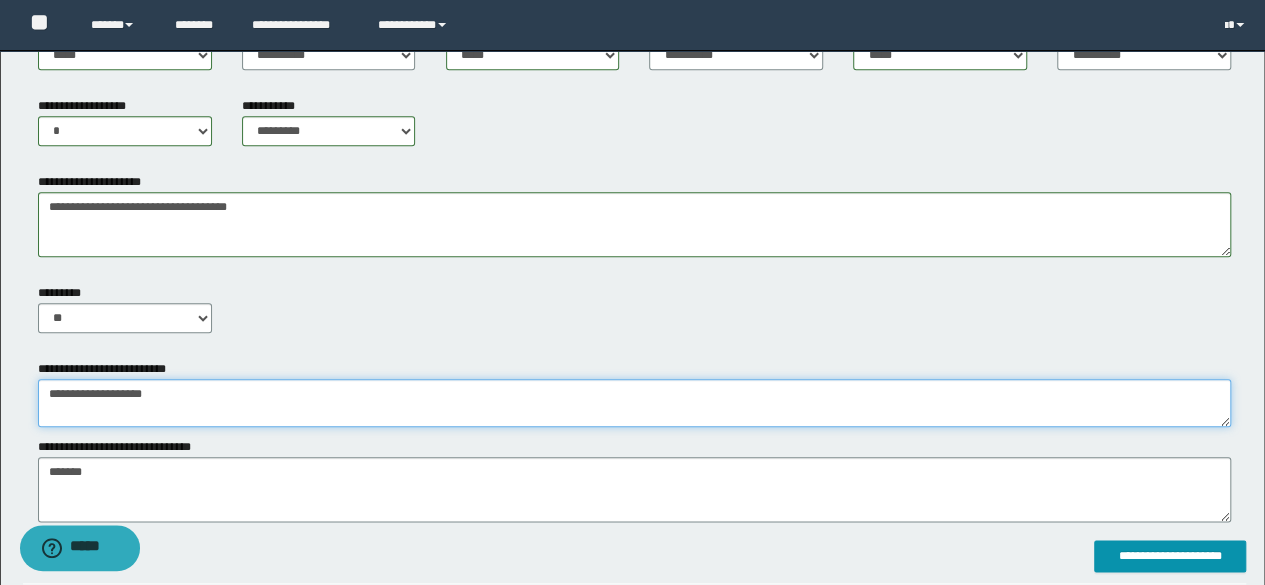 type on "**********" 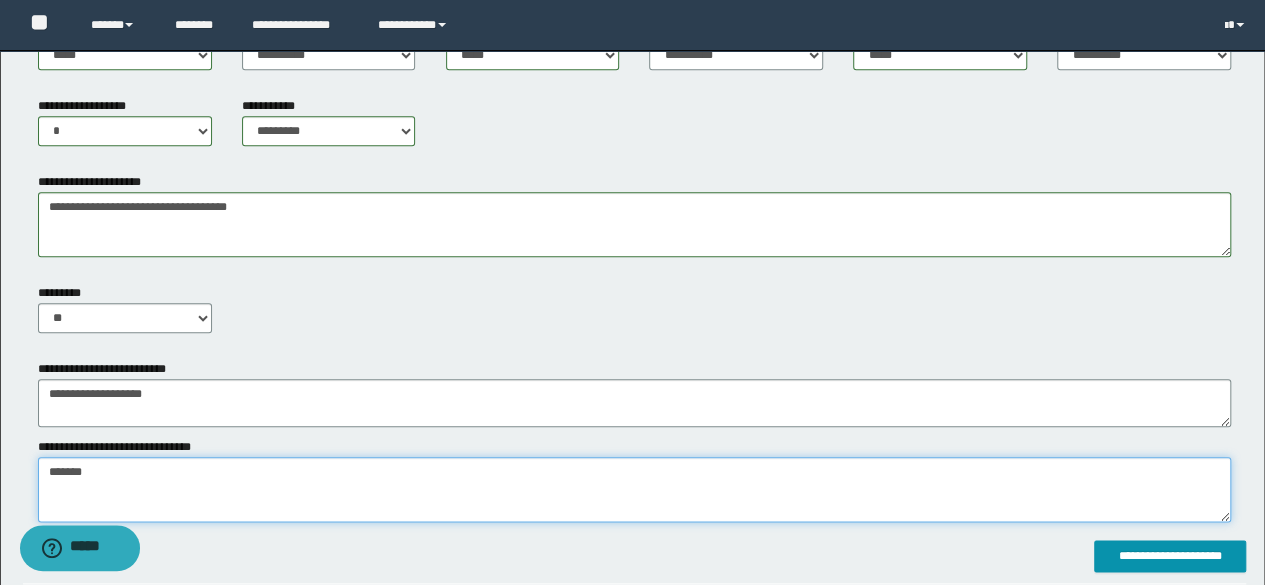 click on "*******" at bounding box center (635, 489) 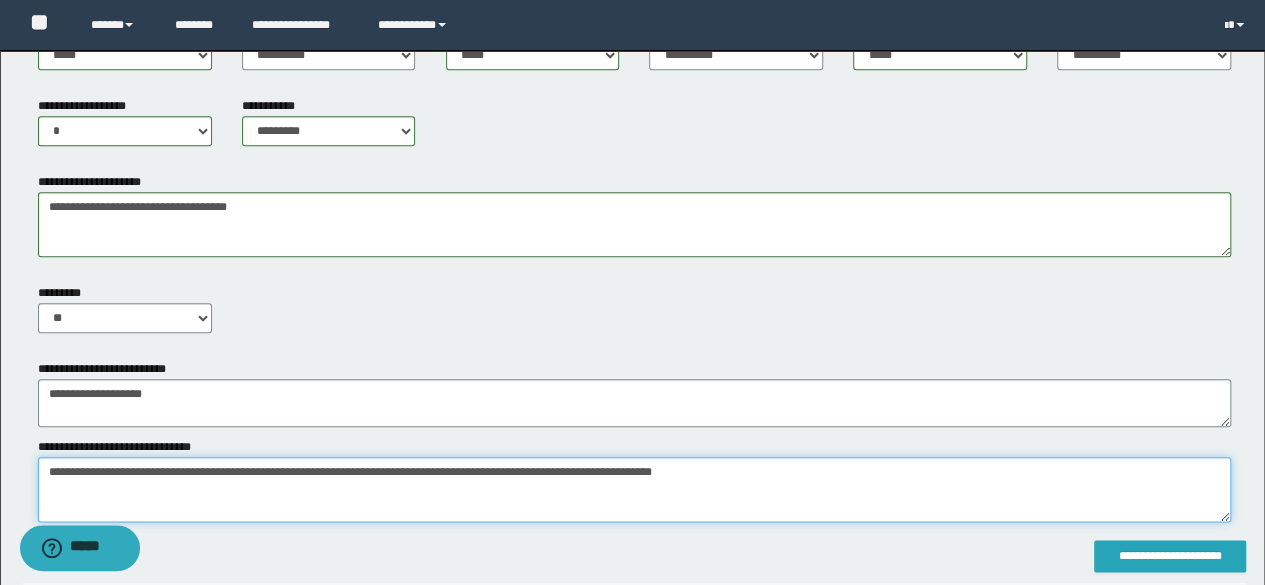 type on "**********" 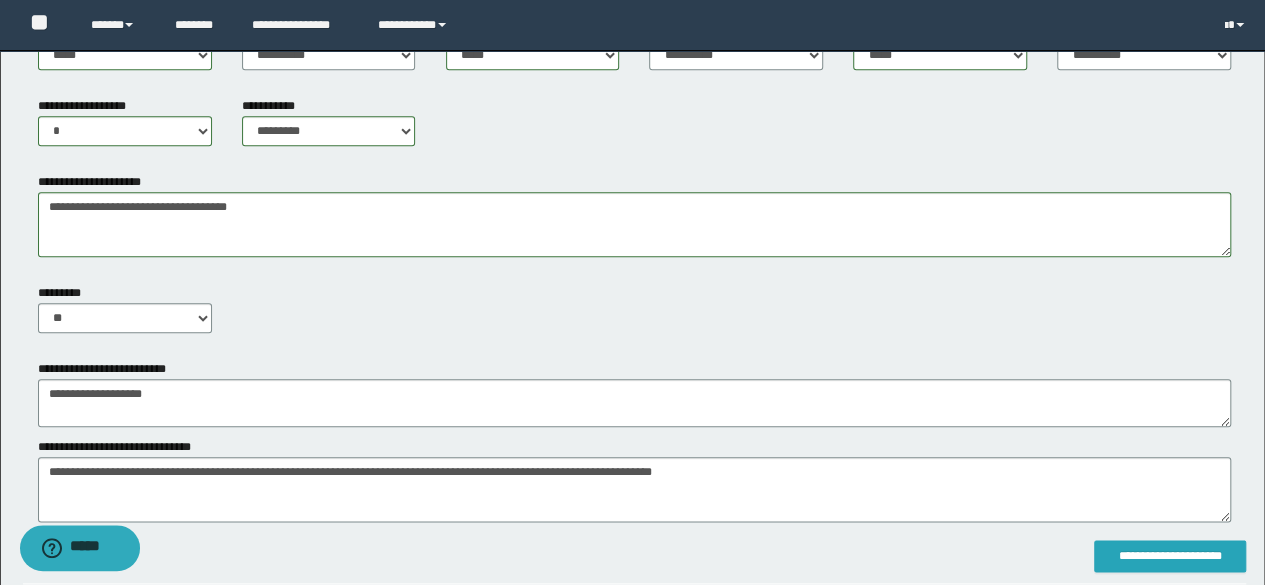click on "**********" at bounding box center (1170, 556) 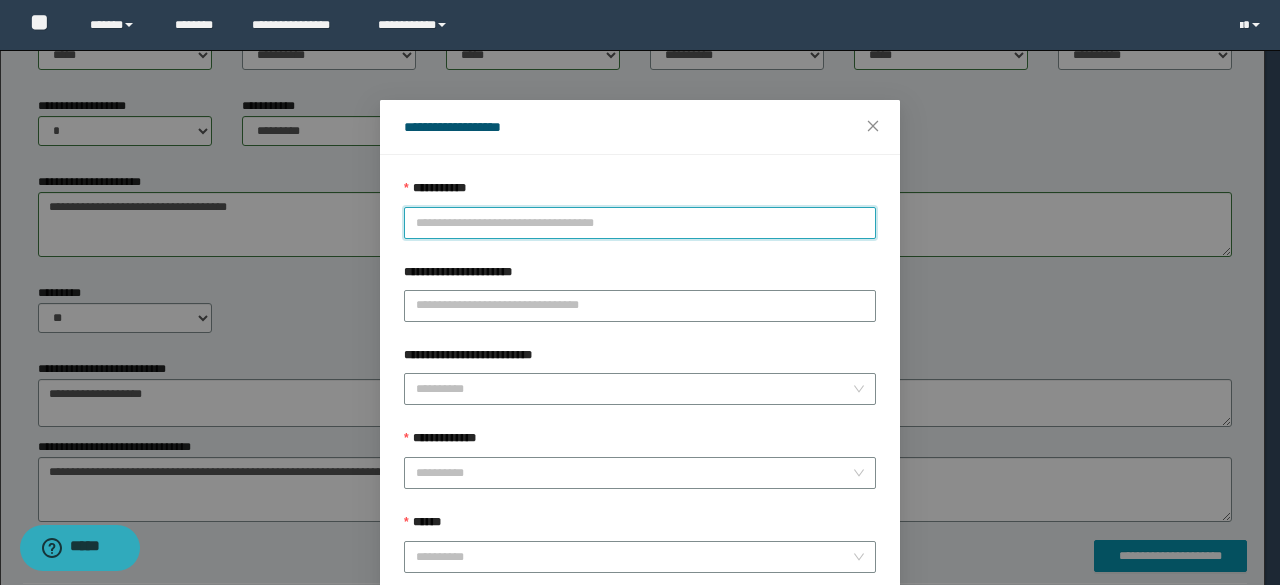 click on "**********" at bounding box center (640, 223) 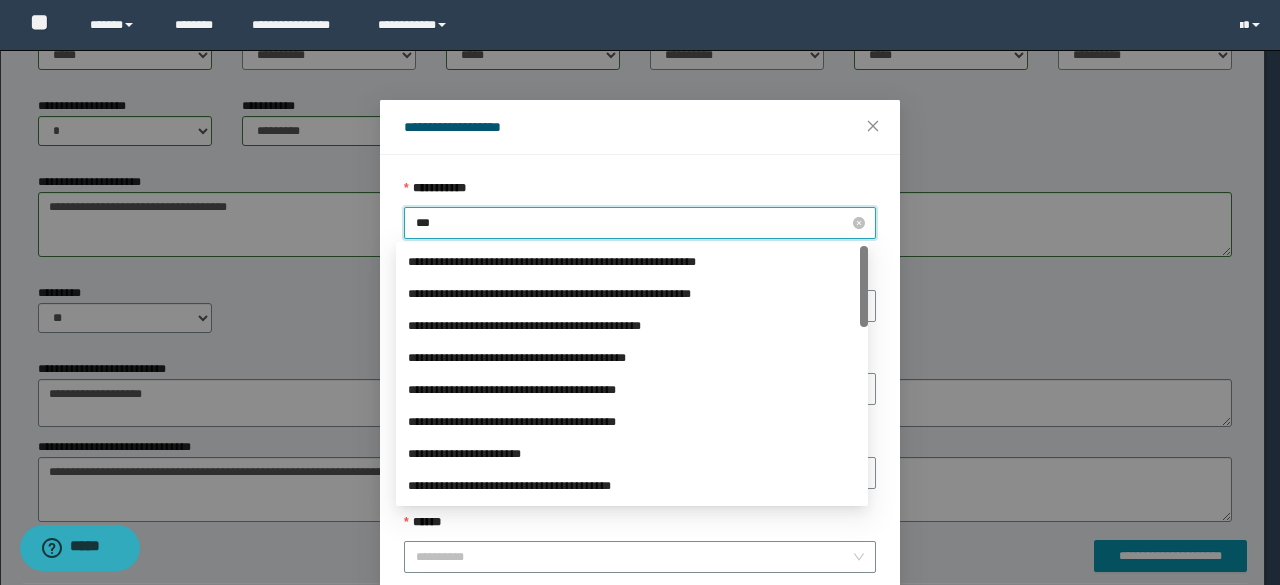 type on "****" 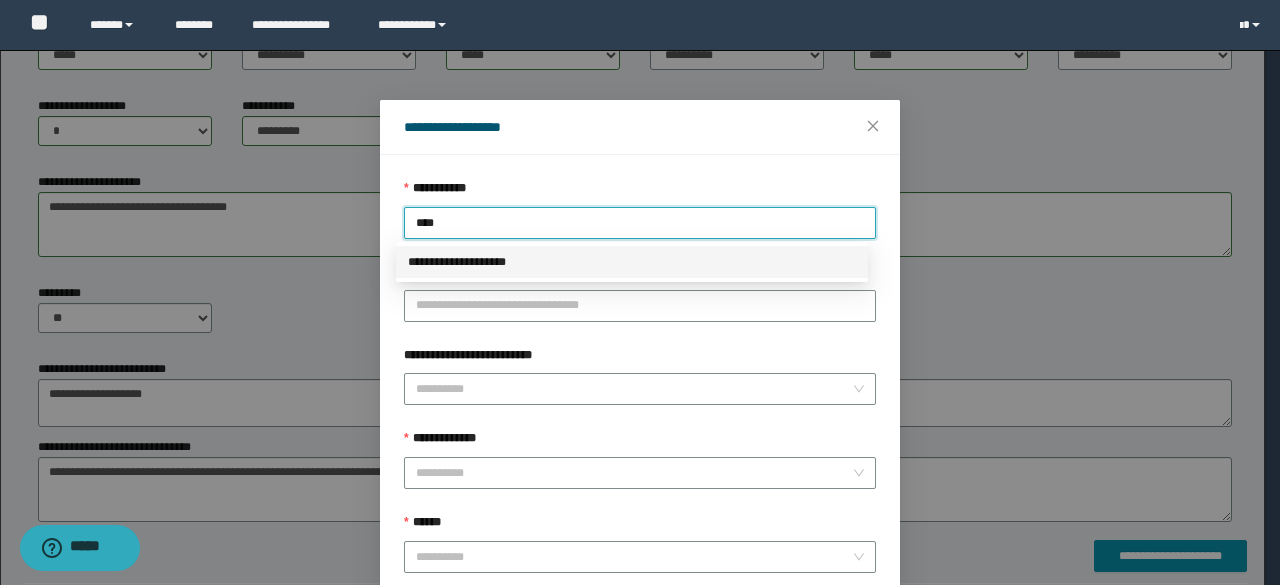 click on "**********" at bounding box center [632, 262] 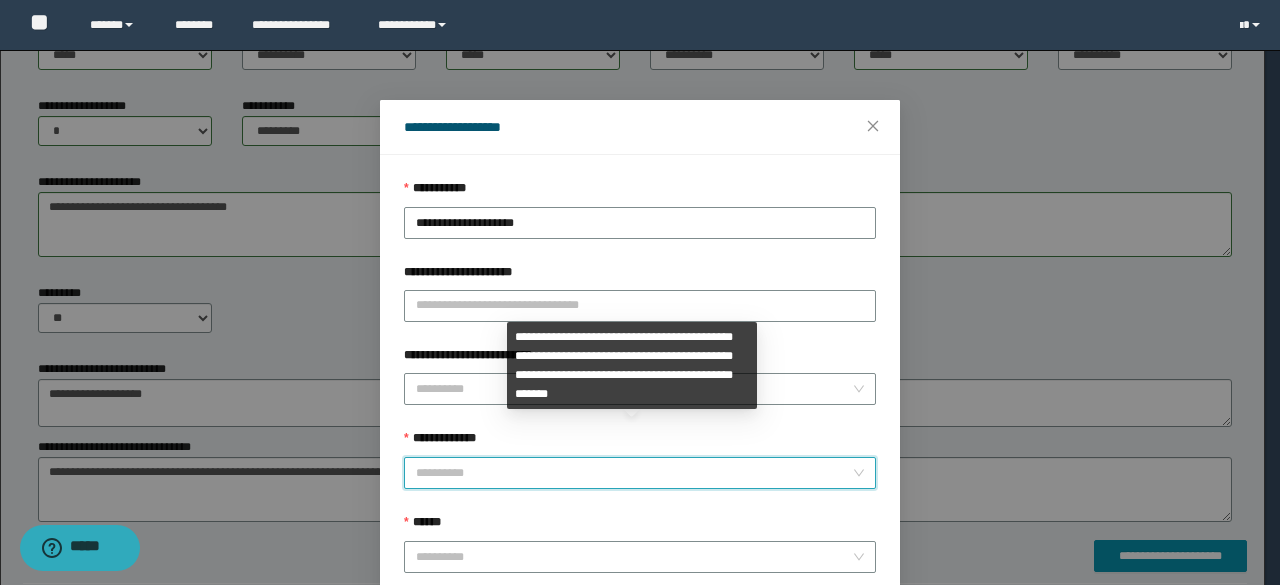 click on "**********" at bounding box center (634, 473) 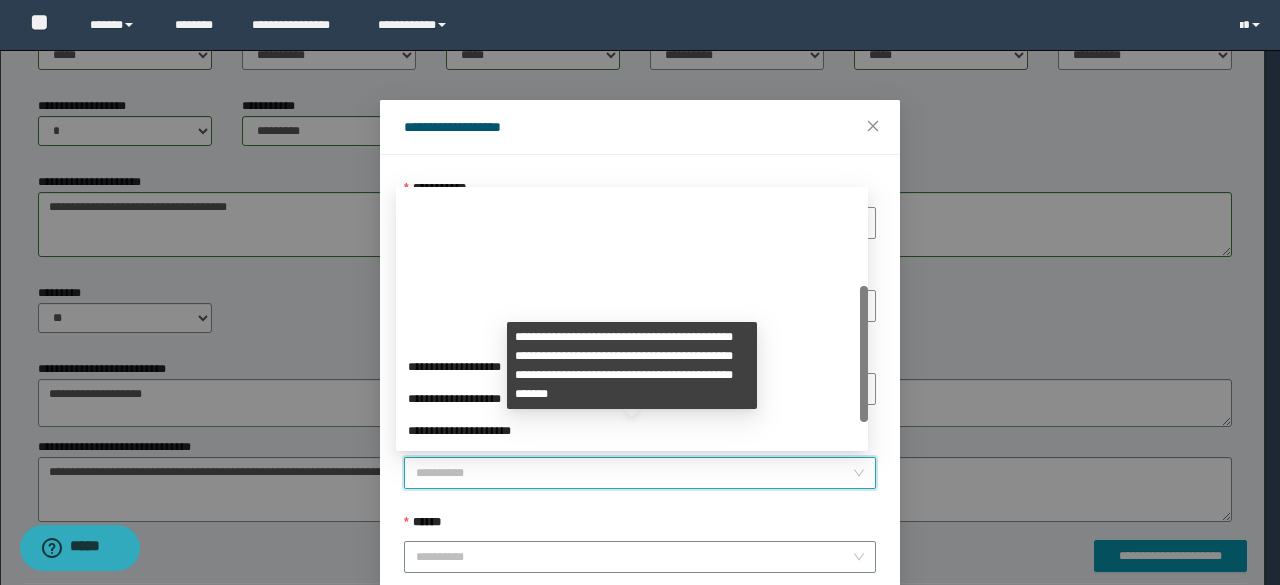 scroll, scrollTop: 224, scrollLeft: 0, axis: vertical 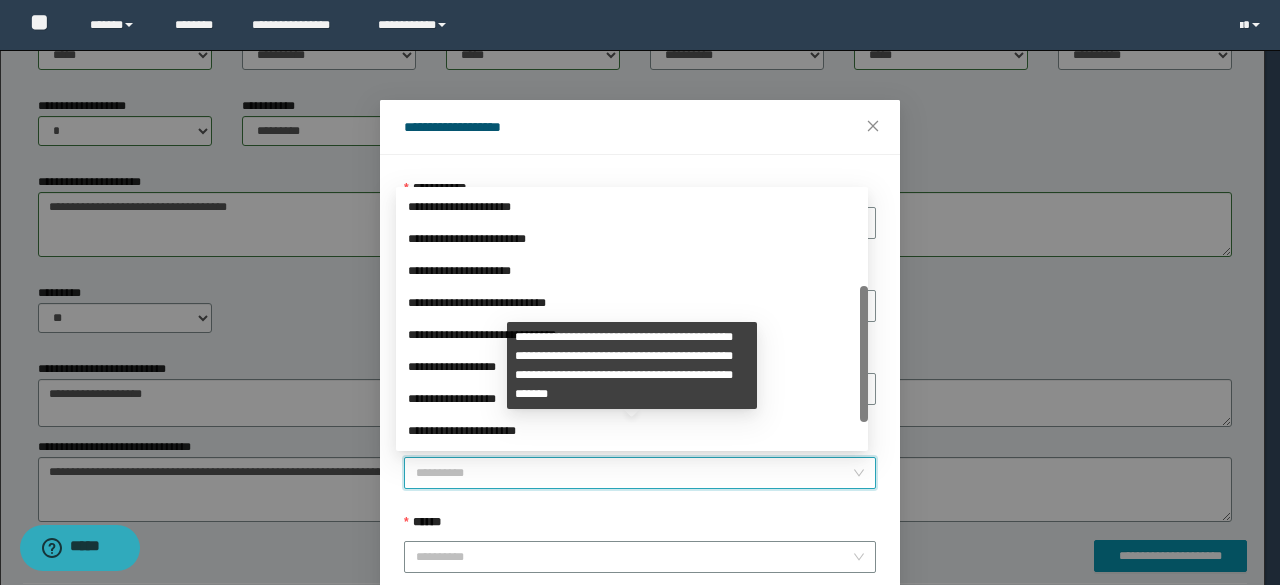 drag, startPoint x: 863, startPoint y: 278, endPoint x: 855, endPoint y: 471, distance: 193.16573 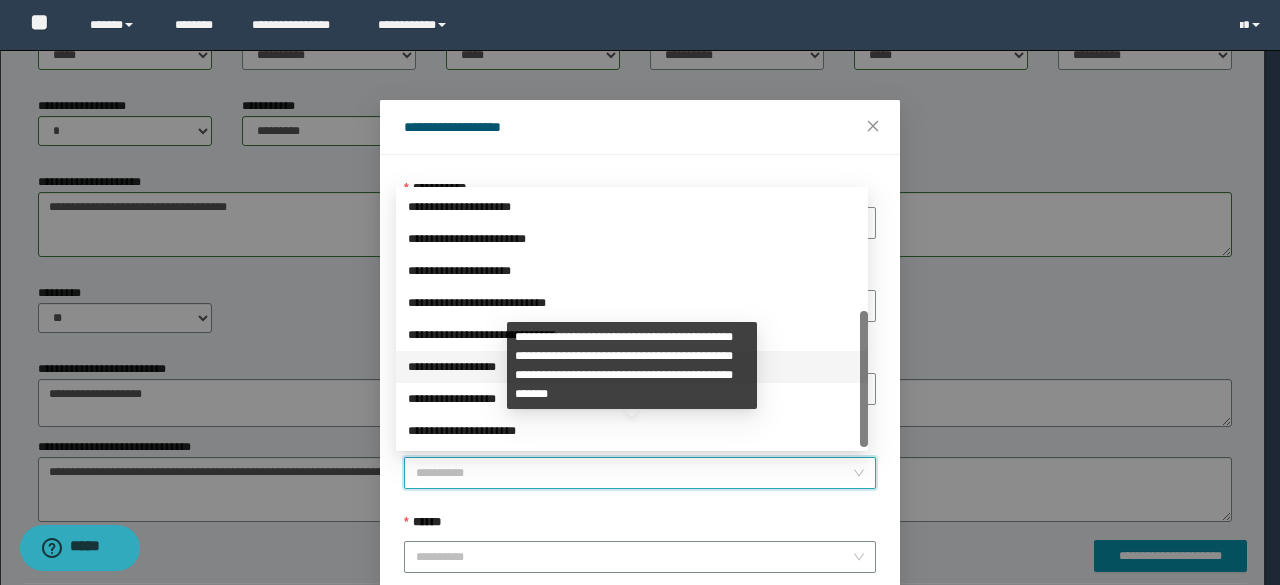 click on "**********" at bounding box center (632, 367) 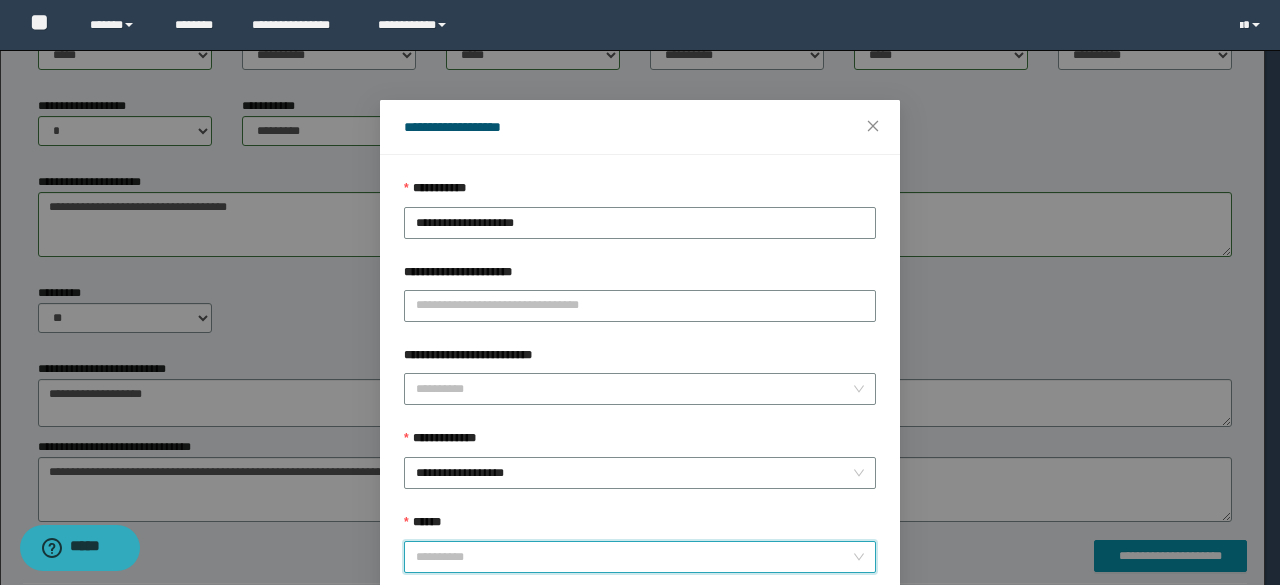 click on "******" at bounding box center [634, 557] 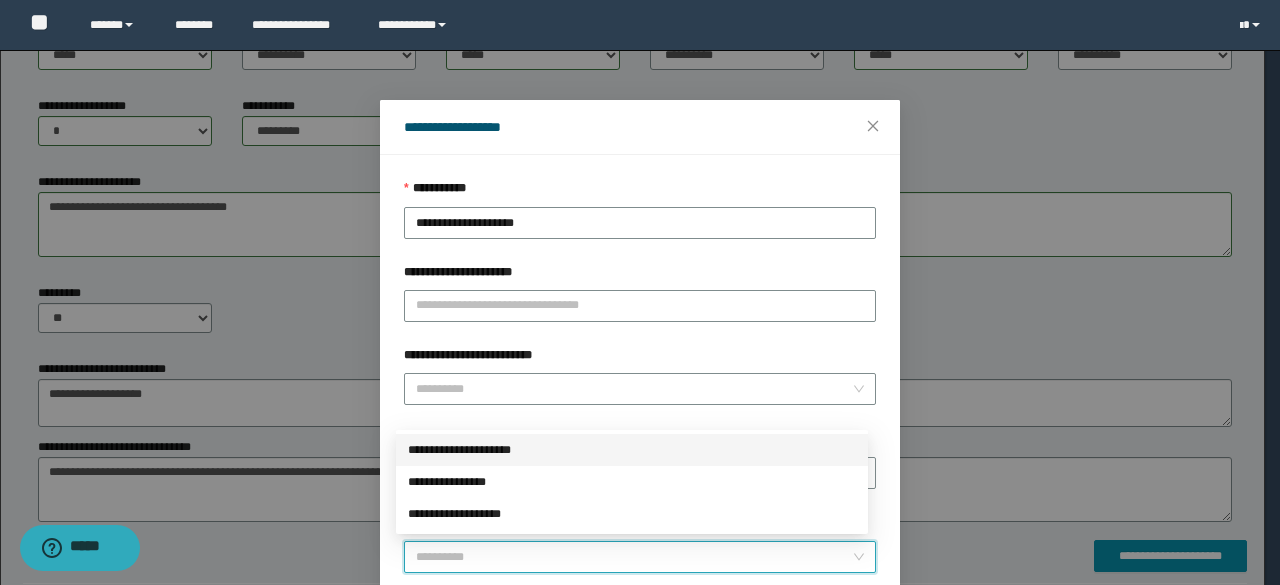 click on "**********" at bounding box center [632, 450] 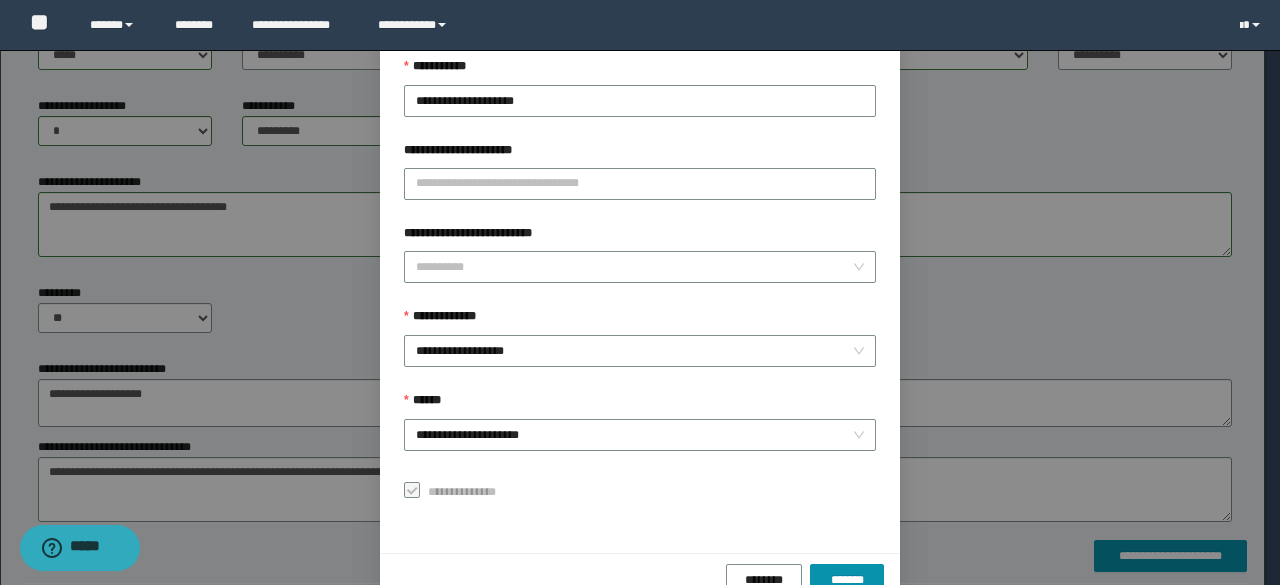 scroll, scrollTop: 166, scrollLeft: 0, axis: vertical 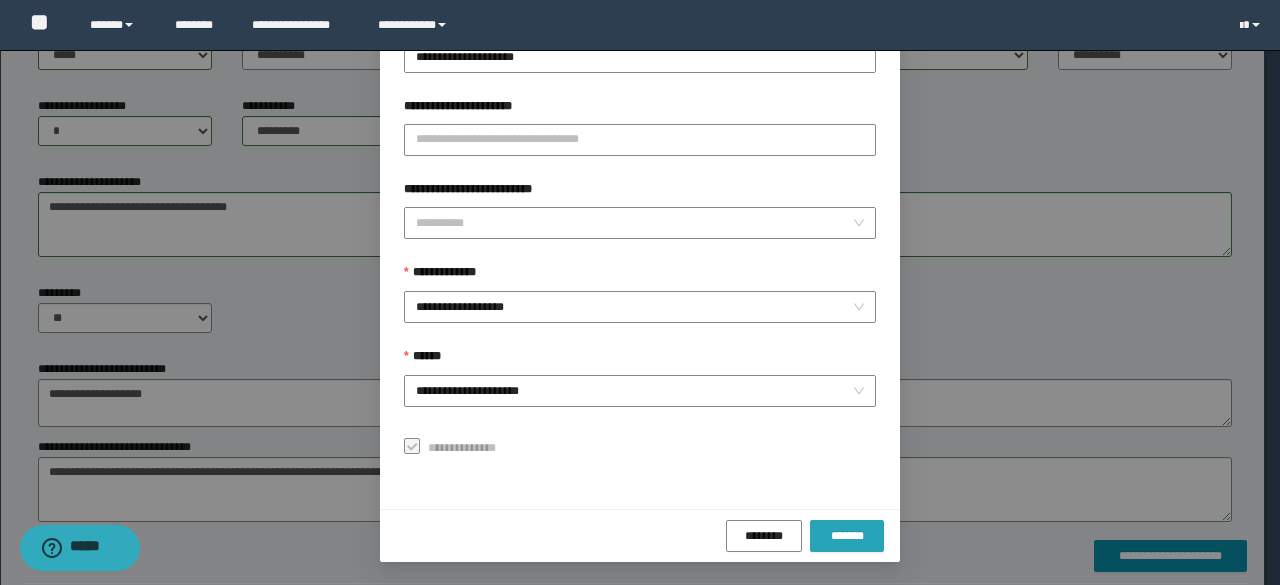 click on "*******" at bounding box center (847, 536) 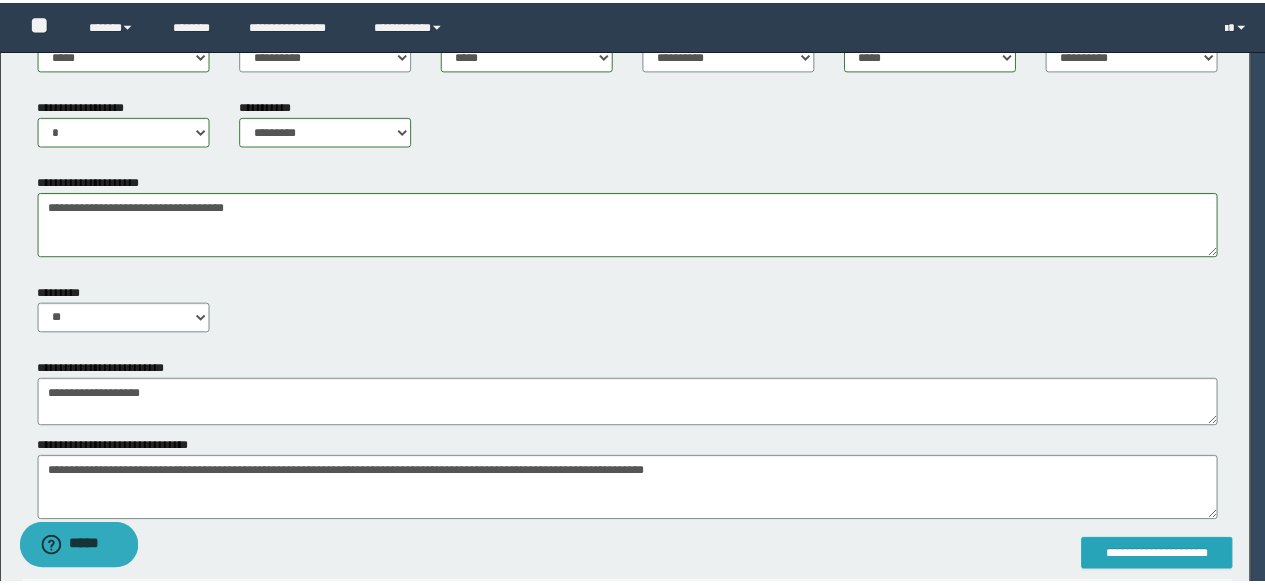 scroll, scrollTop: 0, scrollLeft: 0, axis: both 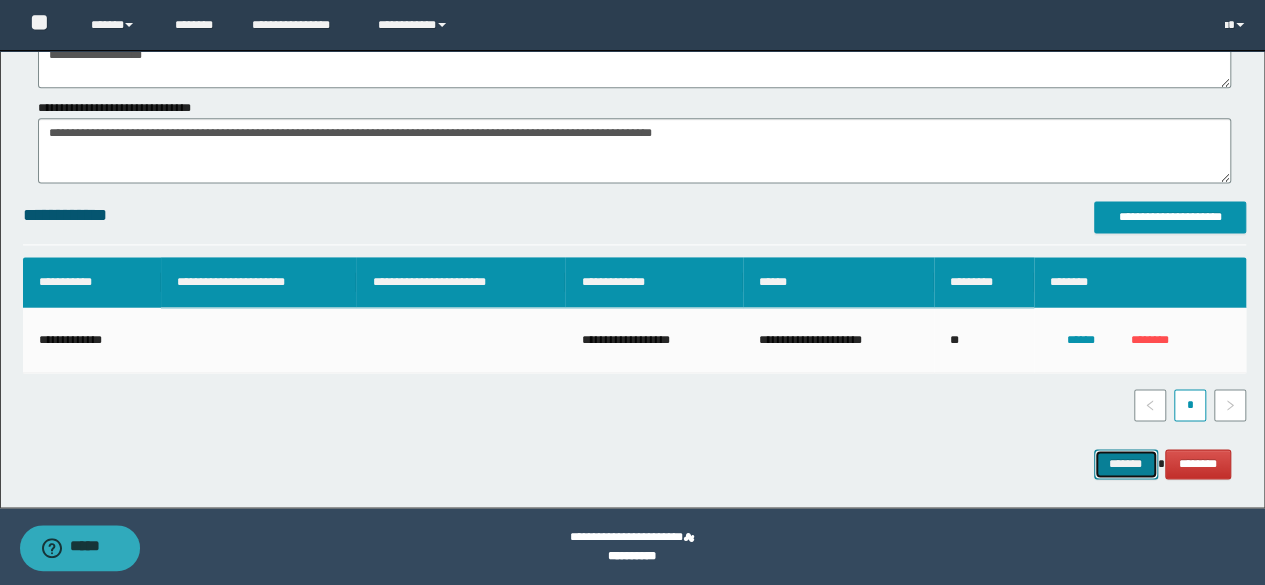 click on "*******" at bounding box center (1126, 463) 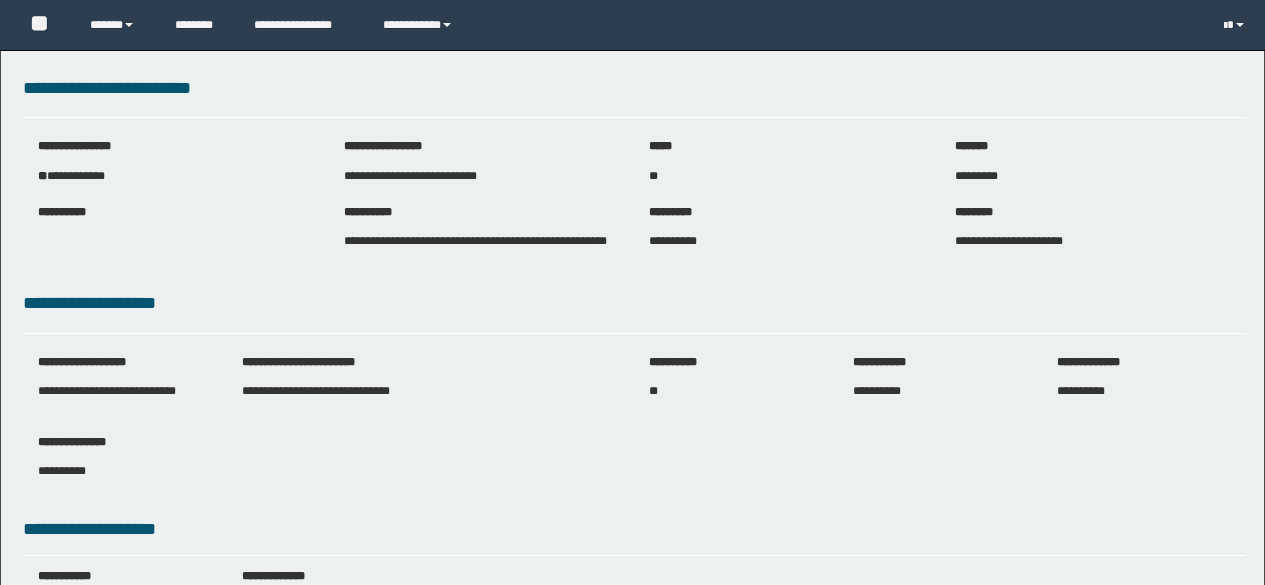 scroll, scrollTop: 0, scrollLeft: 0, axis: both 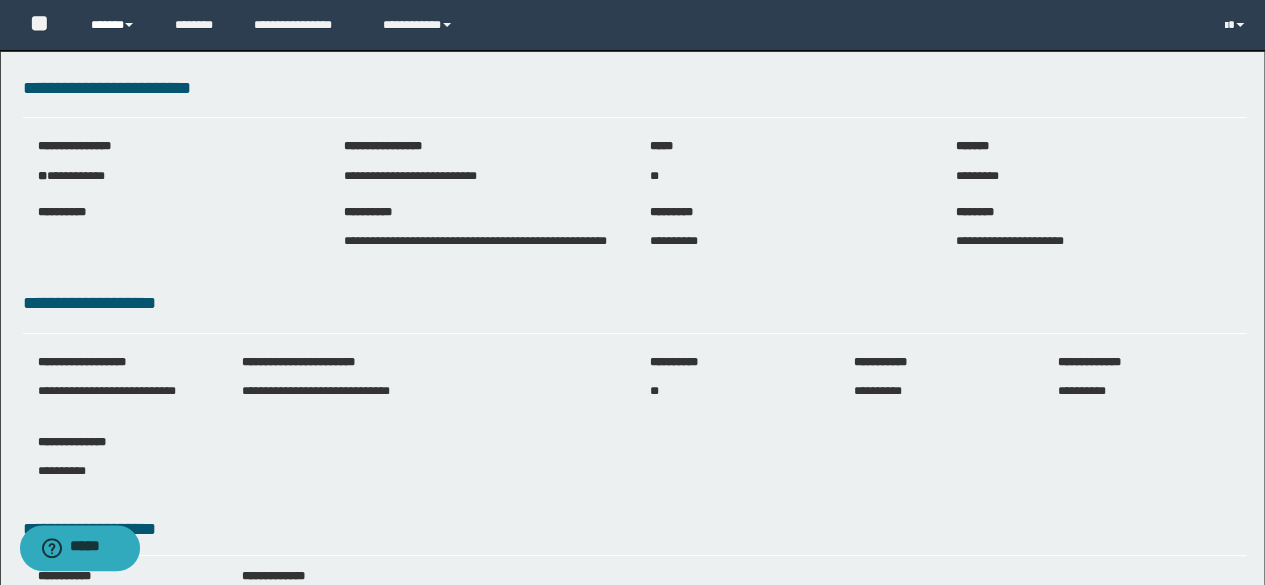 click on "******" at bounding box center (117, 25) 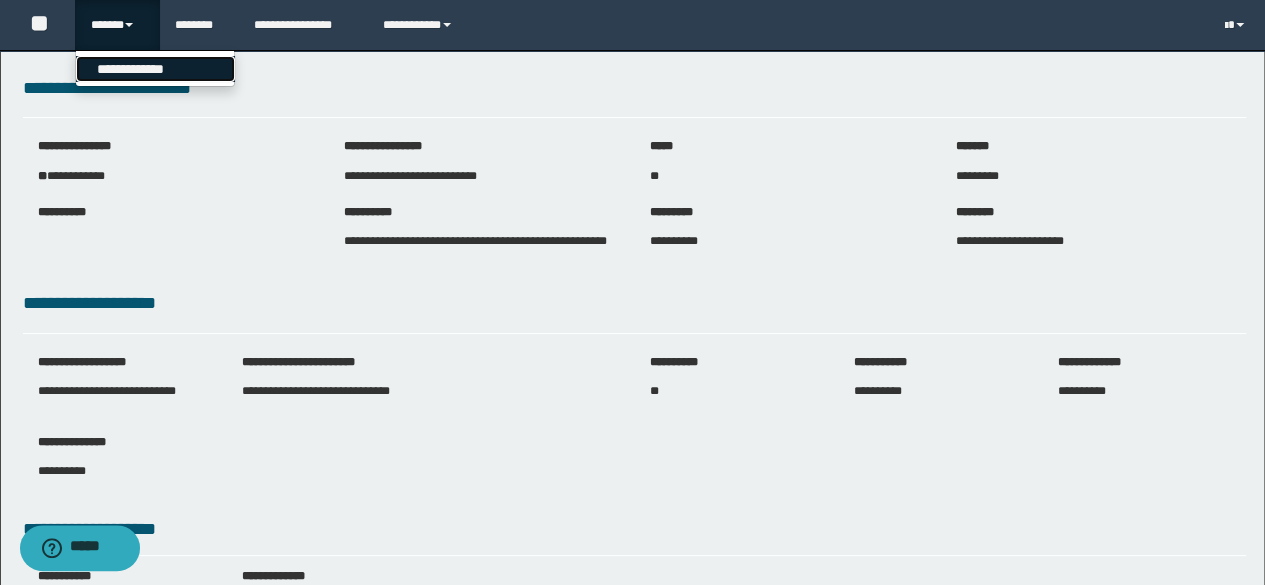 click on "**********" at bounding box center (155, 69) 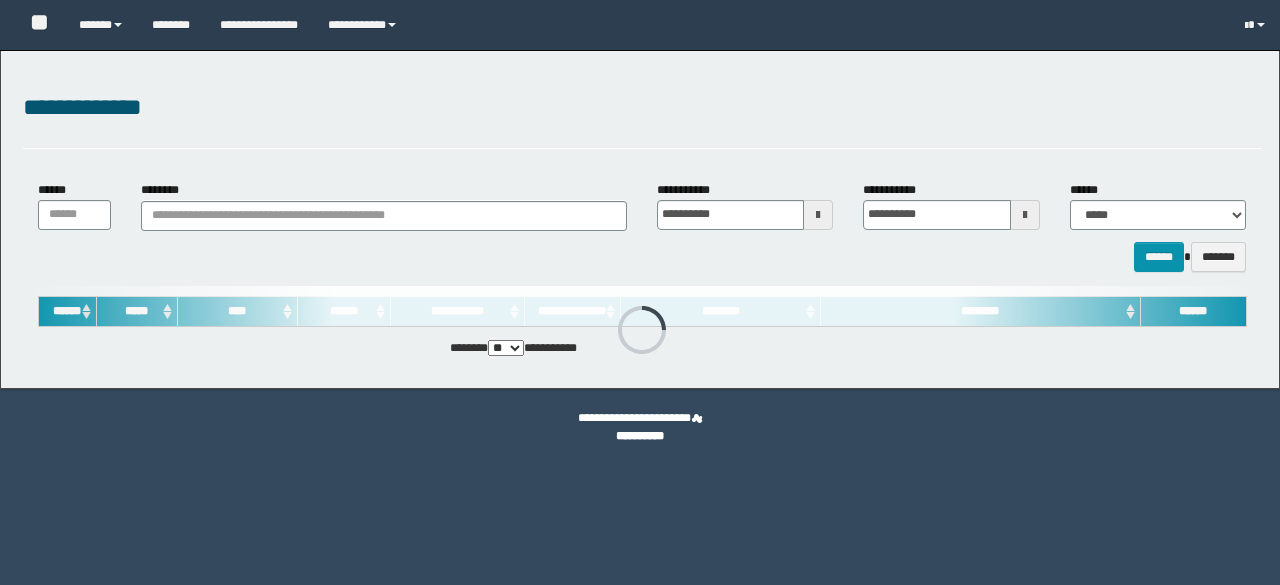 scroll, scrollTop: 0, scrollLeft: 0, axis: both 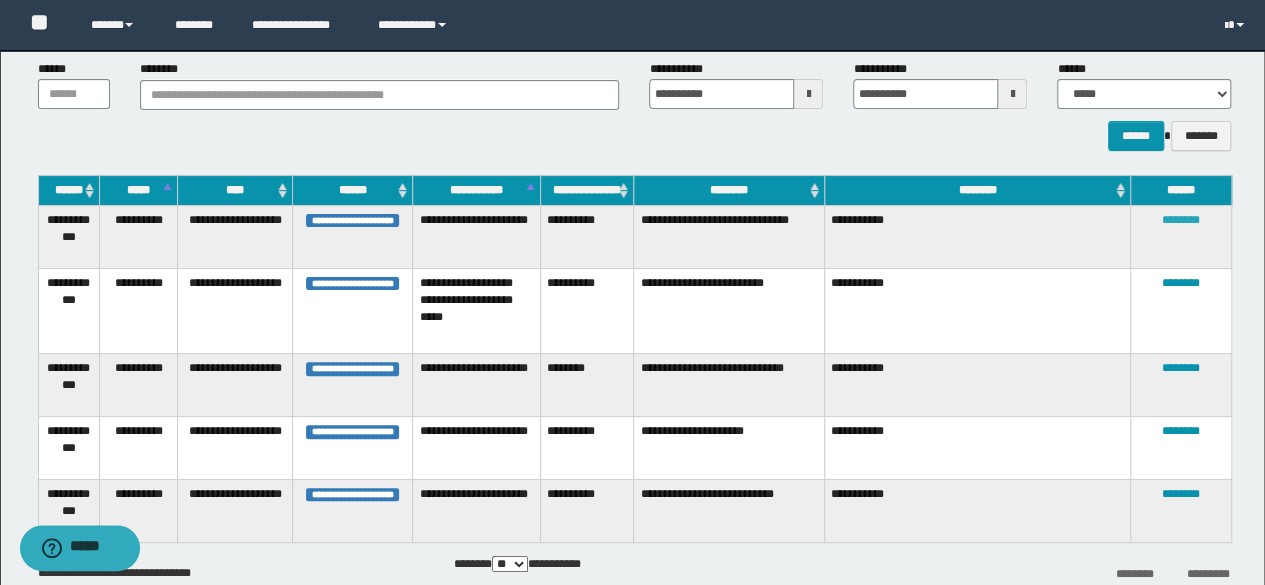 click on "********" at bounding box center [1181, 220] 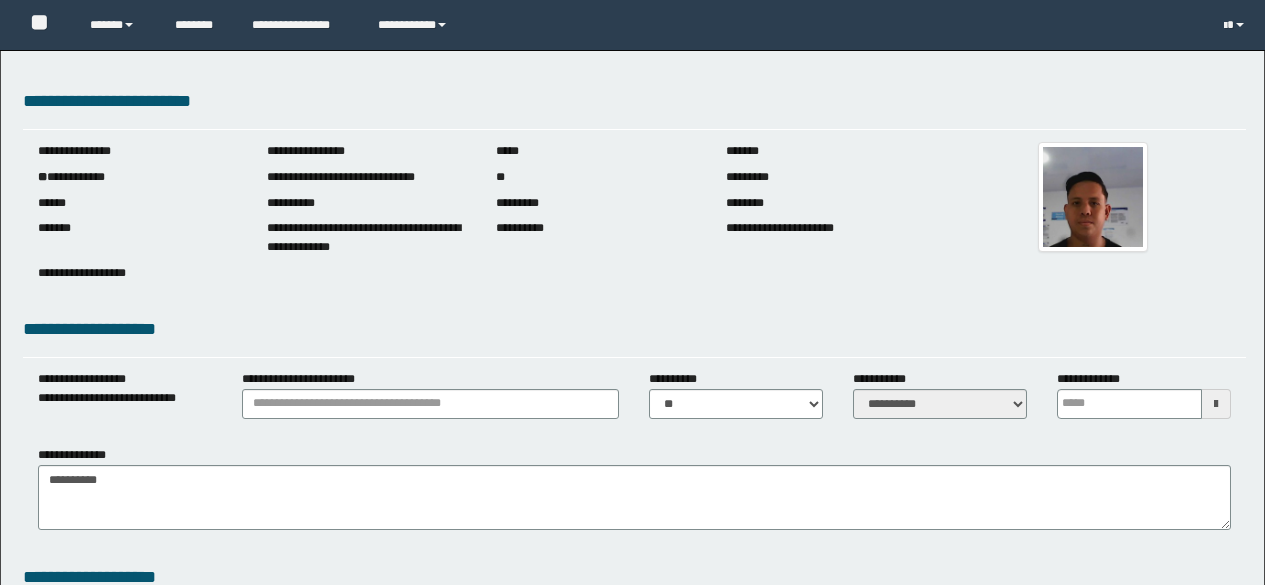 scroll, scrollTop: 0, scrollLeft: 0, axis: both 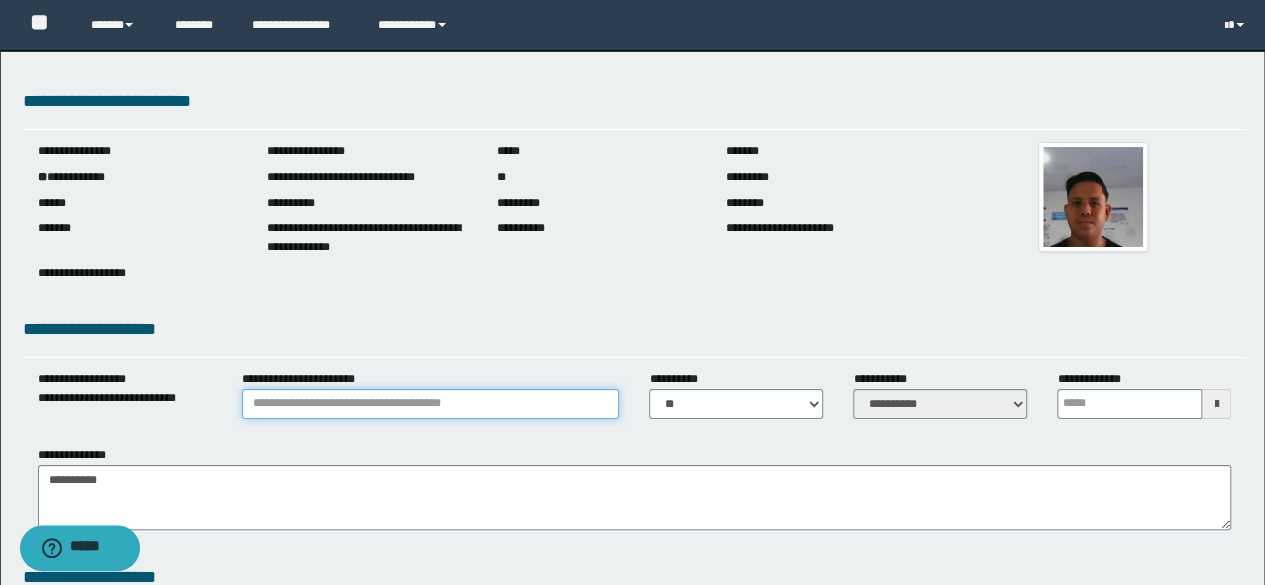 click on "**********" at bounding box center [431, 404] 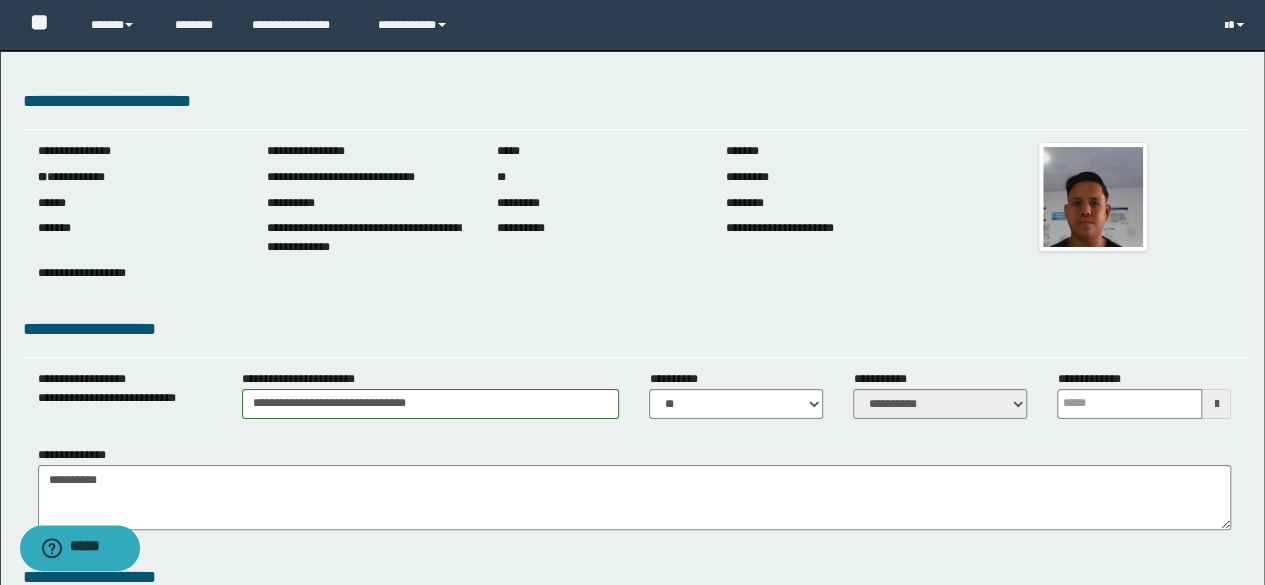 click at bounding box center (1216, 404) 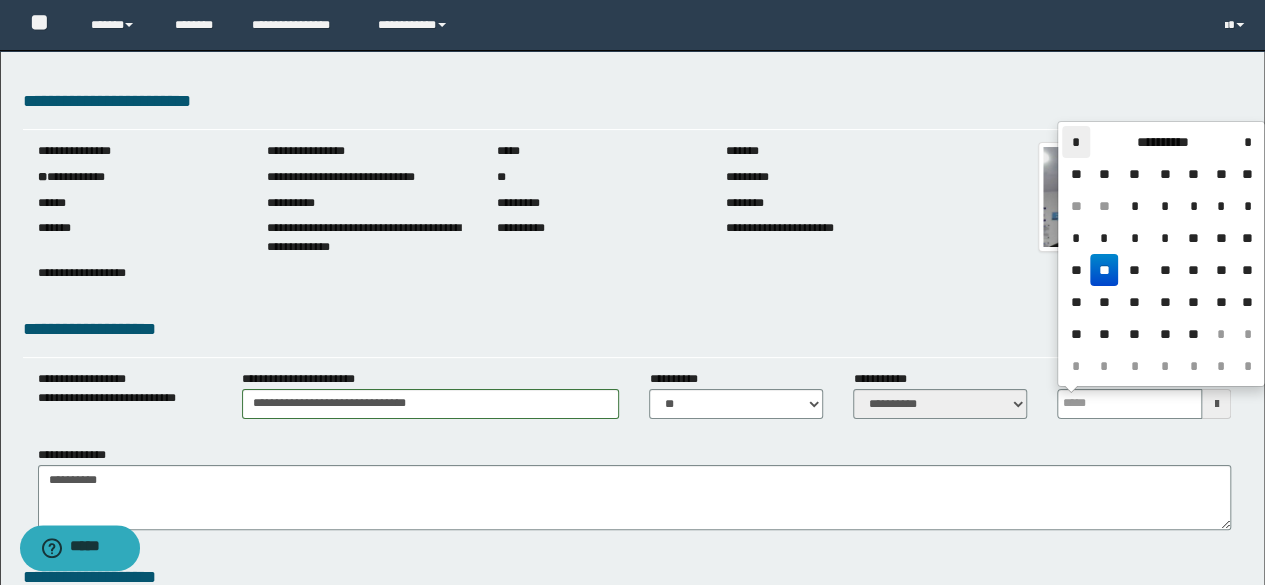 click on "*" at bounding box center [1076, 142] 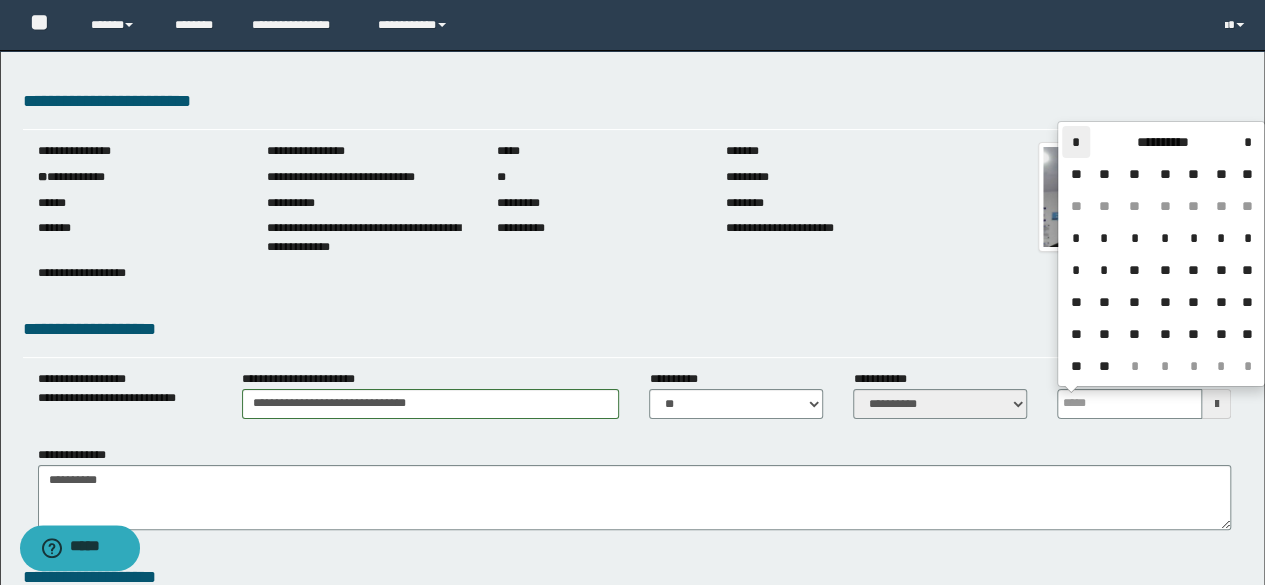 click on "*" at bounding box center (1076, 142) 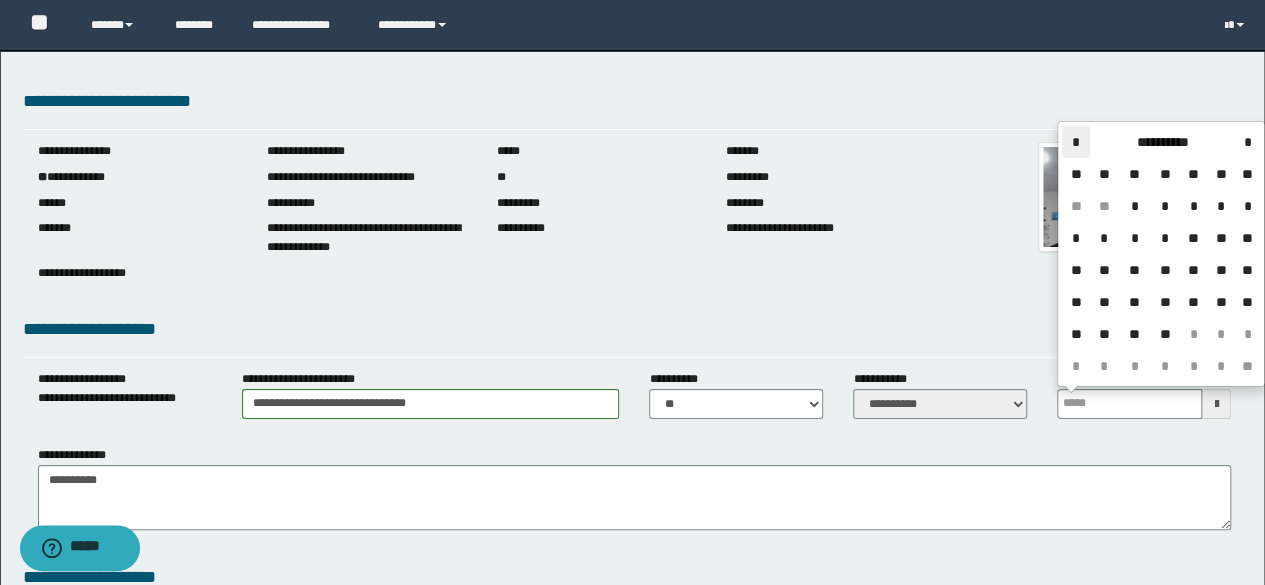 click on "*" at bounding box center (1076, 142) 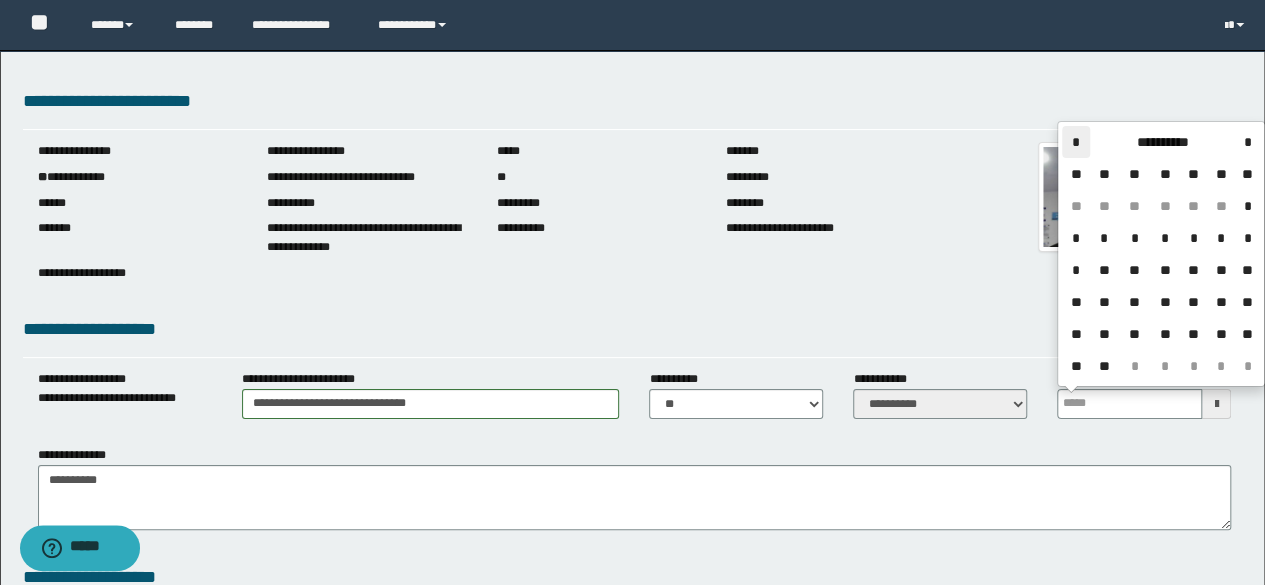 click on "*" at bounding box center (1076, 142) 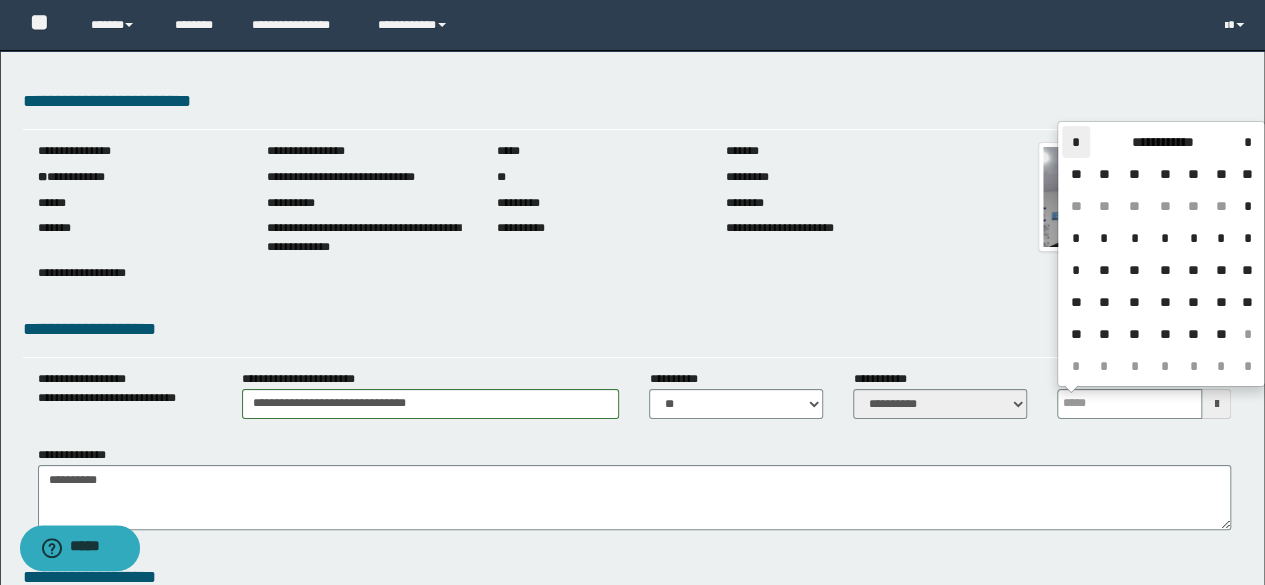 click on "*" at bounding box center (1076, 142) 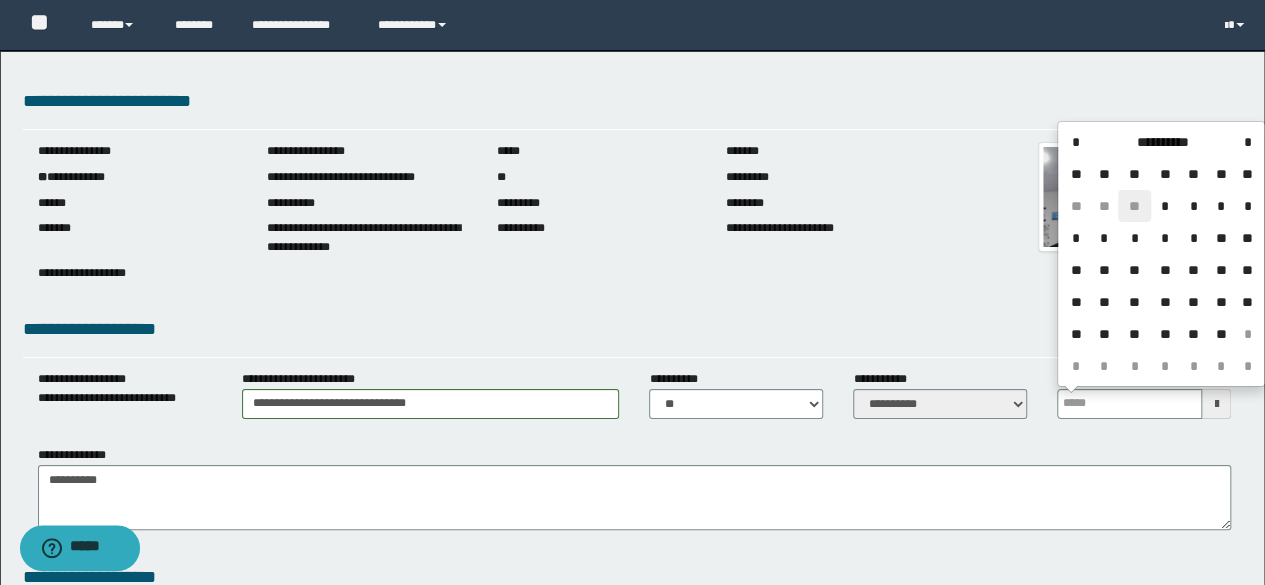 click on "**" at bounding box center [1134, 206] 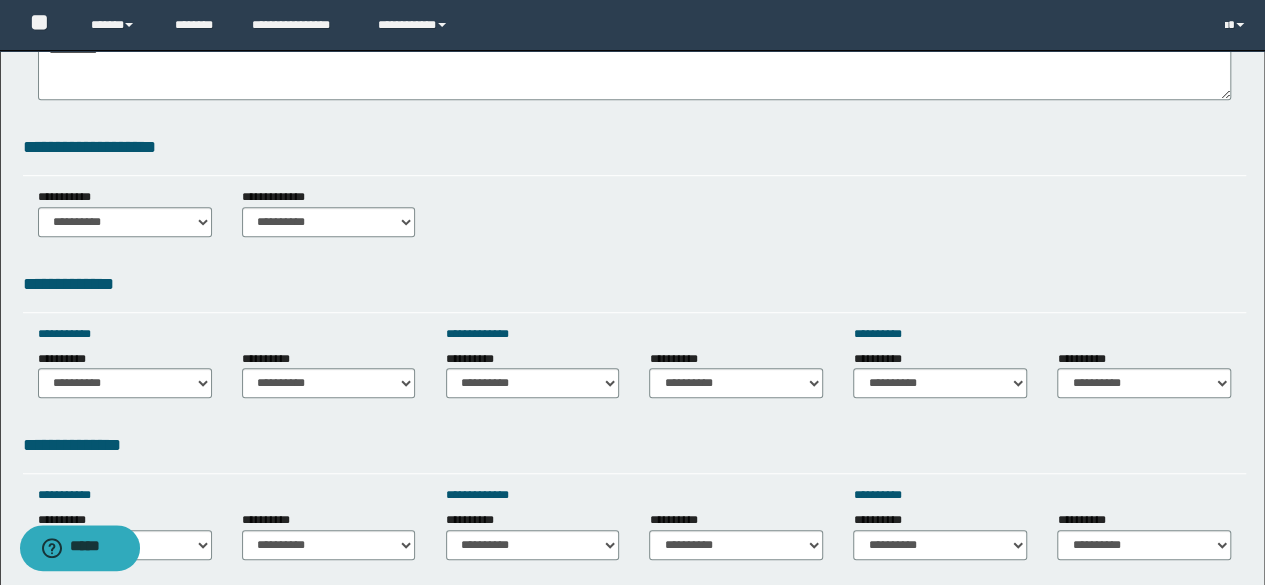 scroll, scrollTop: 440, scrollLeft: 0, axis: vertical 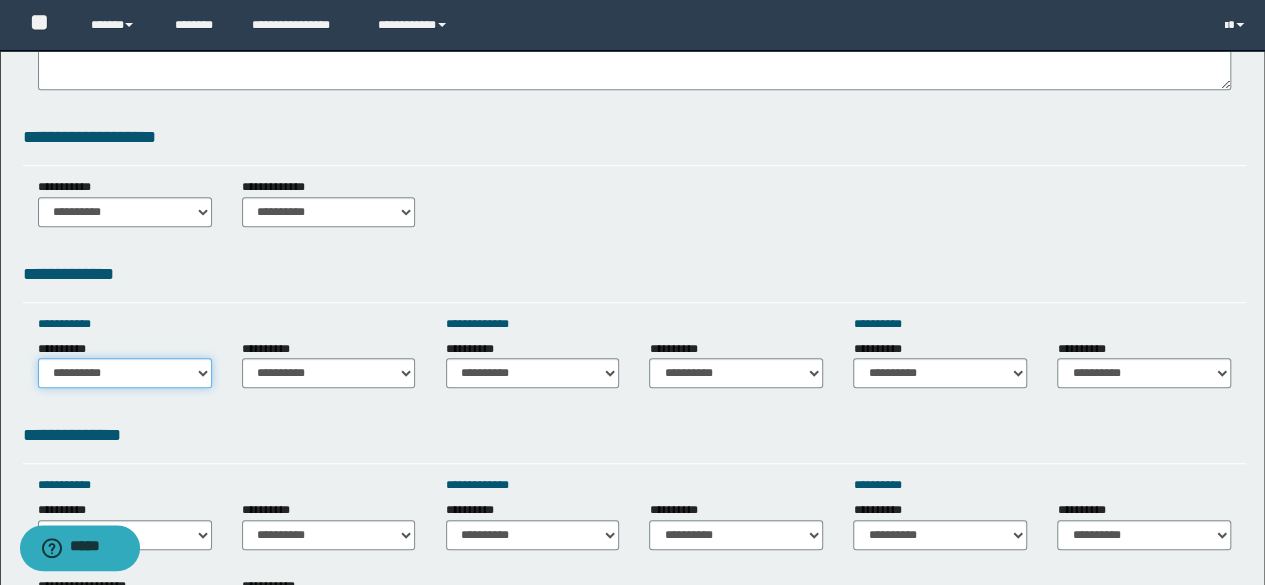 click on "**********" at bounding box center [125, 373] 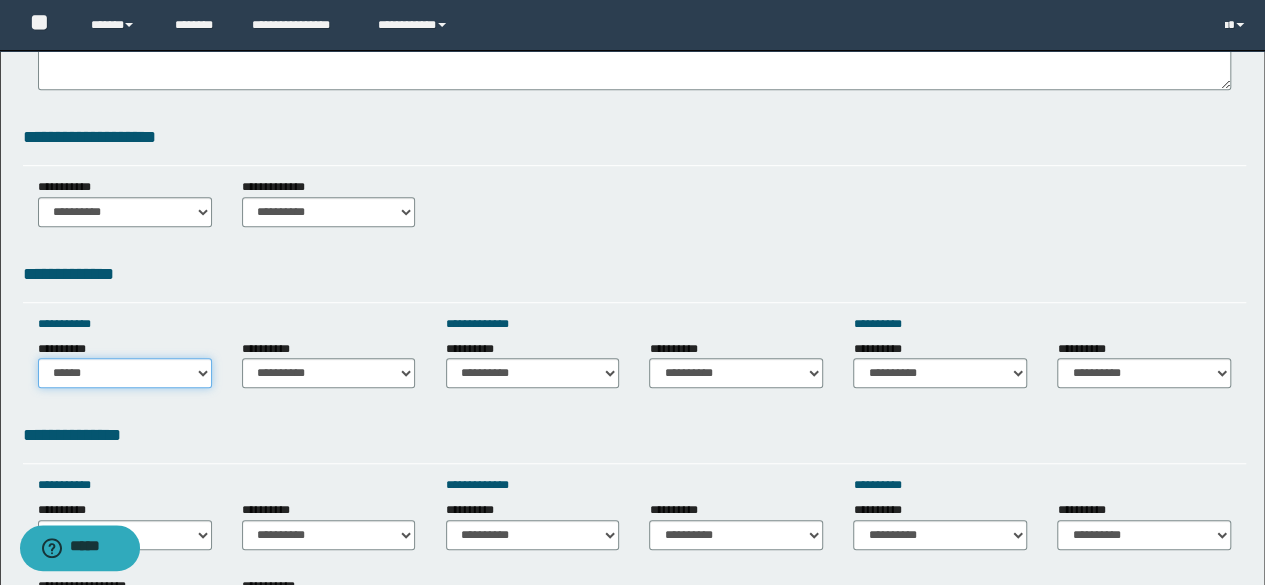 click on "**********" at bounding box center [125, 373] 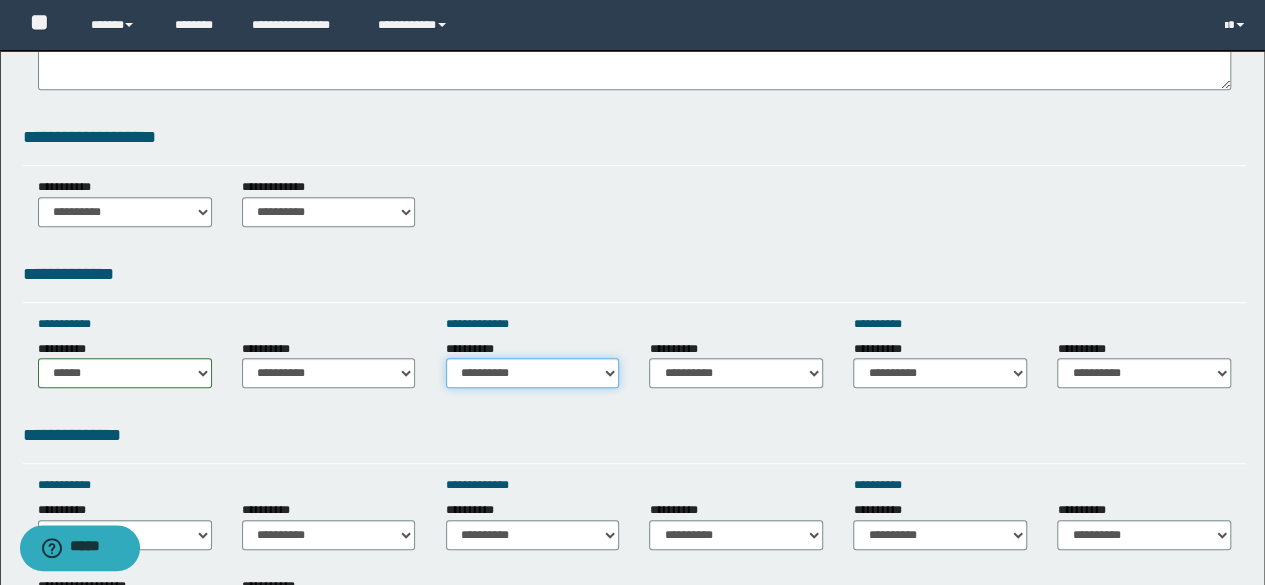 click on "**********" at bounding box center (533, 373) 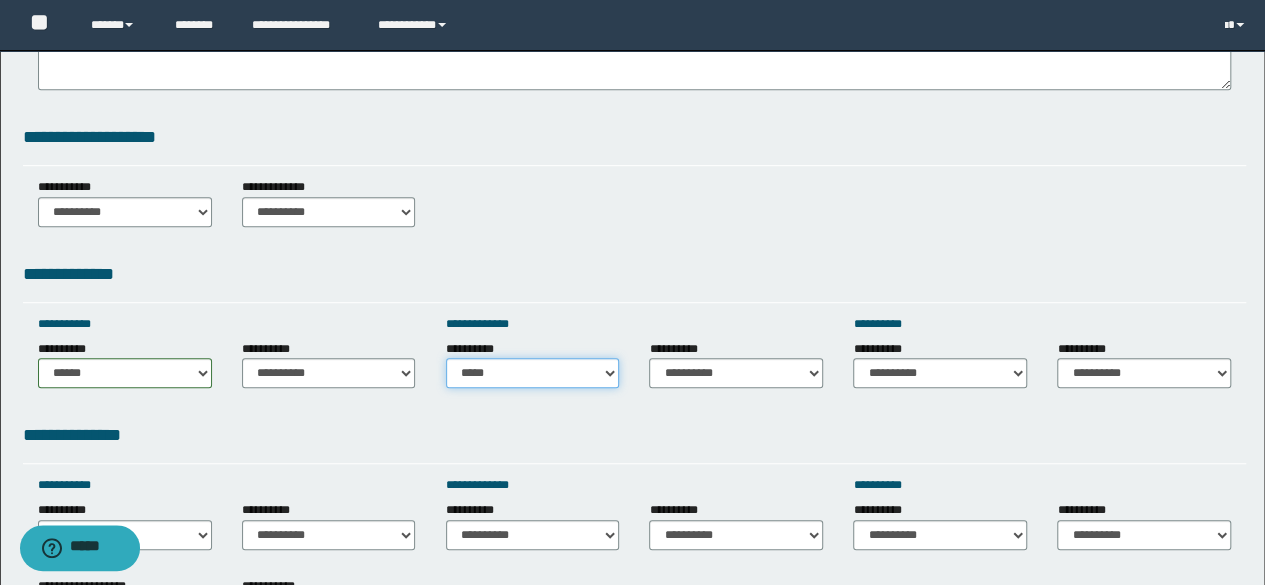 click on "**********" at bounding box center [533, 373] 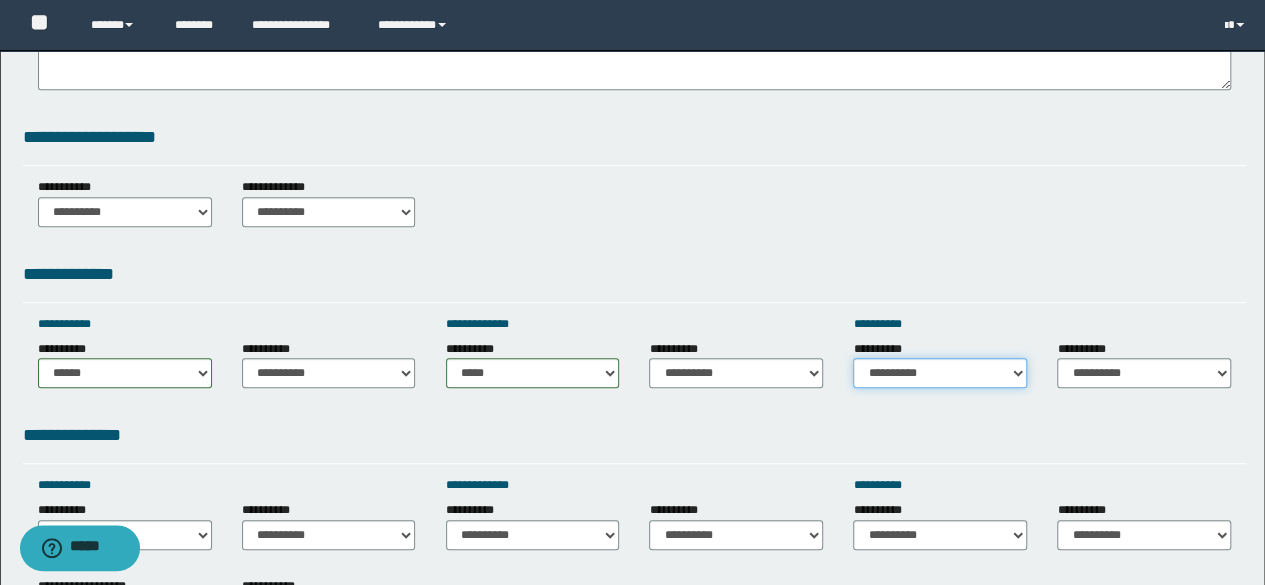 click on "**********" at bounding box center [940, 373] 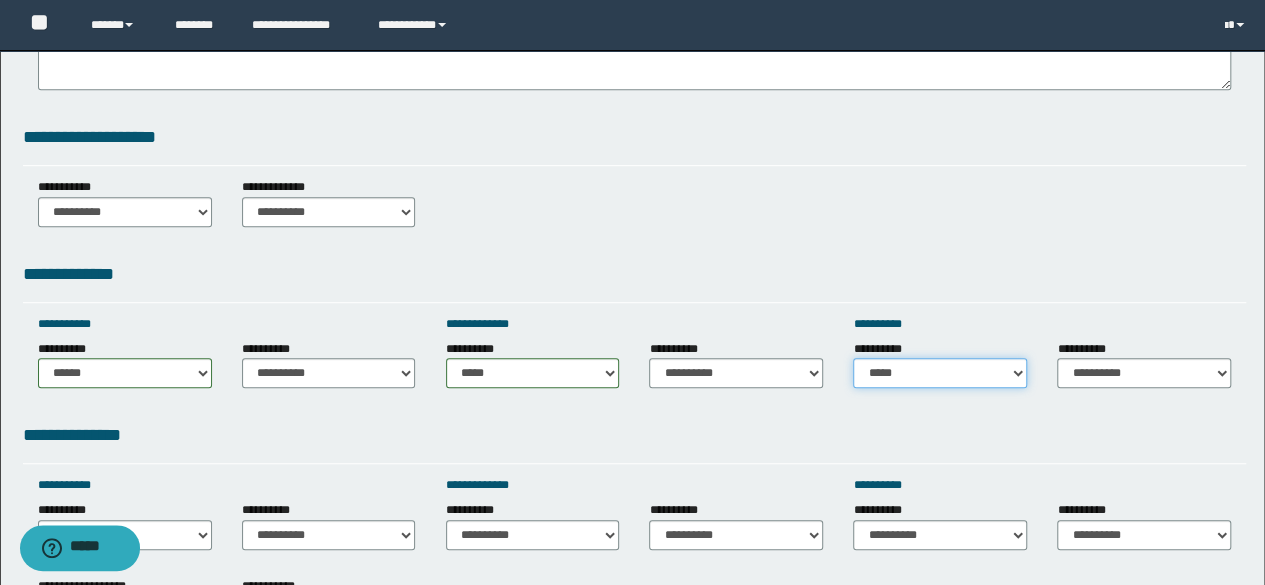 click on "**********" at bounding box center (940, 373) 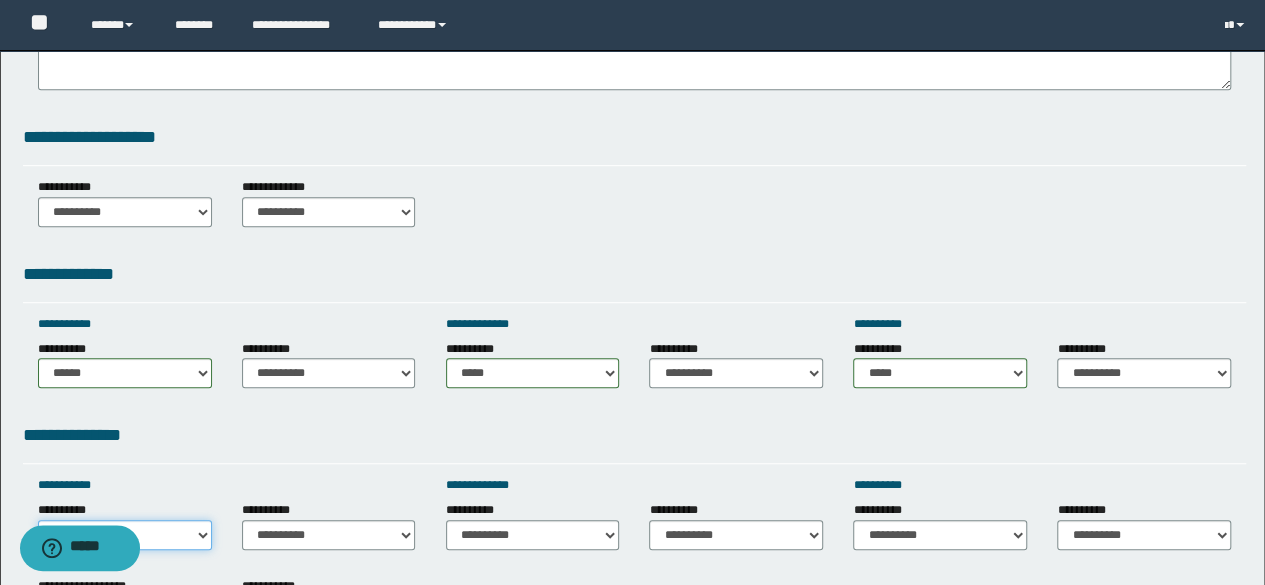click on "**********" at bounding box center [125, 535] 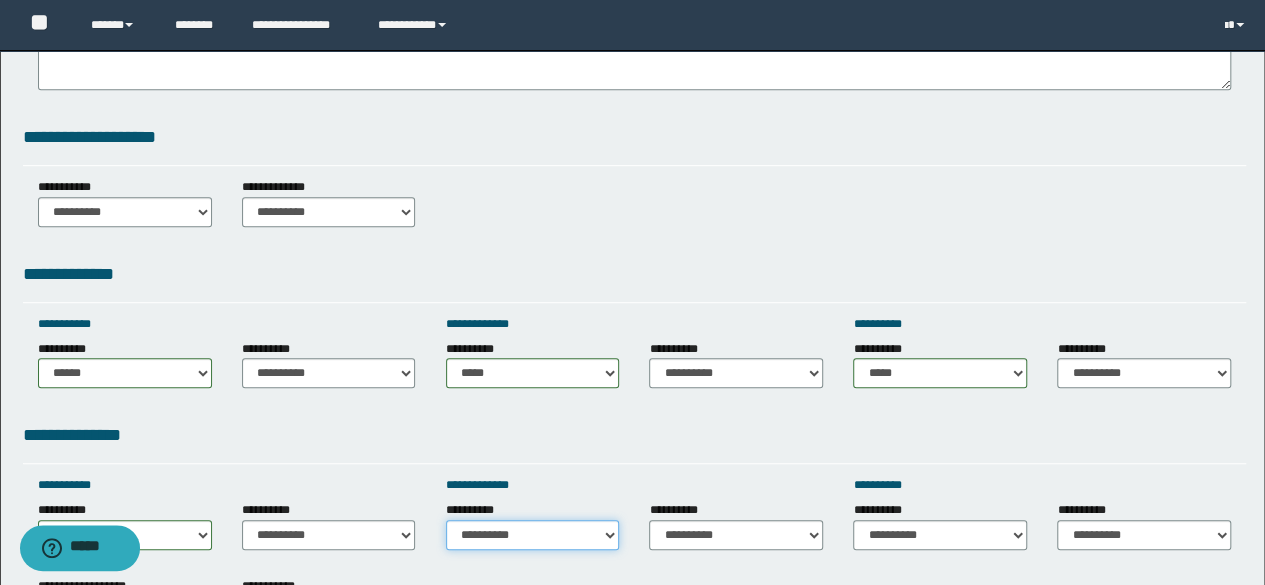click on "**********" at bounding box center (533, 535) 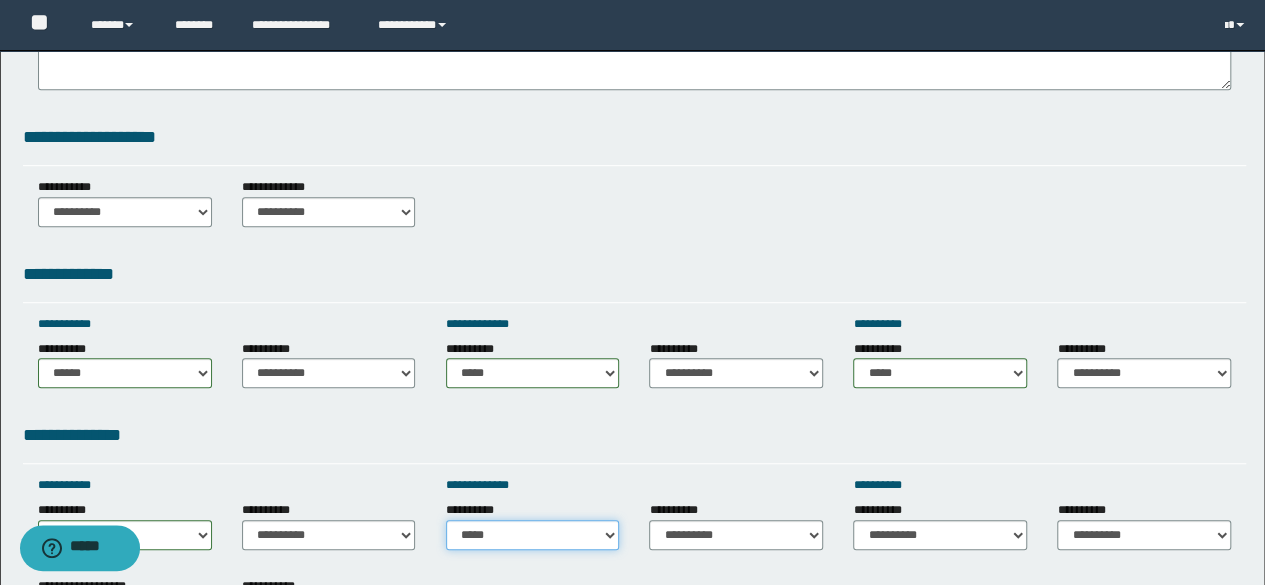 click on "**********" at bounding box center (533, 535) 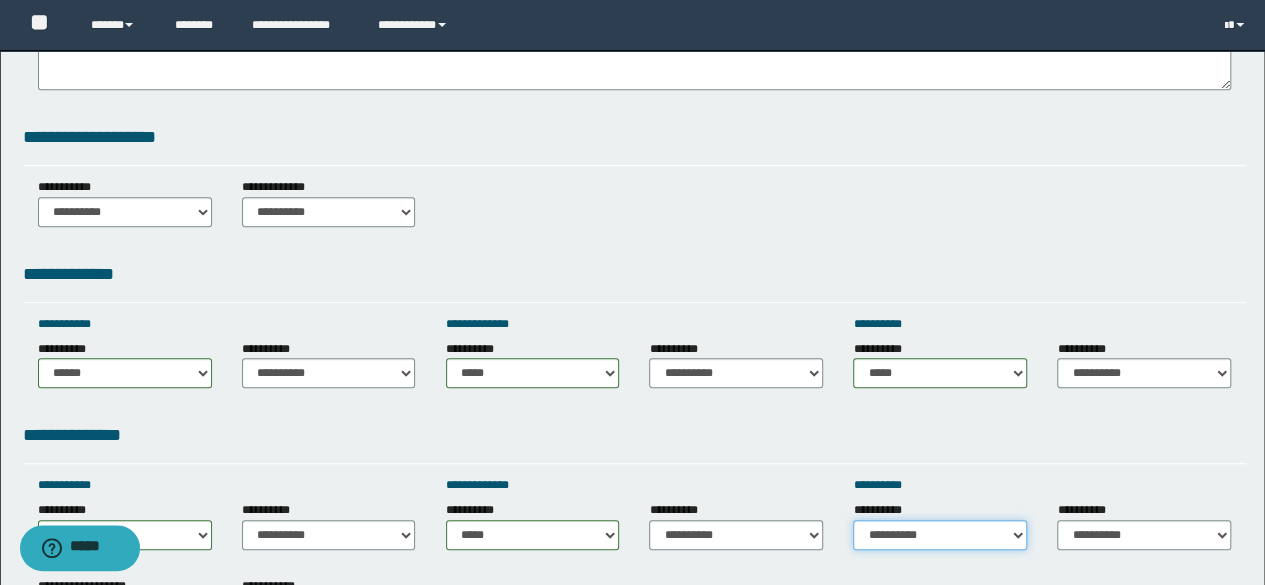 click on "**********" at bounding box center (940, 535) 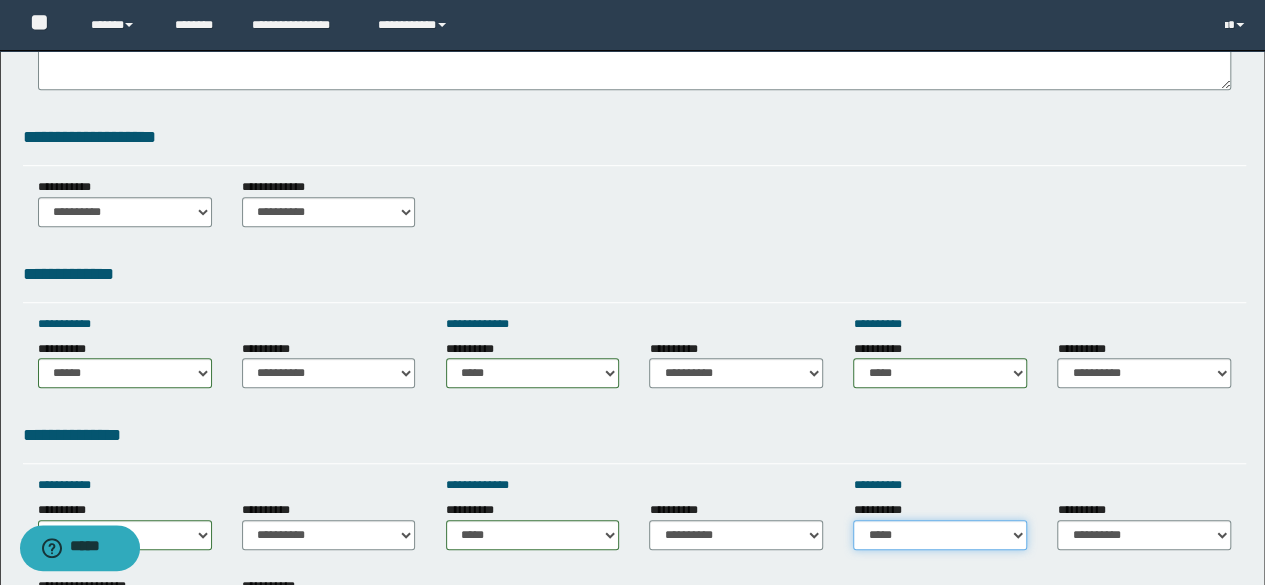click on "**********" at bounding box center (940, 535) 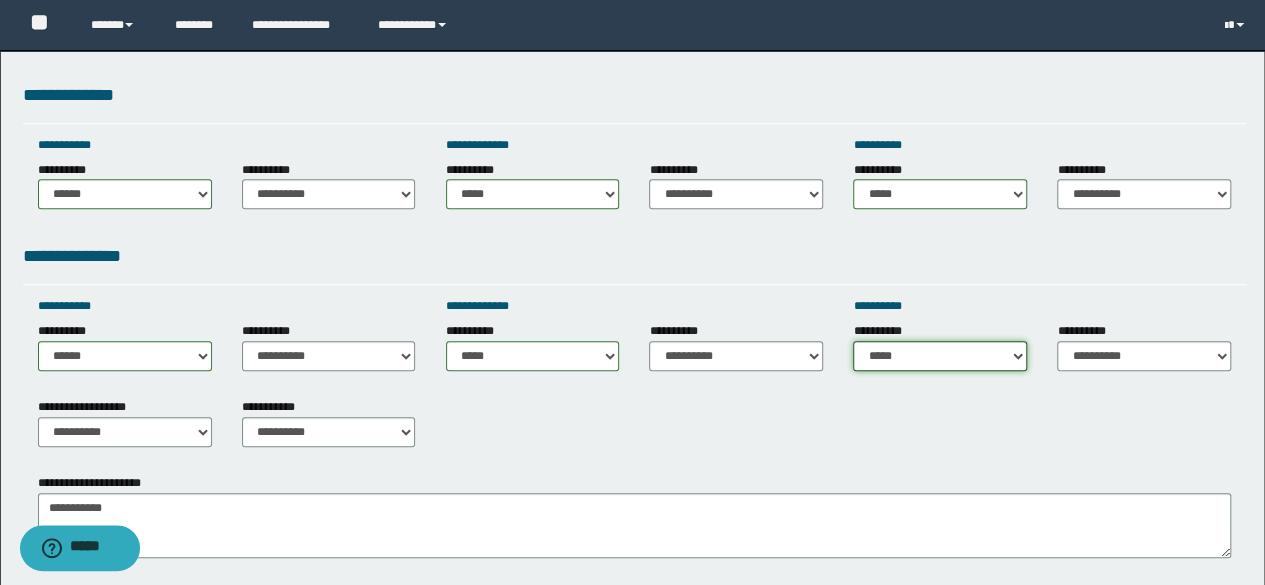 scroll, scrollTop: 640, scrollLeft: 0, axis: vertical 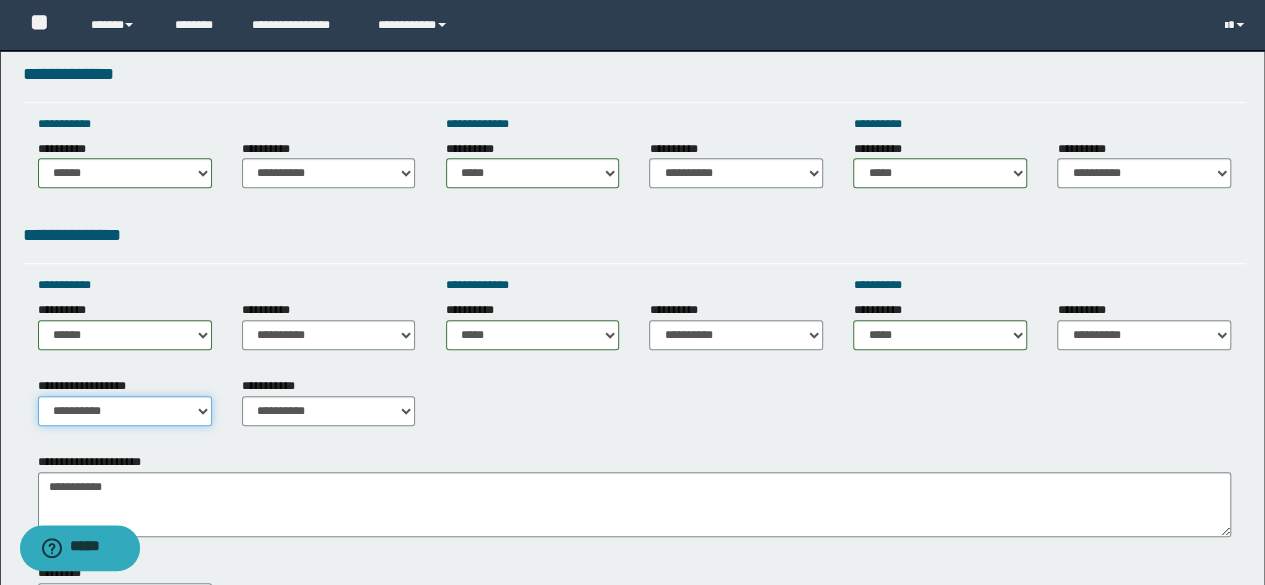 click on "**********" at bounding box center [125, 411] 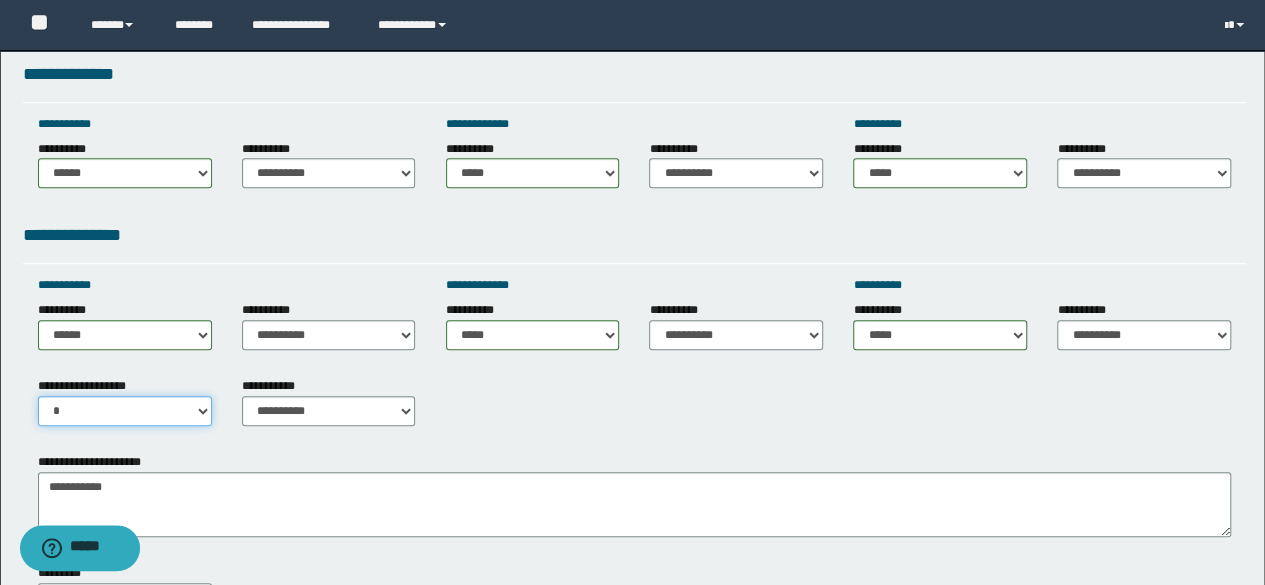 click on "**********" at bounding box center (125, 411) 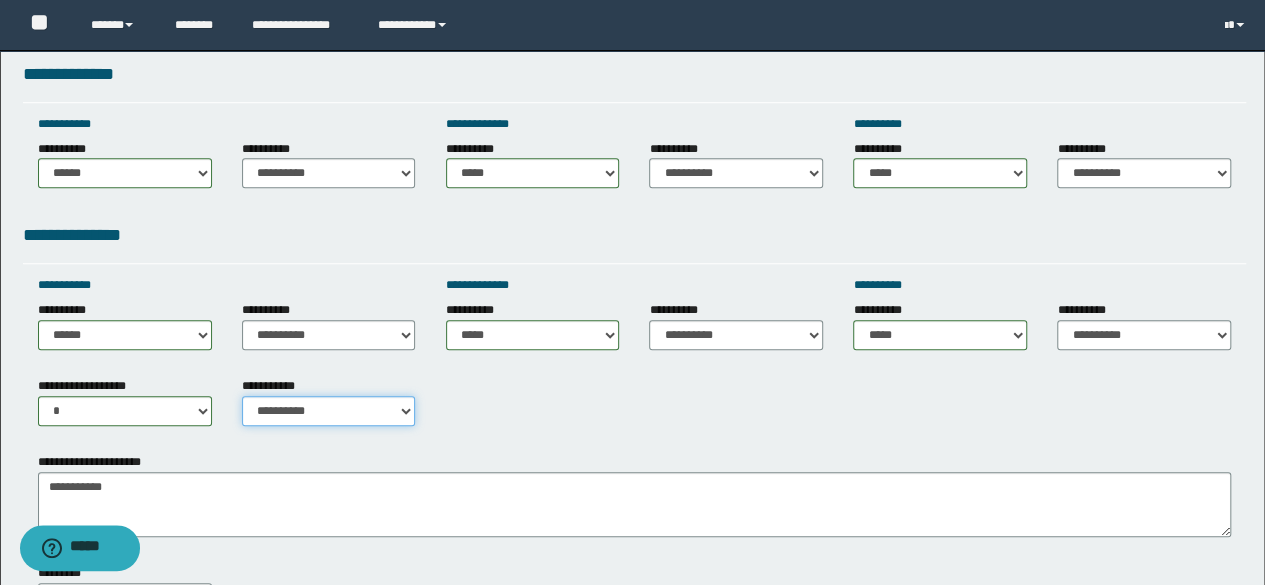 click on "**********" at bounding box center (329, 411) 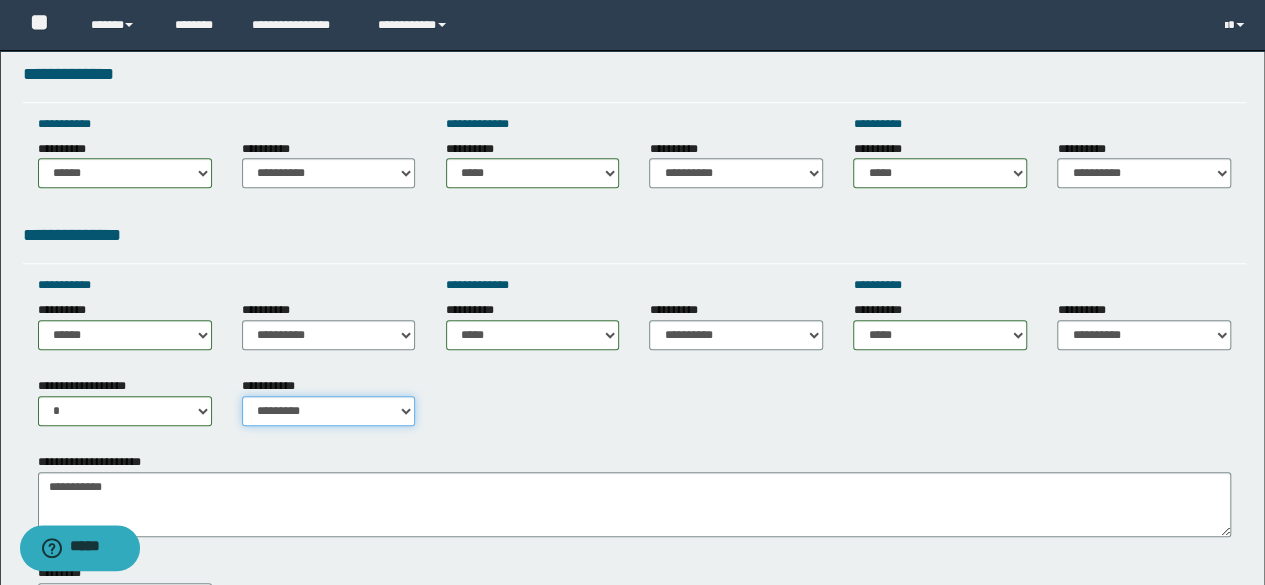click on "**********" at bounding box center (329, 411) 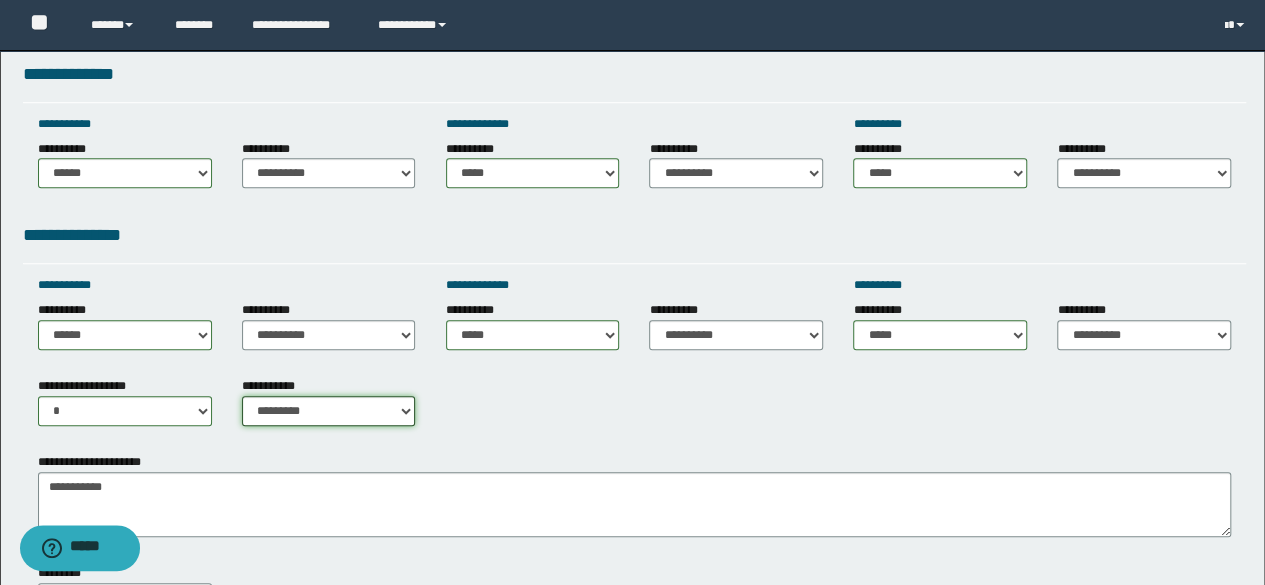 click on "**********" at bounding box center [329, 411] 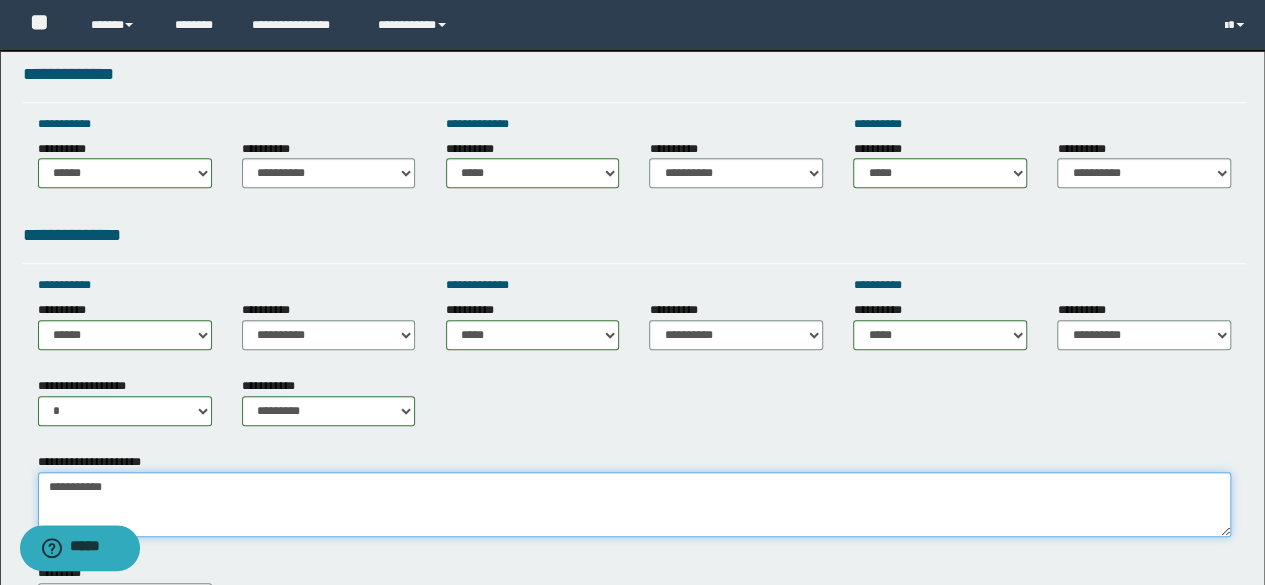 click on "**********" at bounding box center [635, 504] 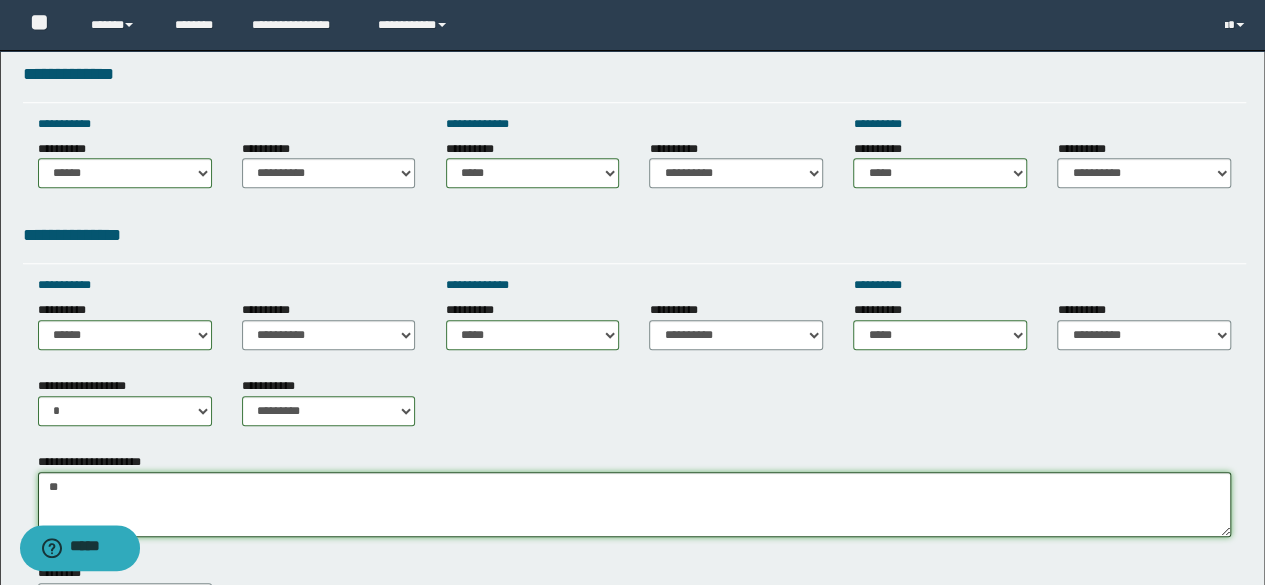 type on "*" 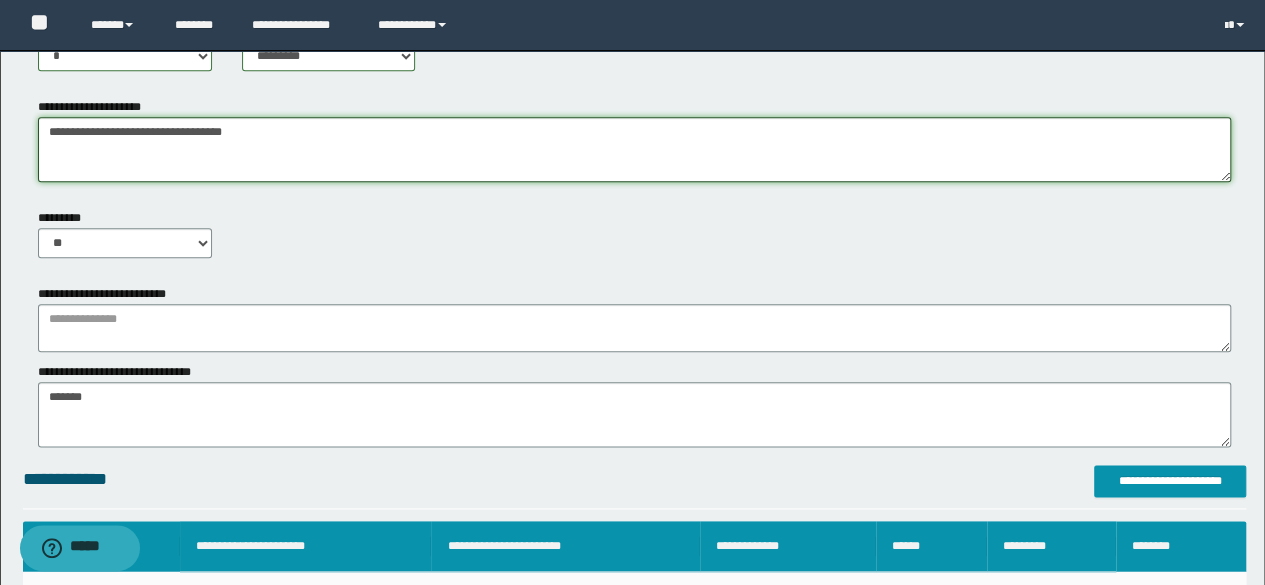 scroll, scrollTop: 1000, scrollLeft: 0, axis: vertical 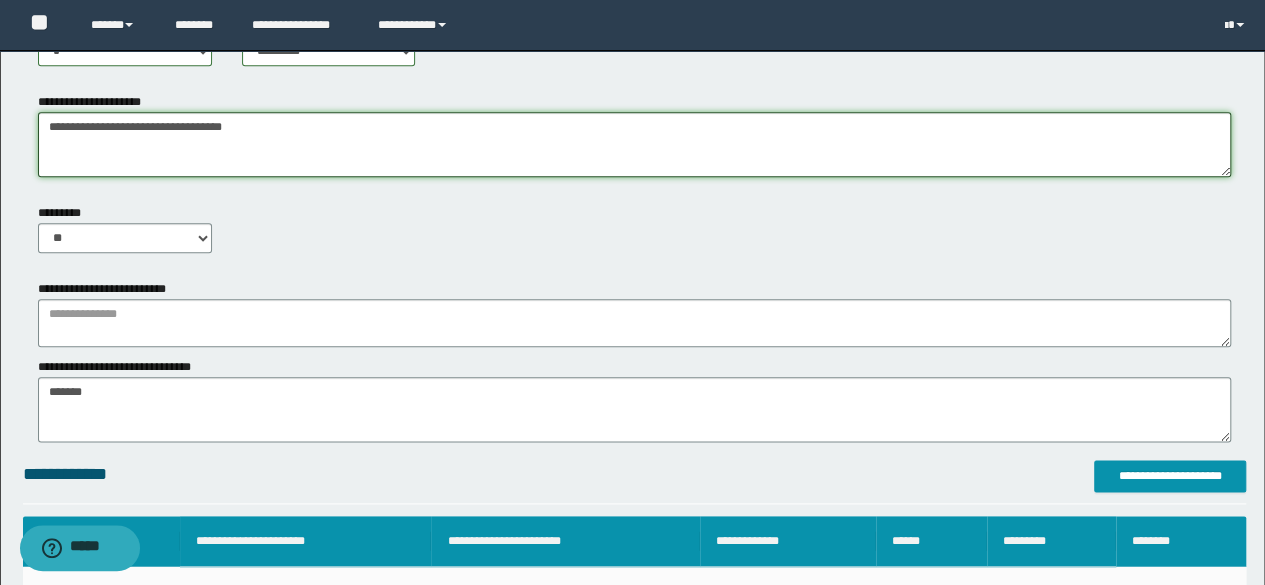 type on "**********" 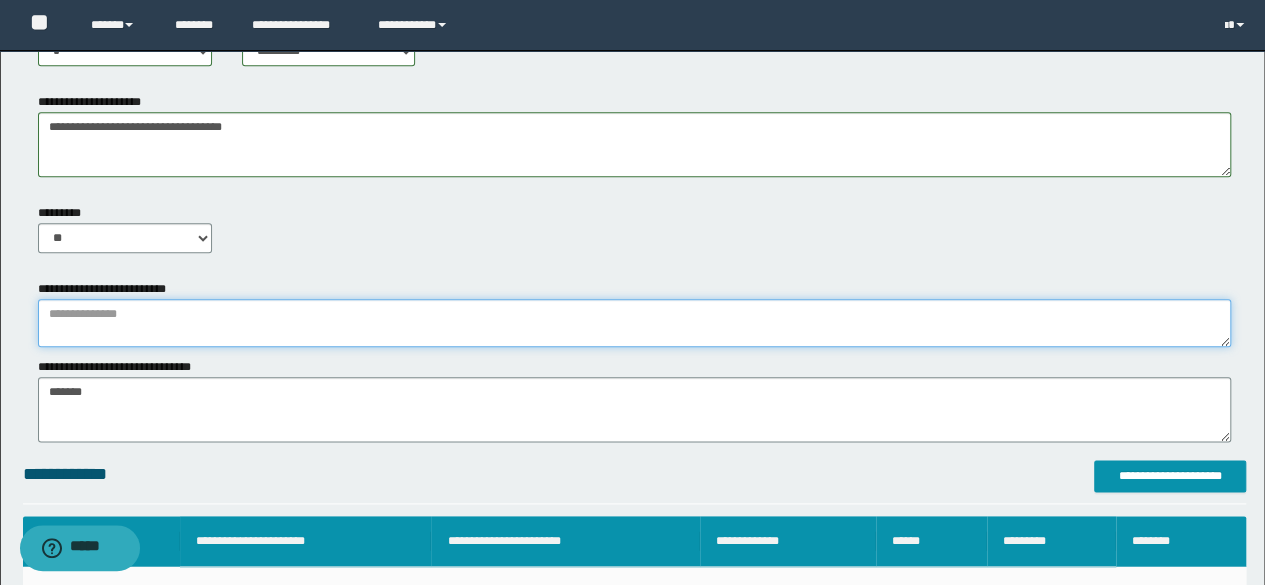 click at bounding box center (635, 323) 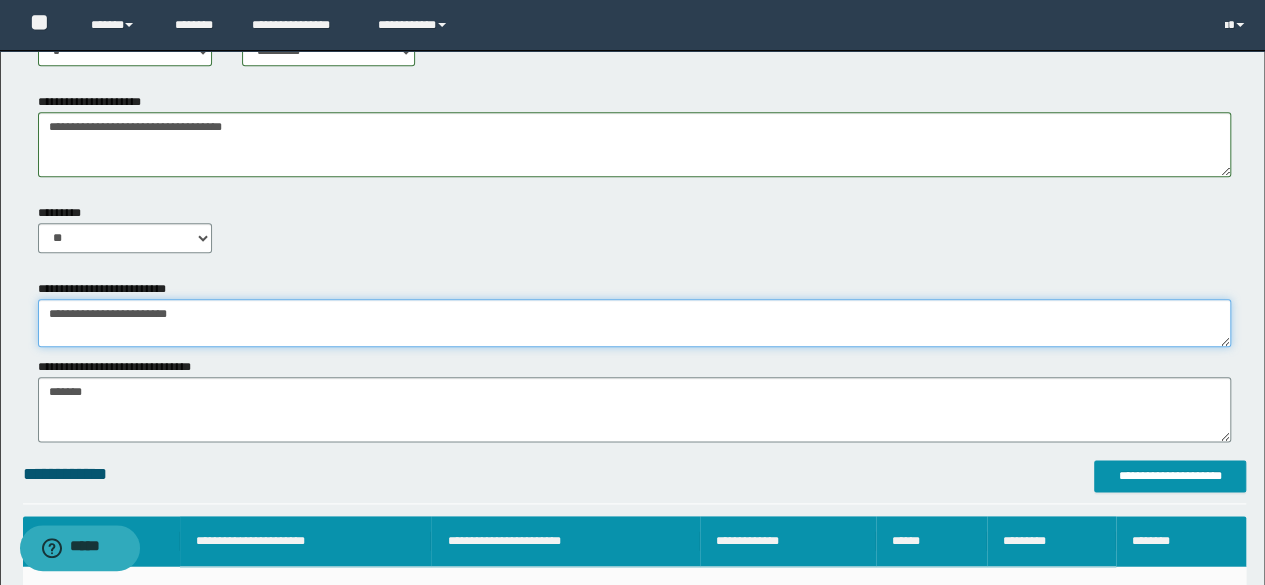 type on "**********" 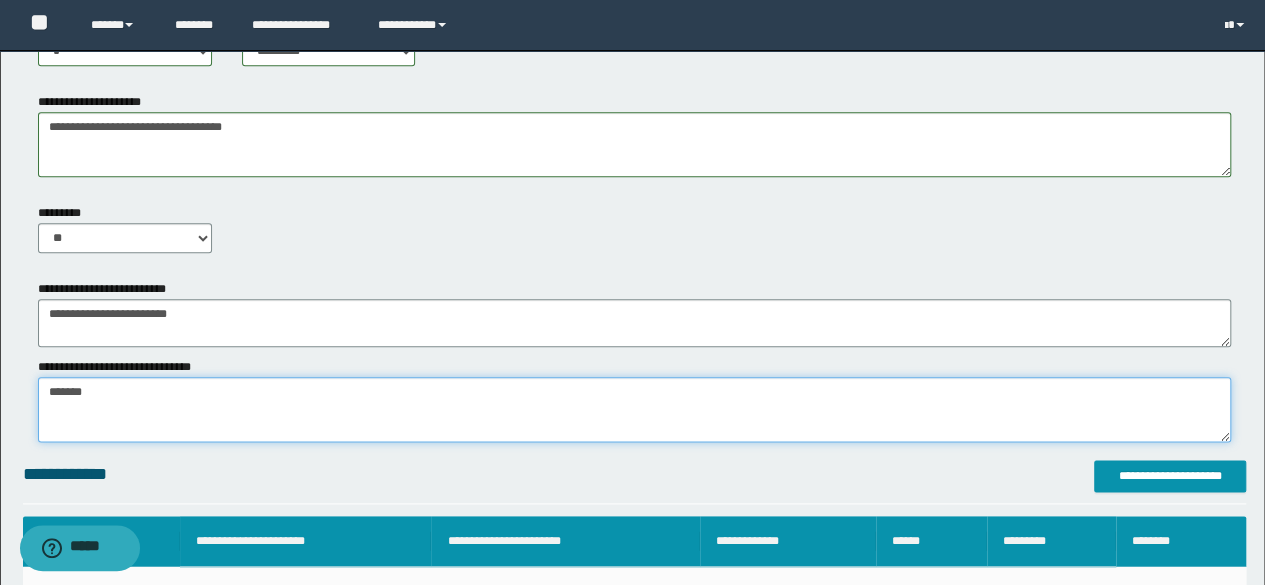 click on "*******" at bounding box center [635, 409] 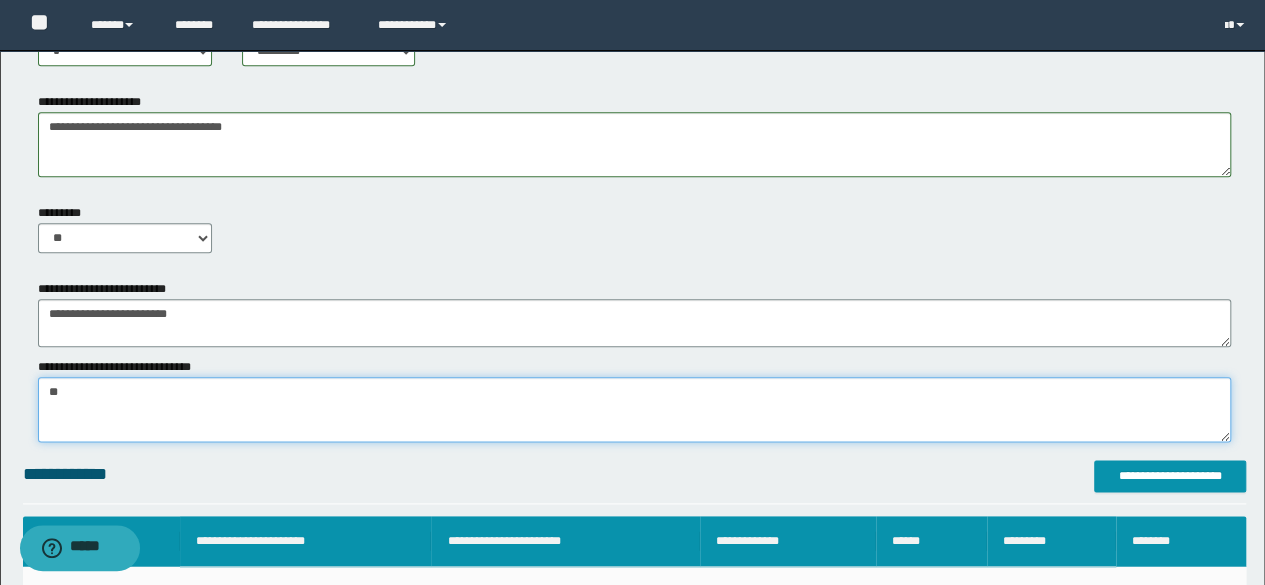 type on "*" 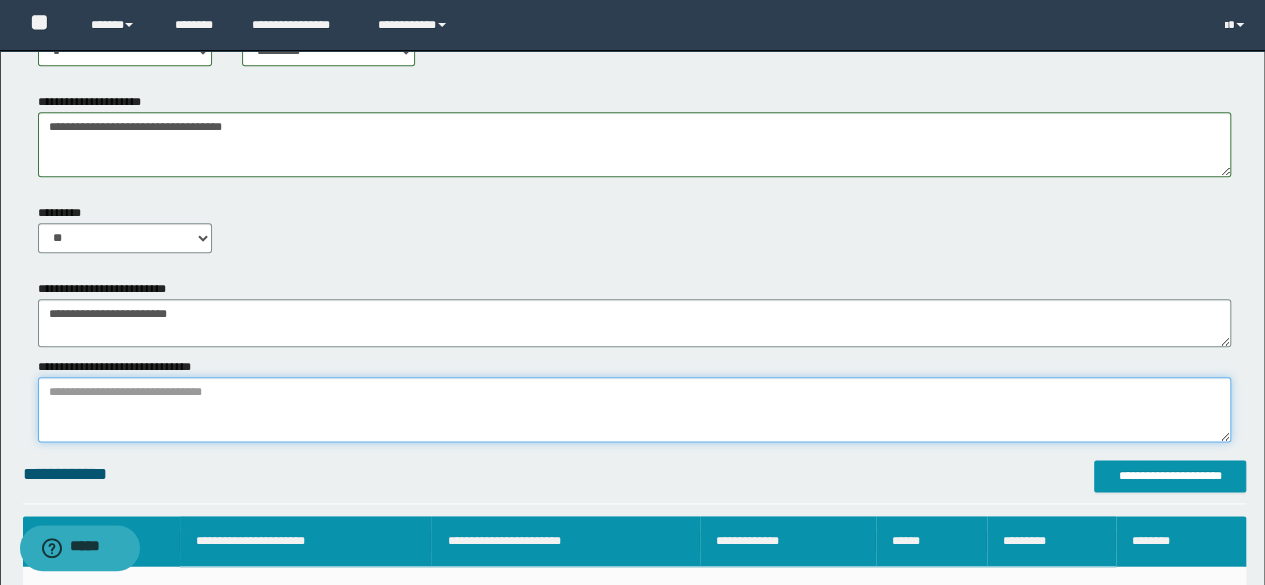 type 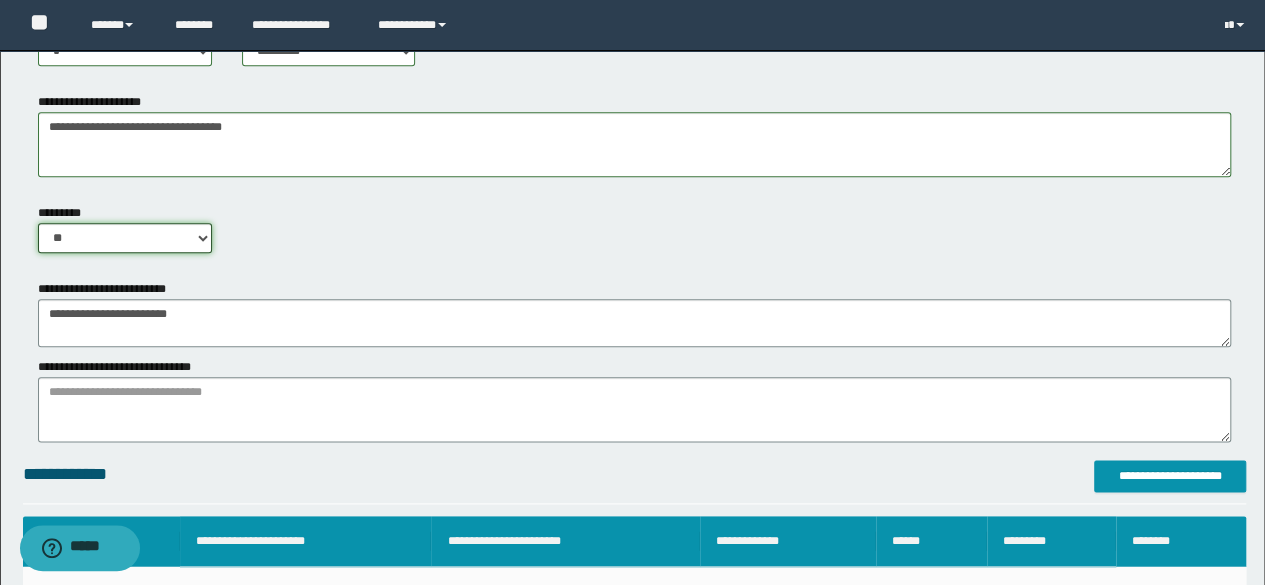 click on "**
**" at bounding box center (125, 238) 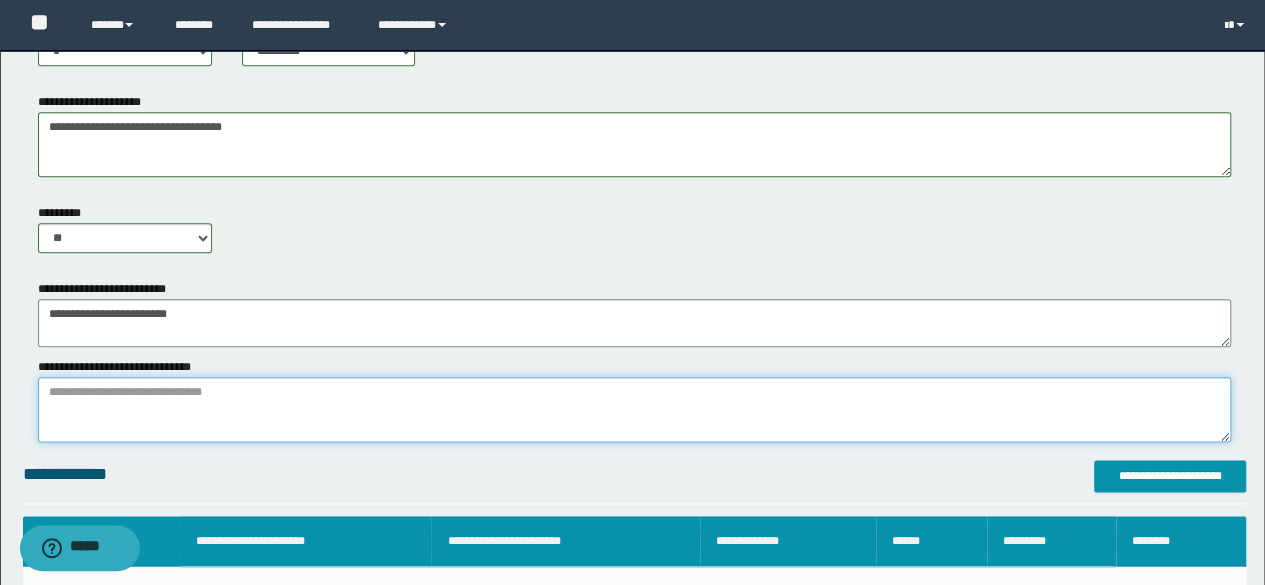 click on "*******" at bounding box center (635, 409) 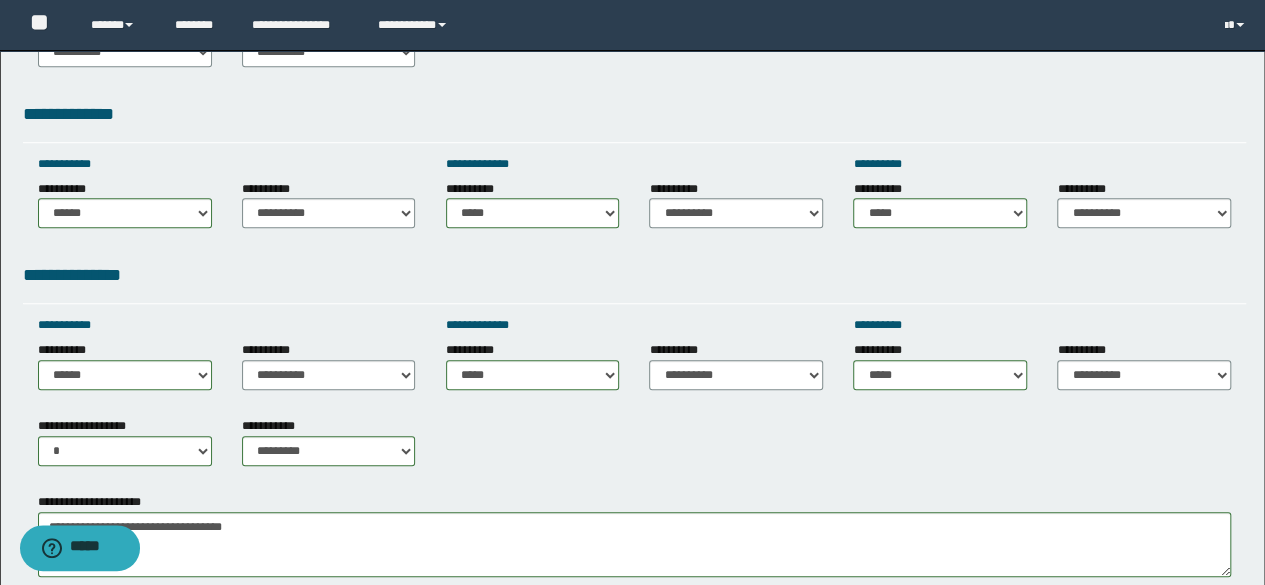 scroll, scrollTop: 600, scrollLeft: 0, axis: vertical 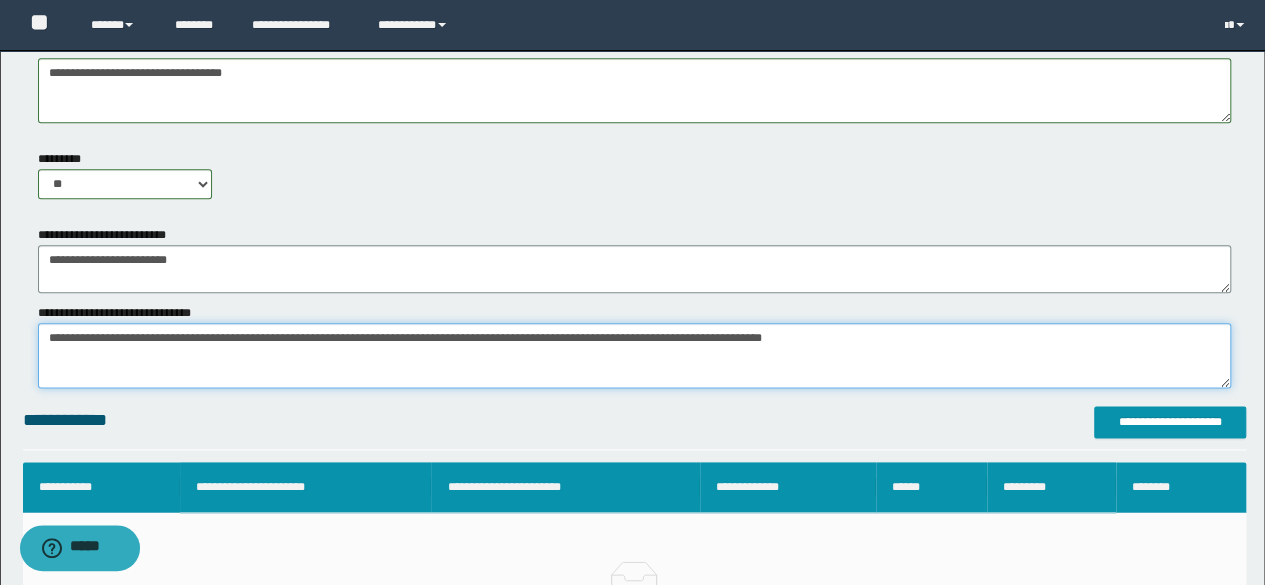 type on "**********" 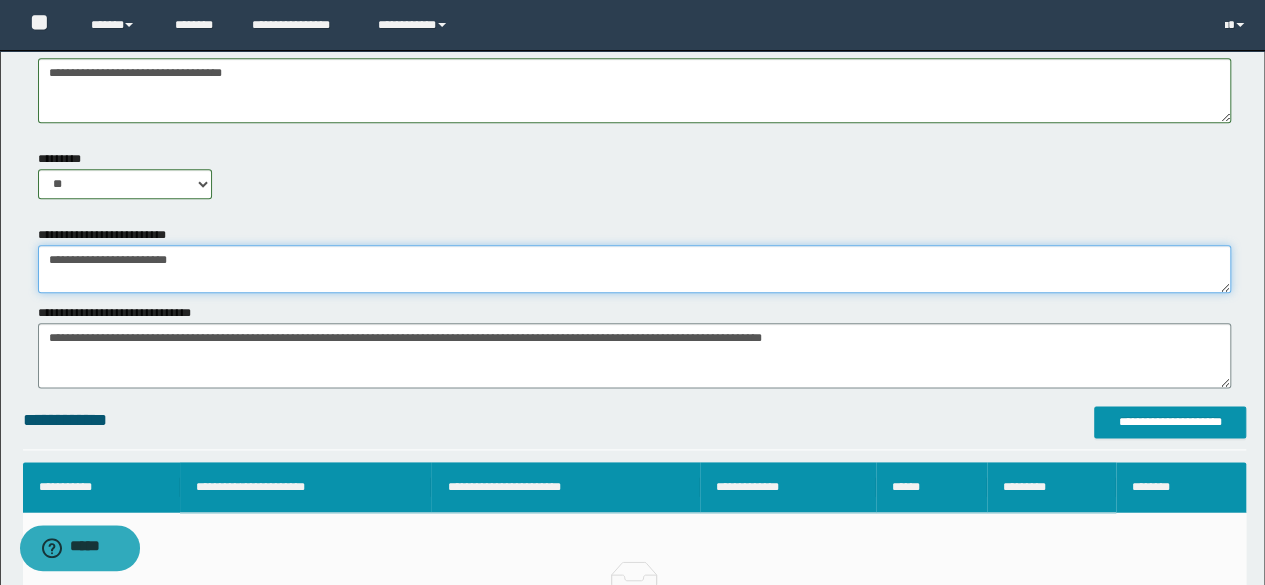 click on "**********" at bounding box center [635, 269] 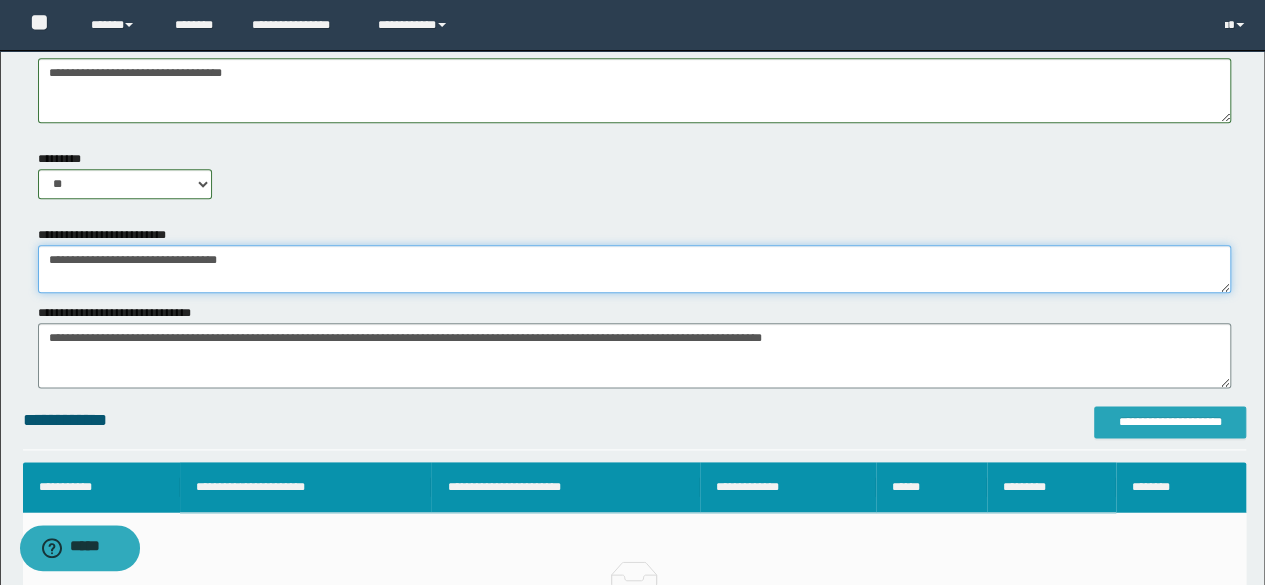 type on "**********" 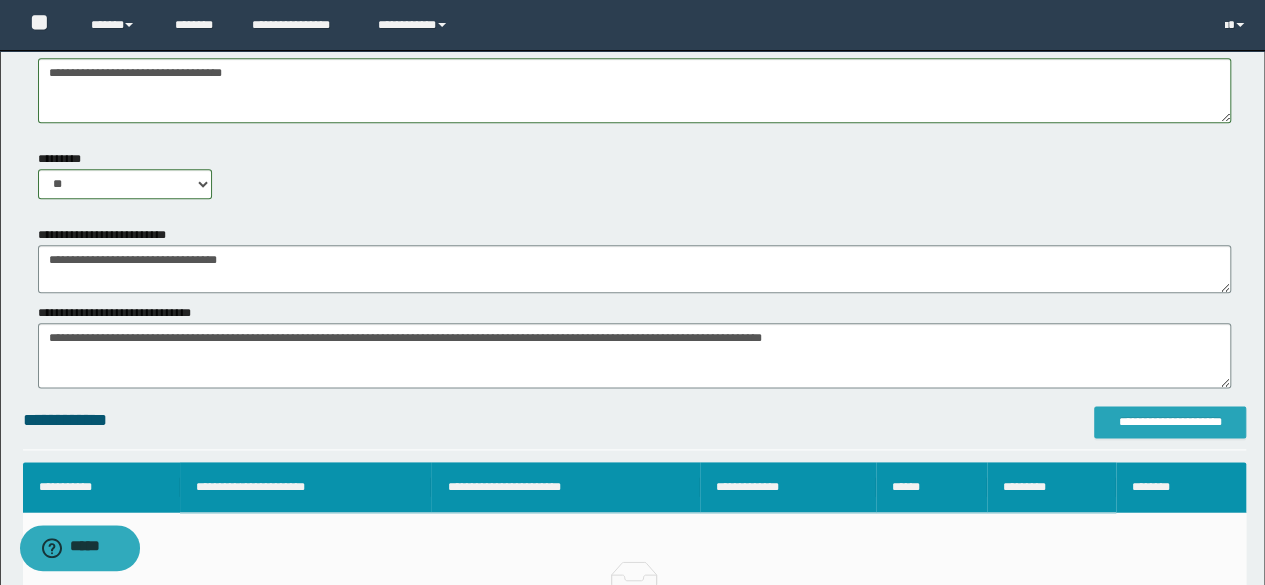 click on "**********" at bounding box center [1170, 422] 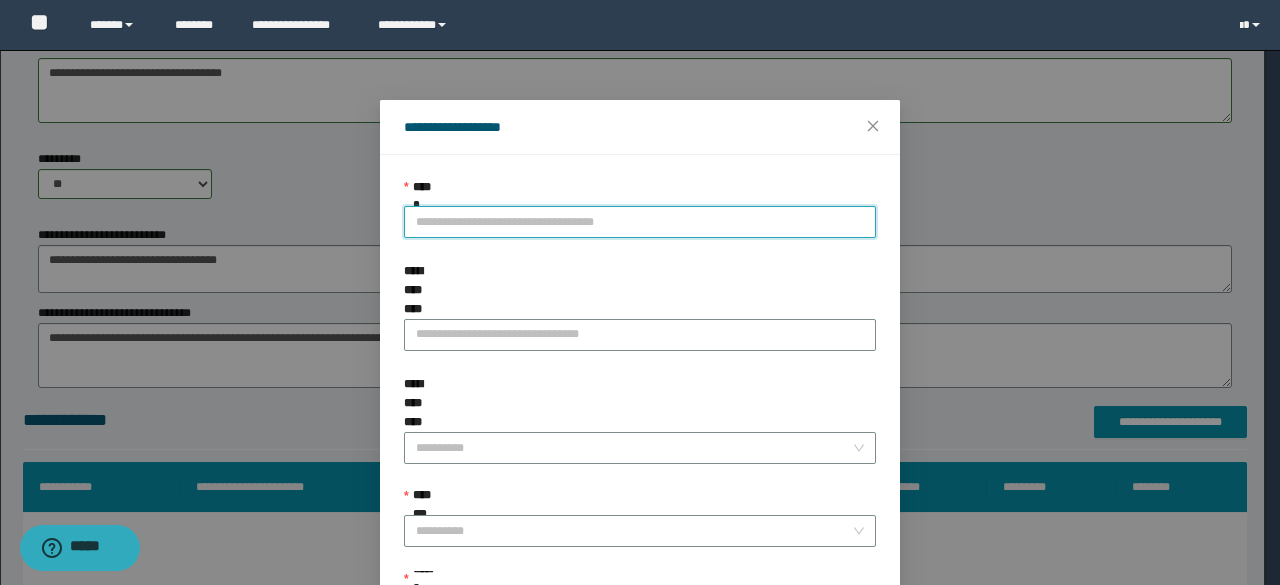 click on "**********" at bounding box center [640, 222] 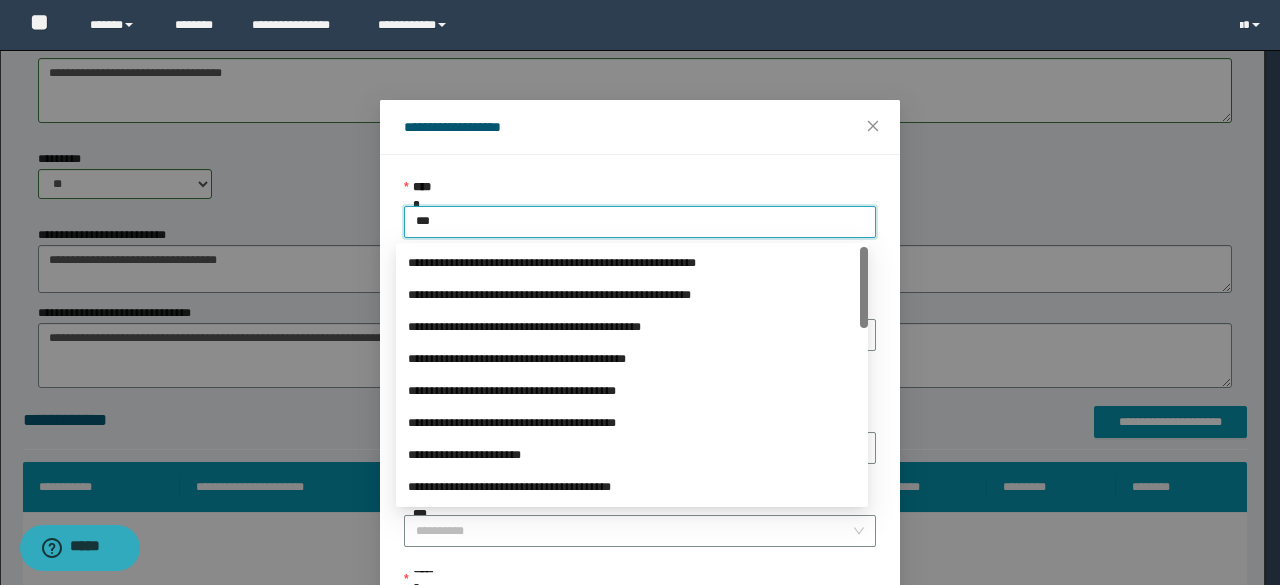 type on "****" 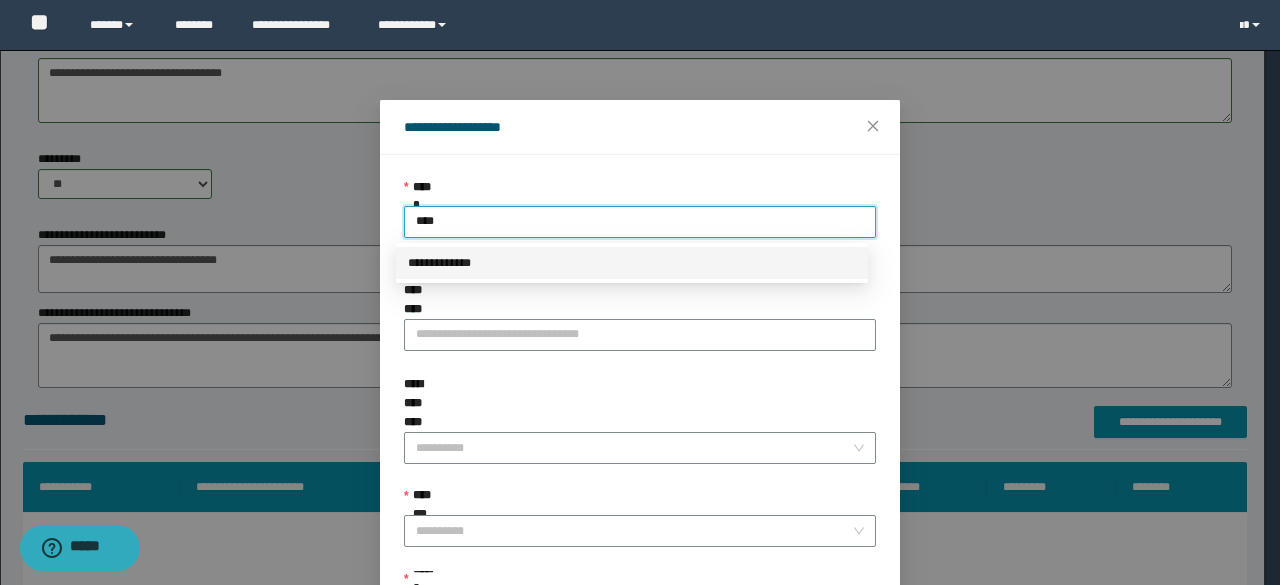 click on "**********" at bounding box center (632, 263) 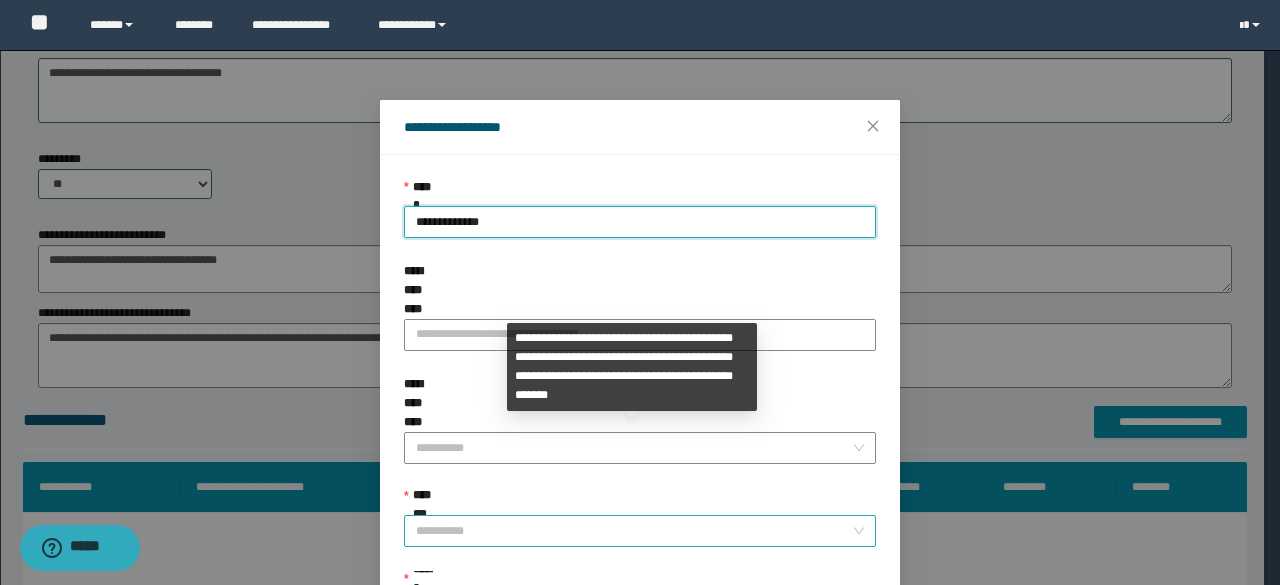 click on "**********" at bounding box center (634, 531) 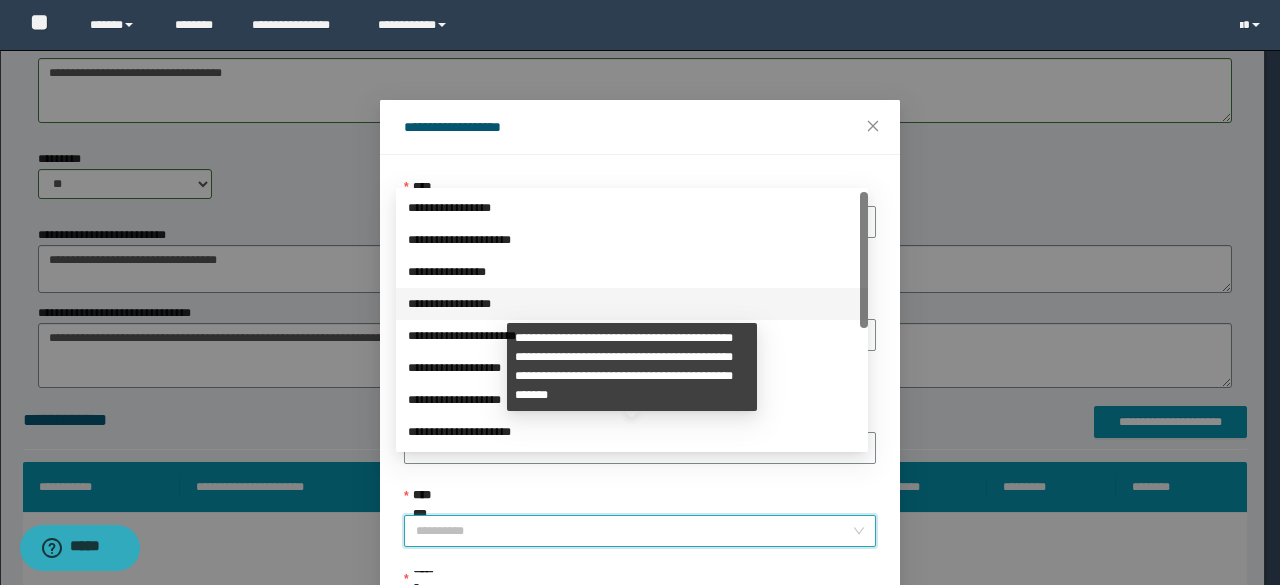 scroll, scrollTop: 224, scrollLeft: 0, axis: vertical 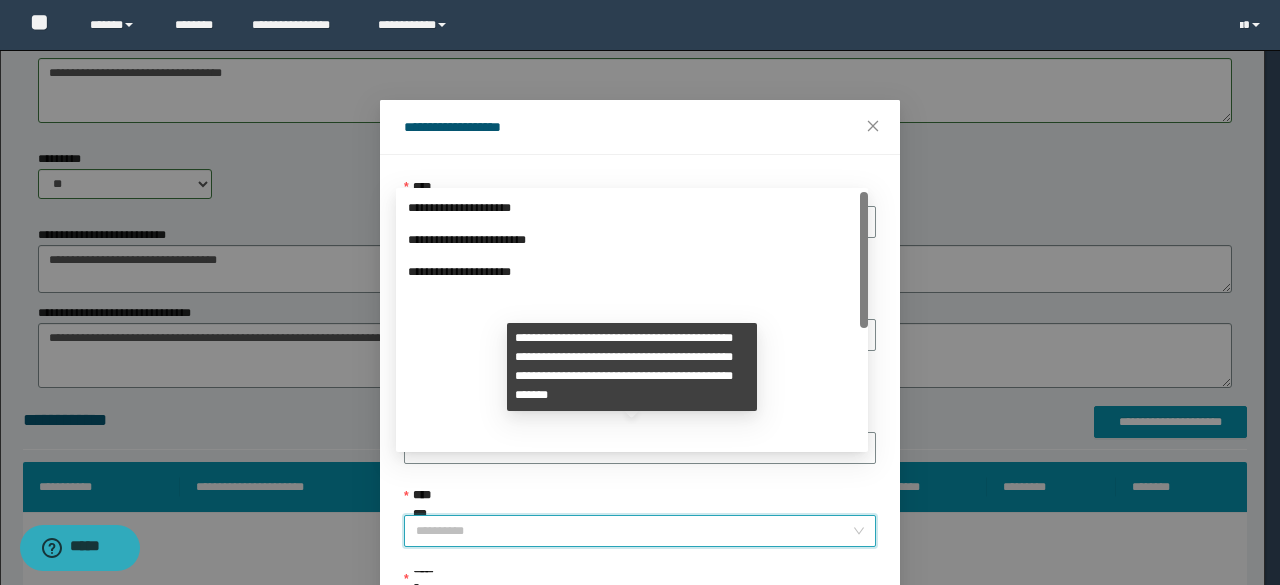 drag, startPoint x: 864, startPoint y: 296, endPoint x: 850, endPoint y: 511, distance: 215.45534 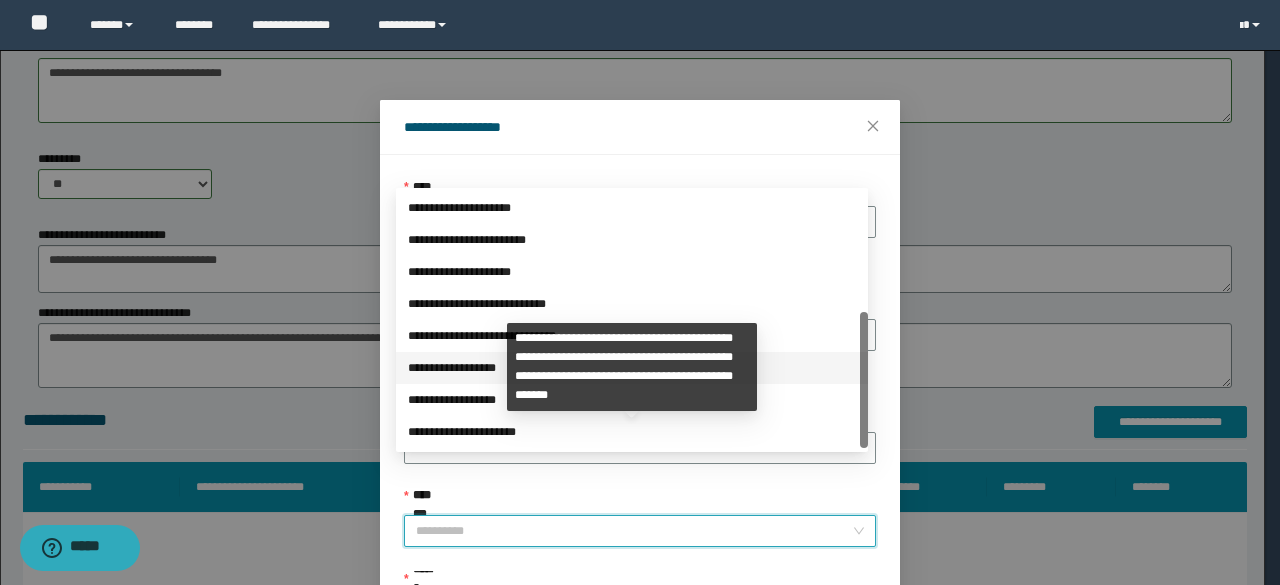 click on "**********" at bounding box center (632, 368) 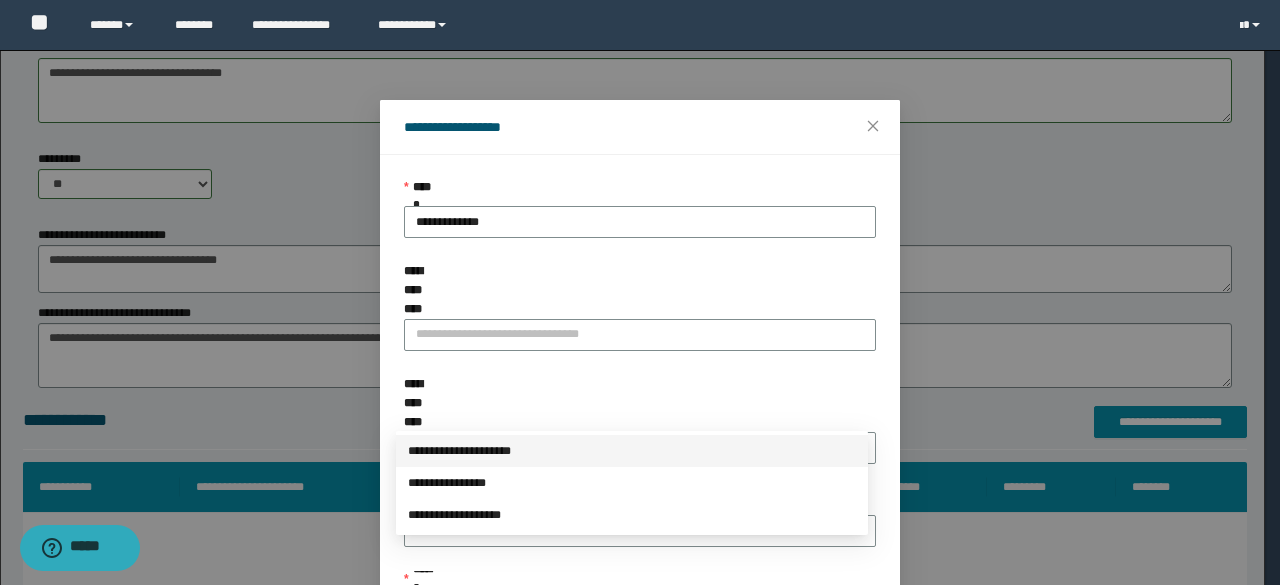 click on "******" at bounding box center (634, 614) 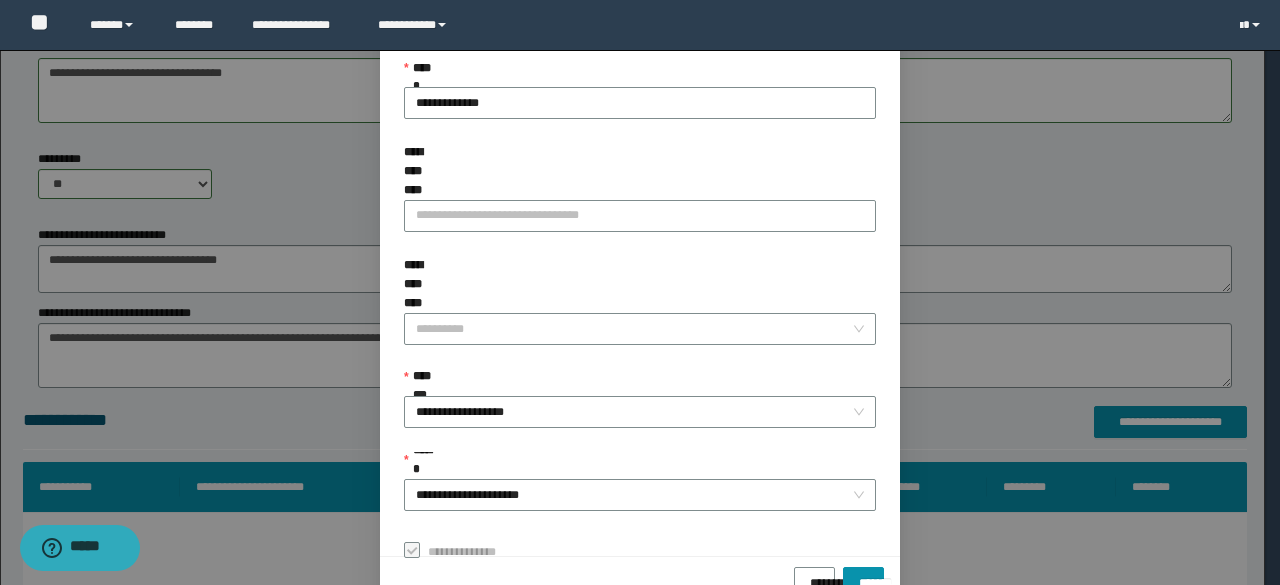 scroll, scrollTop: 166, scrollLeft: 0, axis: vertical 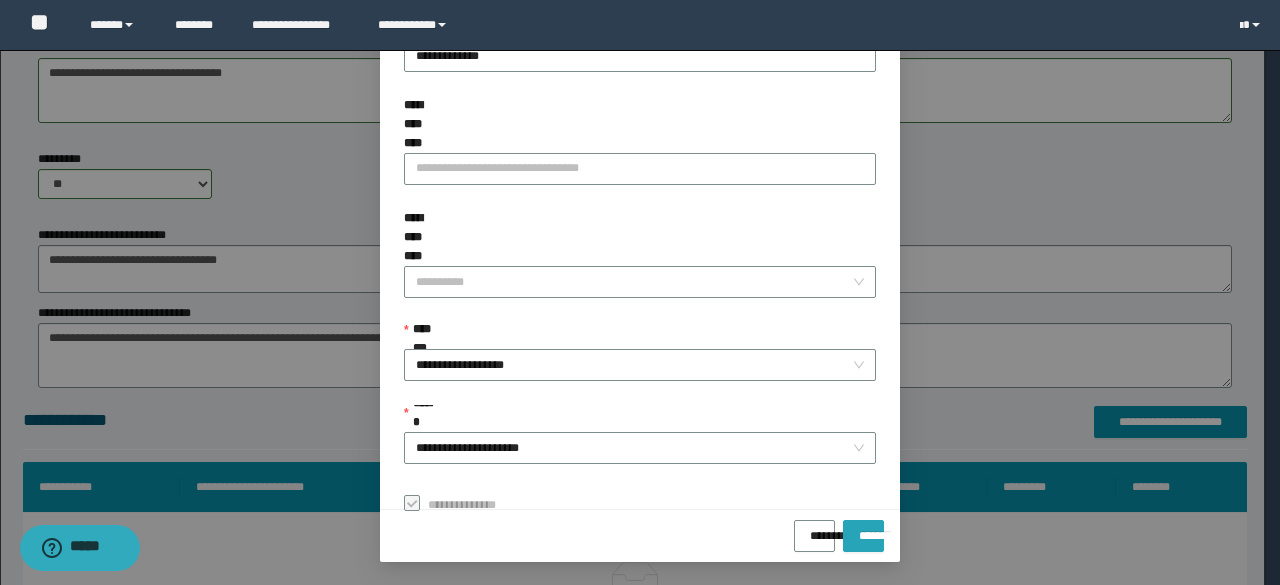 click on "*******" at bounding box center (863, 536) 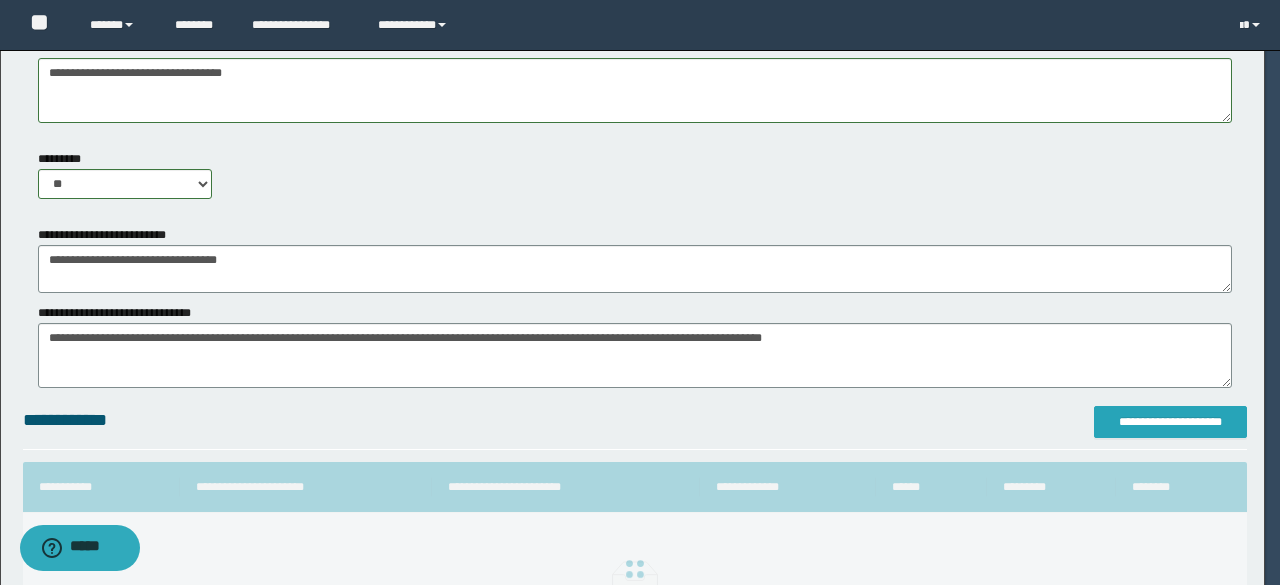 scroll, scrollTop: 0, scrollLeft: 0, axis: both 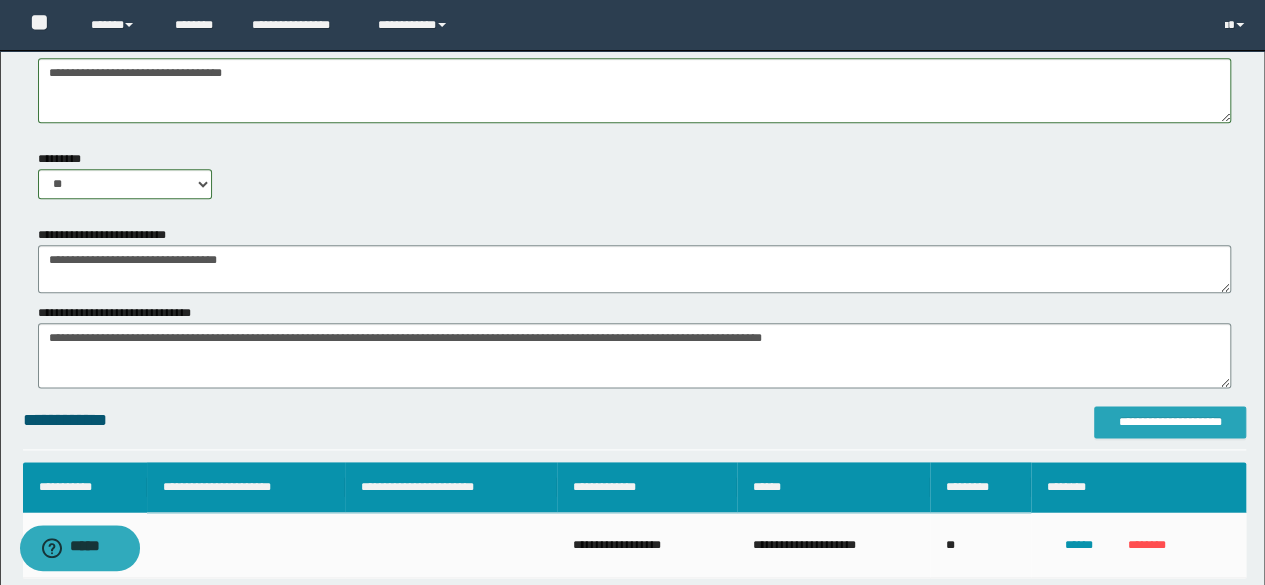 click on "**********" at bounding box center [1170, 422] 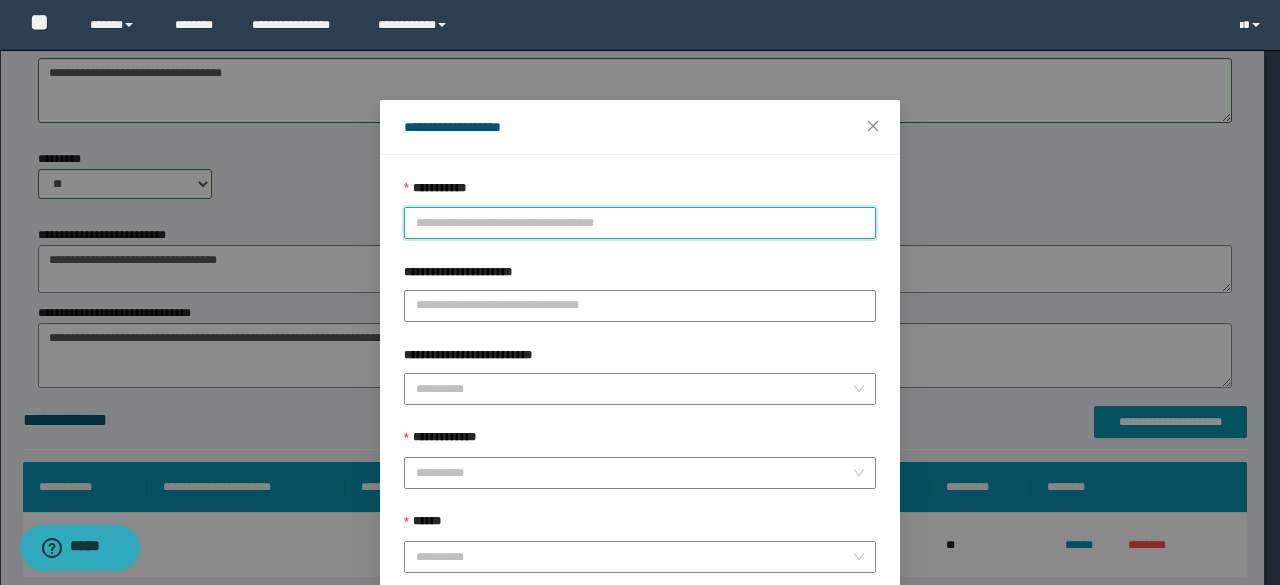 click on "**********" at bounding box center (640, 223) 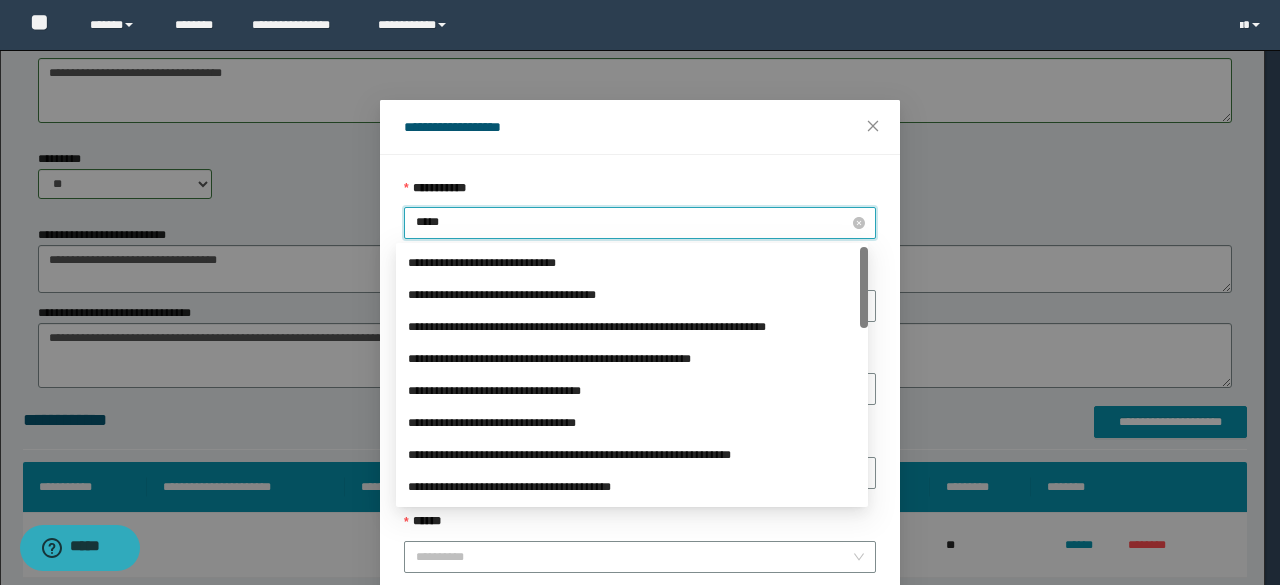 type on "******" 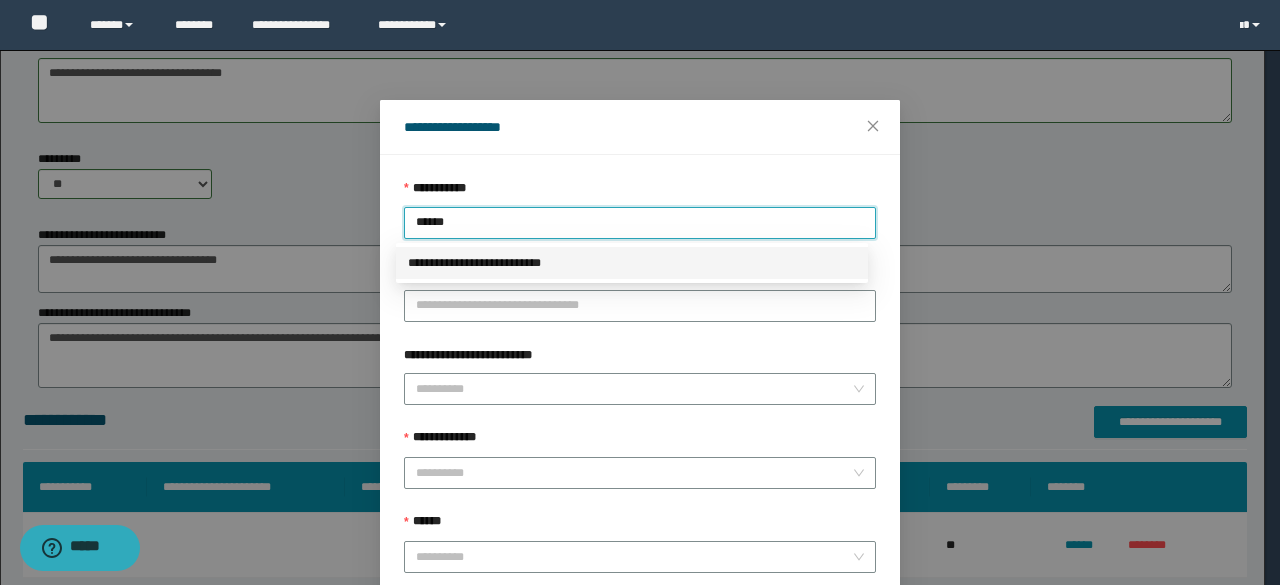click on "**********" at bounding box center (632, 263) 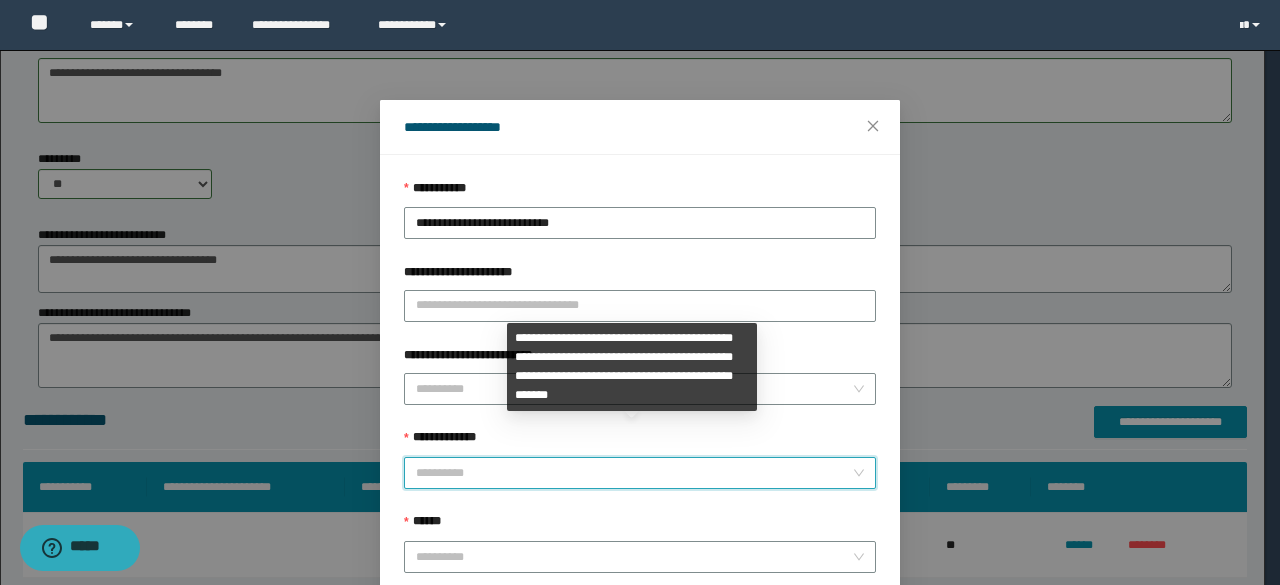 click on "**********" at bounding box center [634, 473] 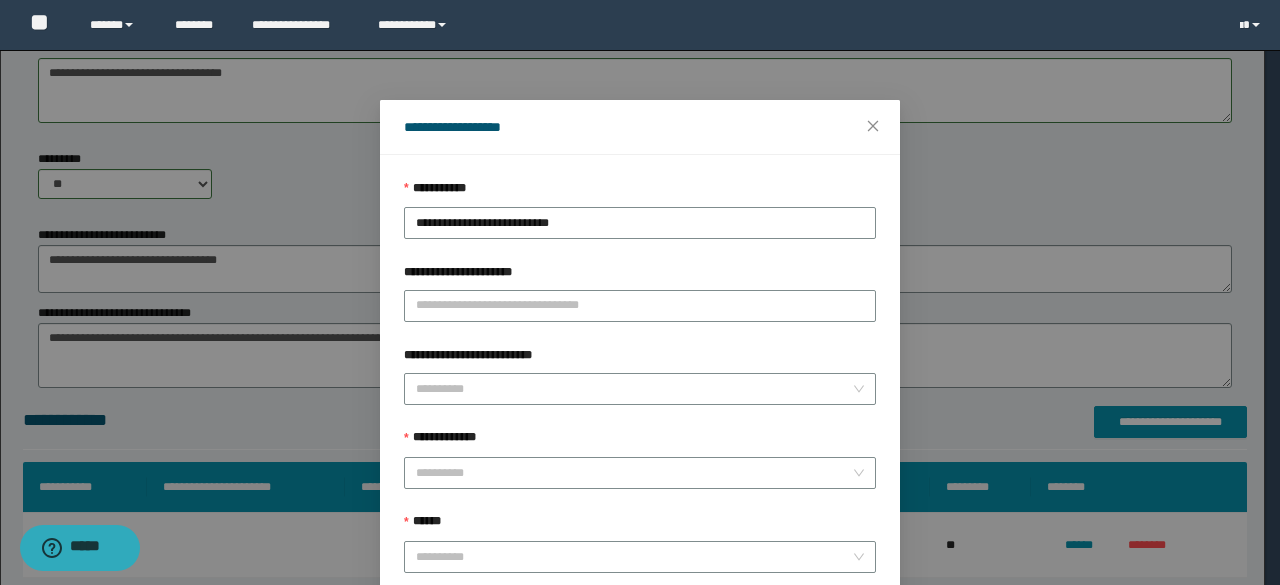 drag, startPoint x: 868, startPoint y: 321, endPoint x: 867, endPoint y: 351, distance: 30.016663 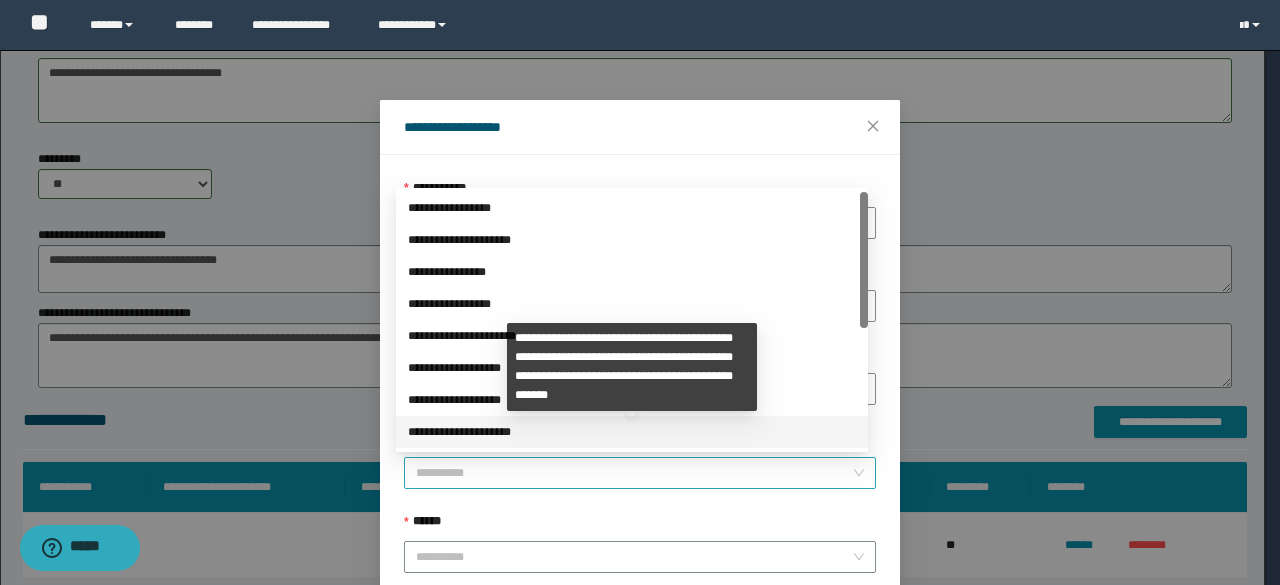 click on "**********" at bounding box center [640, 473] 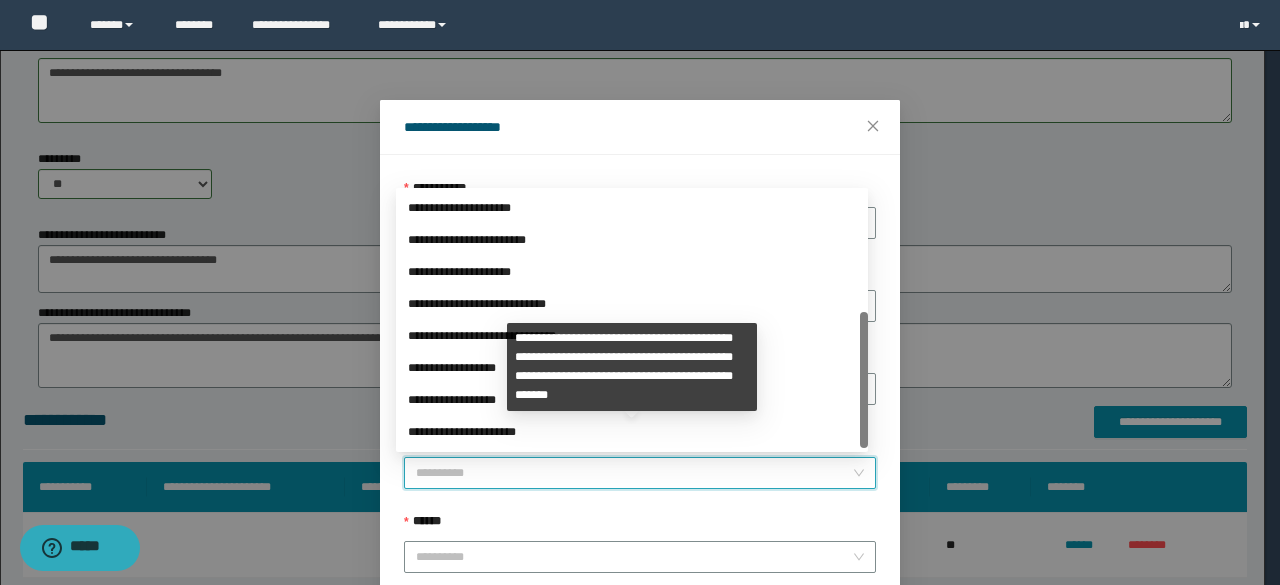 scroll, scrollTop: 224, scrollLeft: 0, axis: vertical 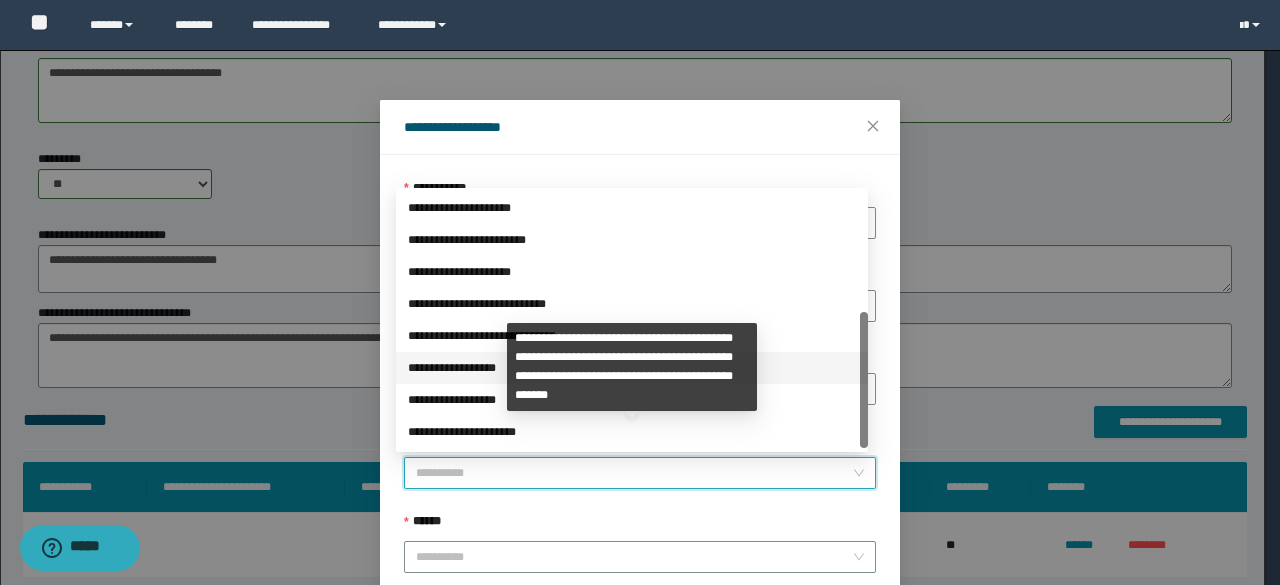 click on "**********" at bounding box center (632, 368) 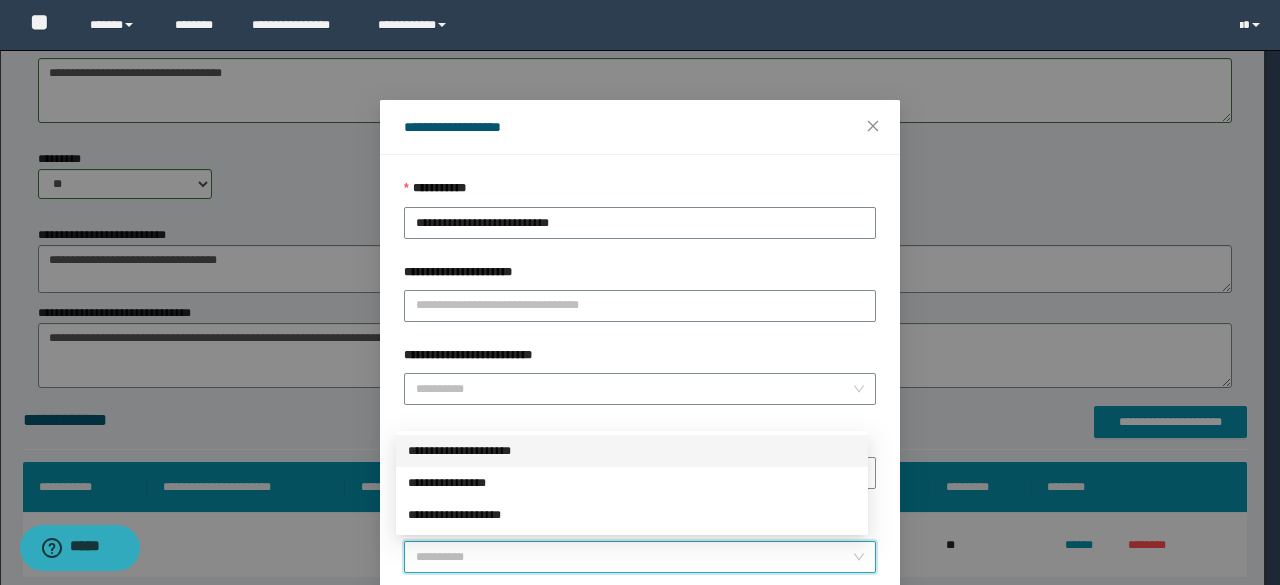 click on "******" at bounding box center [634, 557] 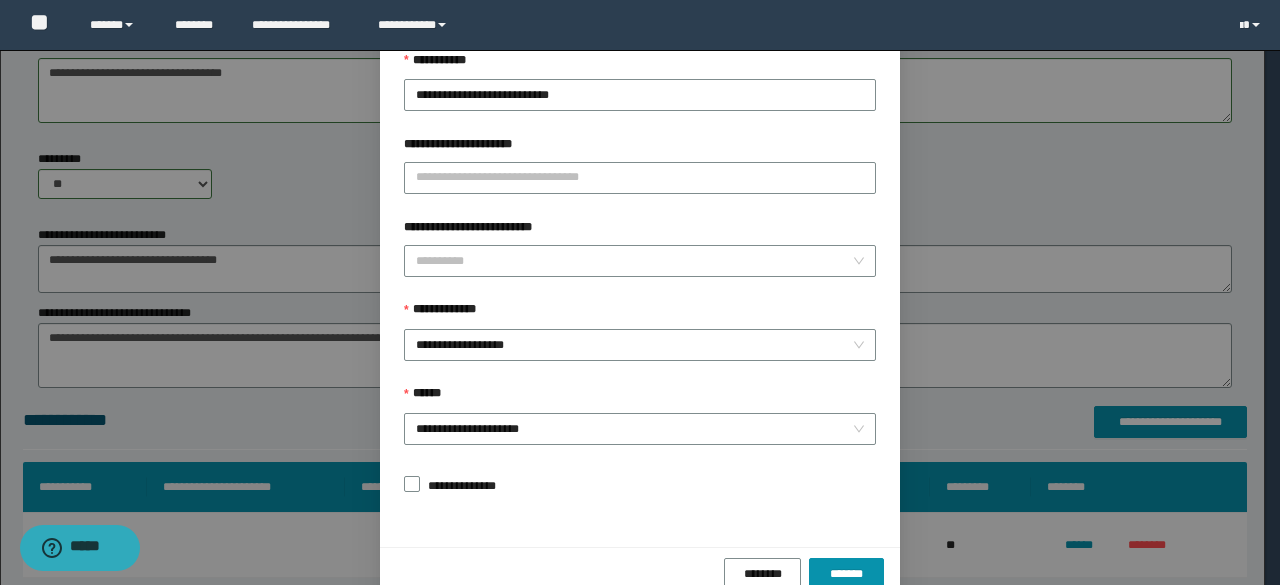 scroll, scrollTop: 166, scrollLeft: 0, axis: vertical 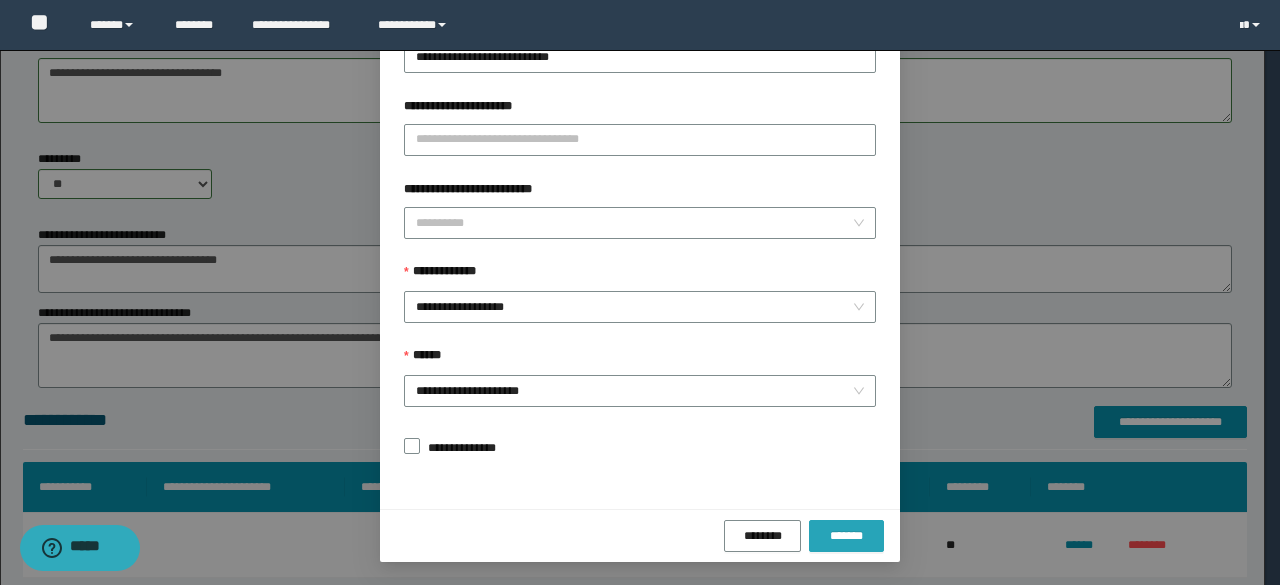 click on "*******" at bounding box center [846, 536] 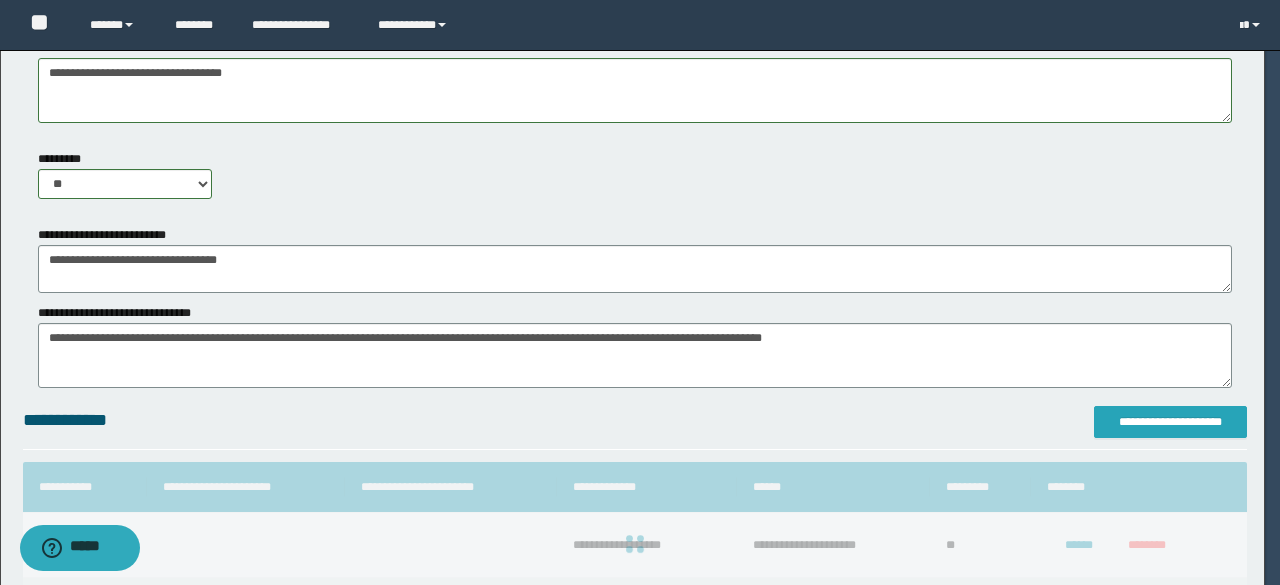 scroll, scrollTop: 0, scrollLeft: 0, axis: both 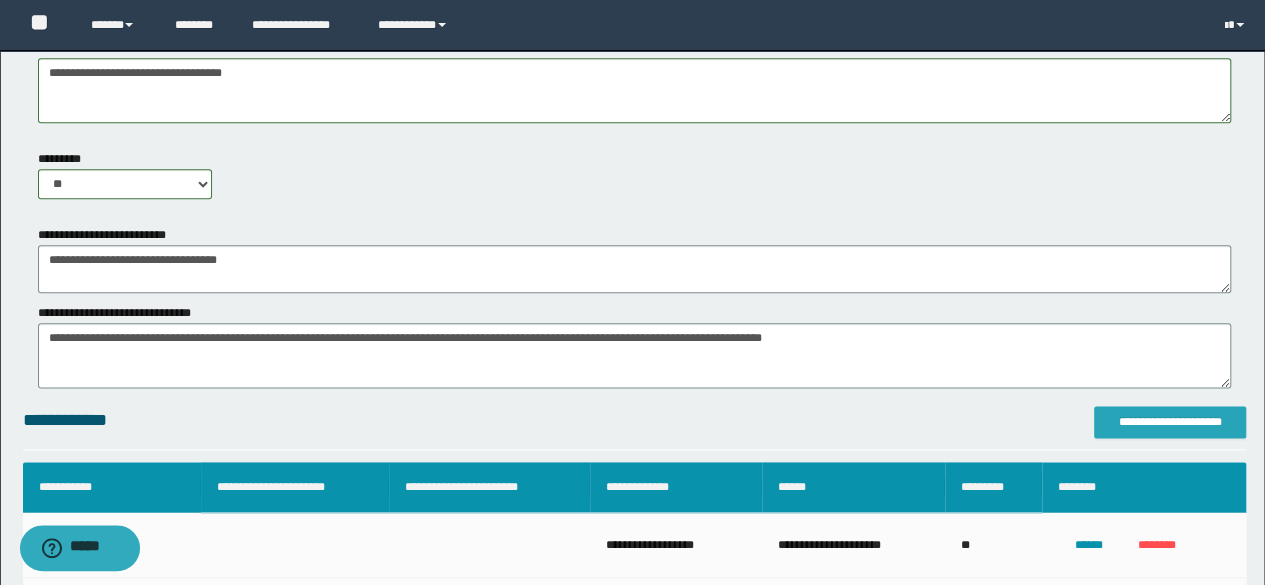 click on "**********" at bounding box center (1170, 422) 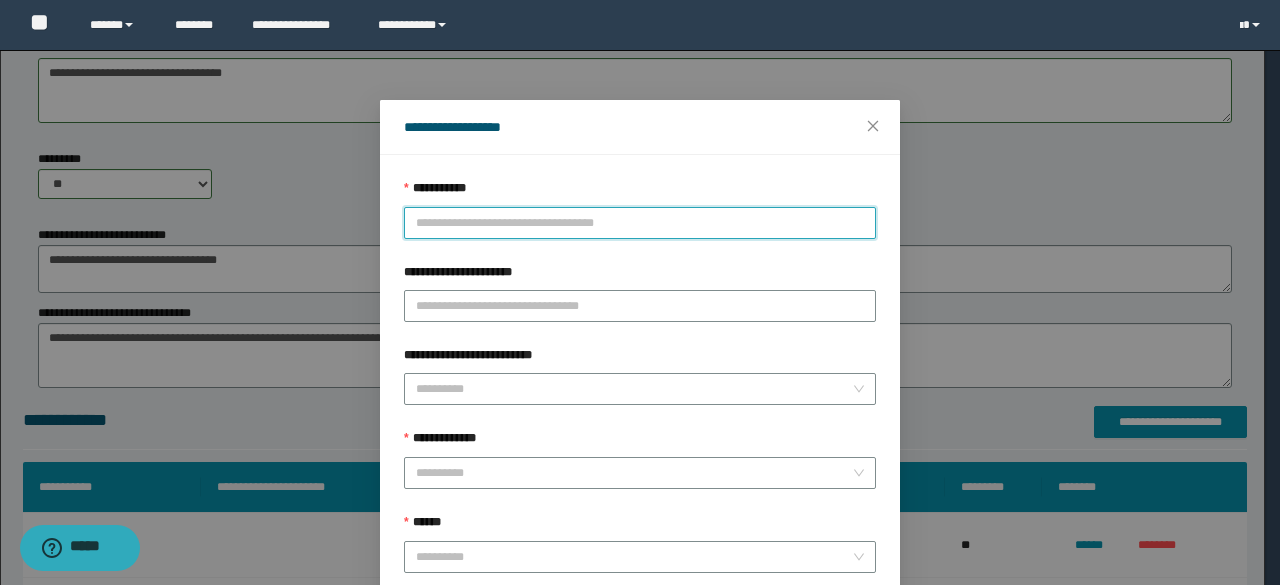click on "**********" at bounding box center (640, 223) 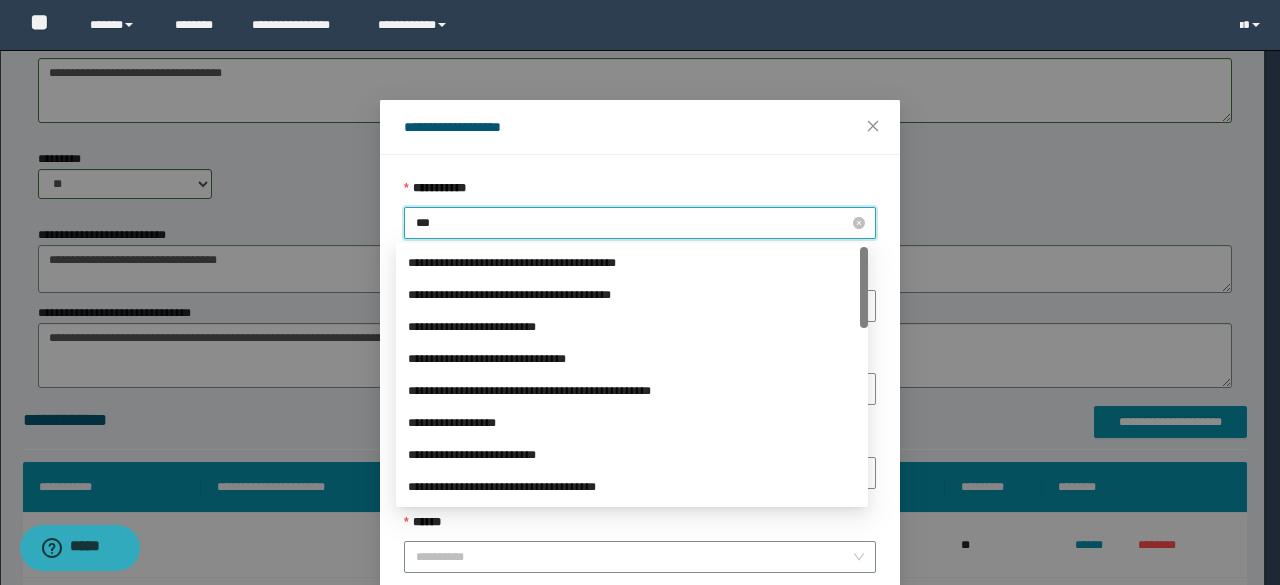 type on "****" 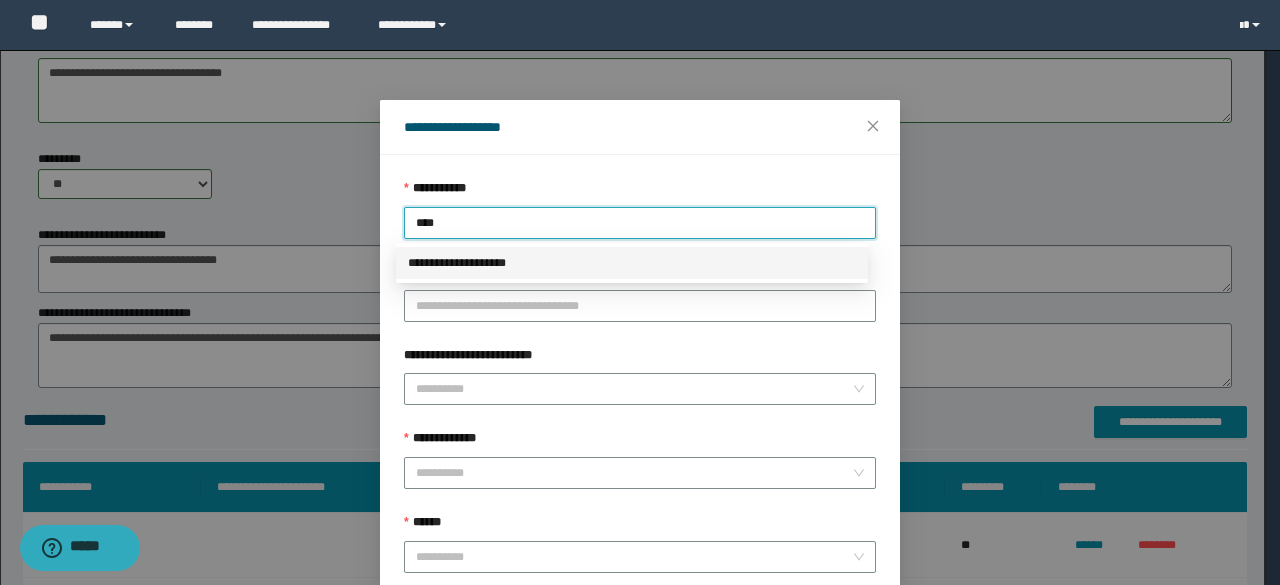 click on "**********" at bounding box center (632, 263) 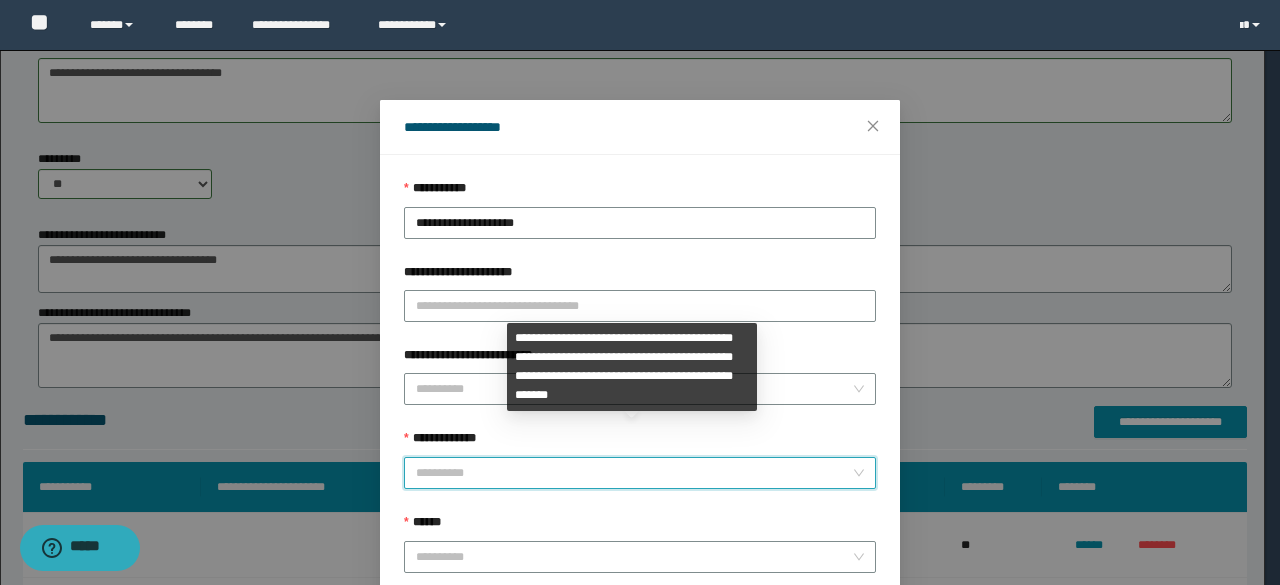 click on "**********" at bounding box center [634, 473] 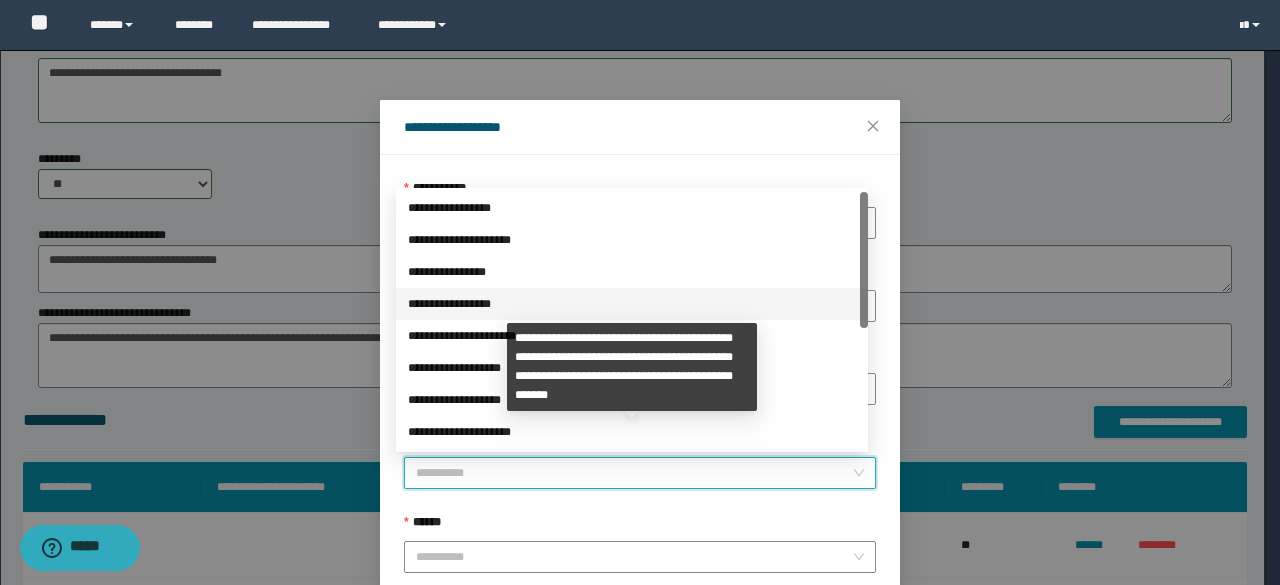 drag, startPoint x: 859, startPoint y: 302, endPoint x: 863, endPoint y: 343, distance: 41.19466 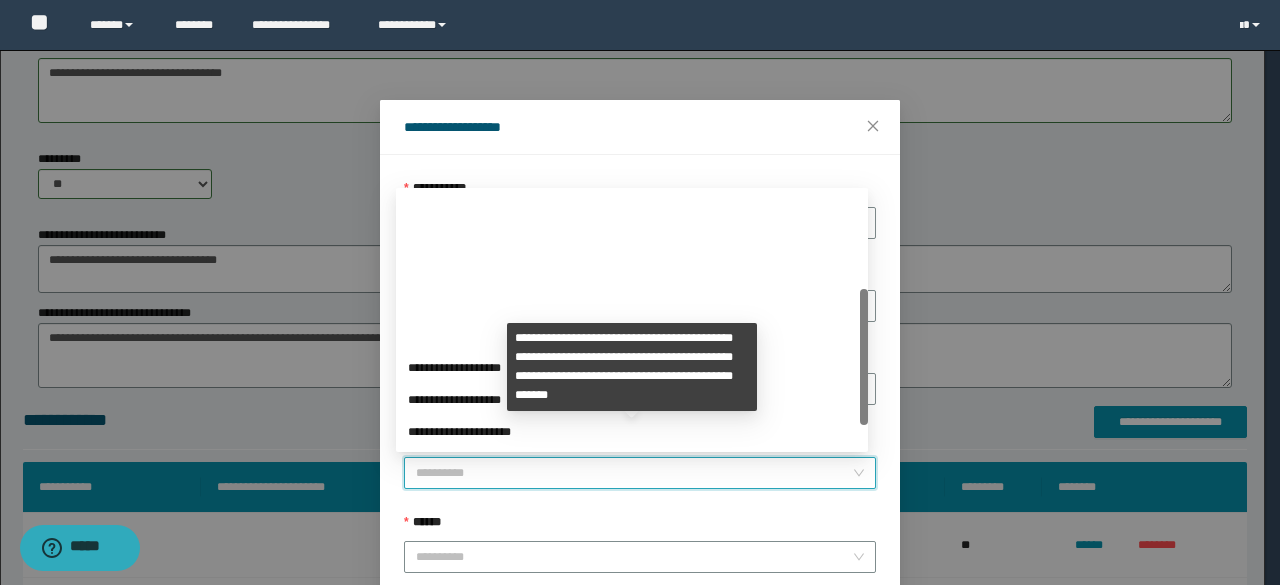 scroll, scrollTop: 224, scrollLeft: 0, axis: vertical 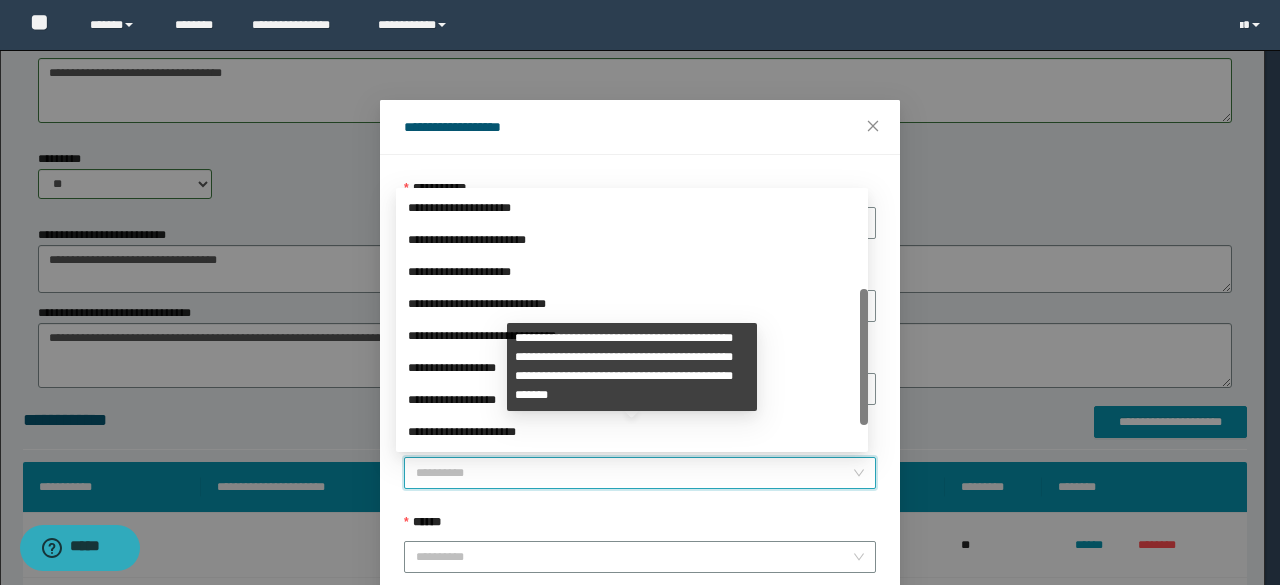 drag, startPoint x: 864, startPoint y: 314, endPoint x: 891, endPoint y: 585, distance: 272.3417 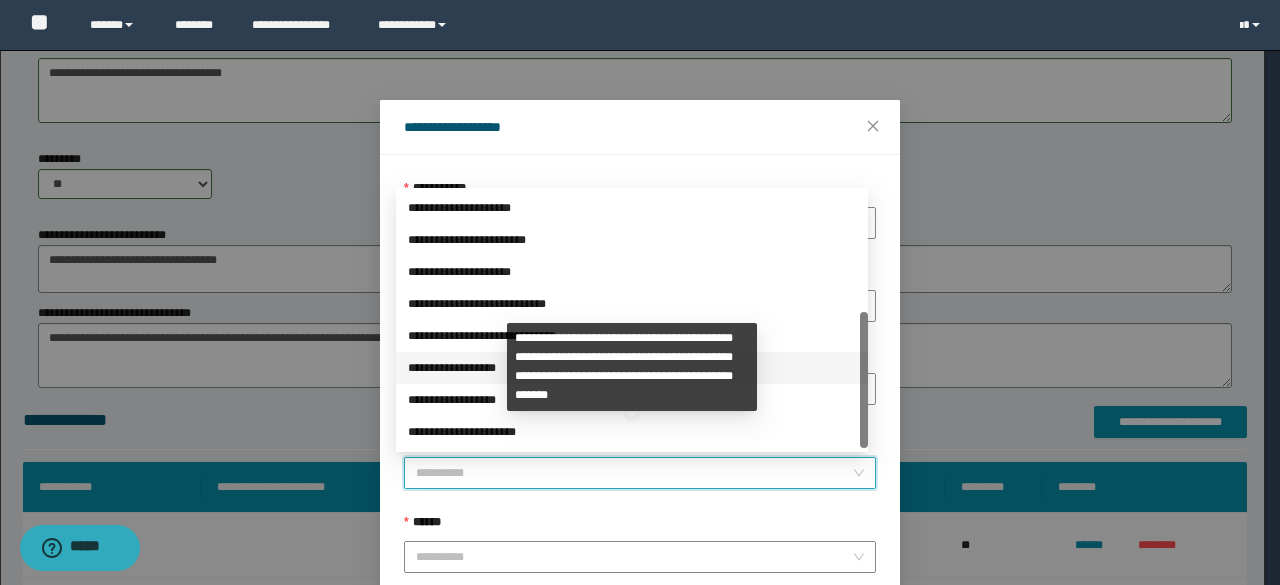 click on "**********" at bounding box center [632, 368] 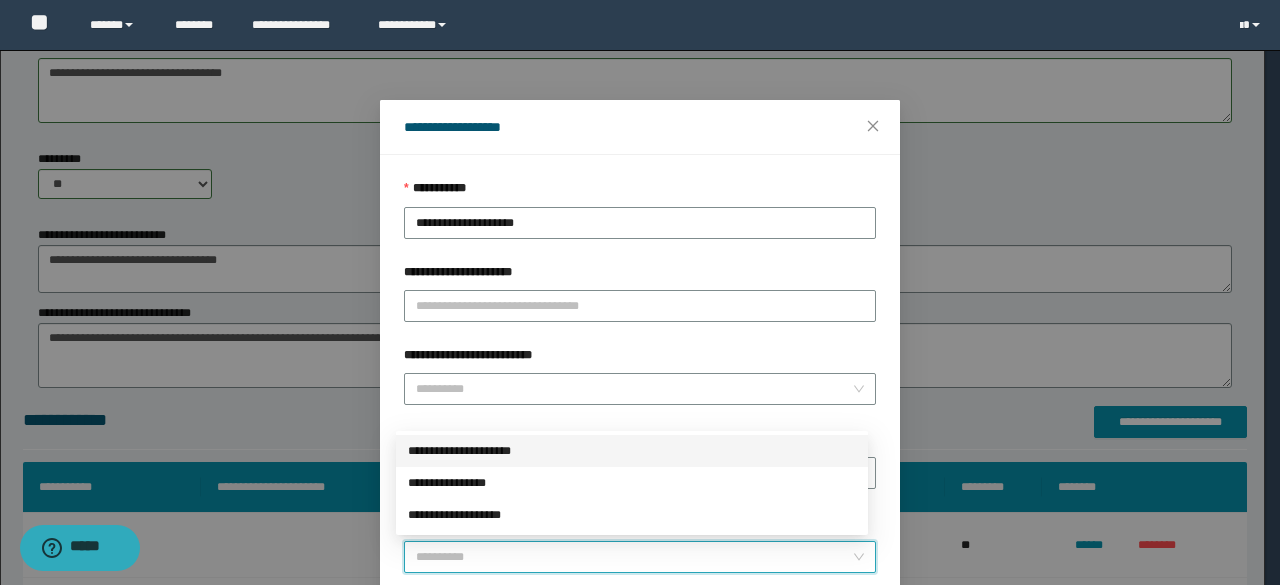 click on "******" at bounding box center (634, 557) 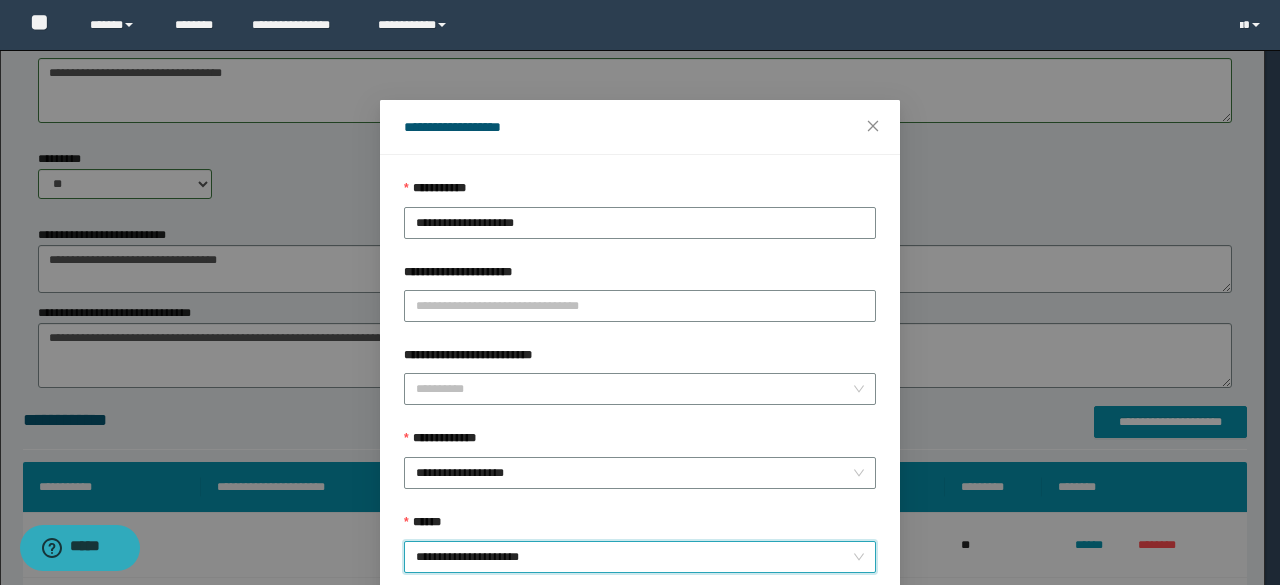 scroll, scrollTop: 166, scrollLeft: 0, axis: vertical 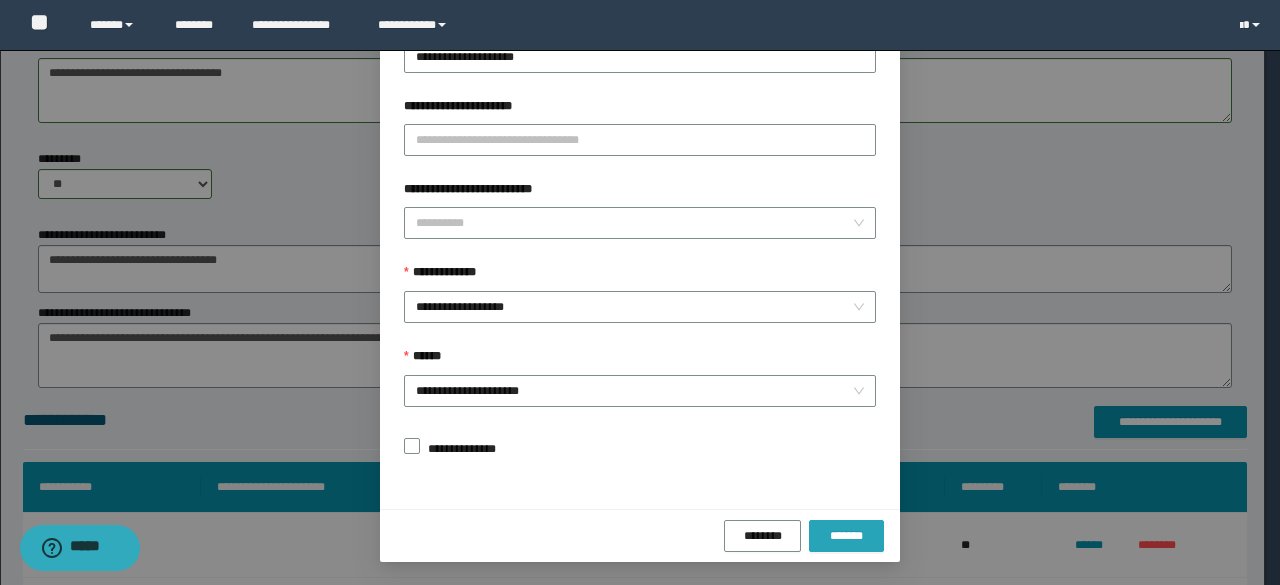 click on "*******" at bounding box center [846, 536] 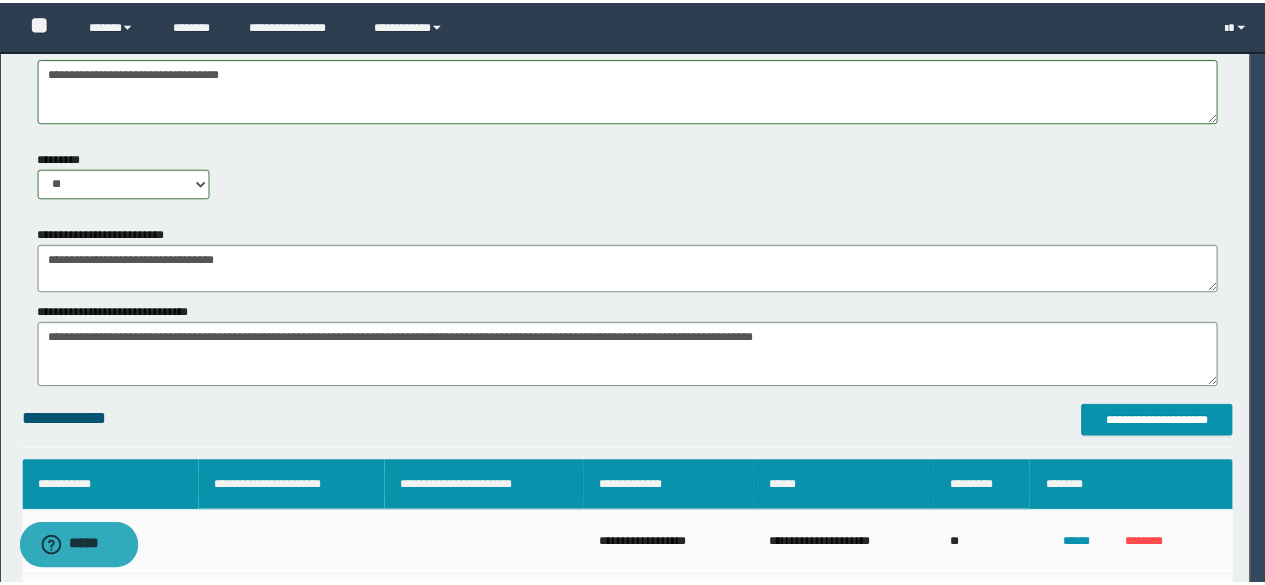 scroll, scrollTop: 118, scrollLeft: 0, axis: vertical 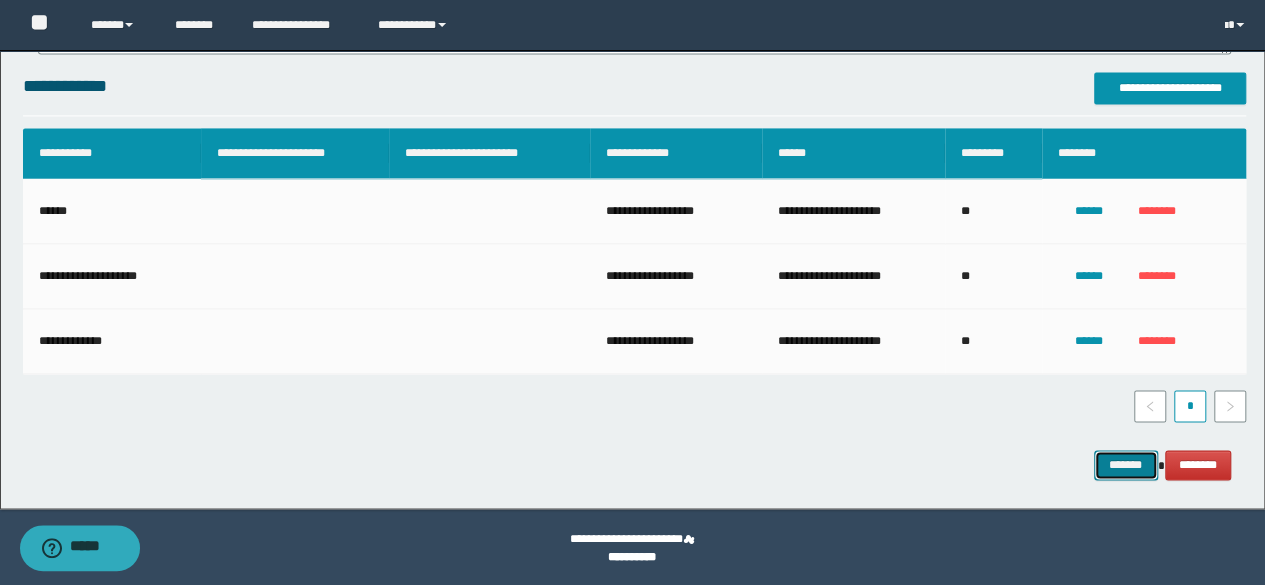 click on "*******" at bounding box center [1126, 464] 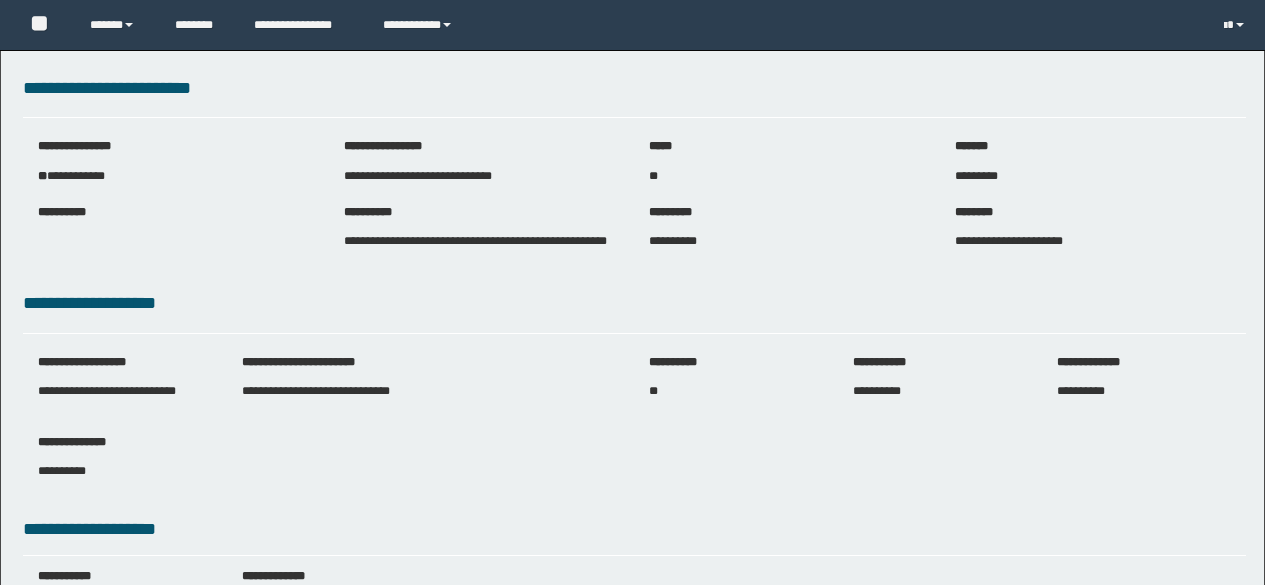 scroll, scrollTop: 0, scrollLeft: 0, axis: both 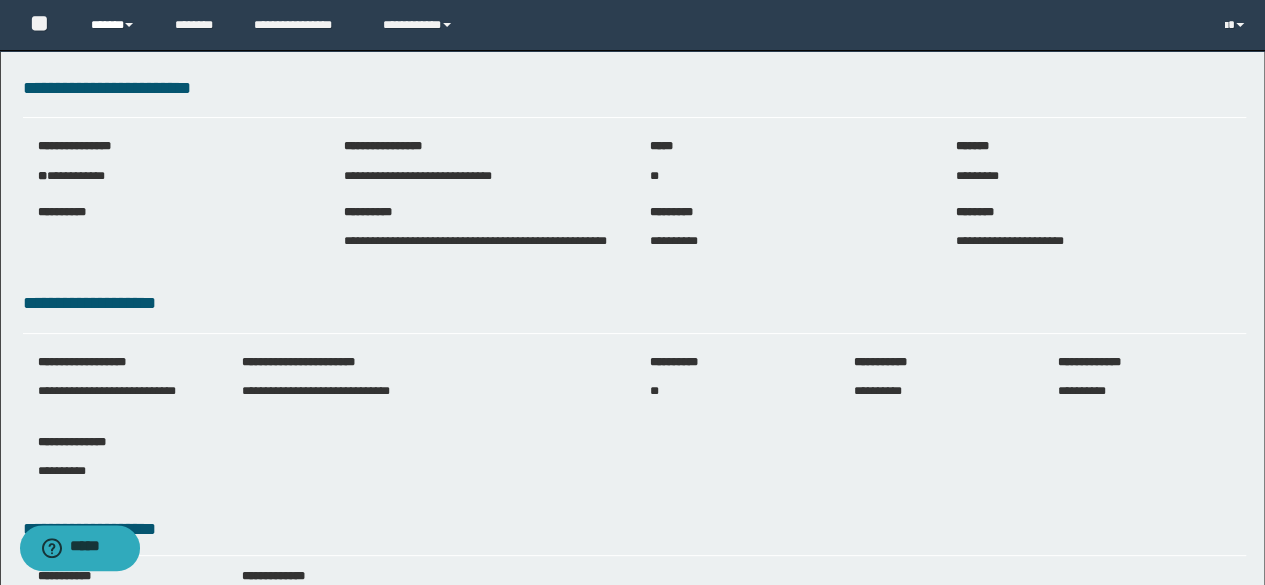 click on "******" at bounding box center (117, 25) 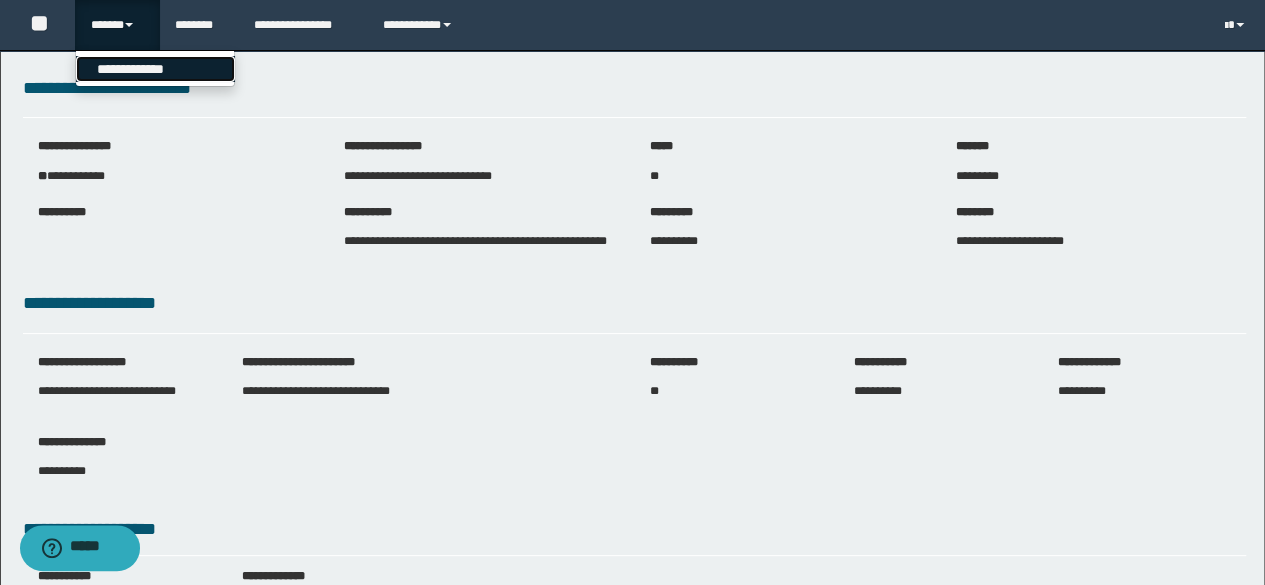 click on "**********" at bounding box center [155, 69] 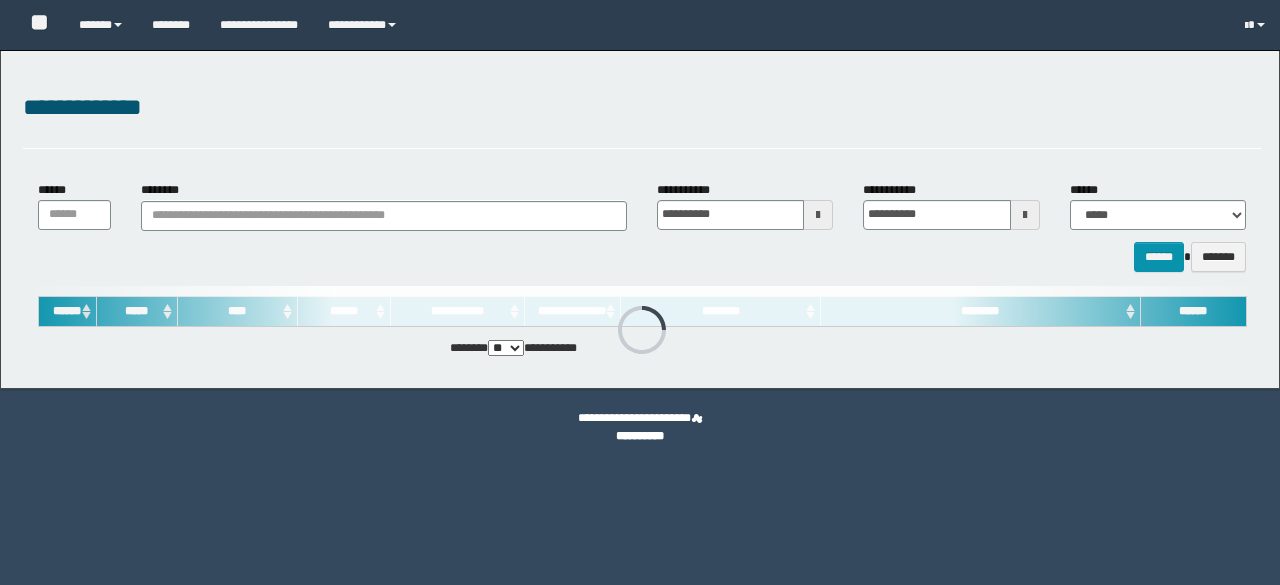 scroll, scrollTop: 0, scrollLeft: 0, axis: both 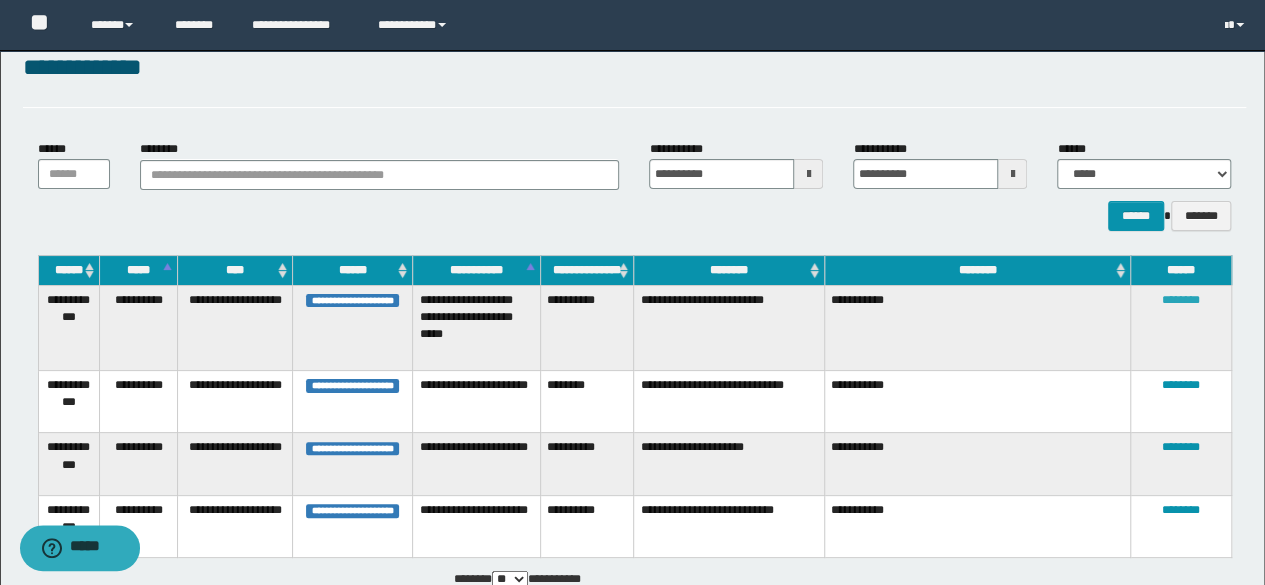 click on "********" at bounding box center (1181, 300) 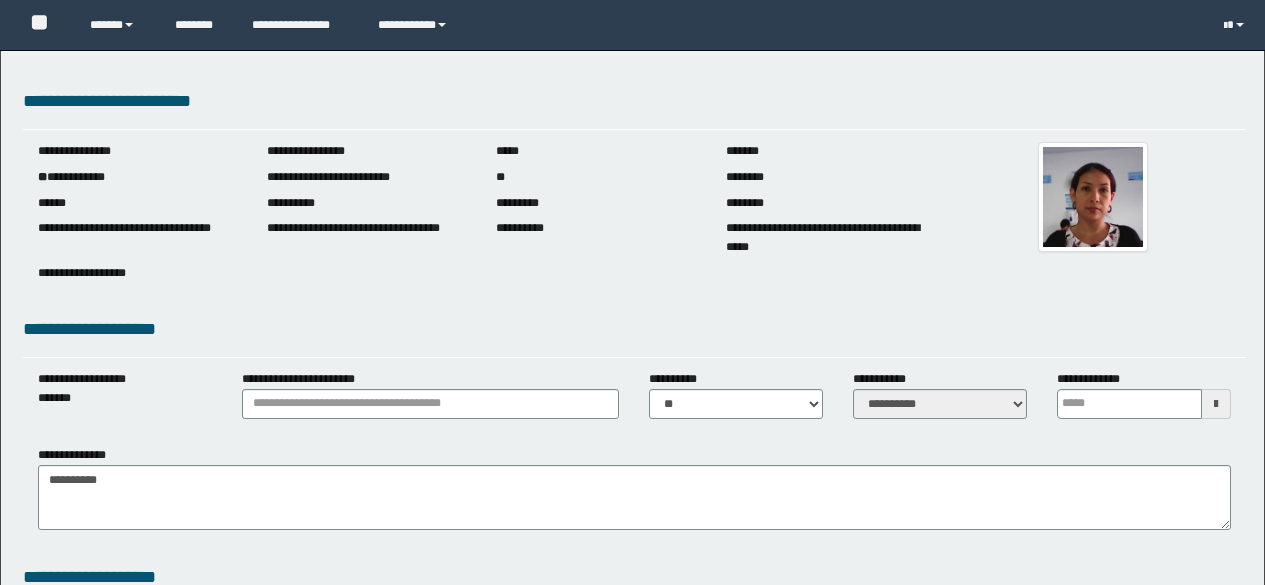 scroll, scrollTop: 0, scrollLeft: 0, axis: both 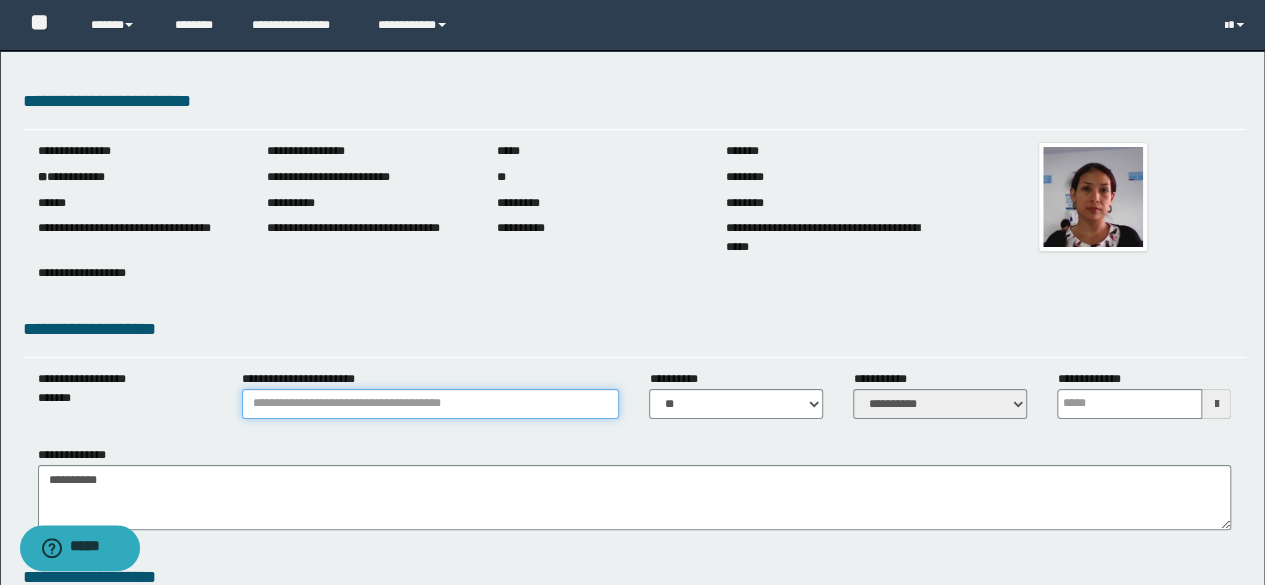 click on "**********" at bounding box center (431, 404) 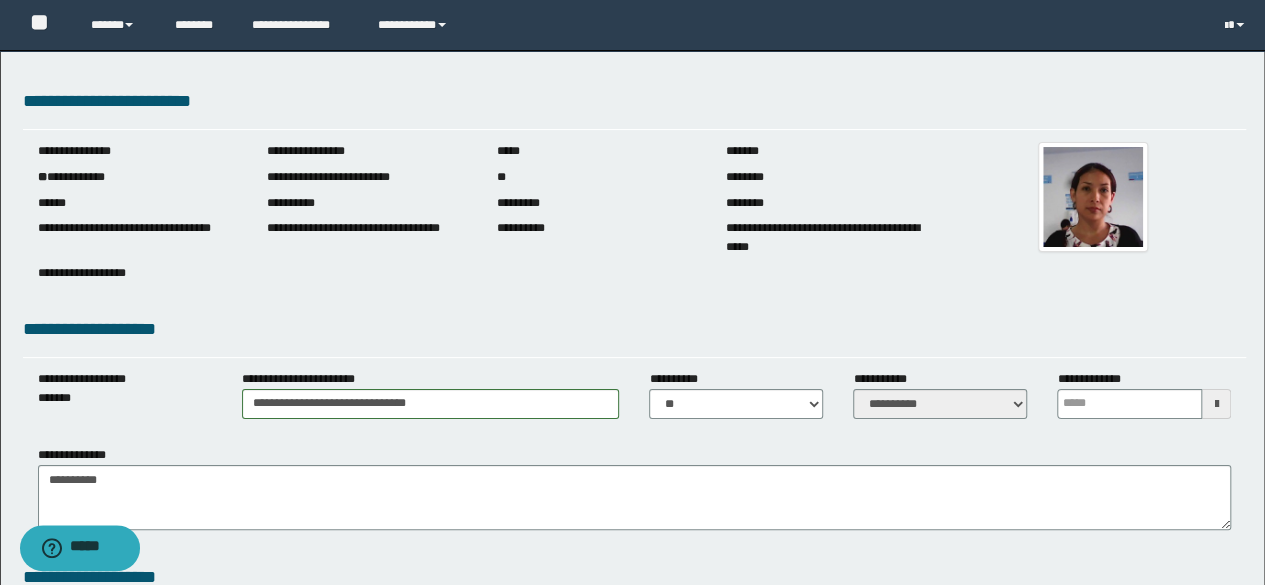 click at bounding box center (1216, 404) 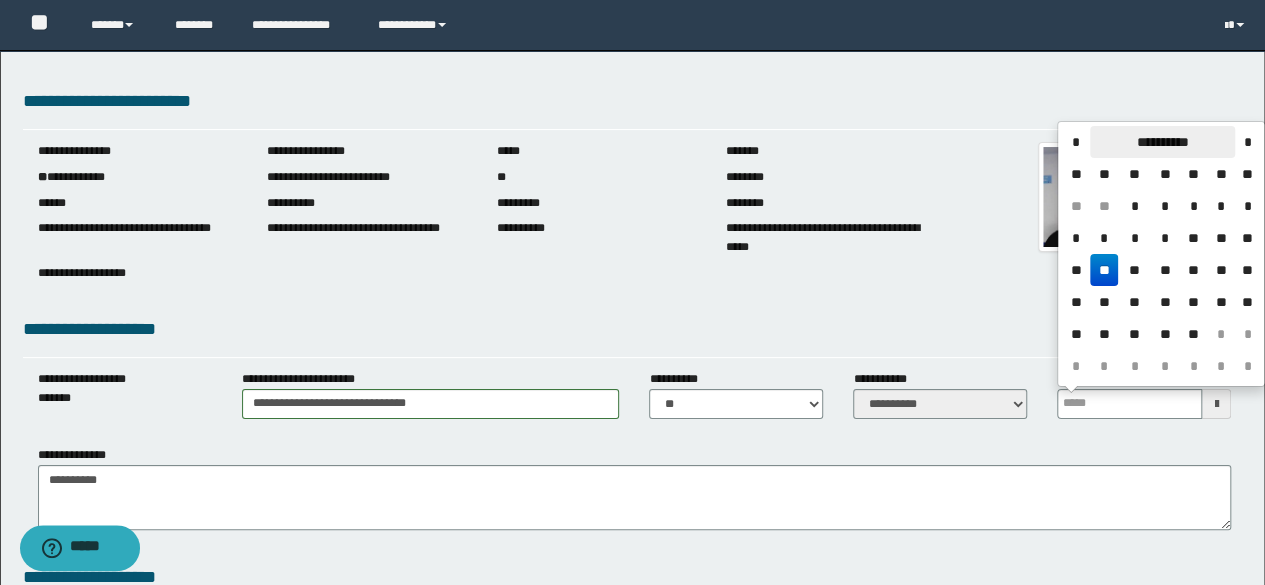 click on "**********" at bounding box center [1162, 142] 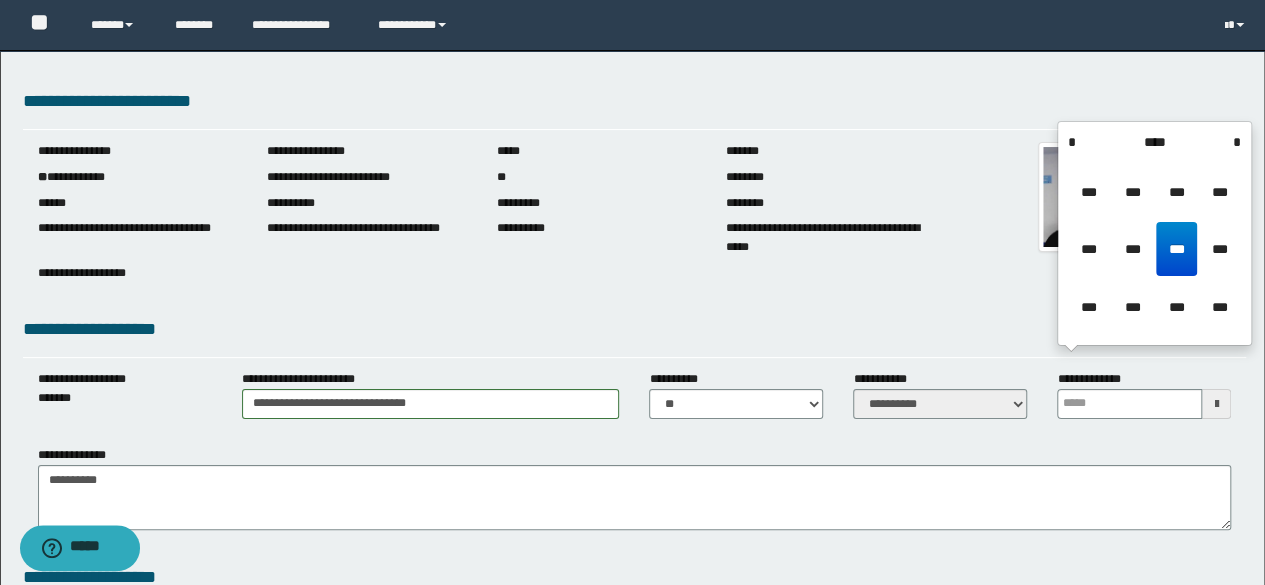 click on "****" at bounding box center [1154, 142] 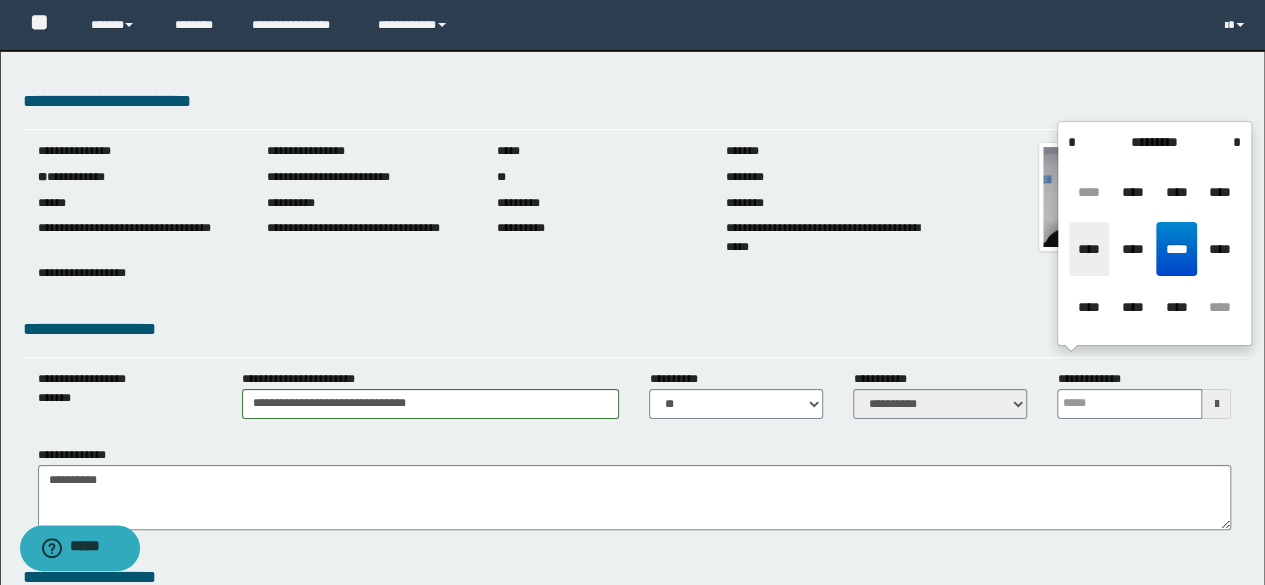 click on "****" at bounding box center (1089, 249) 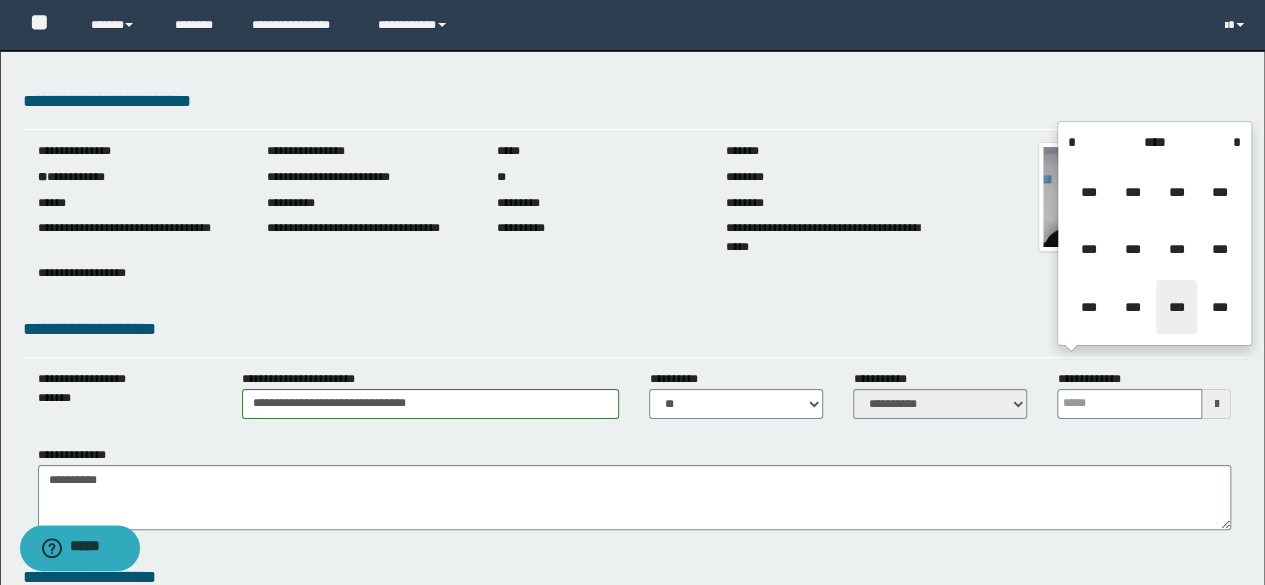 click on "***" at bounding box center [1176, 307] 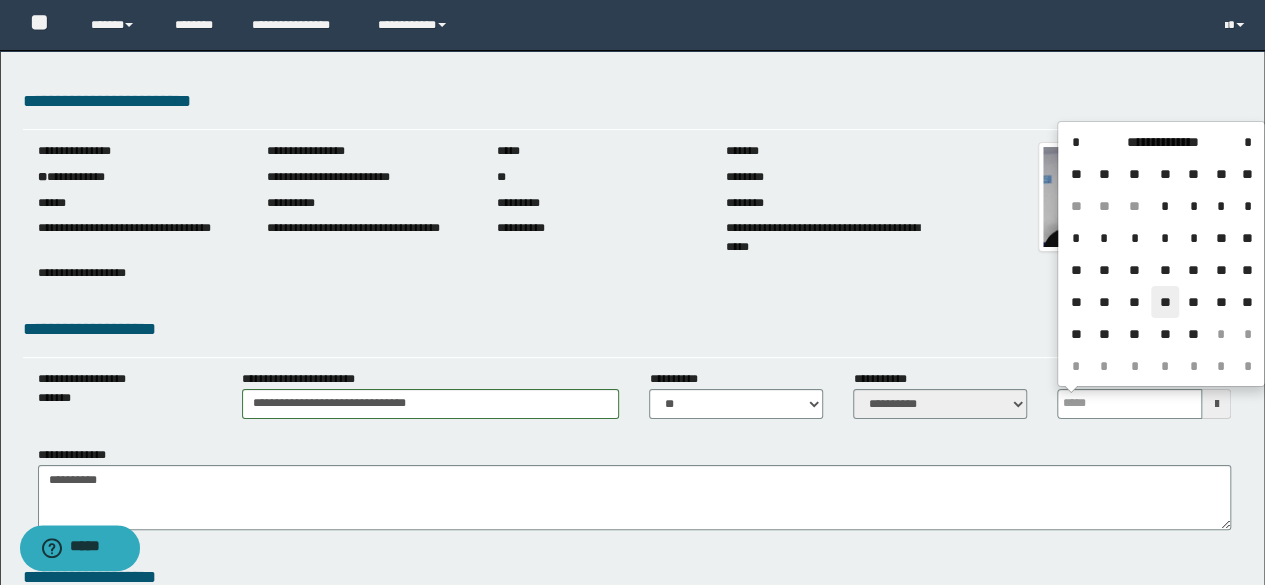 click on "**" at bounding box center [1165, 302] 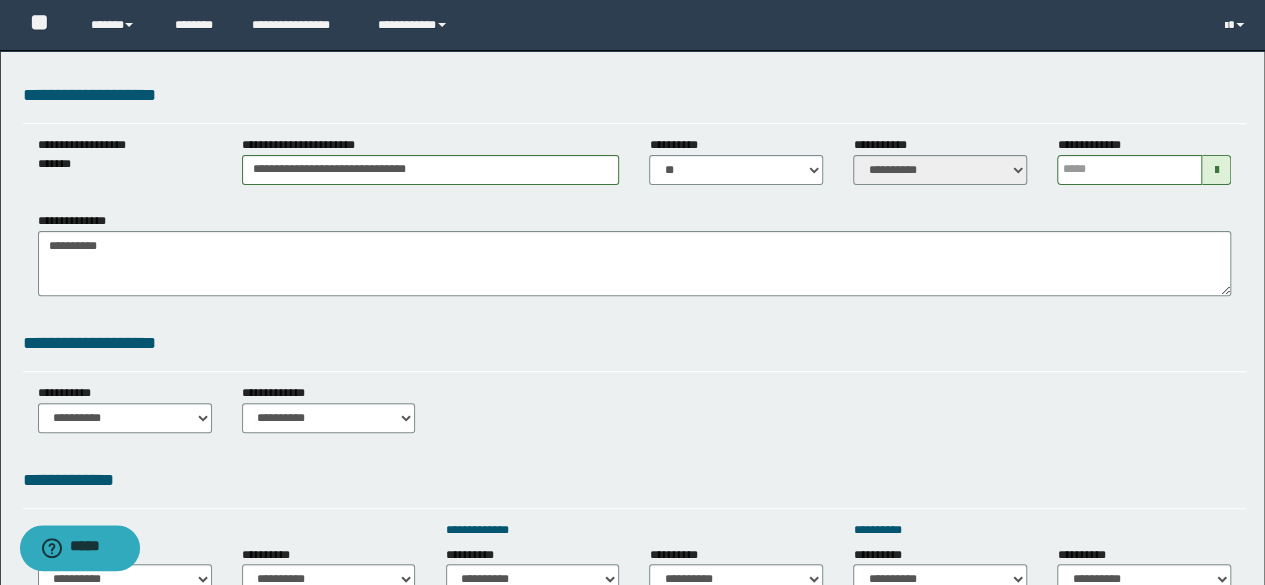 scroll, scrollTop: 240, scrollLeft: 0, axis: vertical 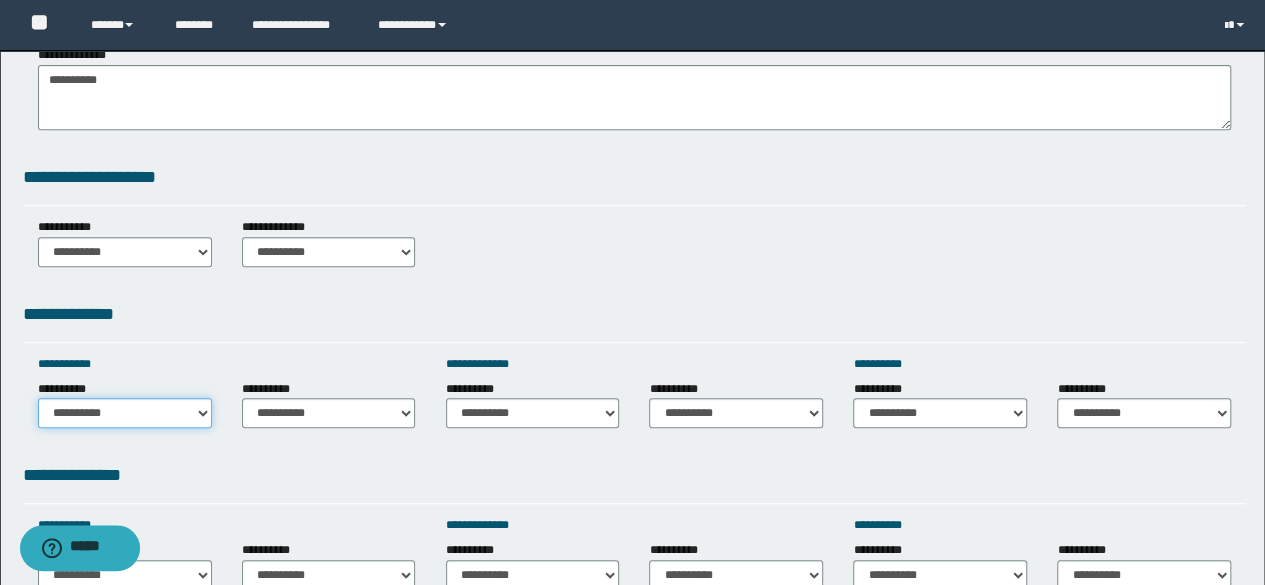 click on "**********" at bounding box center (125, 413) 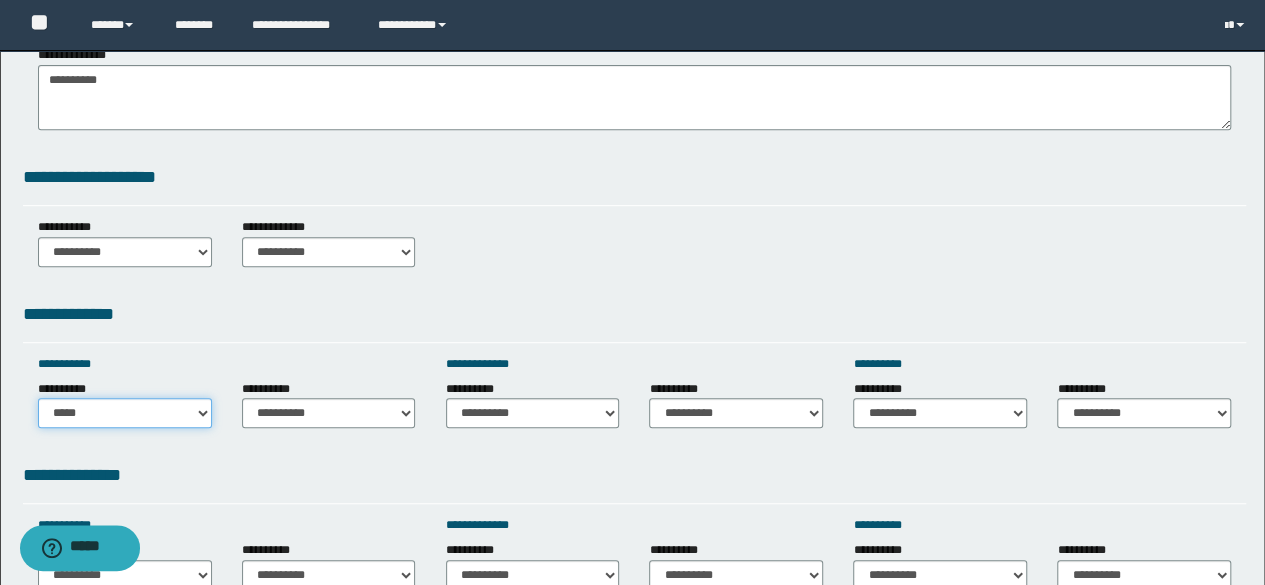 click on "**********" at bounding box center [125, 413] 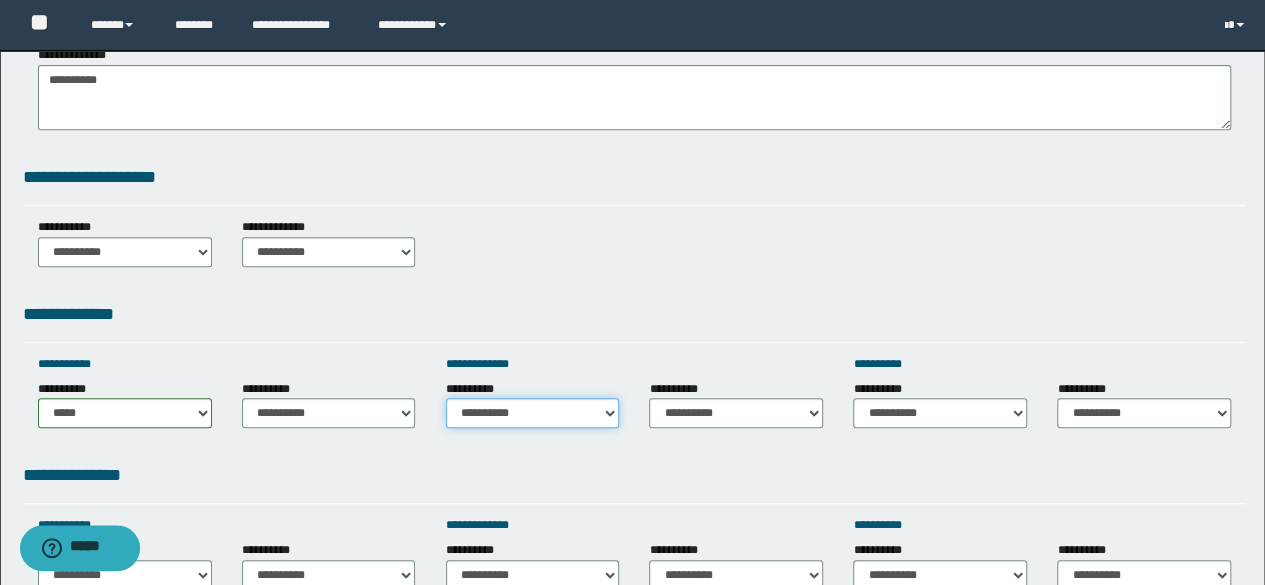 click on "**********" at bounding box center (533, 413) 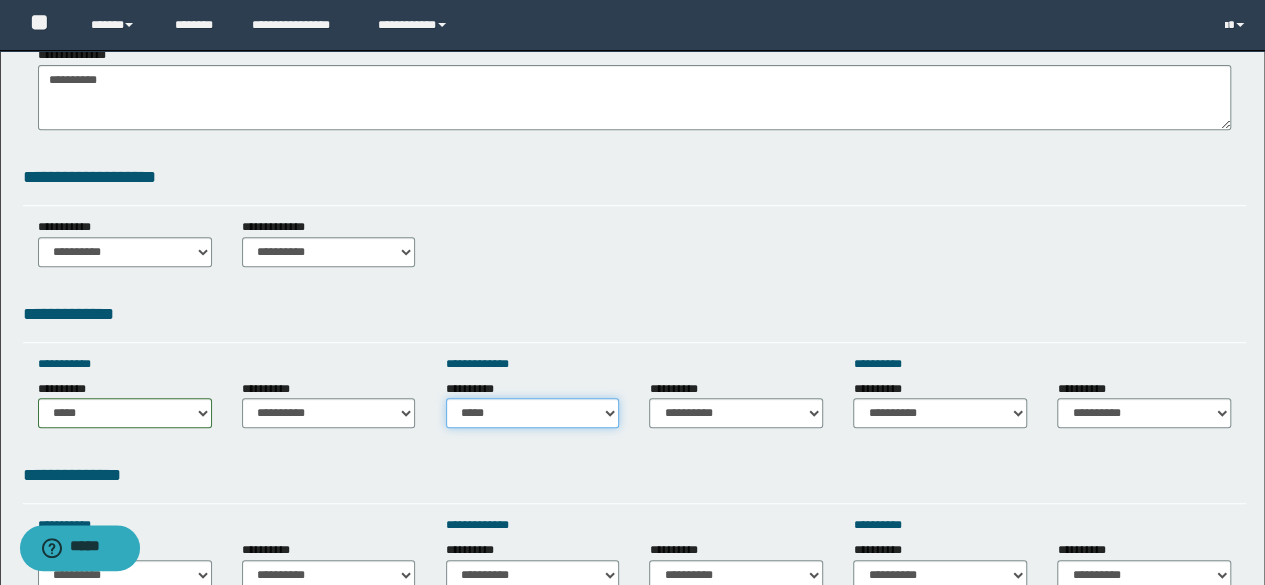 click on "**********" at bounding box center (533, 413) 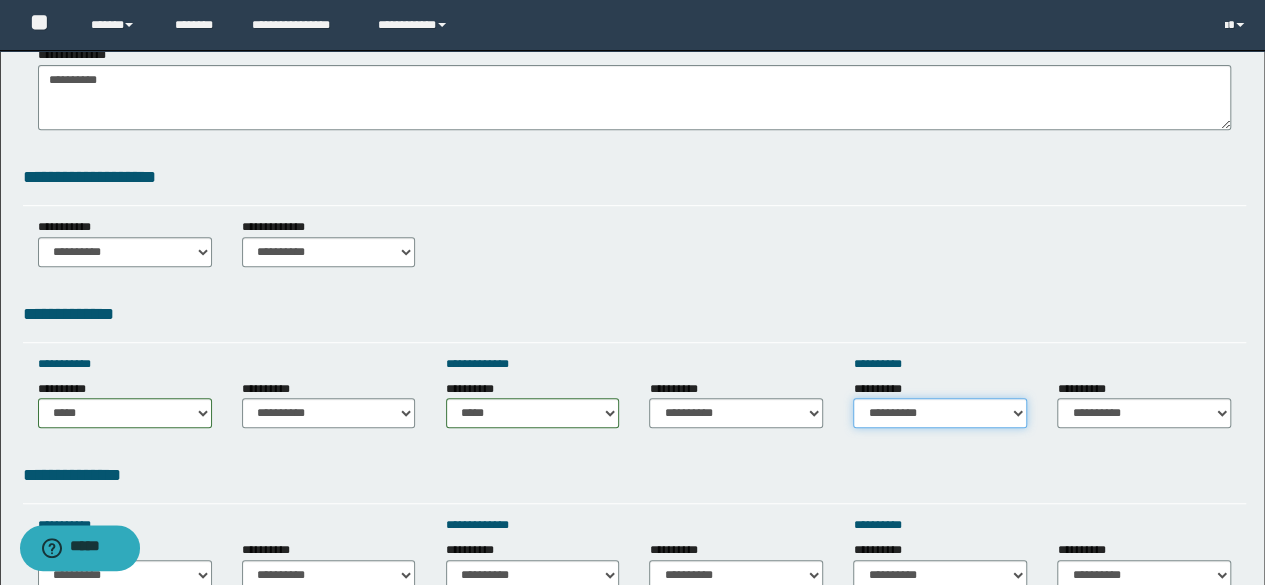 click on "**********" at bounding box center [940, 413] 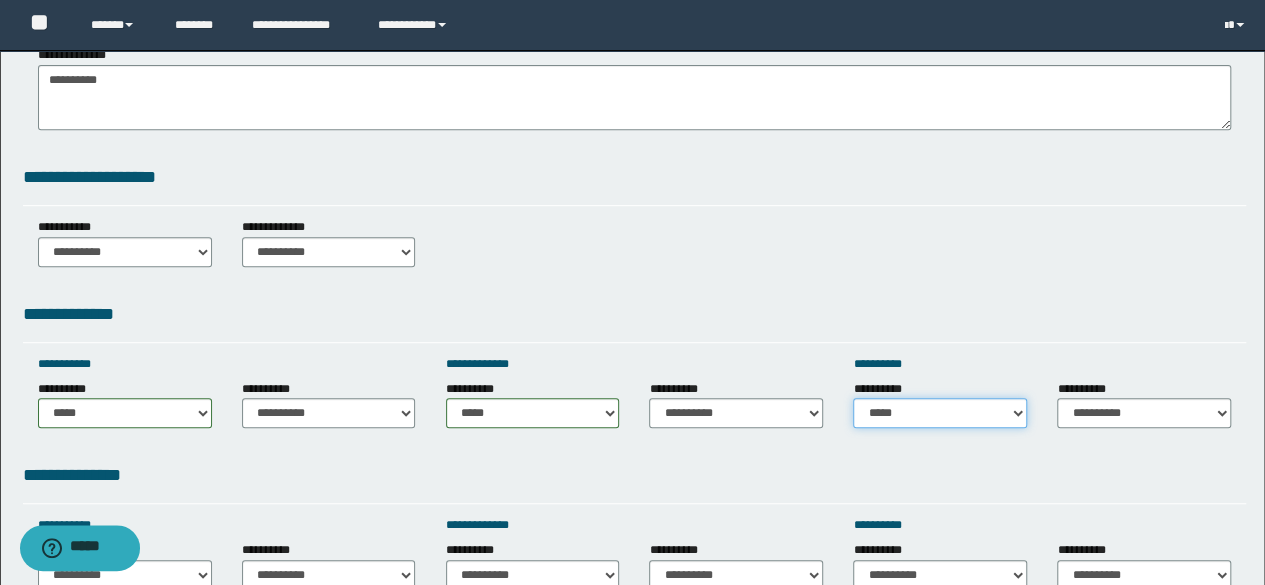 click on "**********" at bounding box center (940, 413) 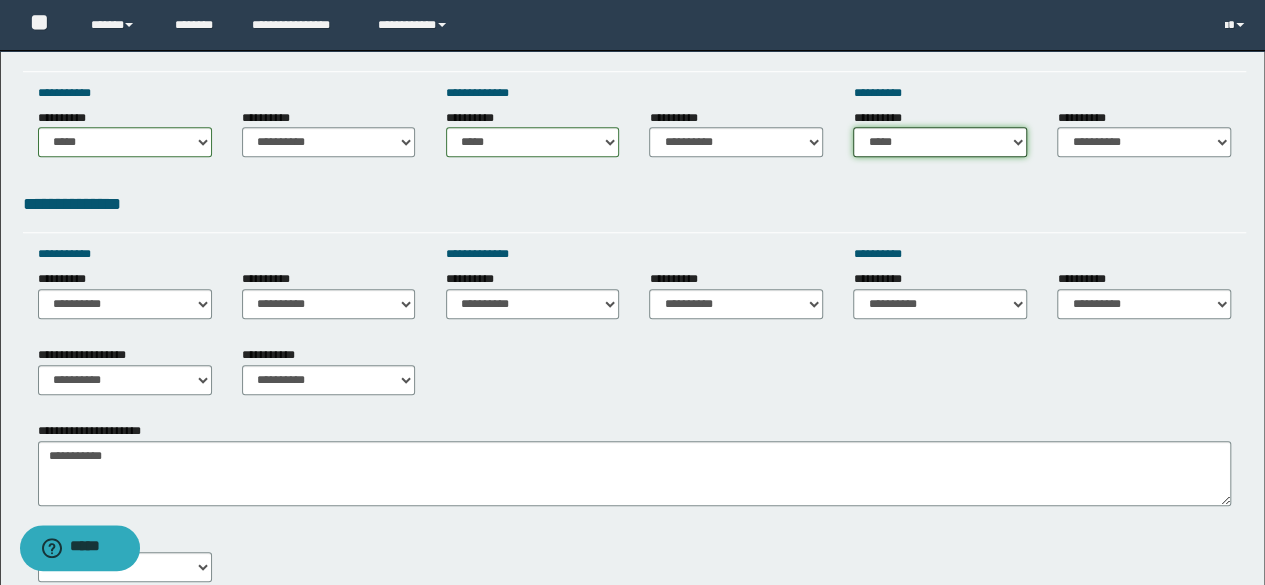 scroll, scrollTop: 680, scrollLeft: 0, axis: vertical 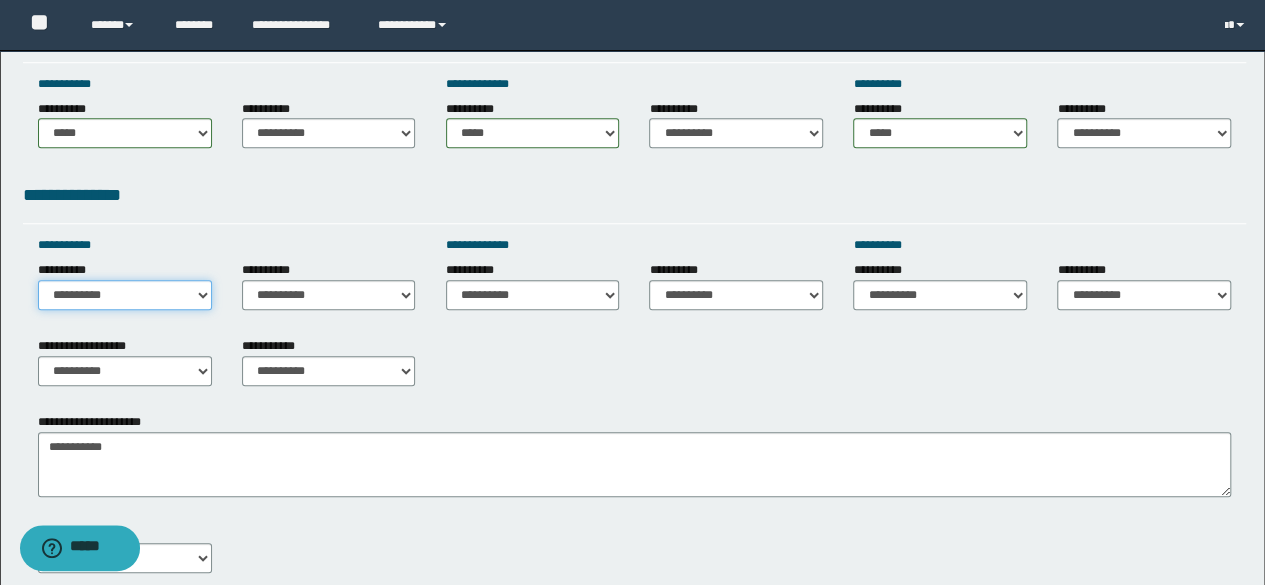 click on "**********" at bounding box center (125, 295) 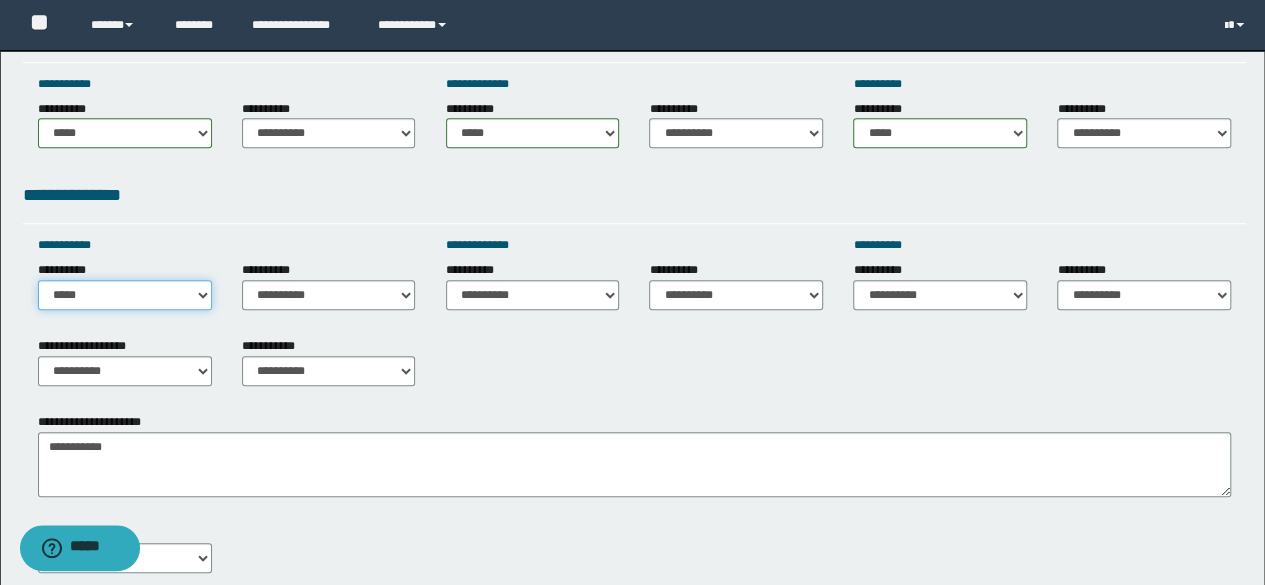 click on "**********" at bounding box center (125, 295) 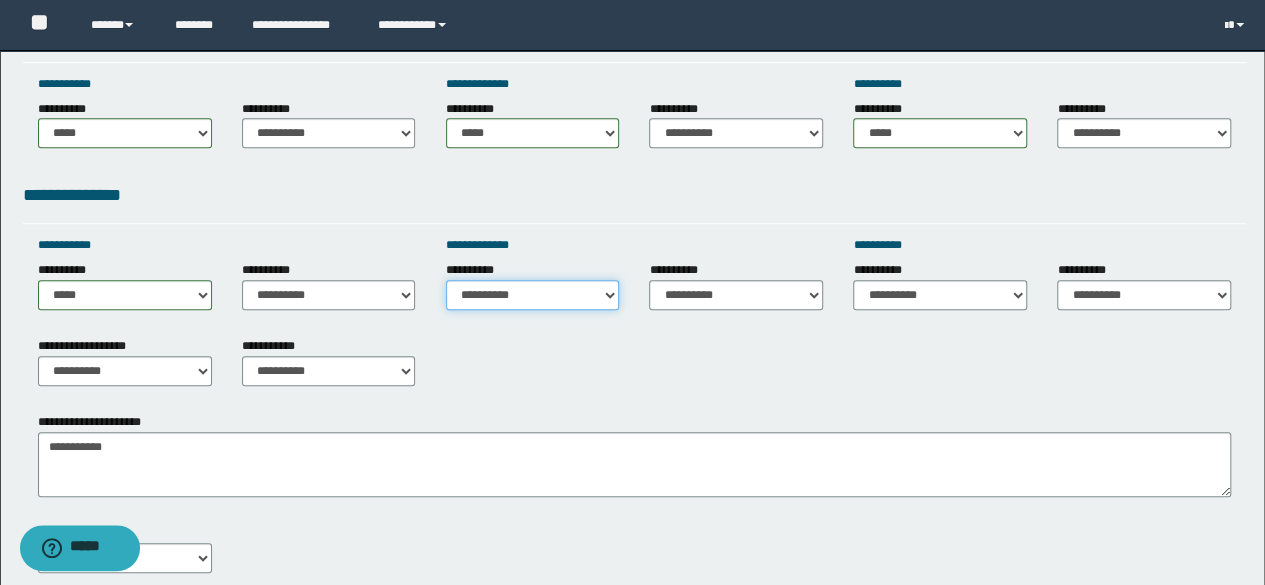 click on "**********" at bounding box center [533, 295] 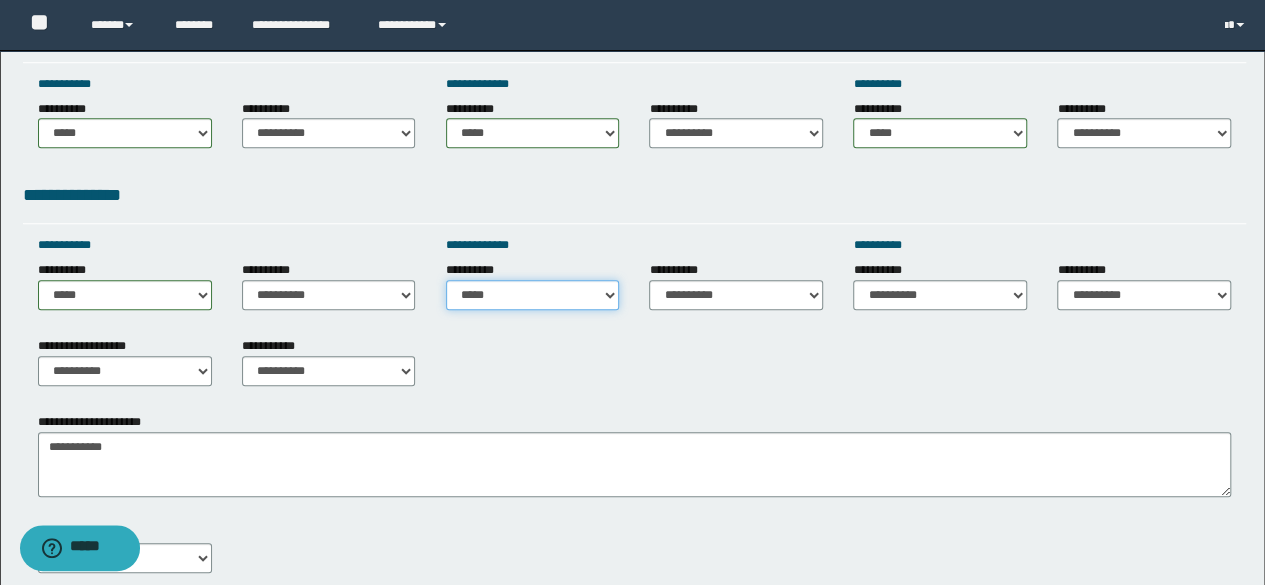 click on "**********" at bounding box center (533, 295) 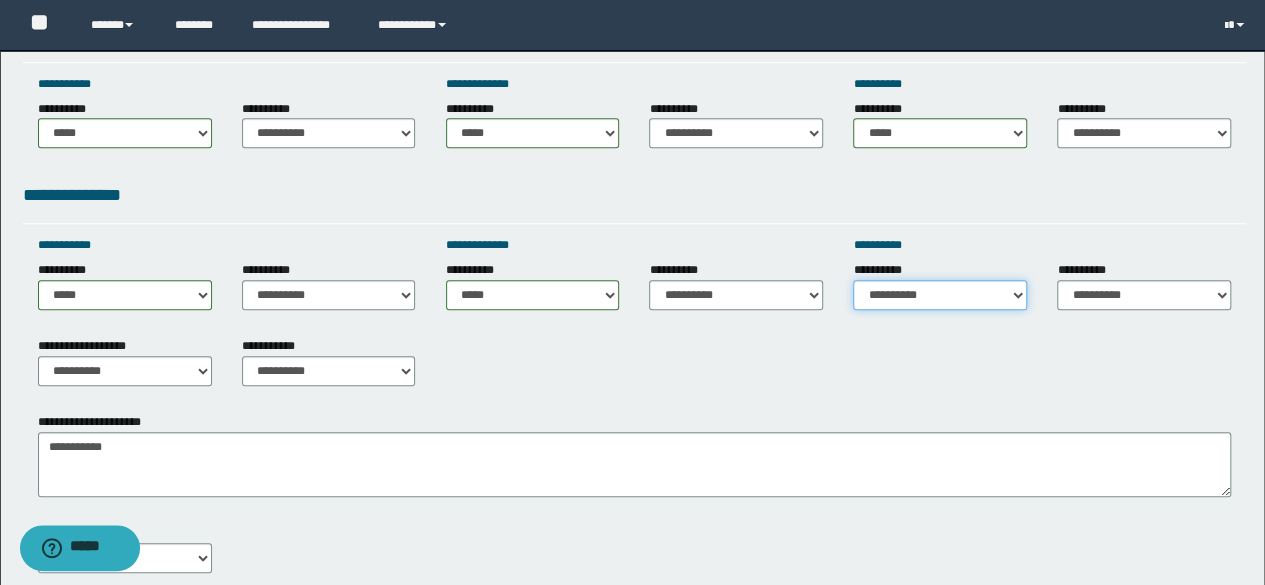 click on "**********" at bounding box center (940, 295) 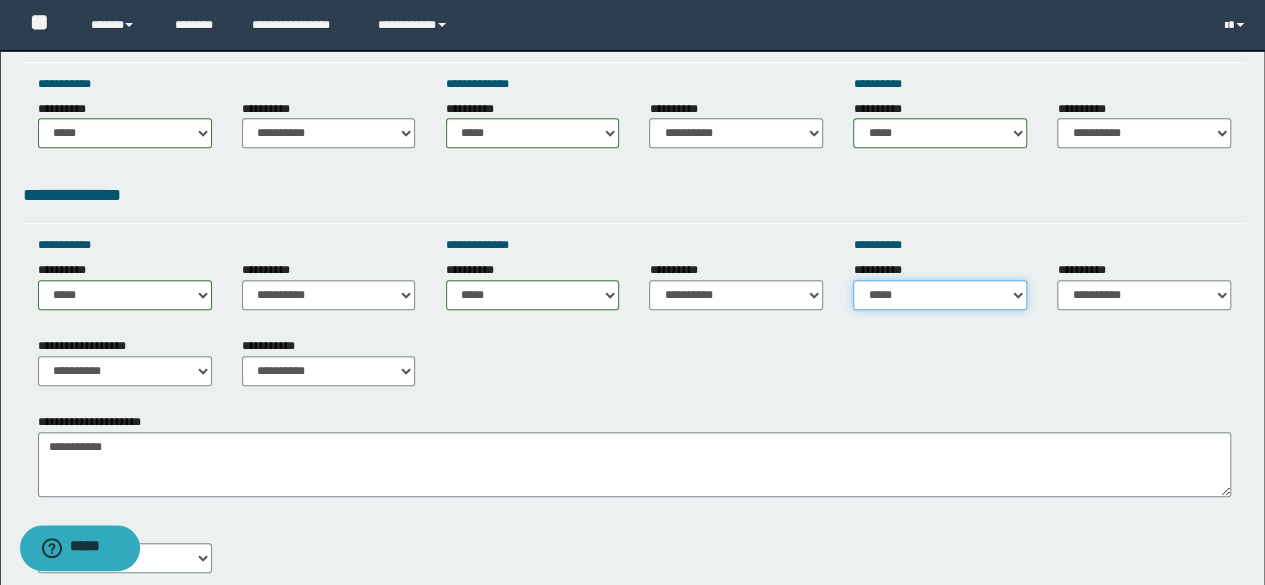 click on "**********" at bounding box center (940, 295) 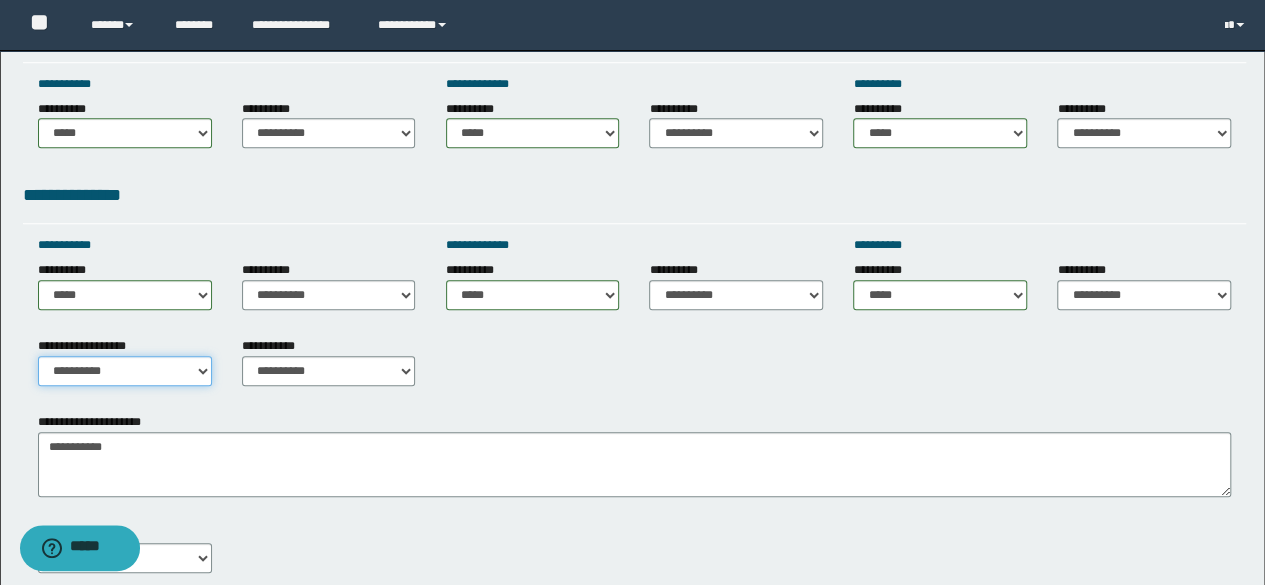 click on "**********" at bounding box center (125, 371) 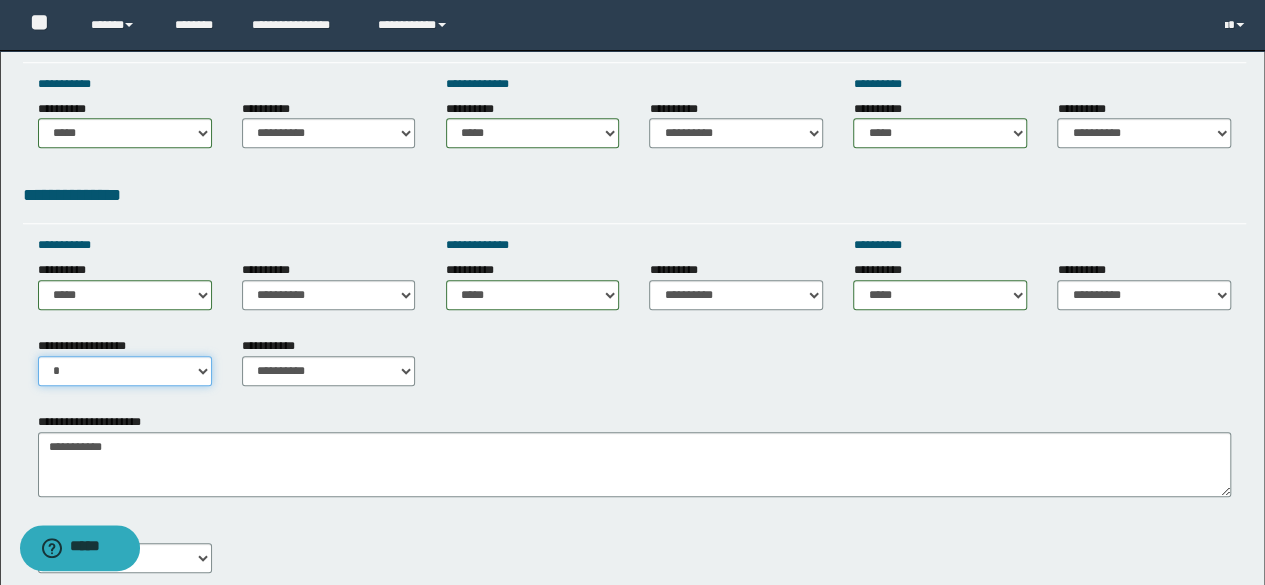 click on "**********" at bounding box center [125, 371] 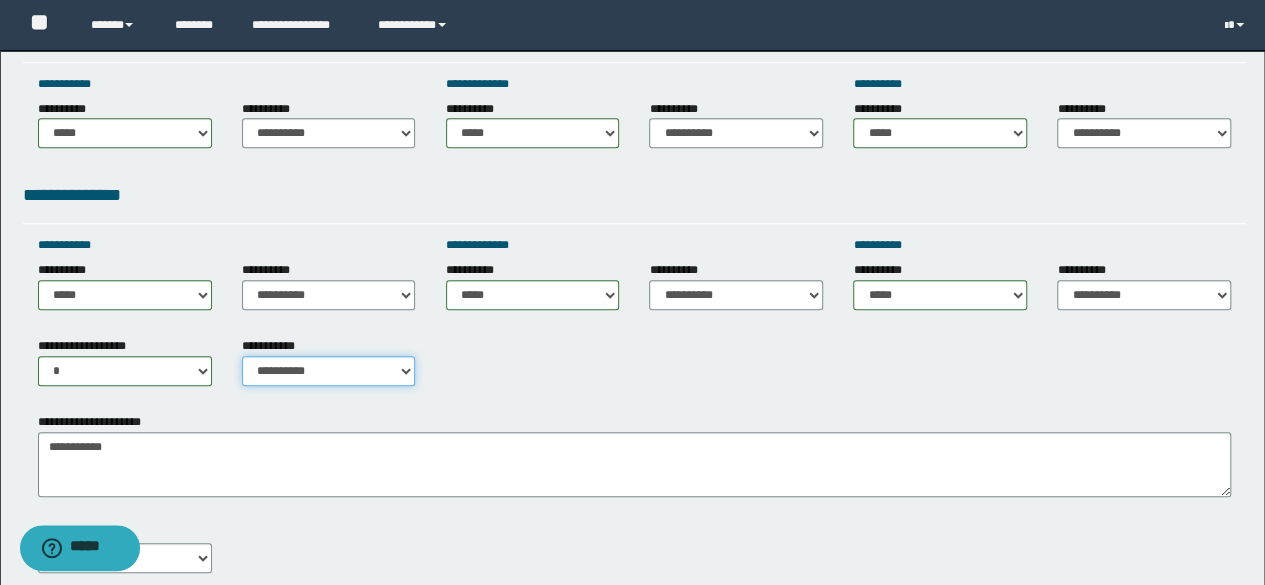 click on "**********" at bounding box center [329, 371] 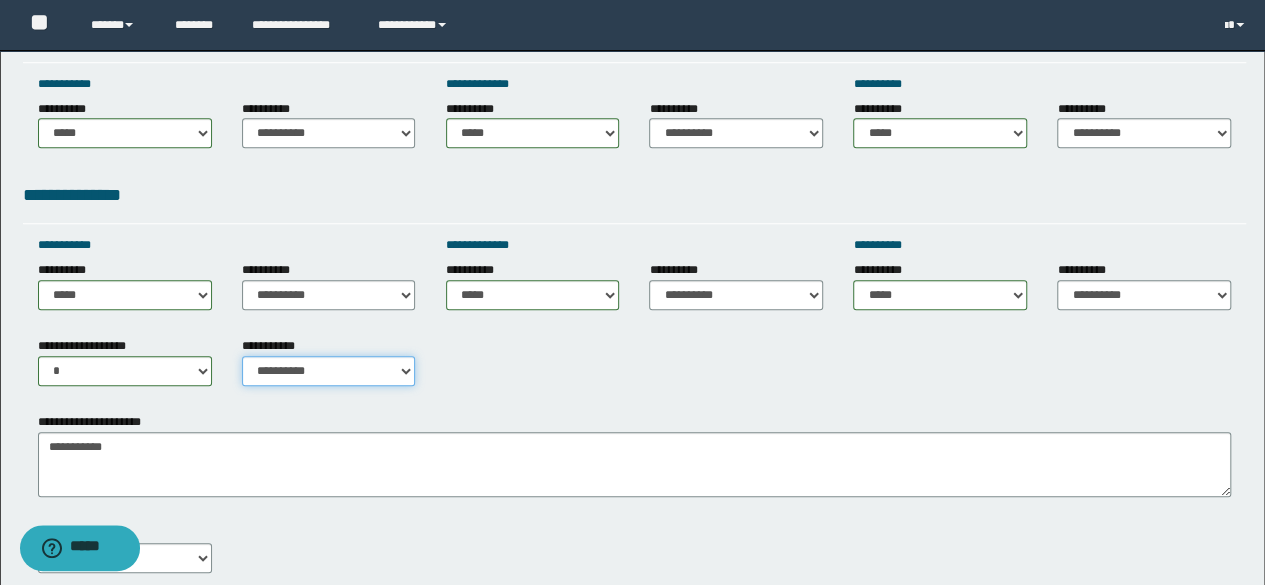 select on "*" 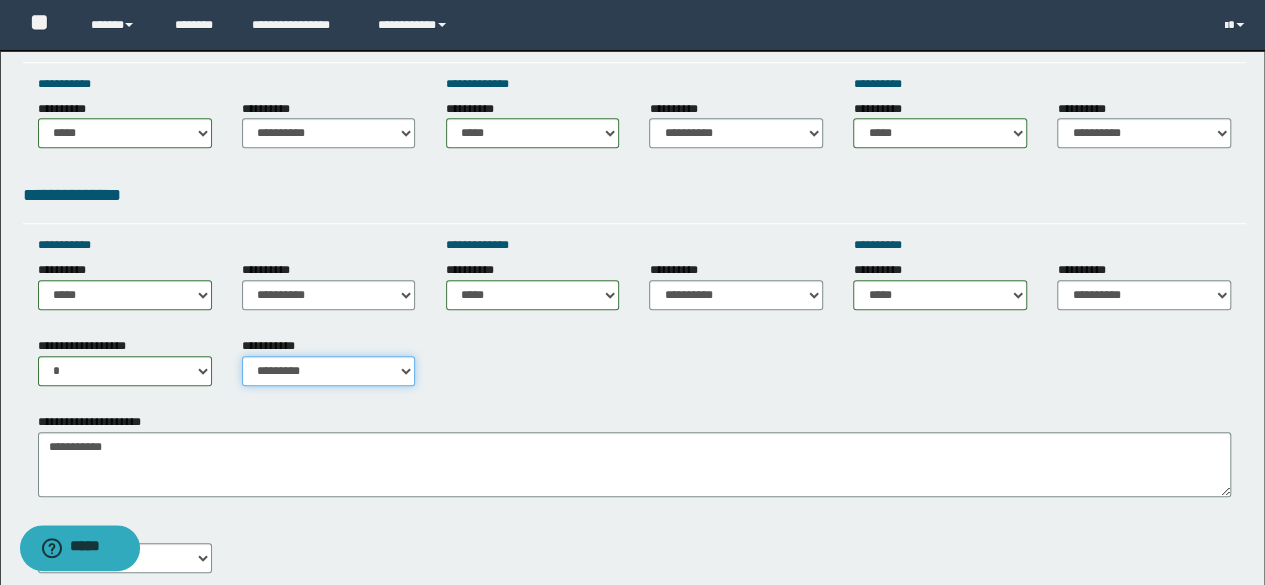 click on "**********" at bounding box center (329, 371) 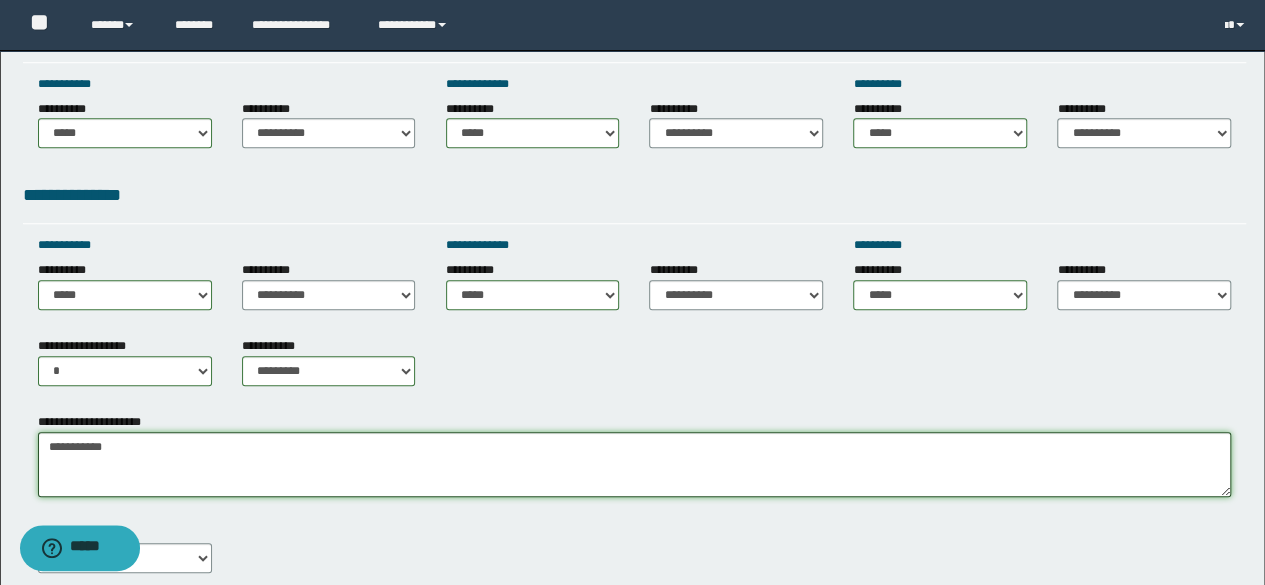 click on "**********" at bounding box center (635, 464) 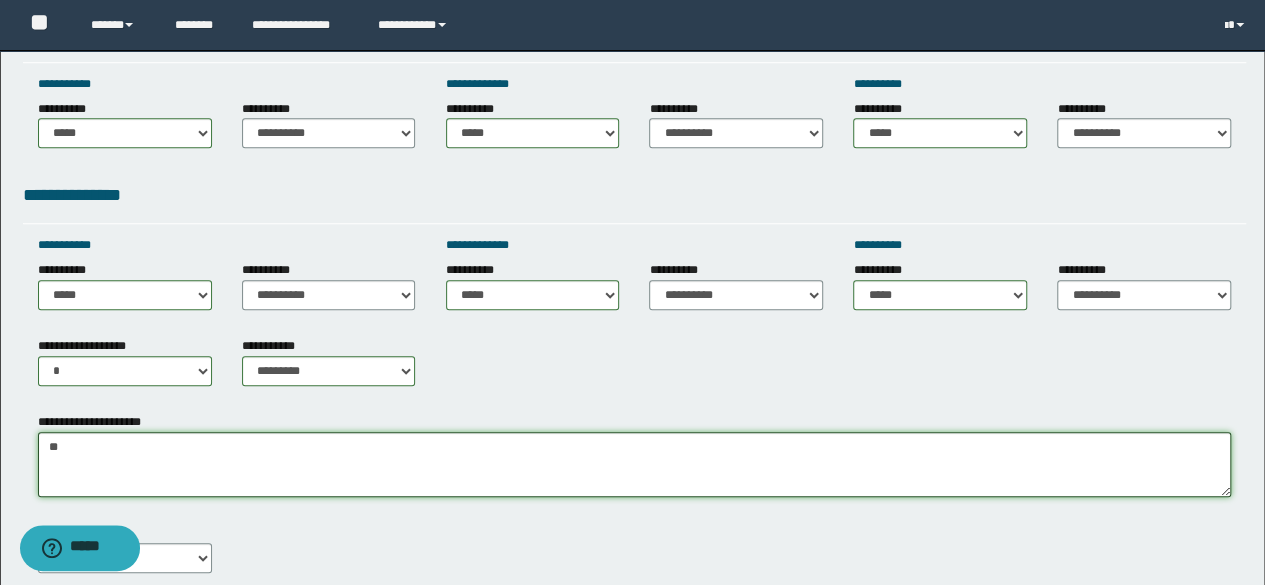 type on "*" 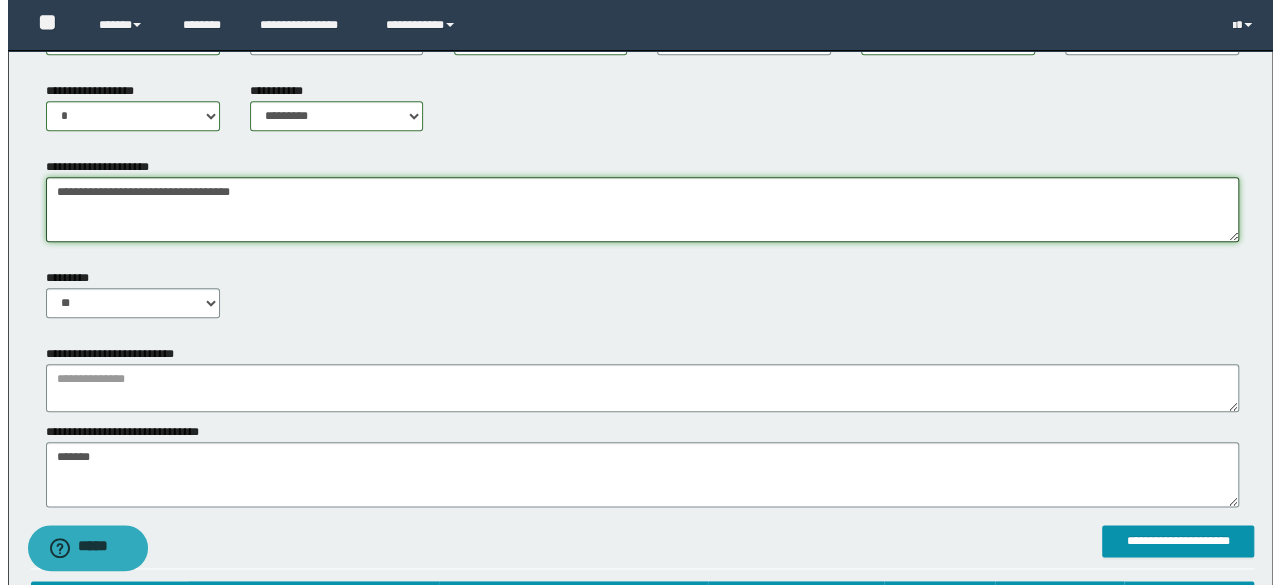 scroll, scrollTop: 934, scrollLeft: 0, axis: vertical 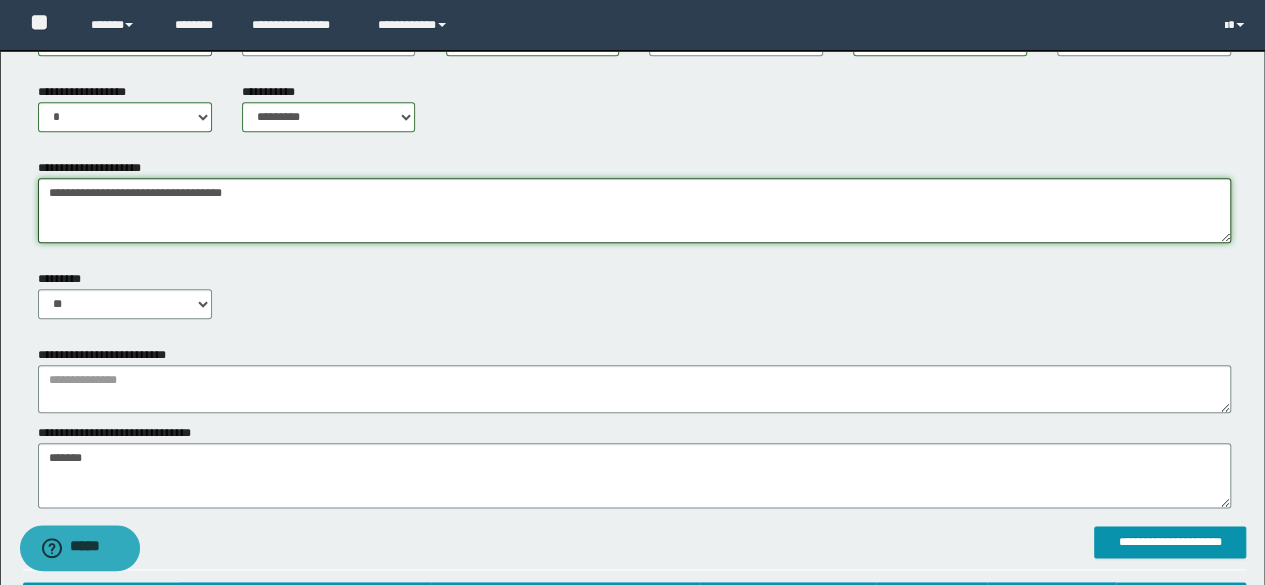 type on "**********" 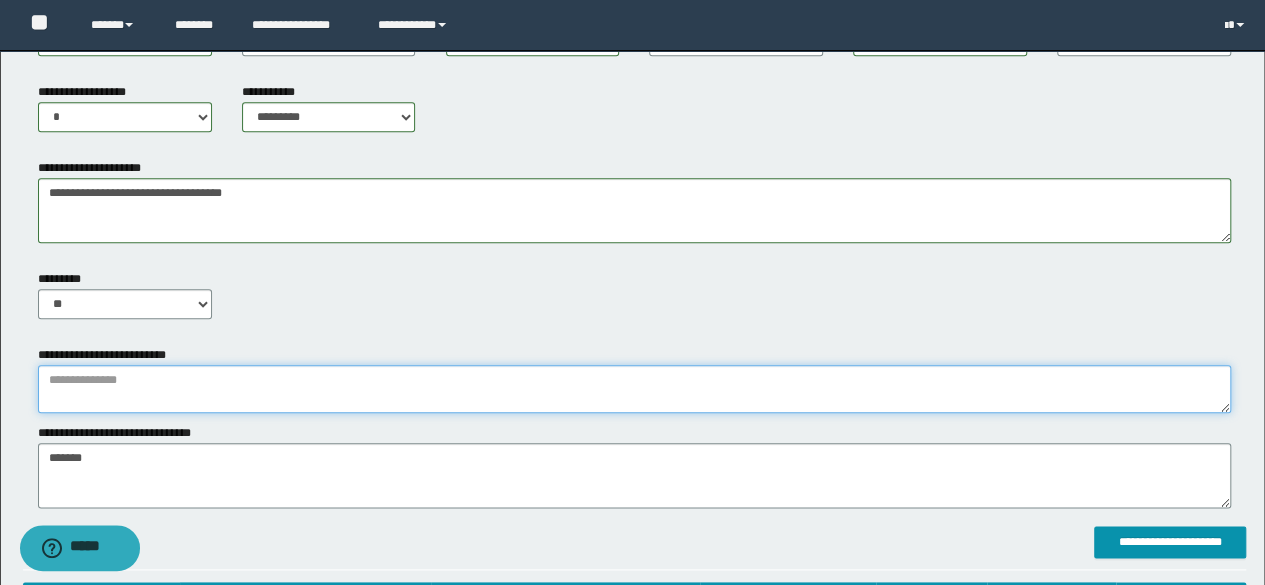 click at bounding box center (635, 389) 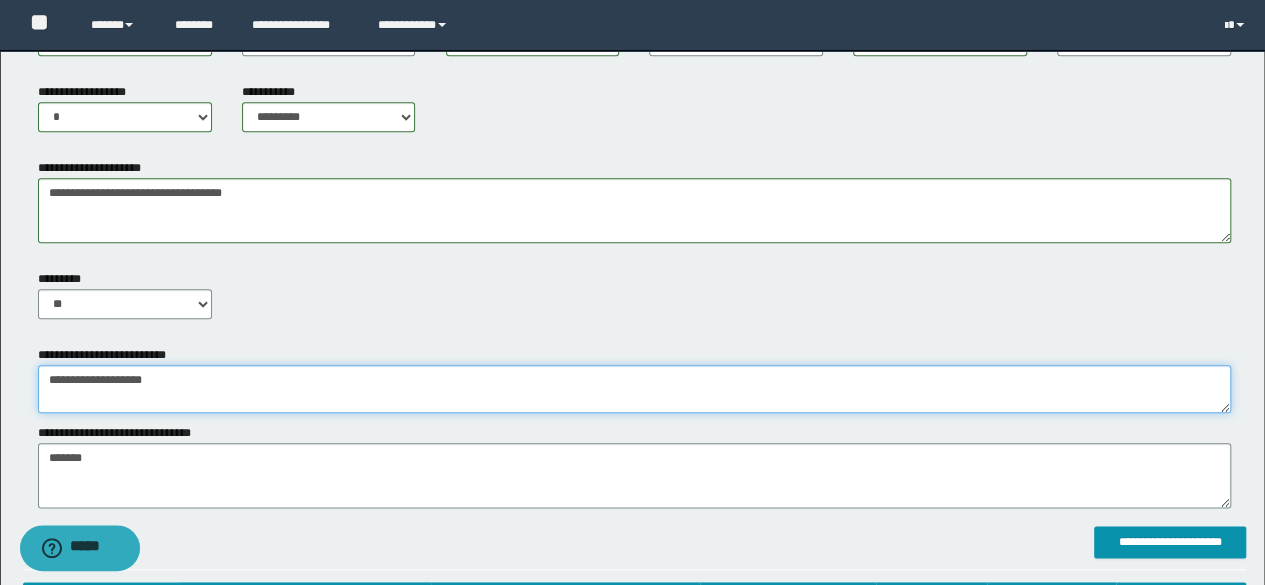type on "**********" 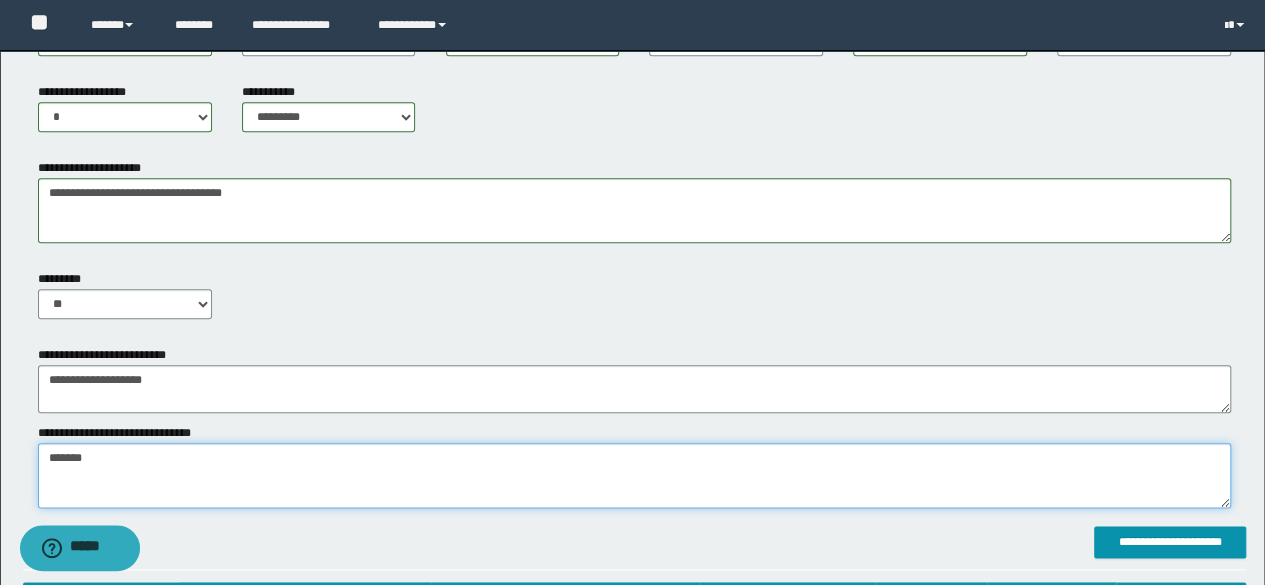 click on "*******" at bounding box center (635, 475) 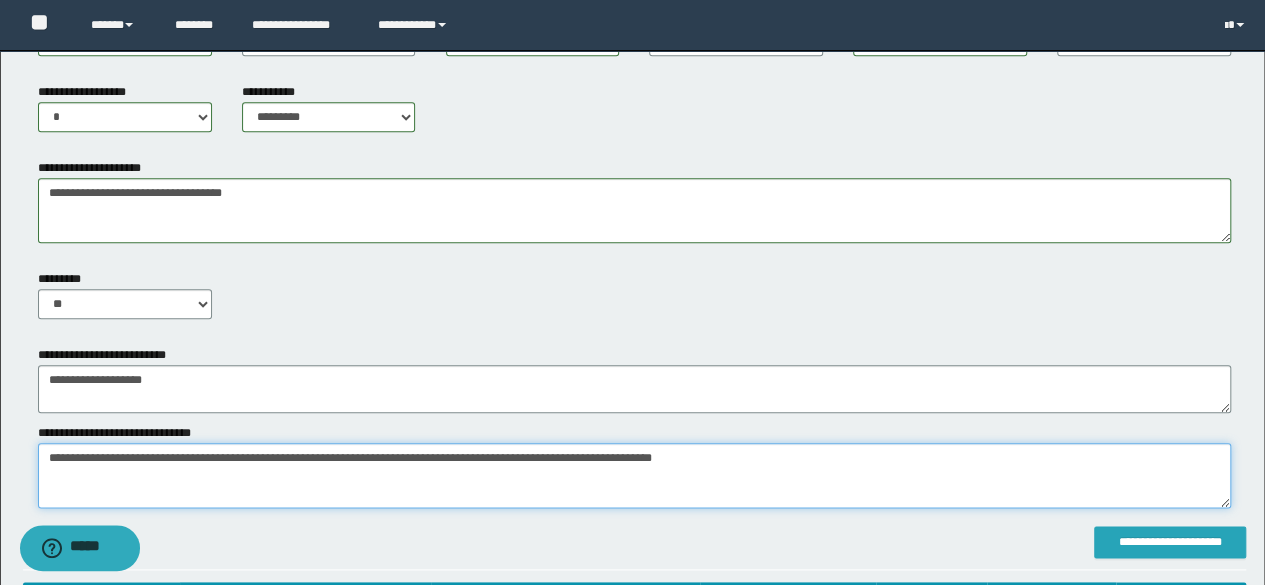 type on "**********" 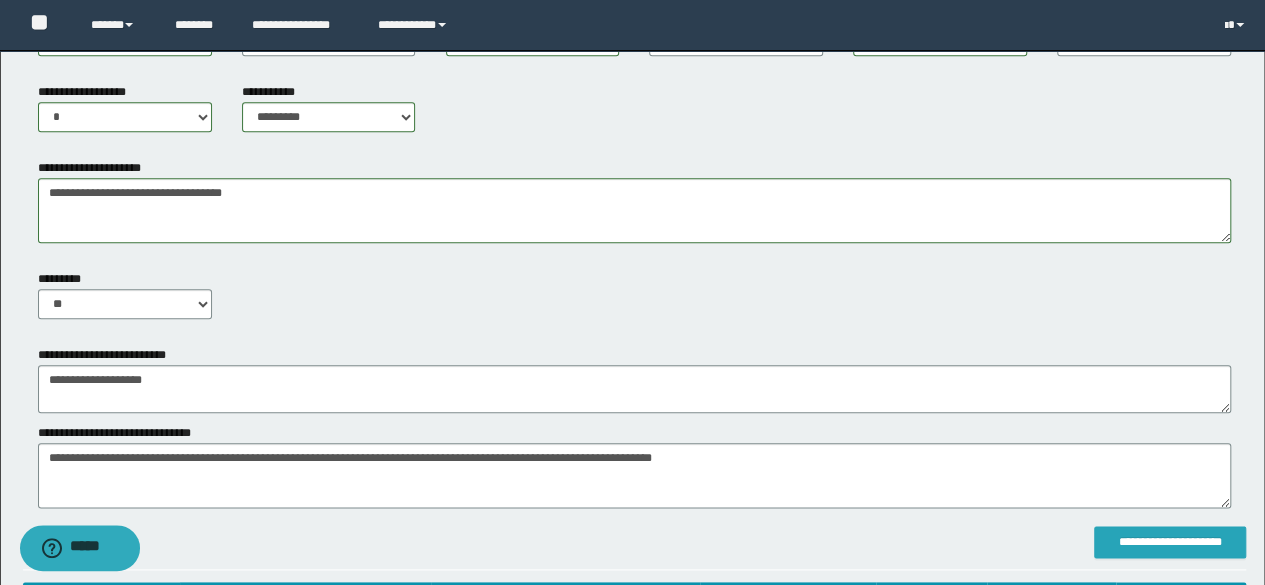 click on "**********" at bounding box center [1170, 542] 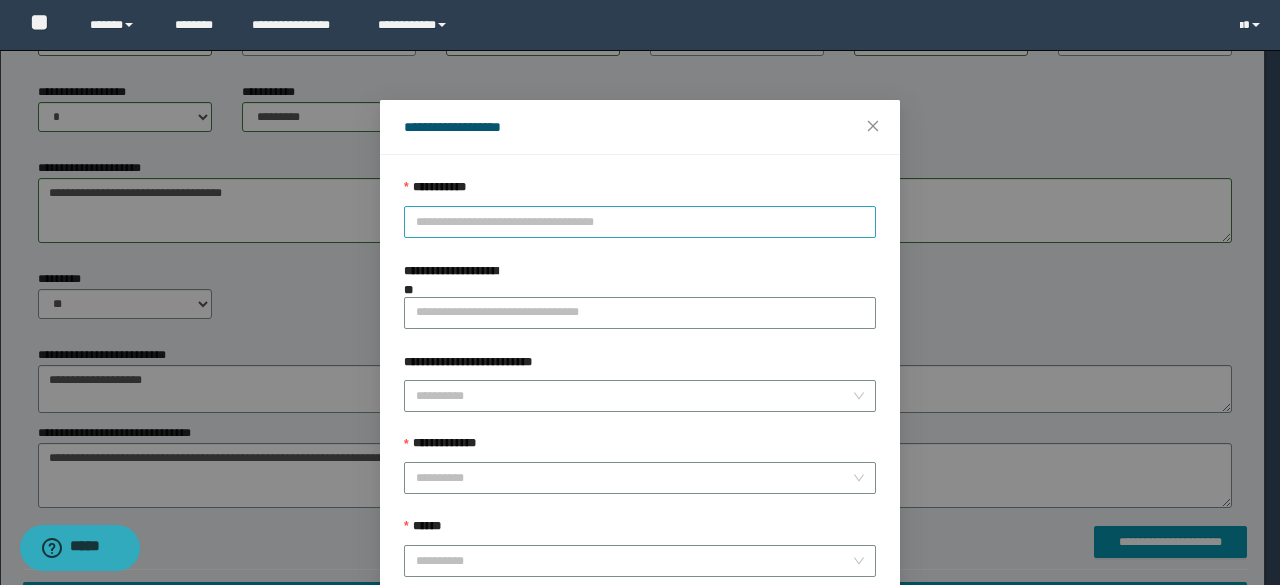 click at bounding box center (640, 222) 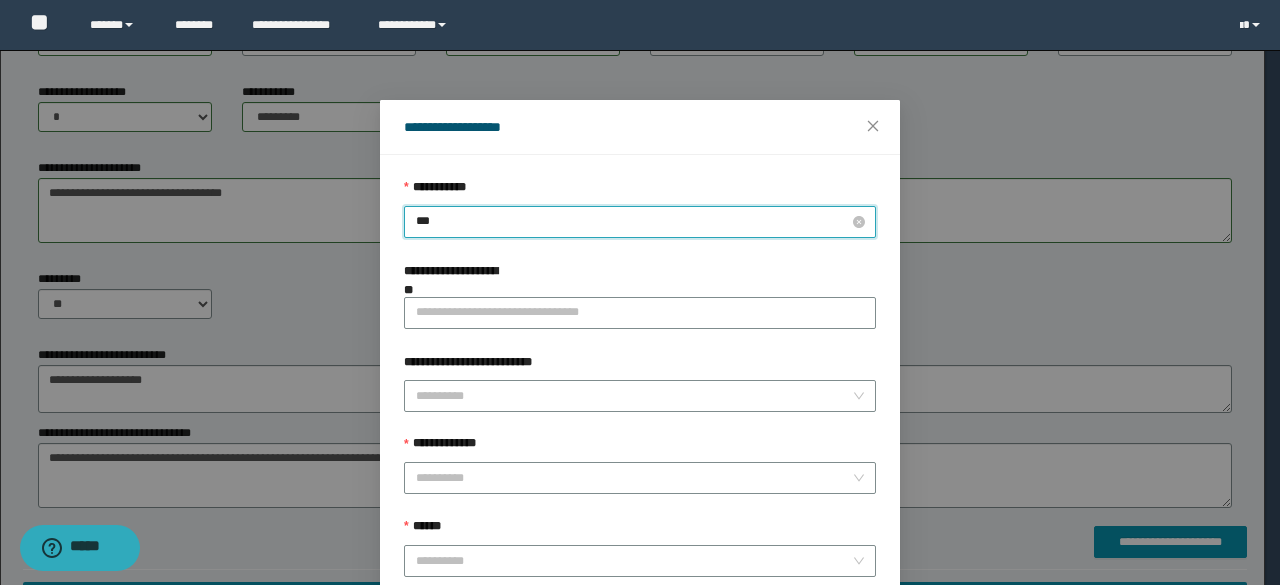 type on "****" 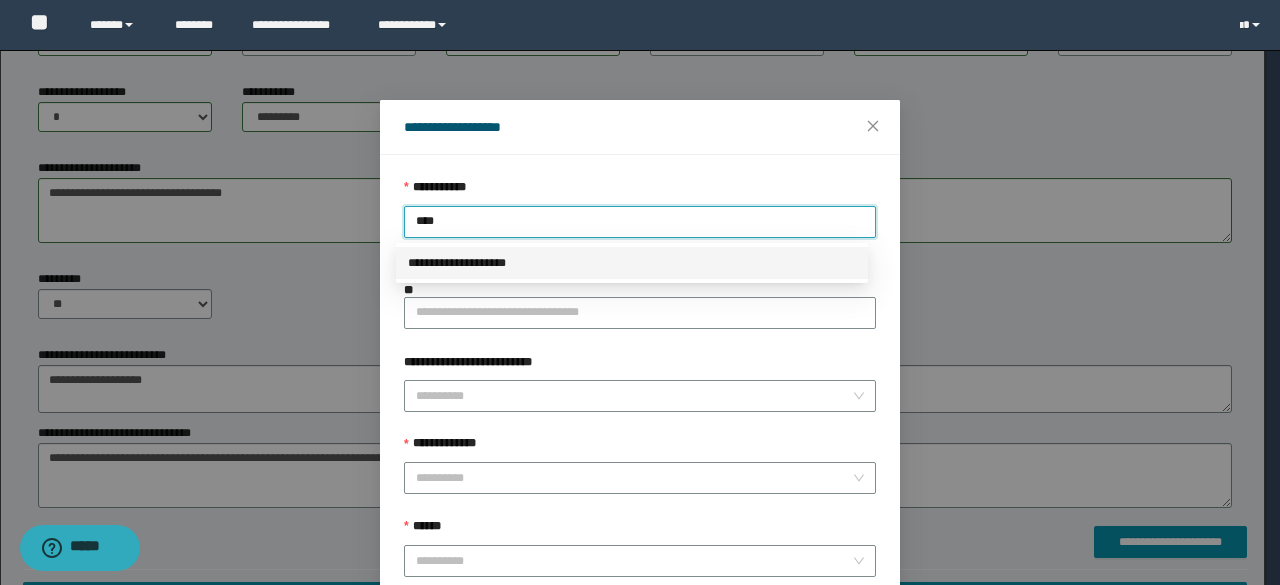 click on "**********" at bounding box center (632, 263) 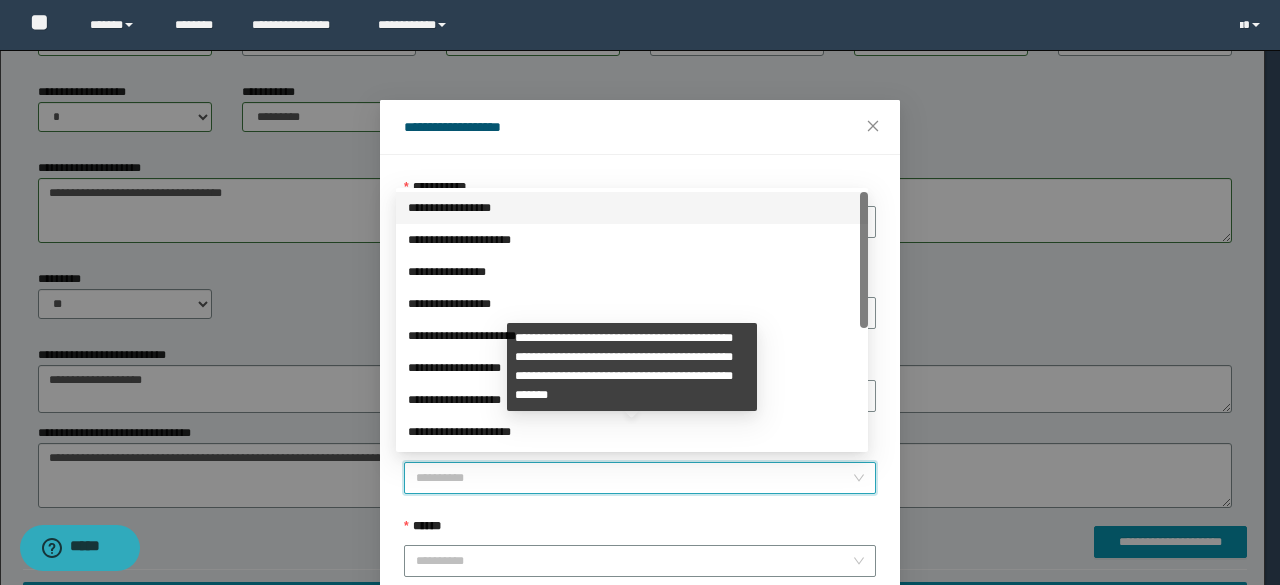 click on "**********" at bounding box center (634, 478) 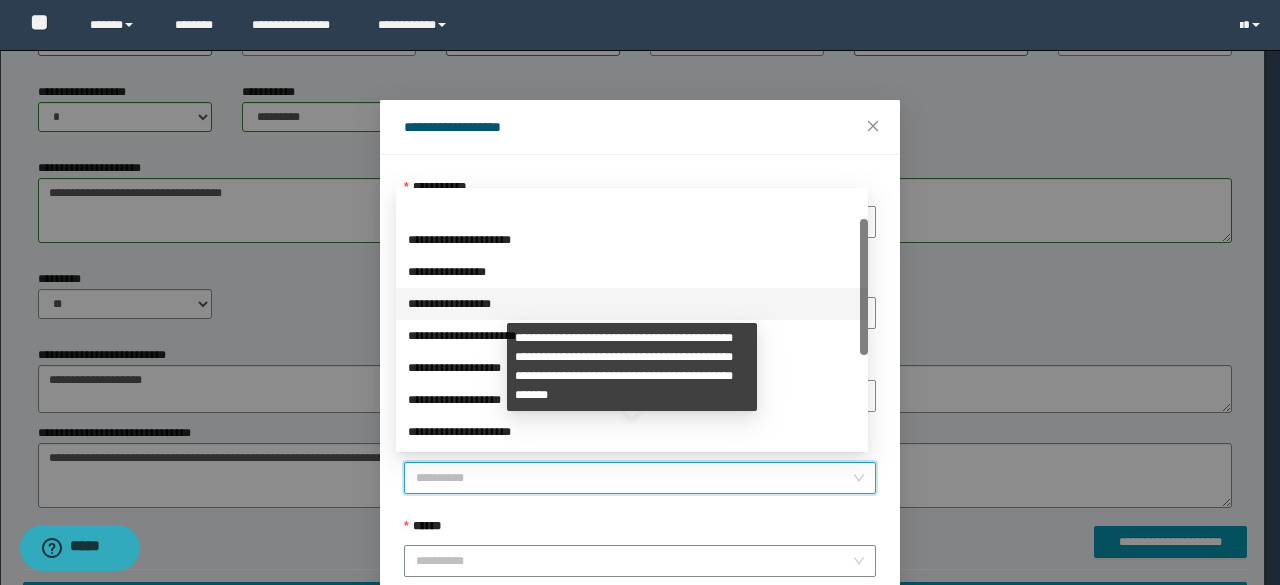 scroll, scrollTop: 224, scrollLeft: 0, axis: vertical 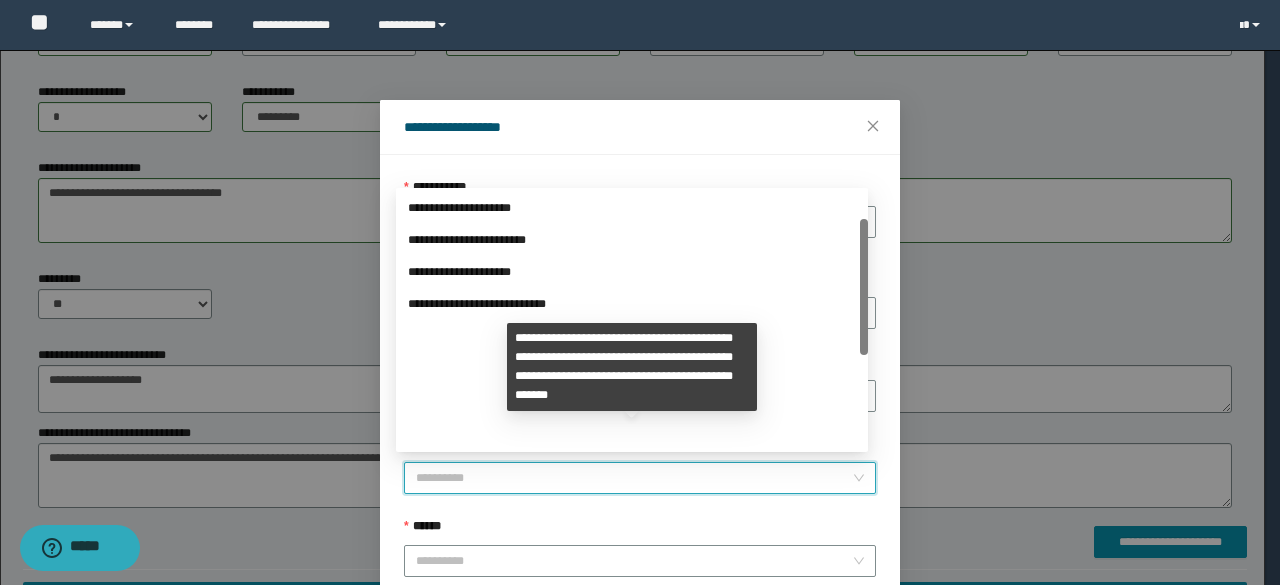 drag, startPoint x: 863, startPoint y: 300, endPoint x: 860, endPoint y: 509, distance: 209.02153 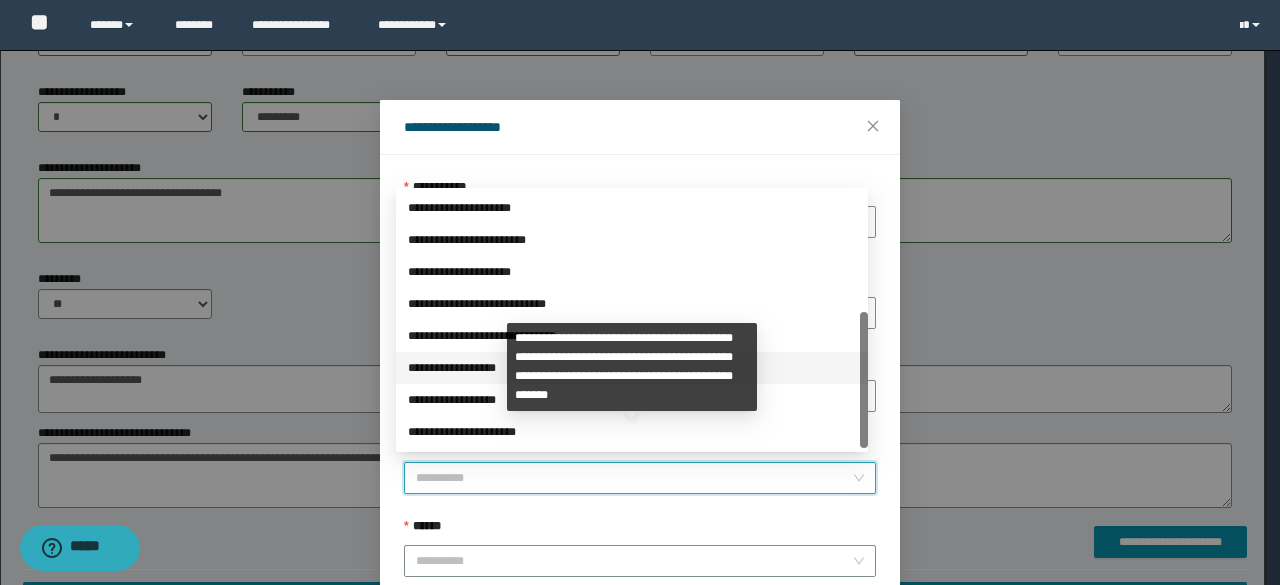 click on "**********" at bounding box center [632, 368] 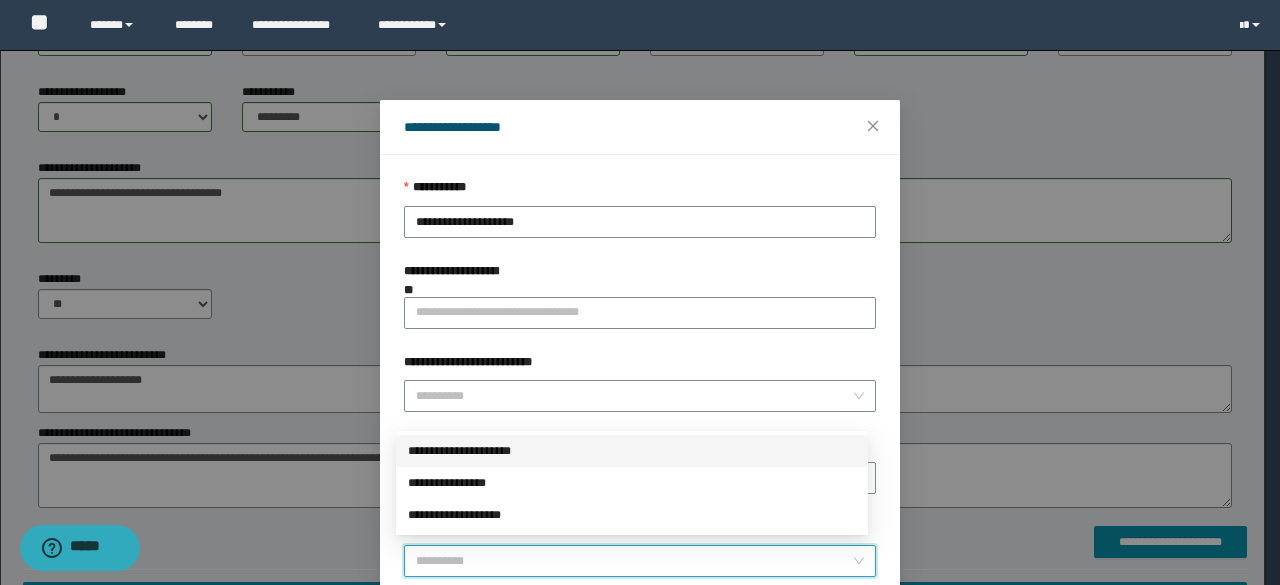 click on "******" at bounding box center (634, 561) 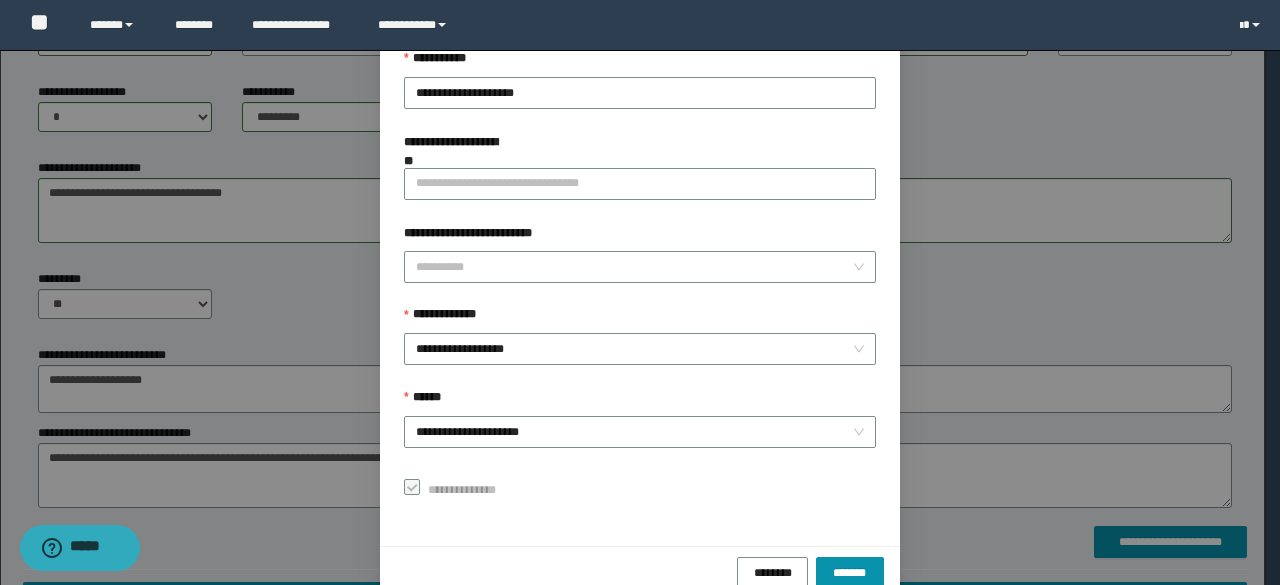 scroll, scrollTop: 166, scrollLeft: 0, axis: vertical 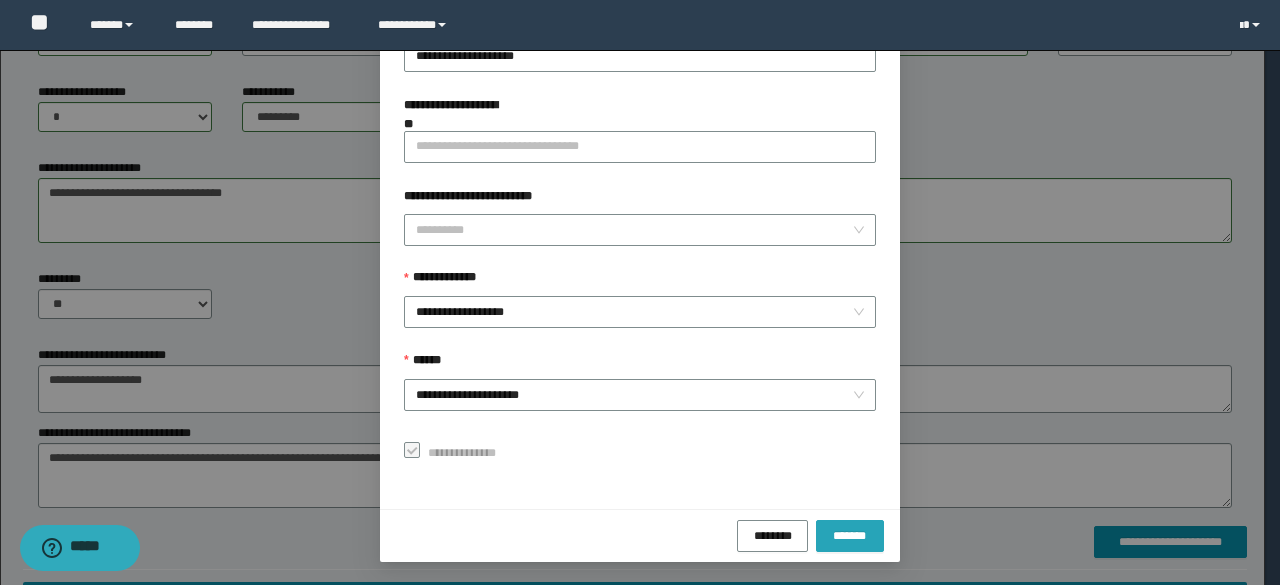 click on "*******" at bounding box center (850, 536) 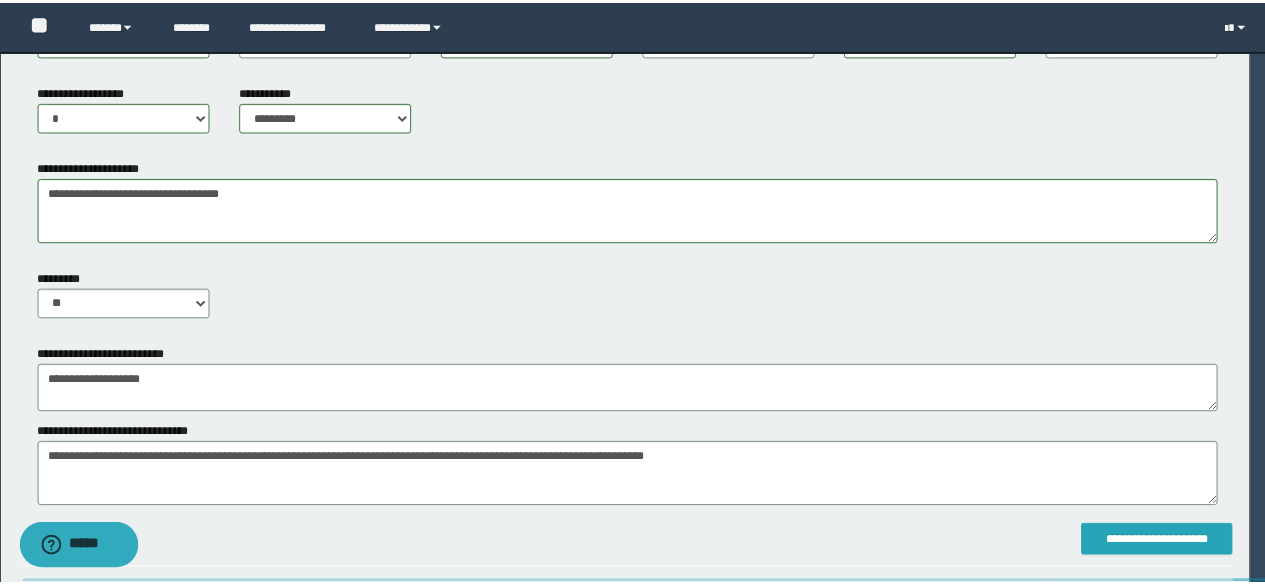 scroll, scrollTop: 0, scrollLeft: 0, axis: both 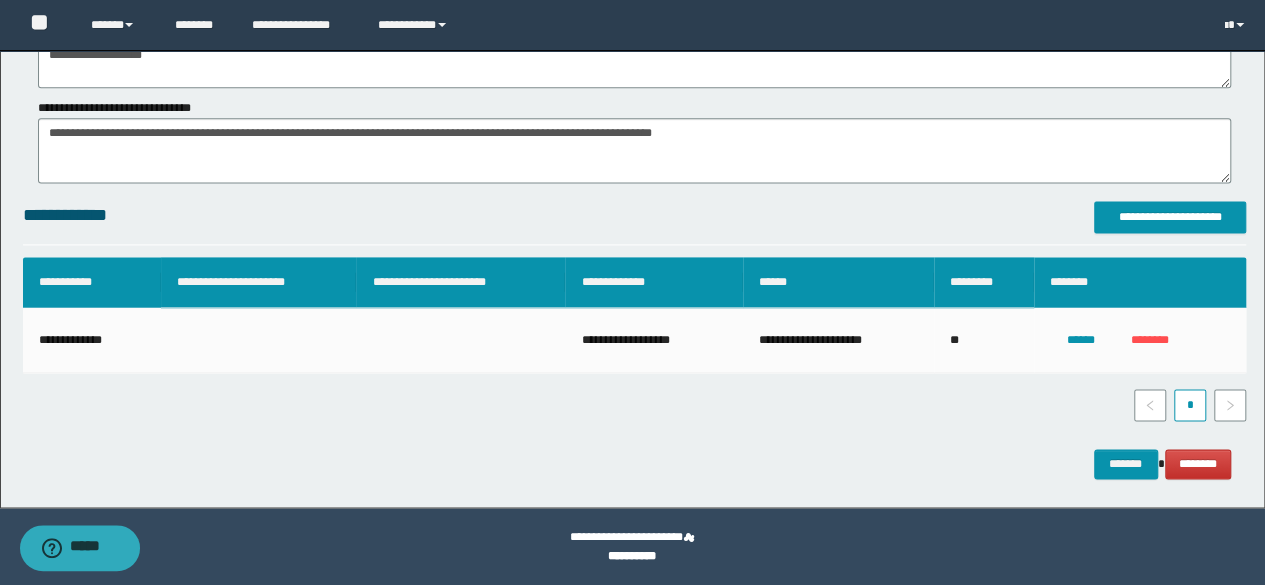 click on "**********" at bounding box center (635, 141) 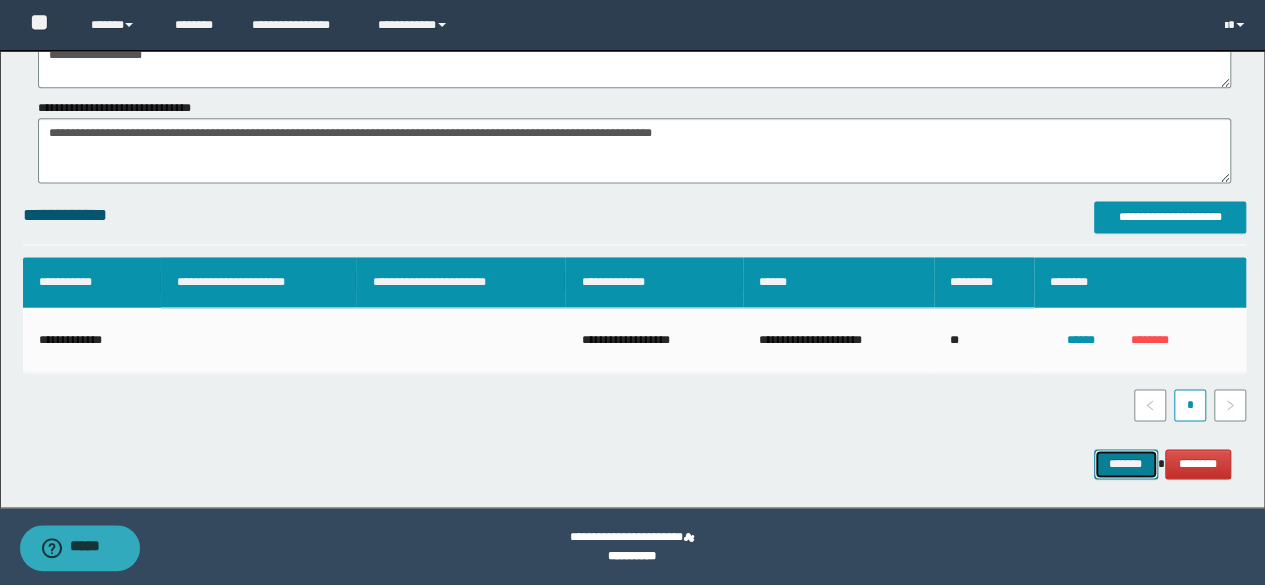 click on "*******" at bounding box center (1126, 463) 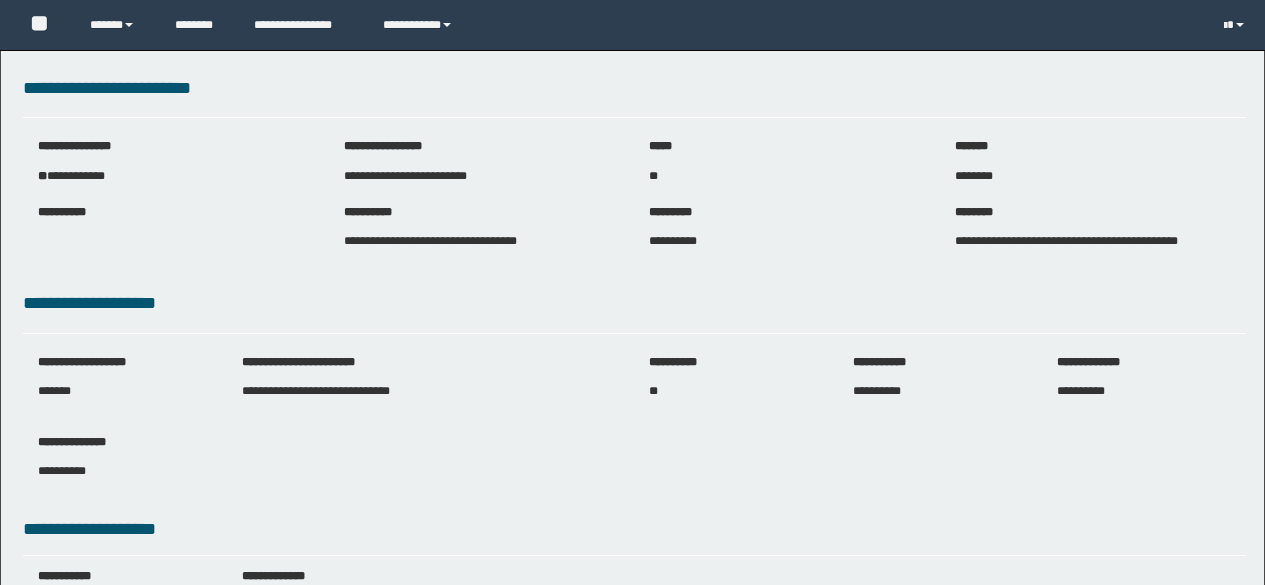 scroll, scrollTop: 0, scrollLeft: 0, axis: both 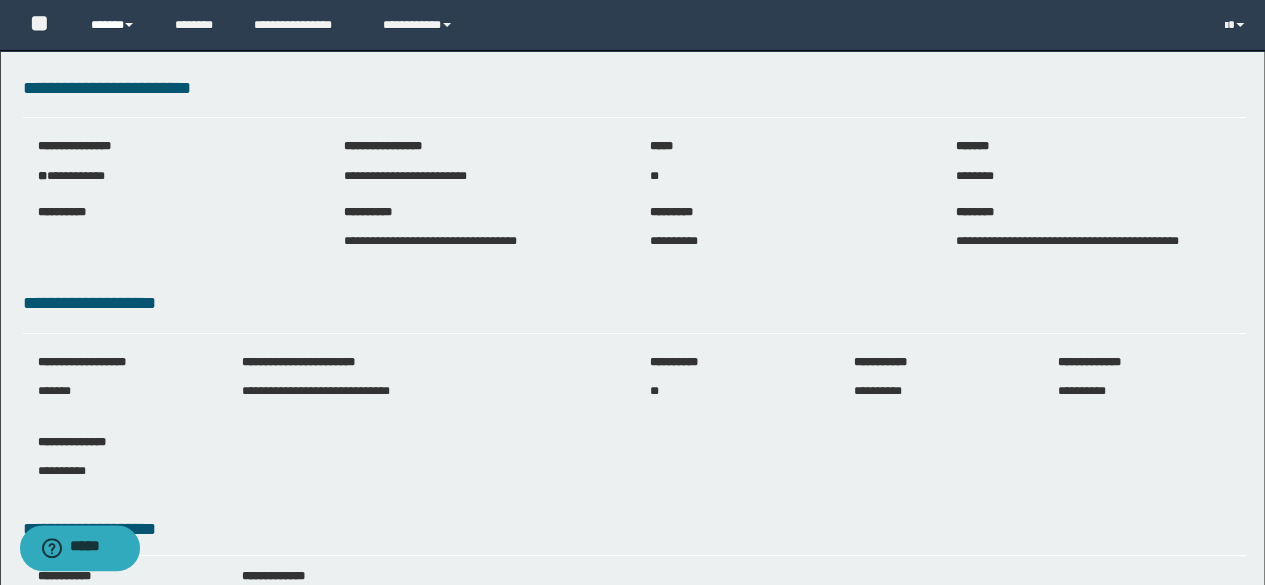 click on "******" at bounding box center (117, 25) 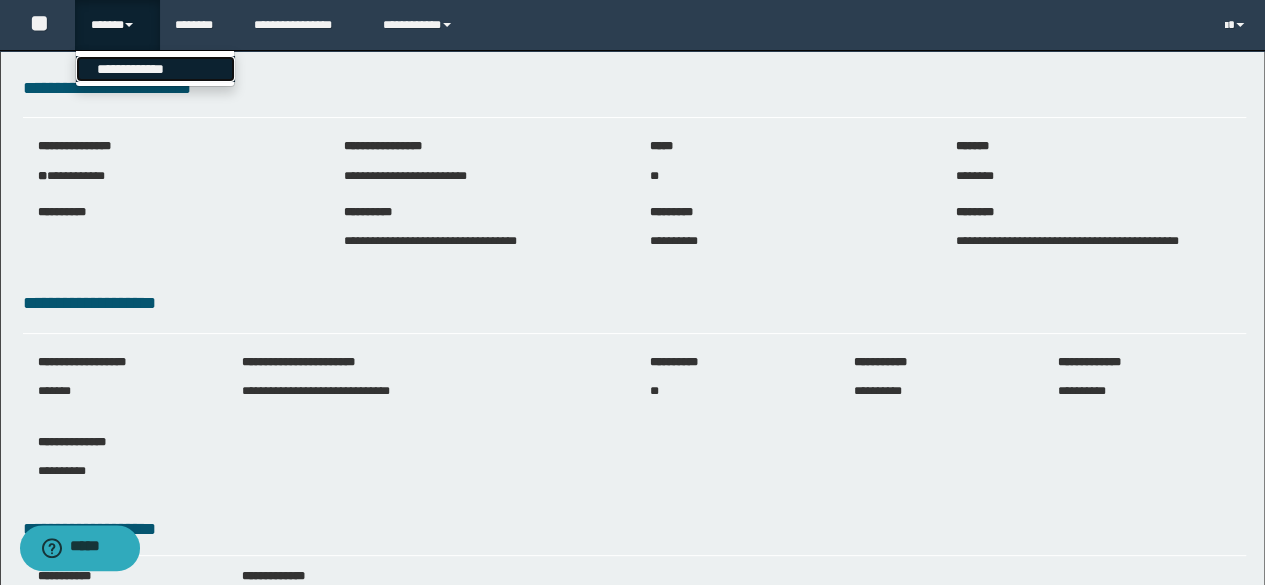click on "**********" at bounding box center [155, 69] 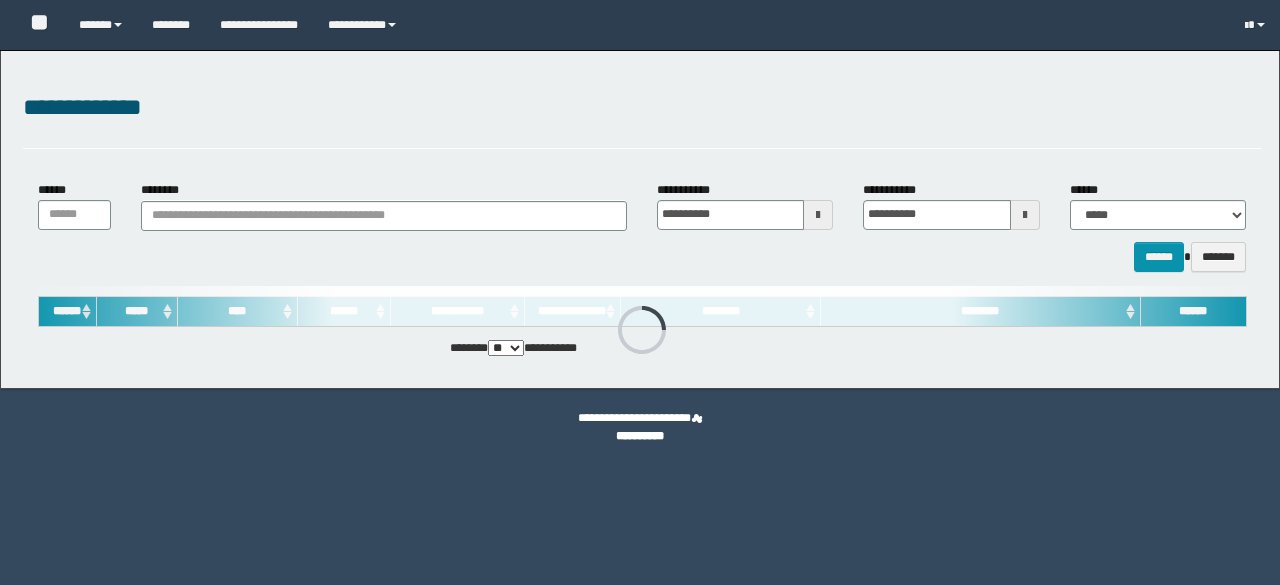 scroll, scrollTop: 0, scrollLeft: 0, axis: both 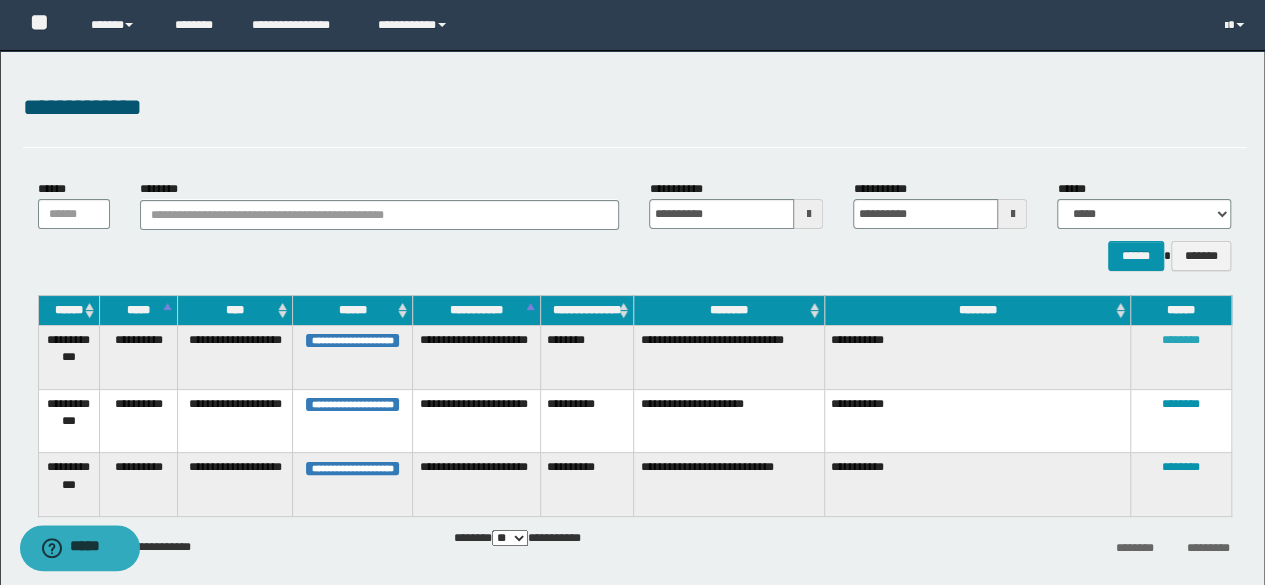 click on "********" at bounding box center (1181, 340) 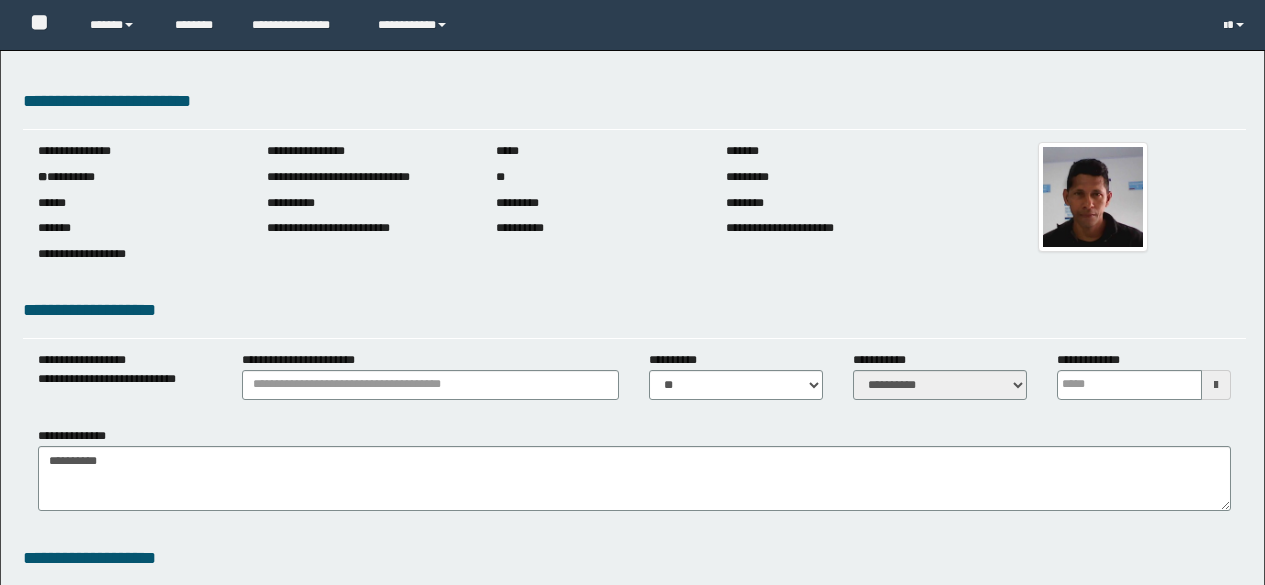 scroll, scrollTop: 0, scrollLeft: 0, axis: both 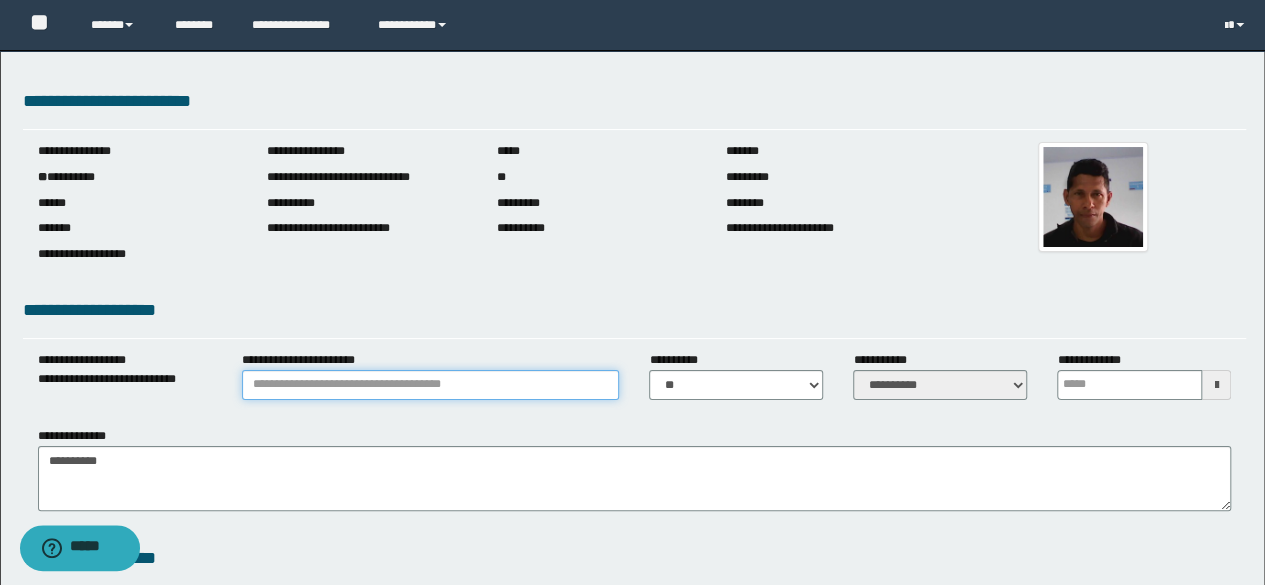 click on "**********" at bounding box center [431, 385] 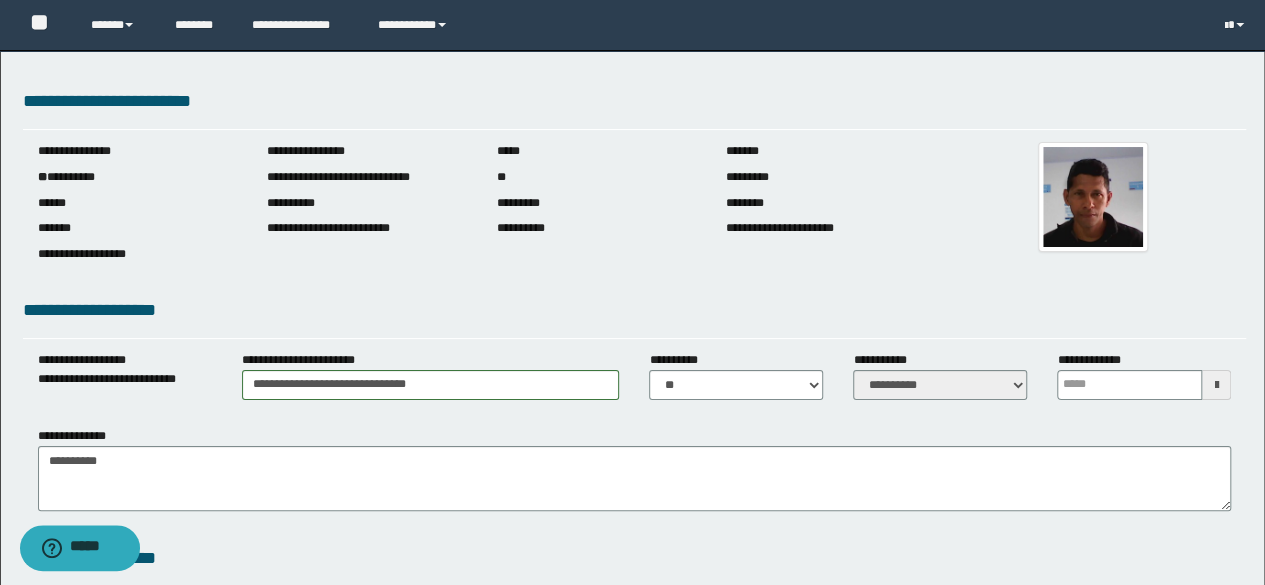 click at bounding box center [1216, 385] 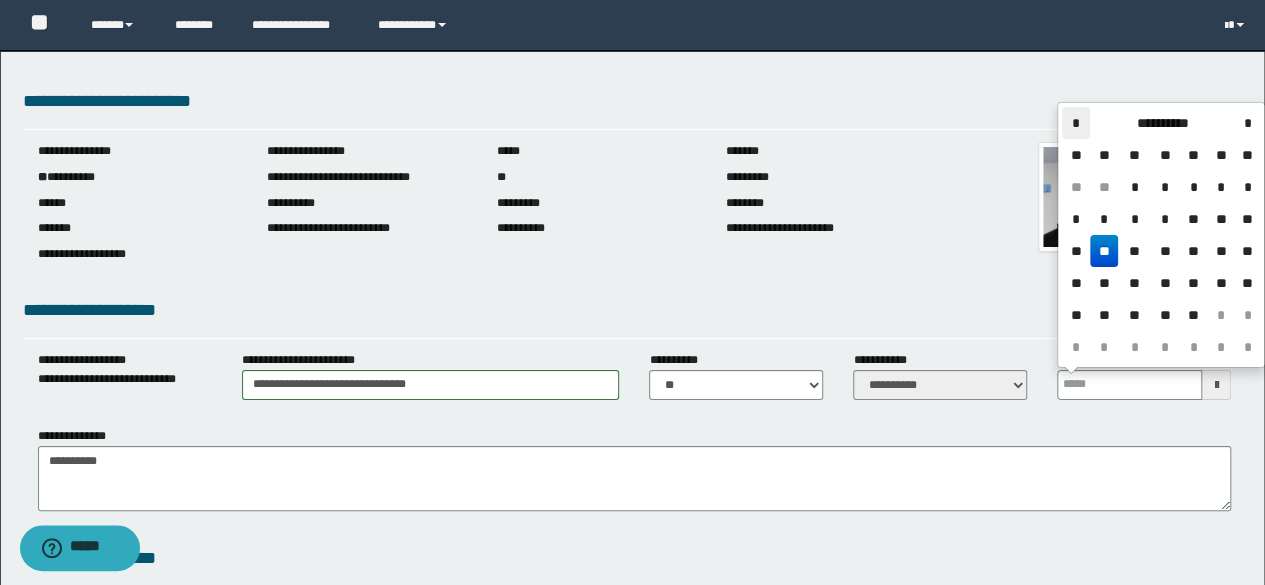 click on "*" at bounding box center (1076, 123) 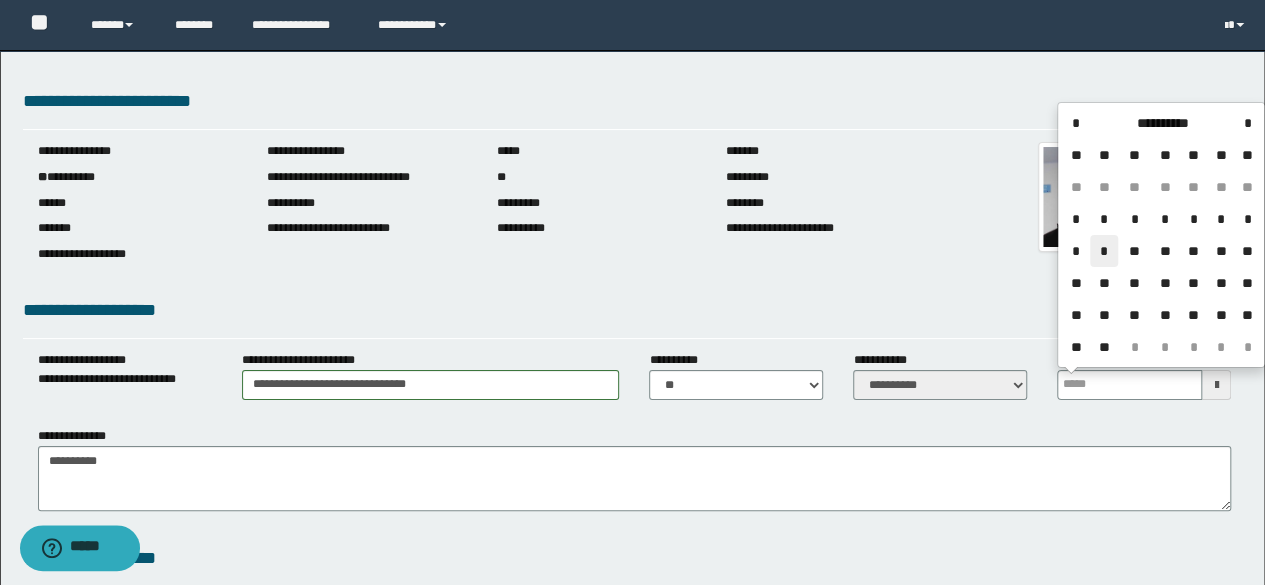 click on "*" at bounding box center (1104, 251) 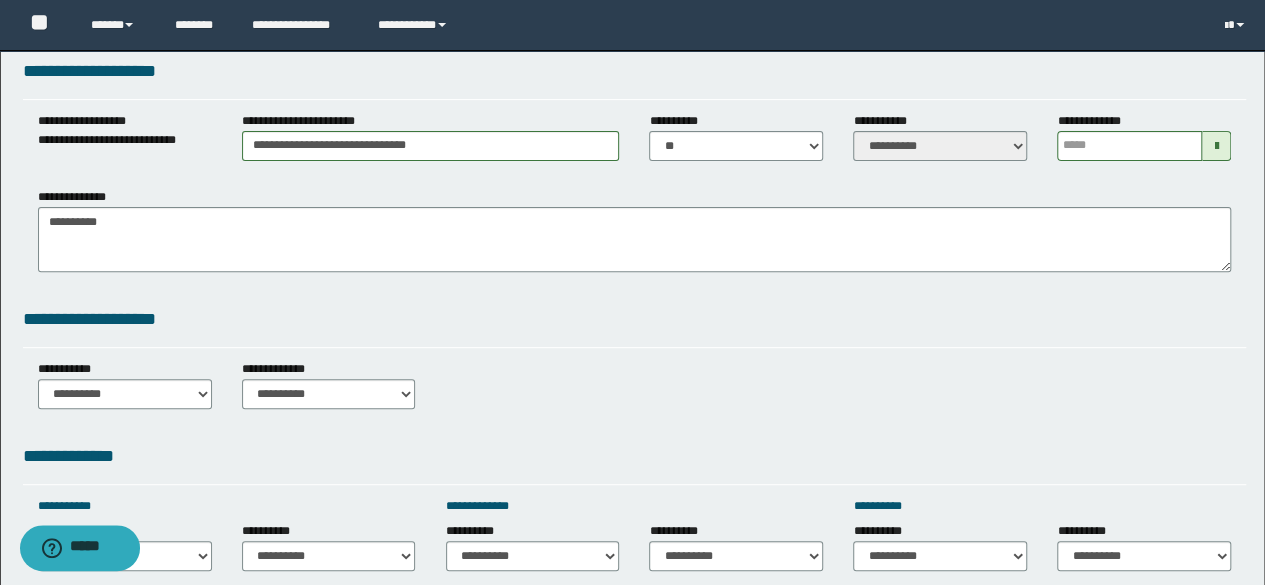 scroll, scrollTop: 240, scrollLeft: 0, axis: vertical 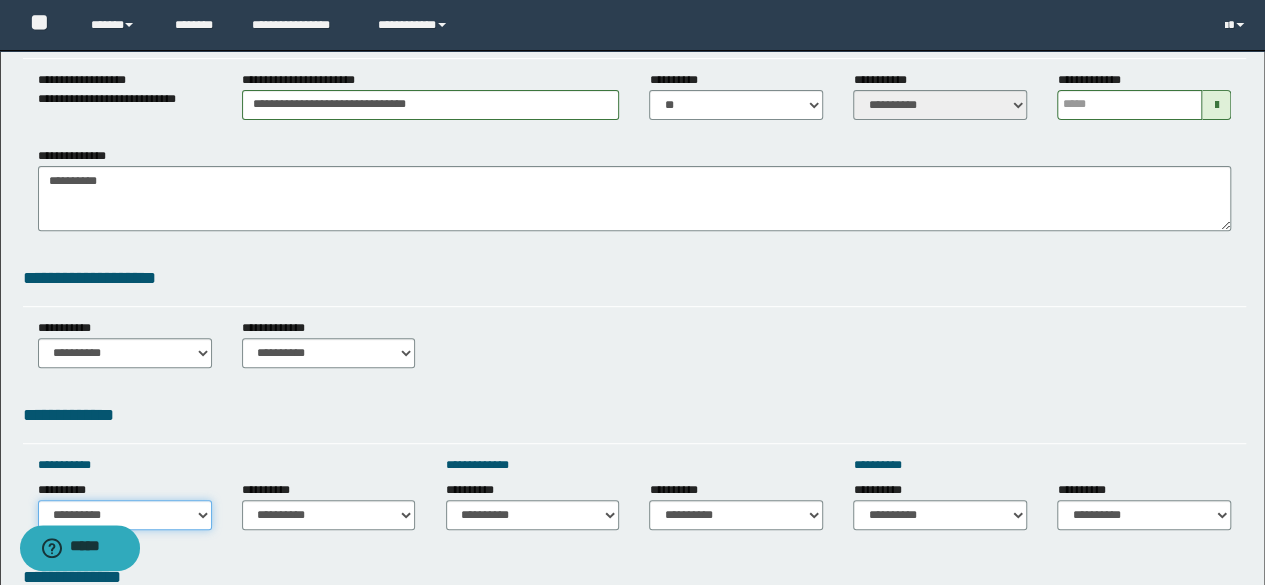 click on "**********" at bounding box center [125, 515] 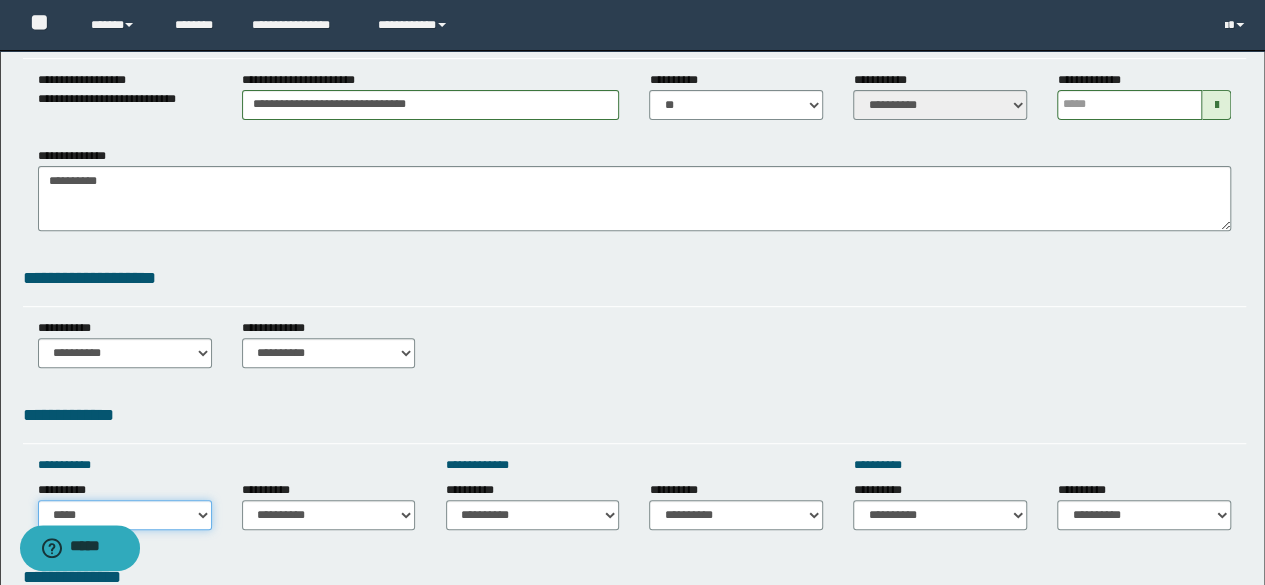 click on "**********" at bounding box center (125, 515) 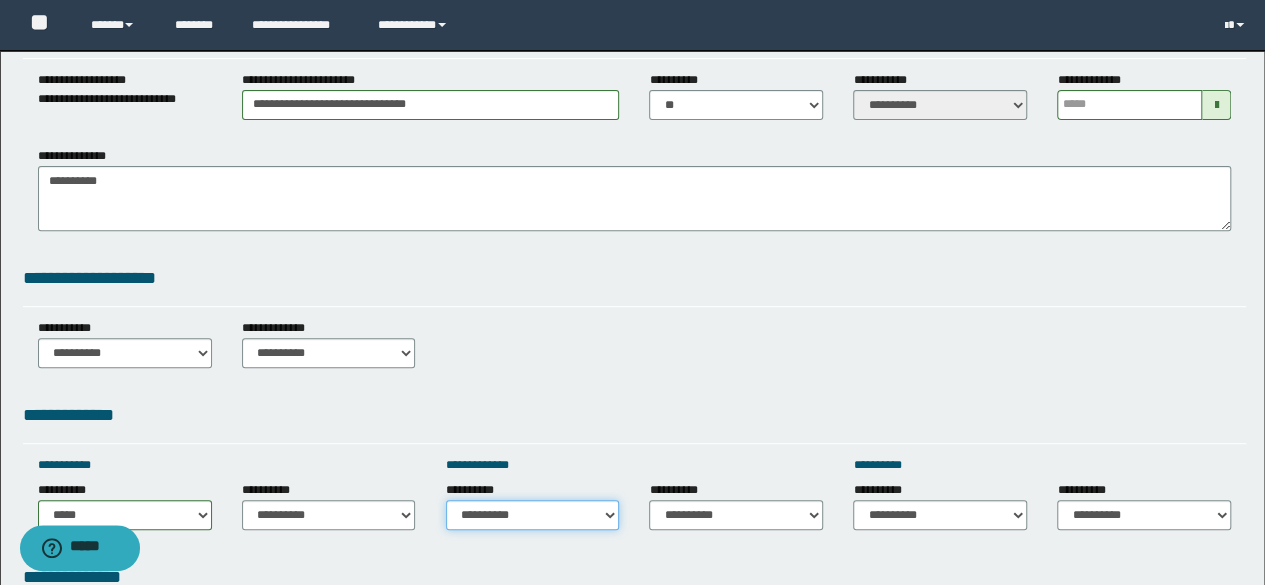click on "**********" at bounding box center (533, 515) 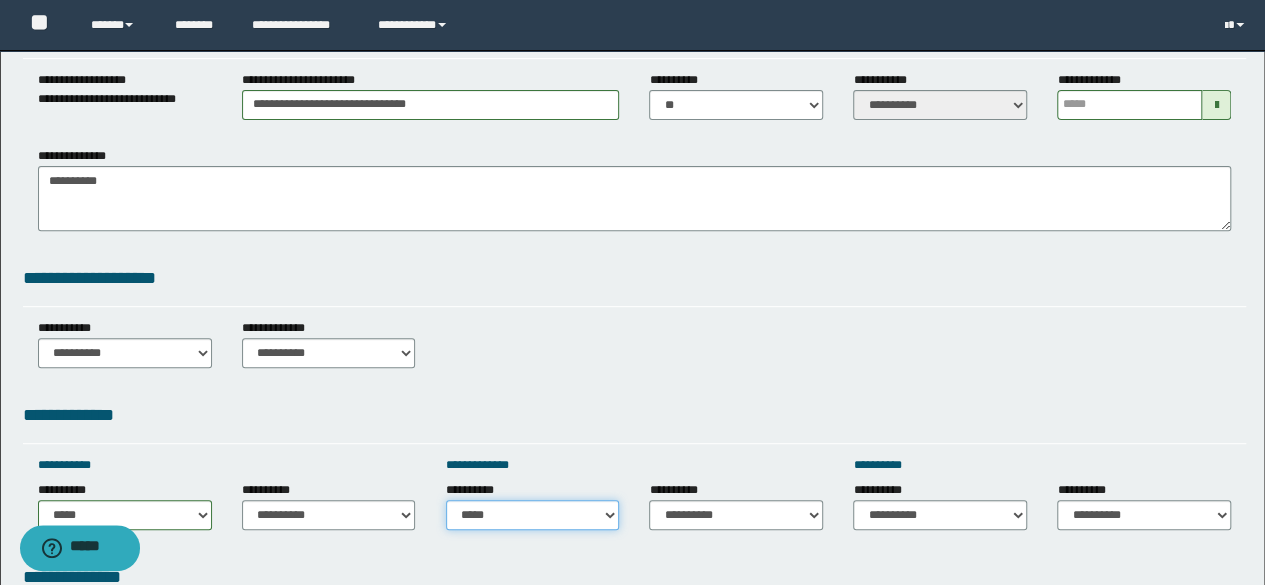 click on "**********" at bounding box center [533, 515] 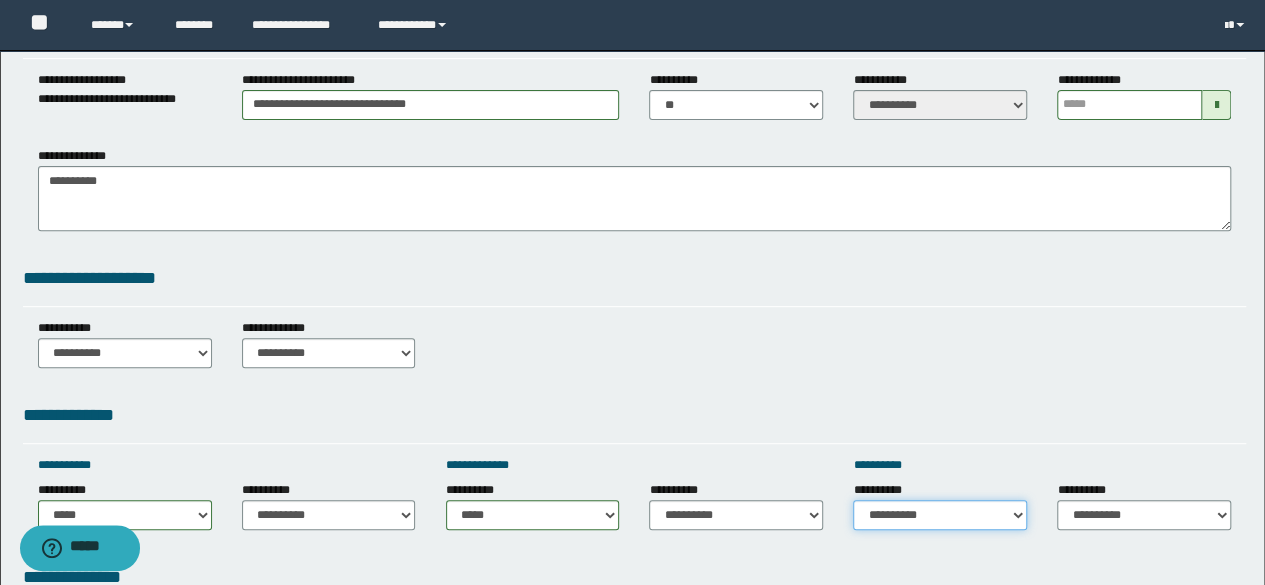click on "**********" at bounding box center [940, 515] 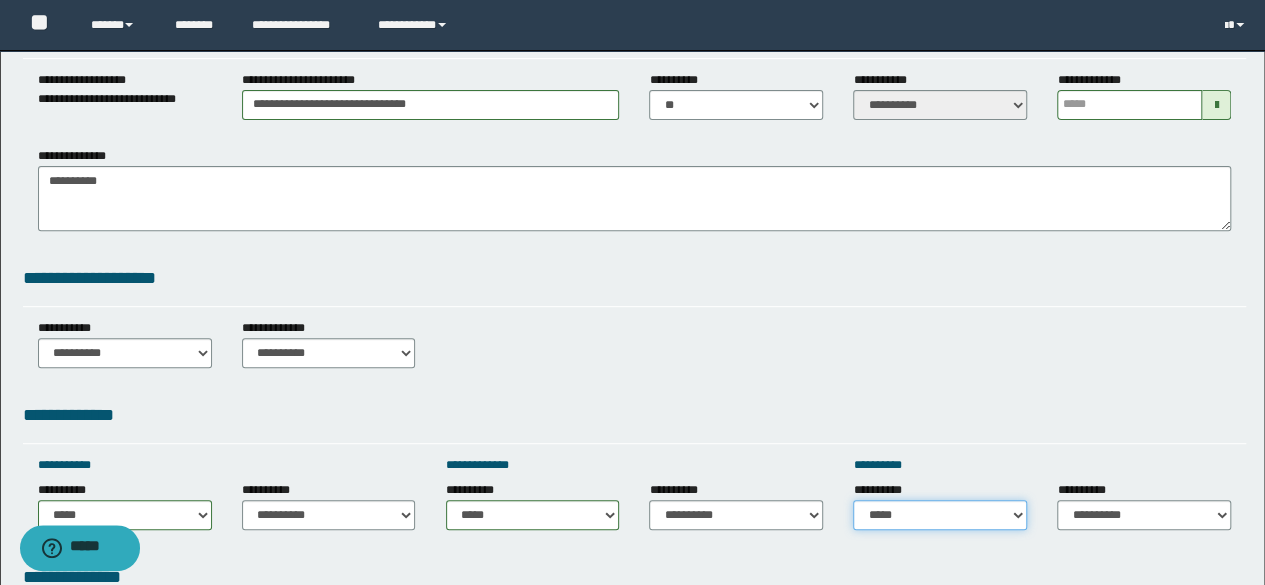 click on "**********" at bounding box center [940, 515] 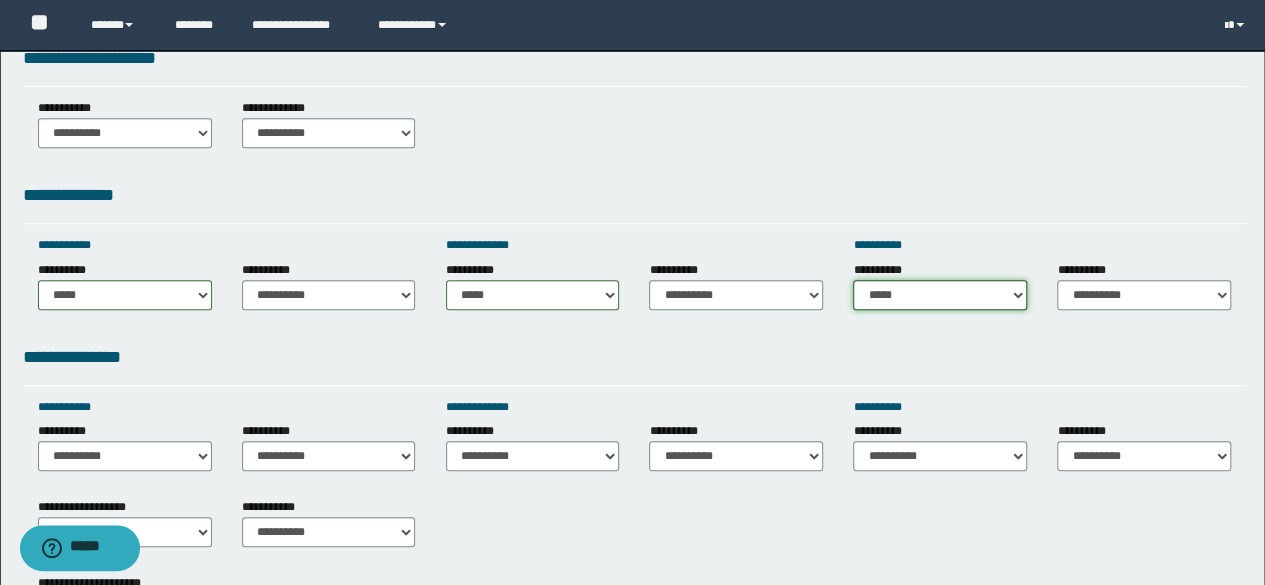 scroll, scrollTop: 520, scrollLeft: 0, axis: vertical 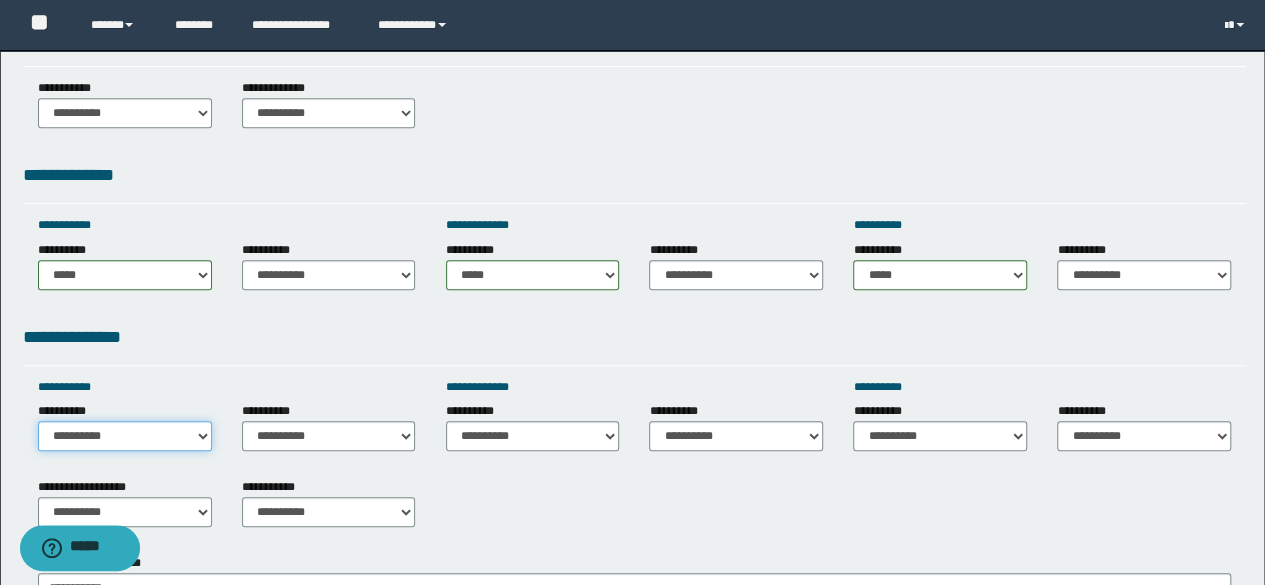 click on "**********" at bounding box center (125, 436) 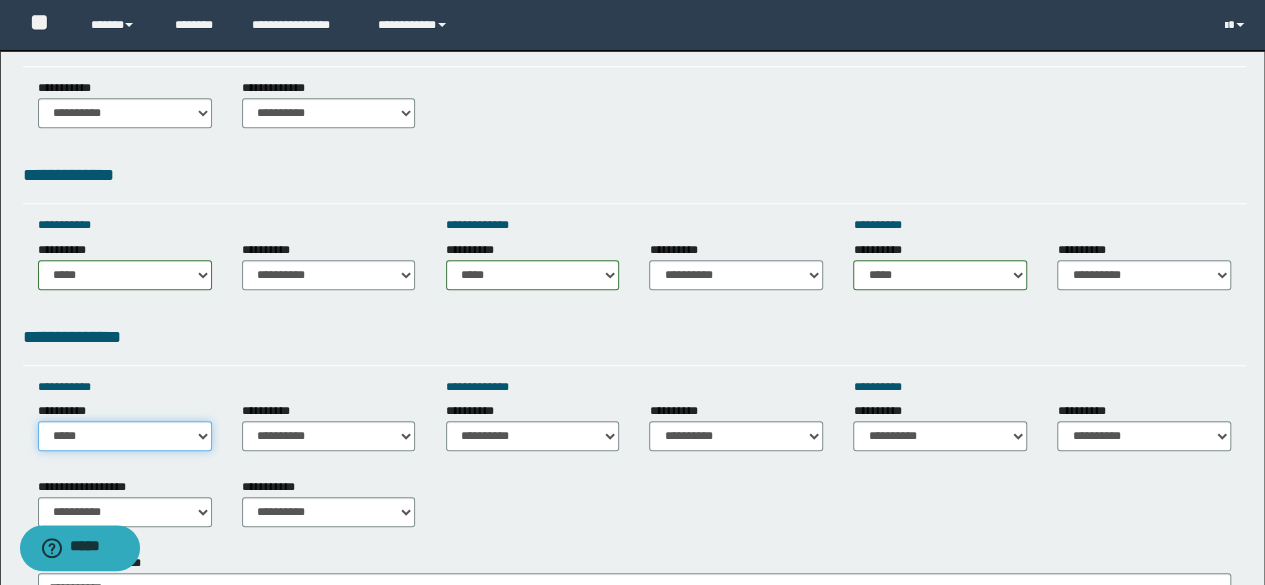click on "**********" at bounding box center [125, 436] 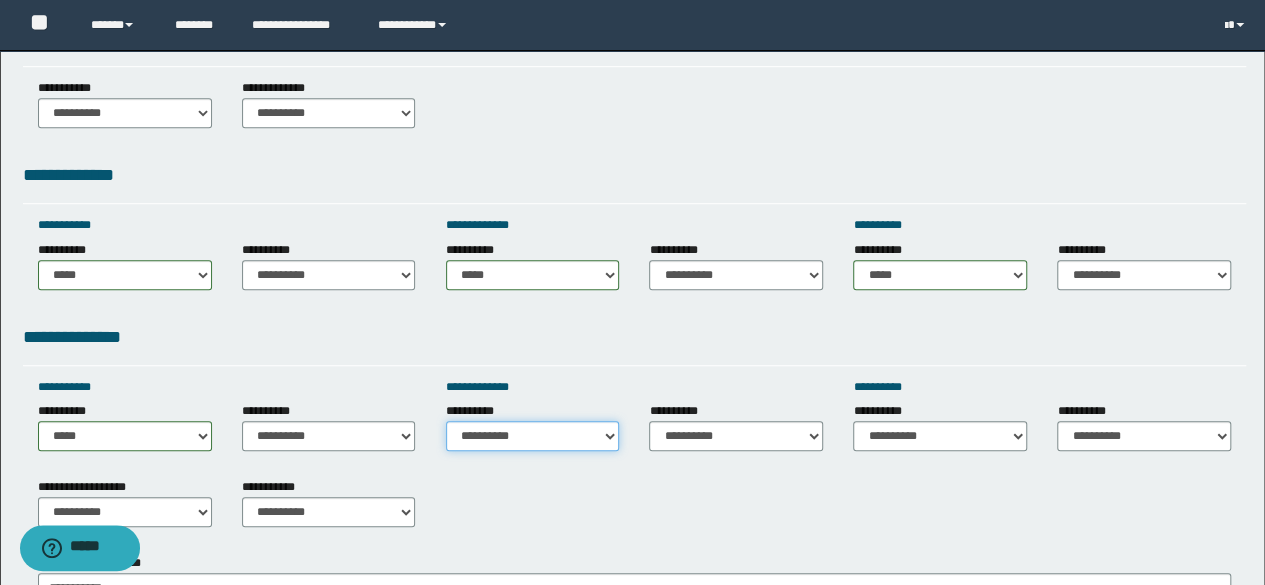 click on "**********" at bounding box center (533, 436) 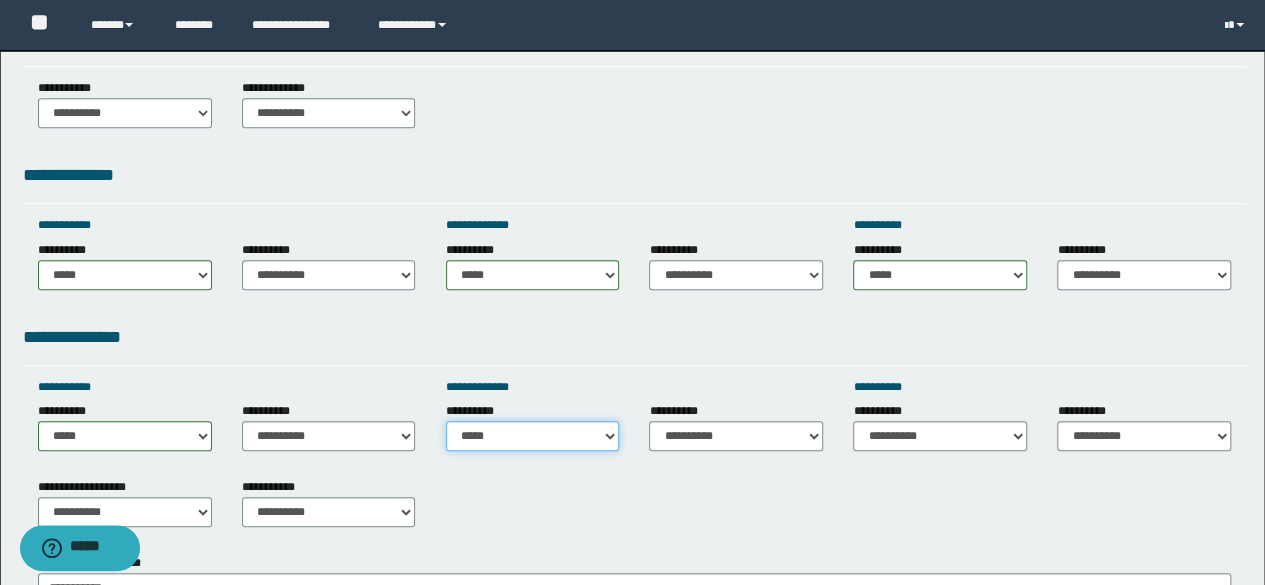 click on "**********" at bounding box center (533, 436) 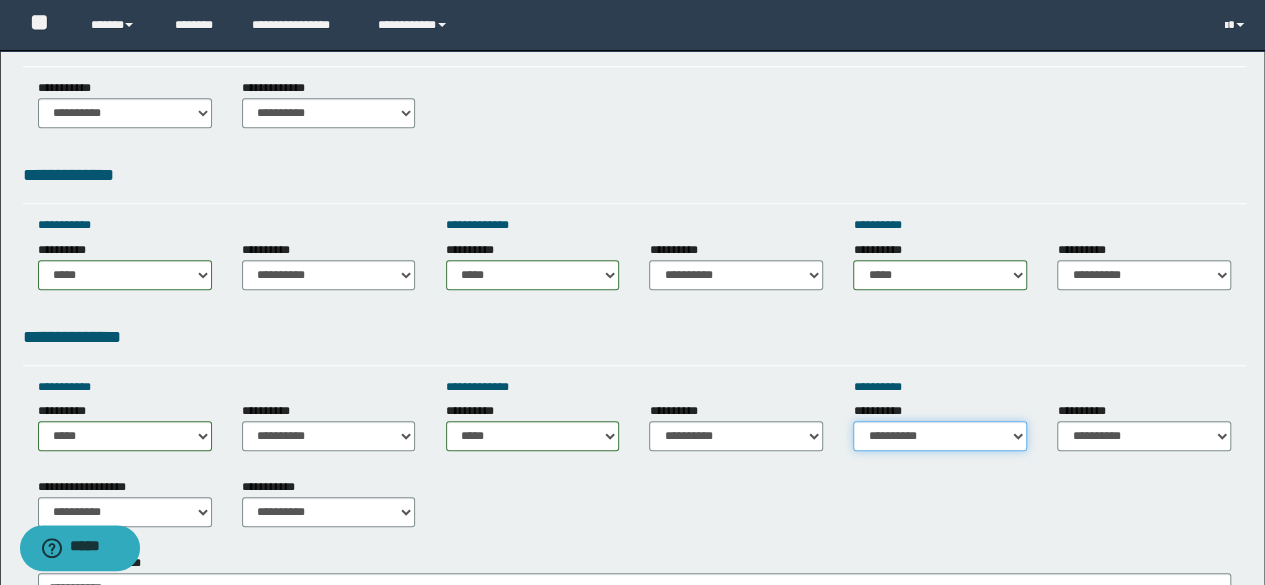click on "**********" at bounding box center (940, 436) 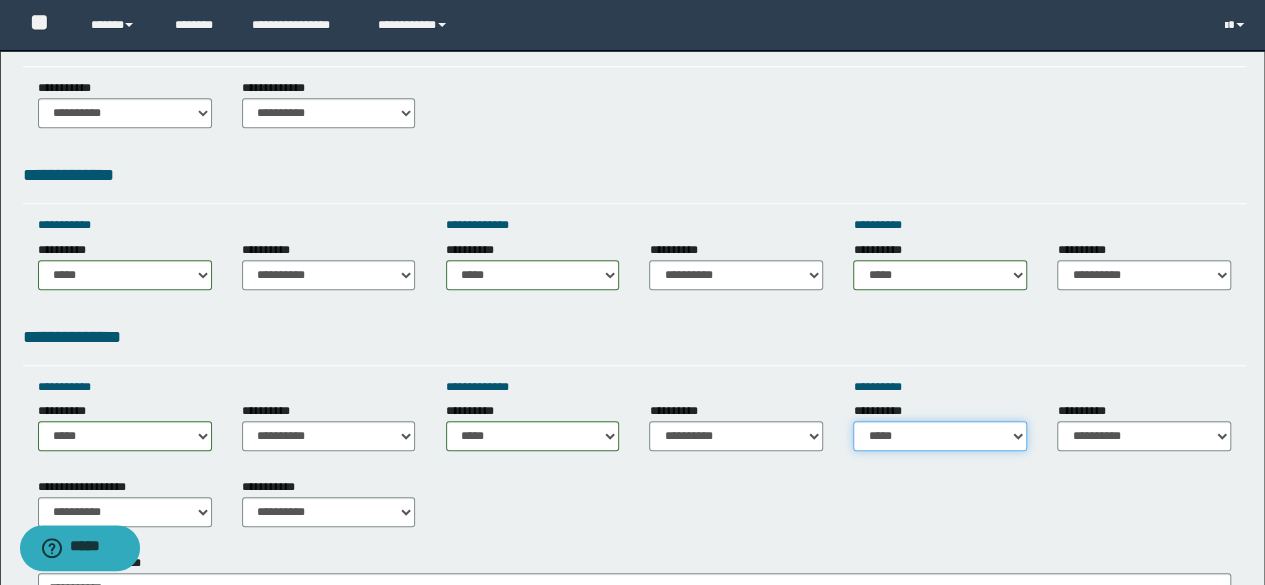click on "**********" at bounding box center [940, 436] 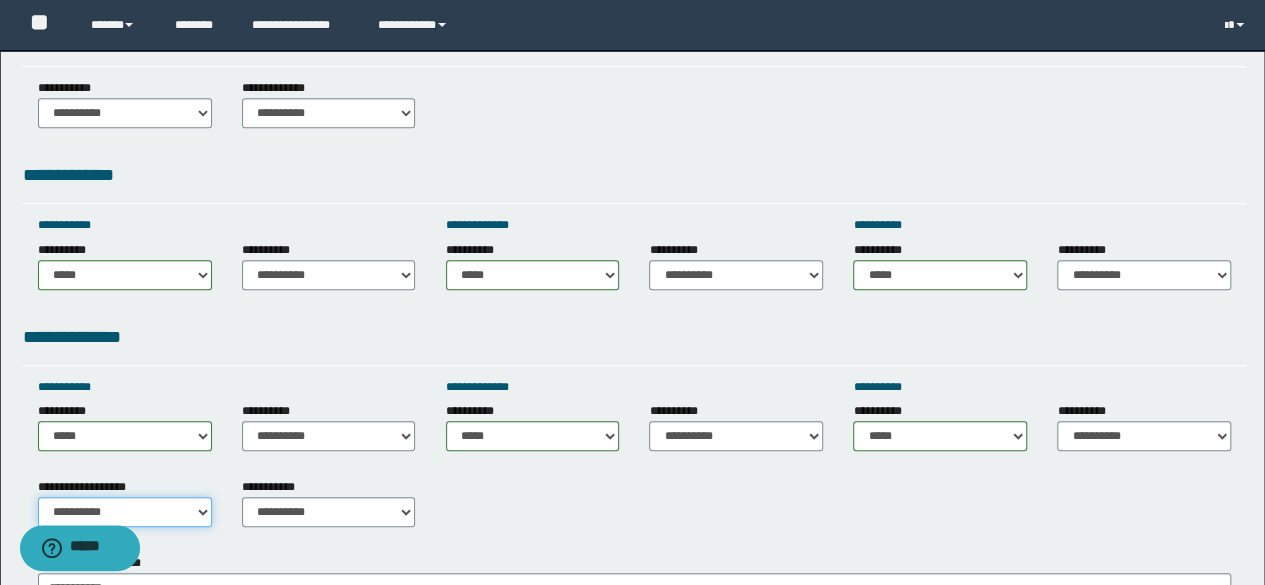 click on "**********" at bounding box center (125, 512) 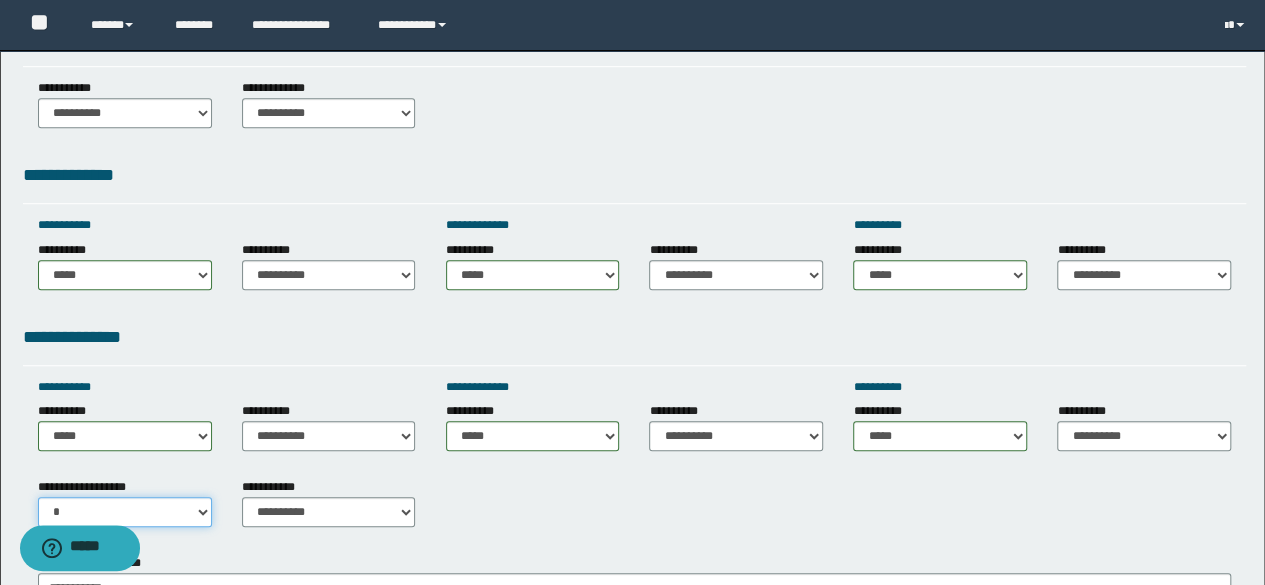 click on "**********" at bounding box center [125, 512] 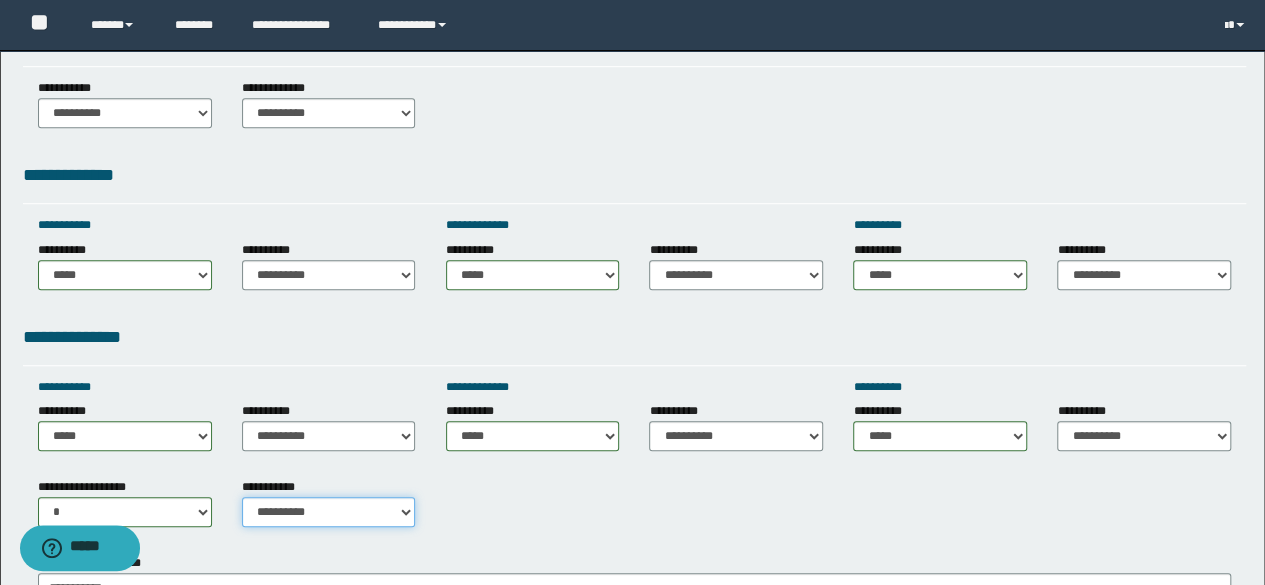 click on "**********" at bounding box center [329, 512] 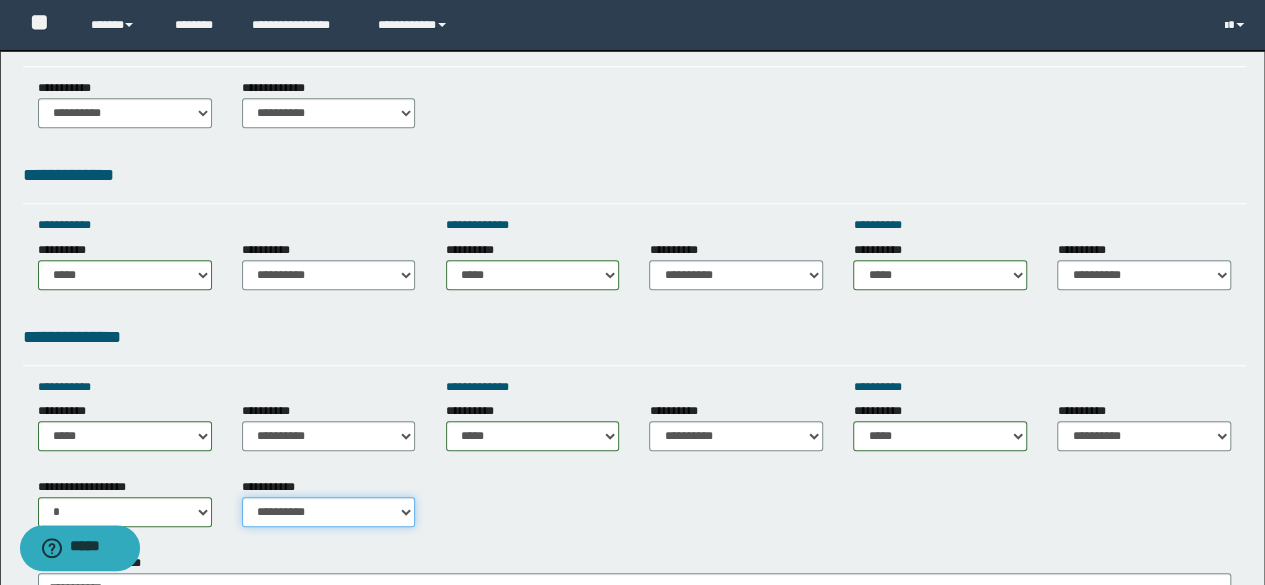 select on "*" 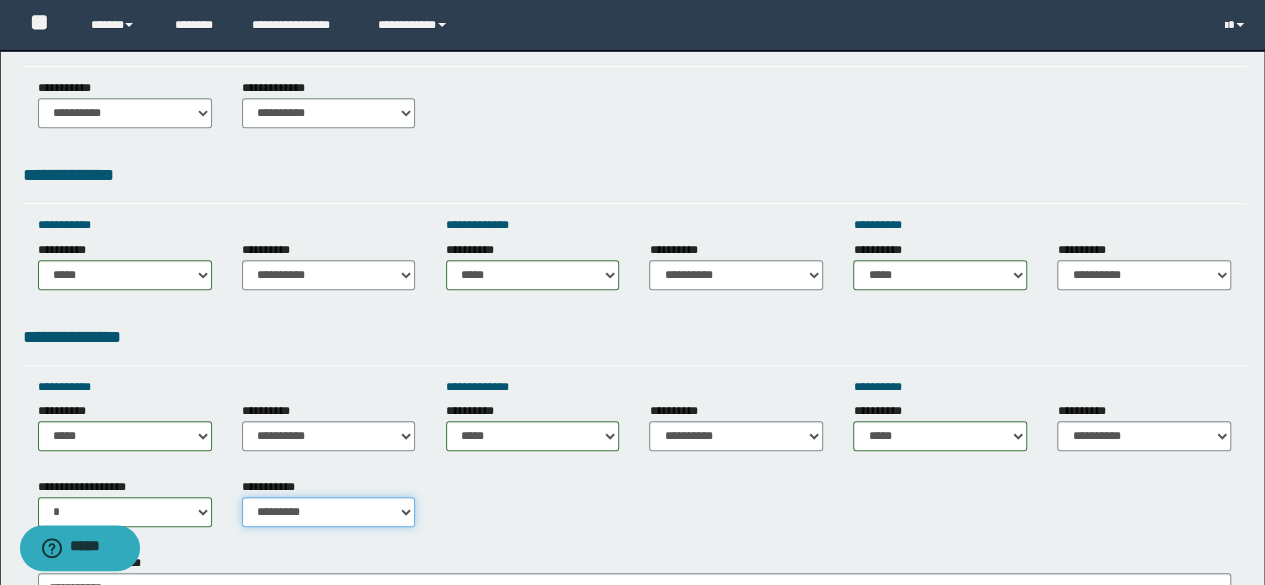 click on "**********" at bounding box center [329, 512] 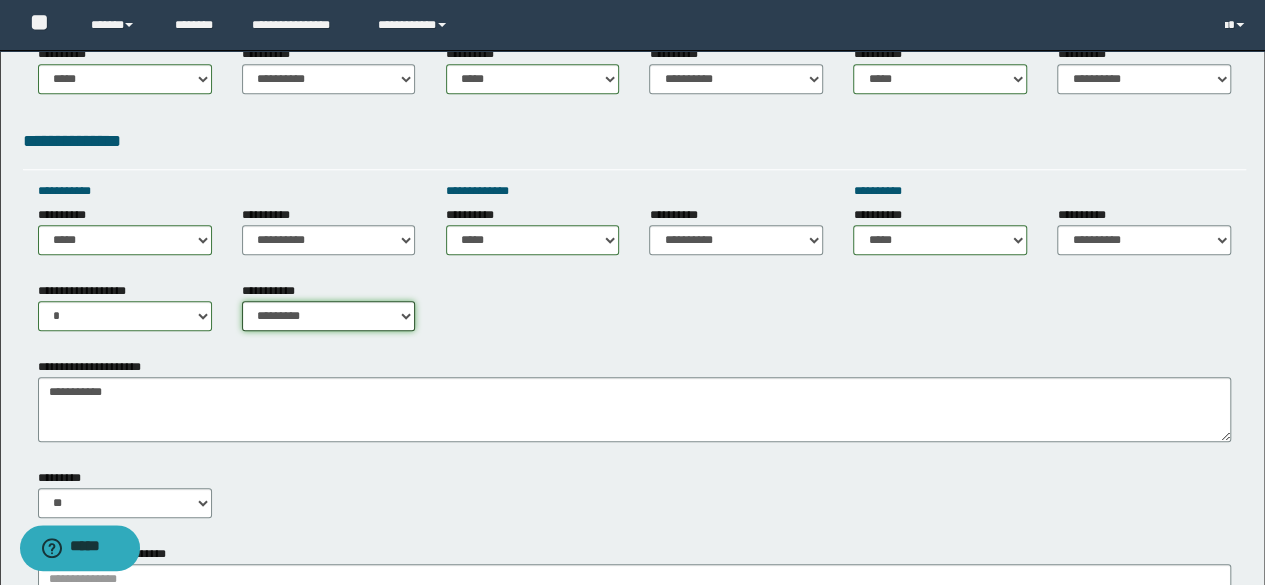 scroll, scrollTop: 720, scrollLeft: 0, axis: vertical 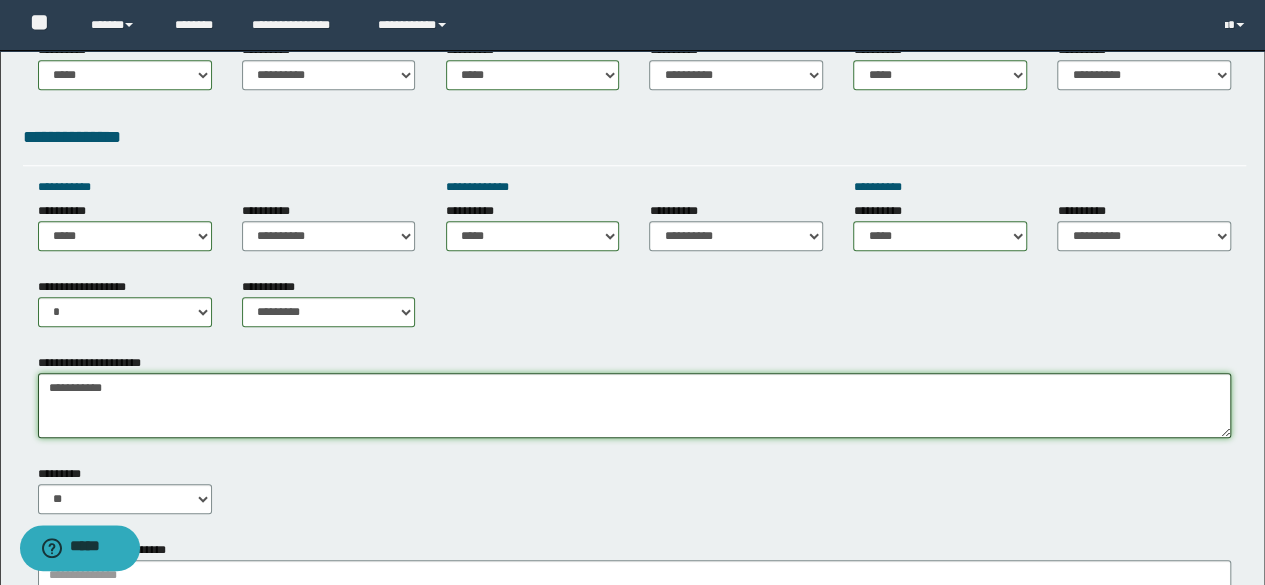 click on "**********" at bounding box center [635, 405] 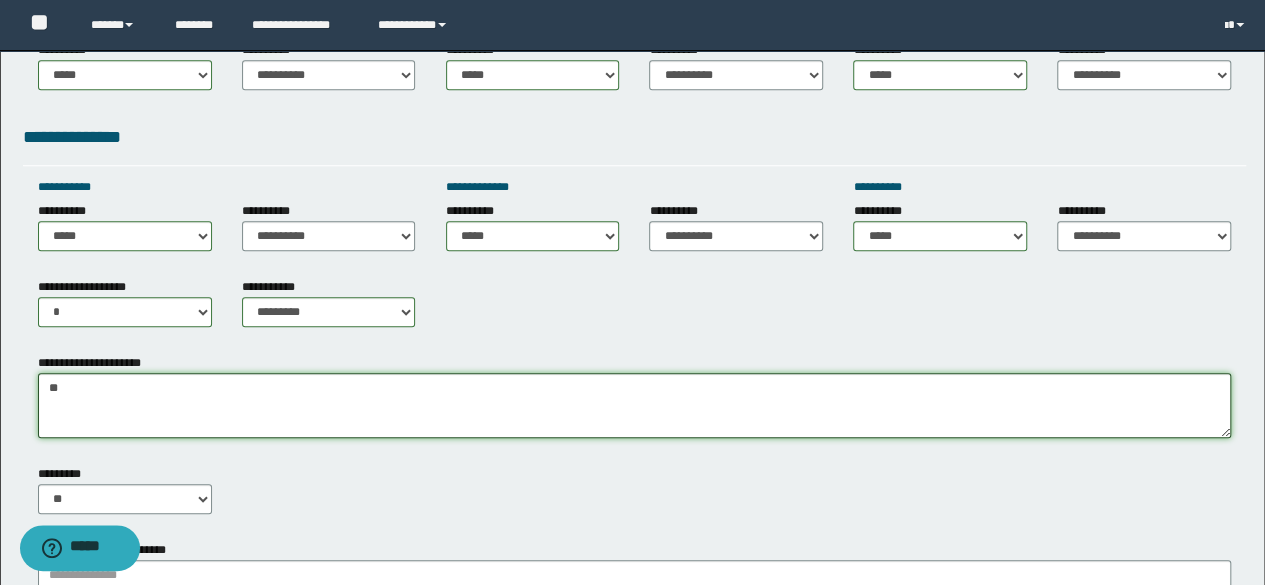 type on "*" 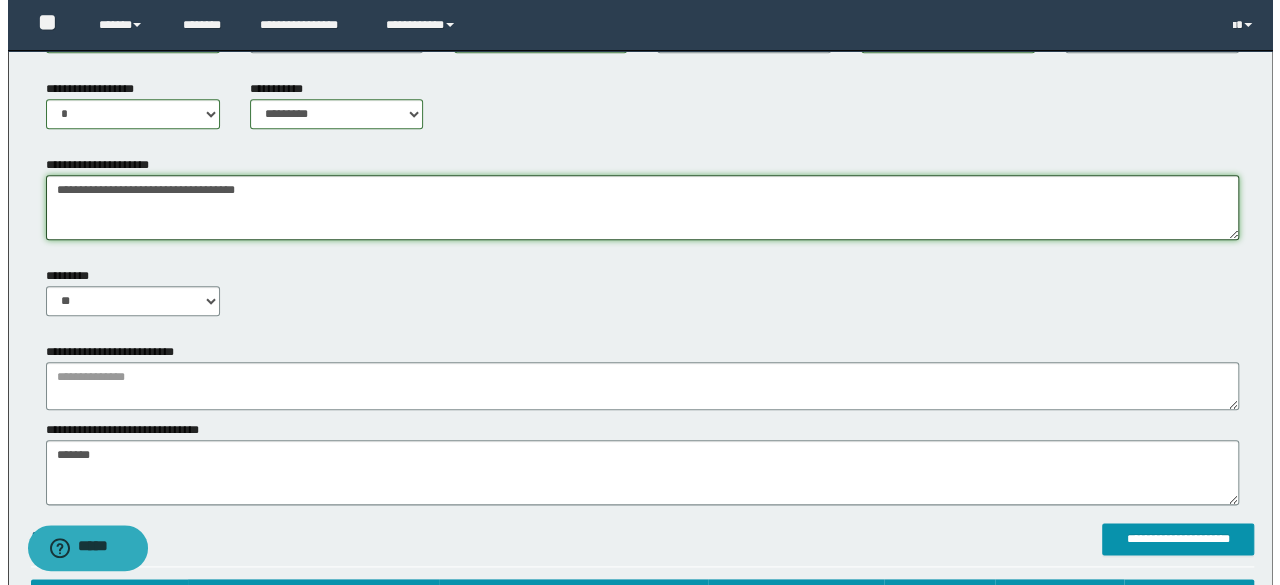 scroll, scrollTop: 920, scrollLeft: 0, axis: vertical 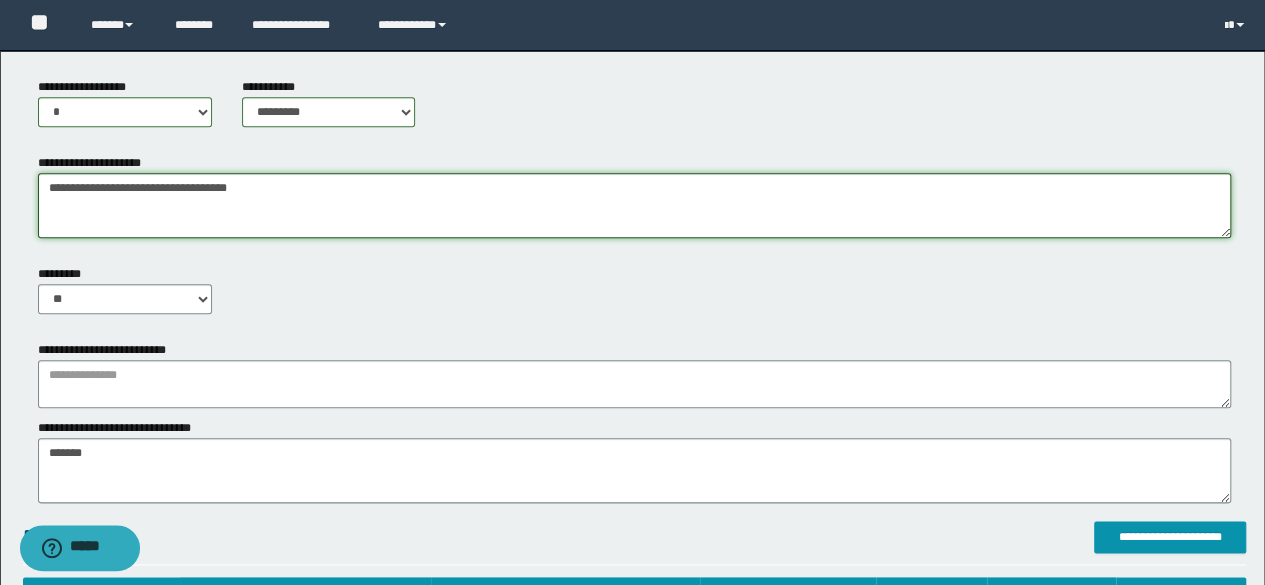 type on "**********" 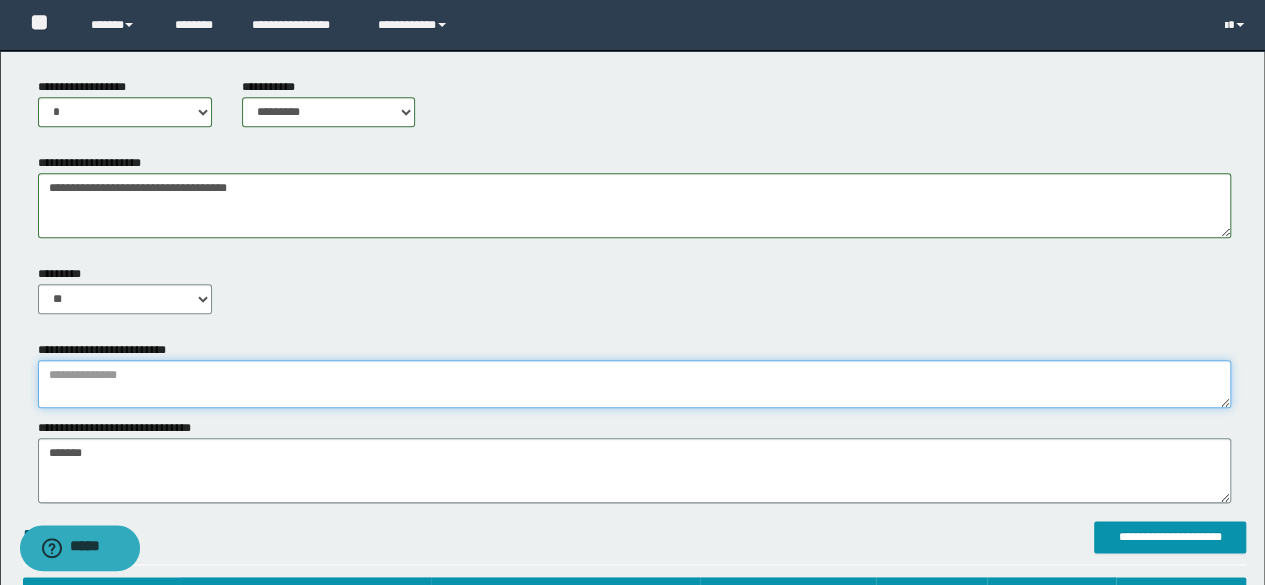 click at bounding box center [635, 384] 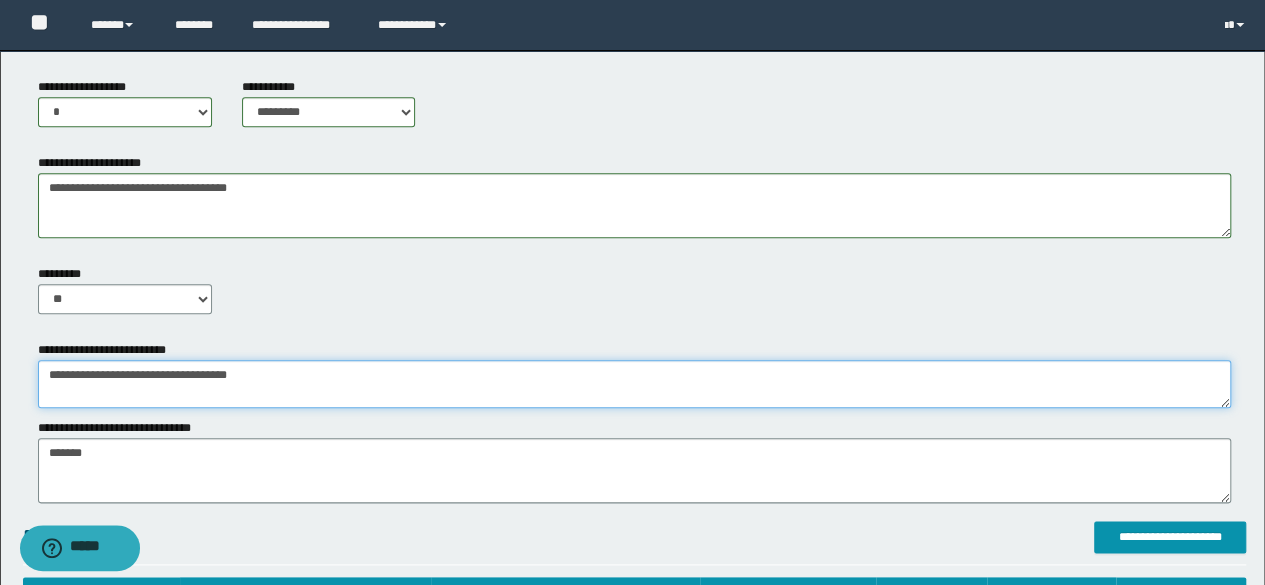 click on "**********" at bounding box center (635, 384) 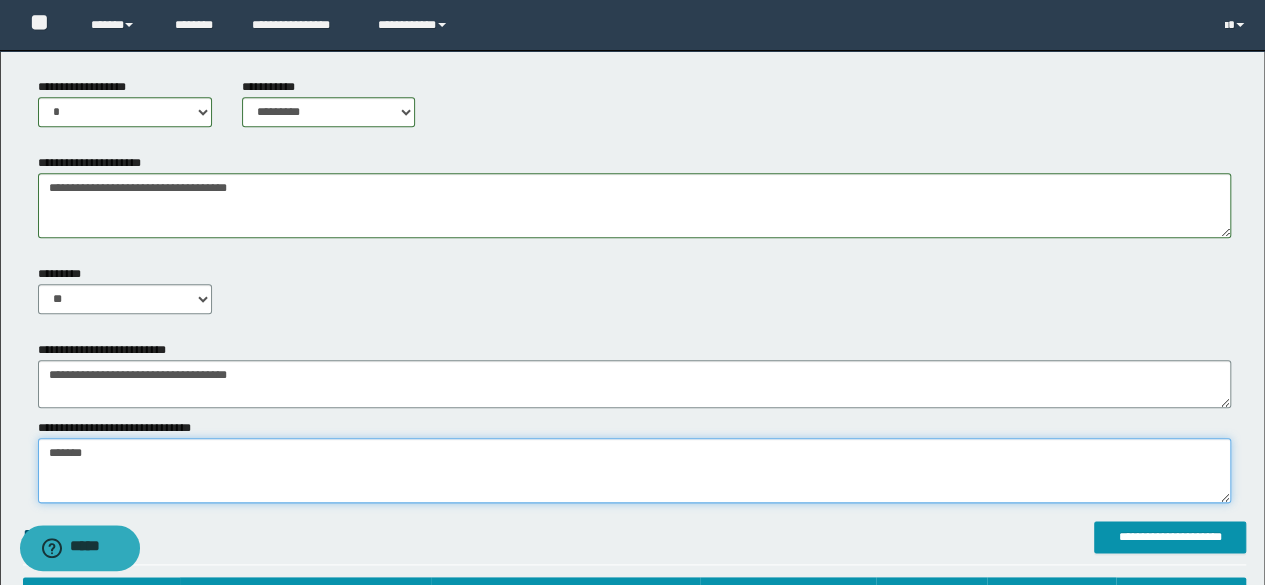 click on "*******" at bounding box center [635, 470] 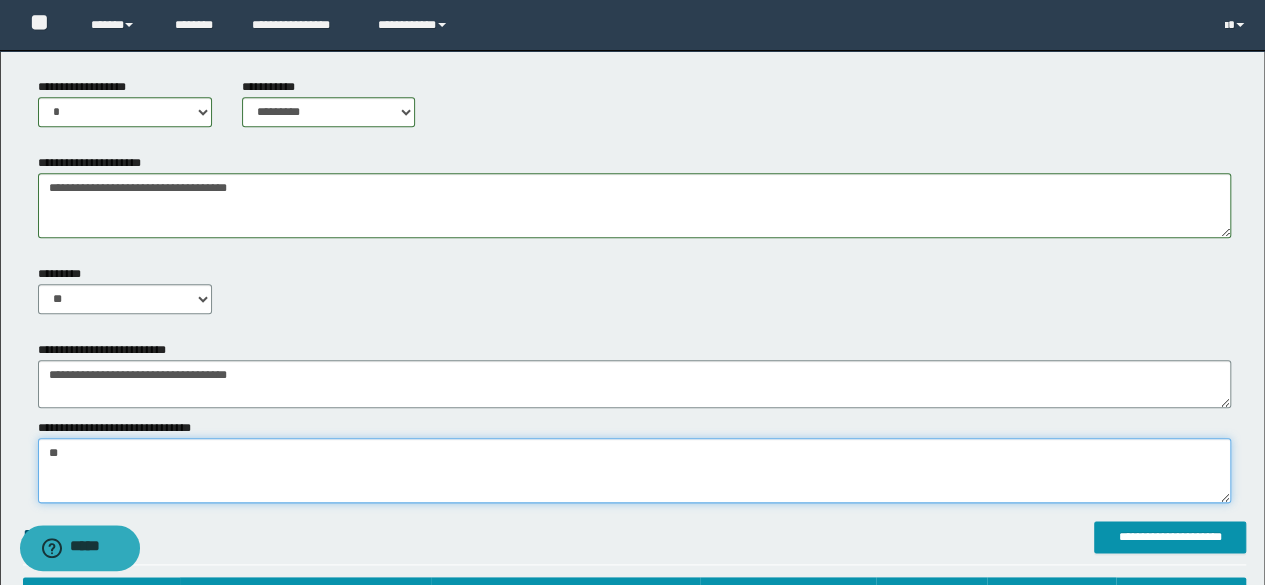 type on "*" 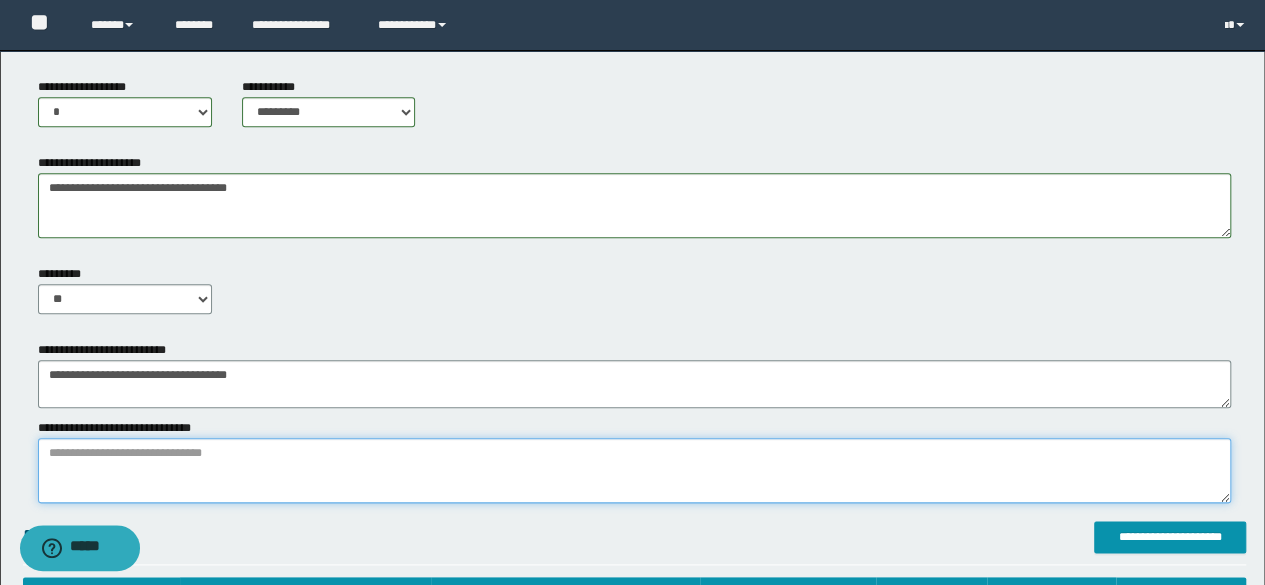 type 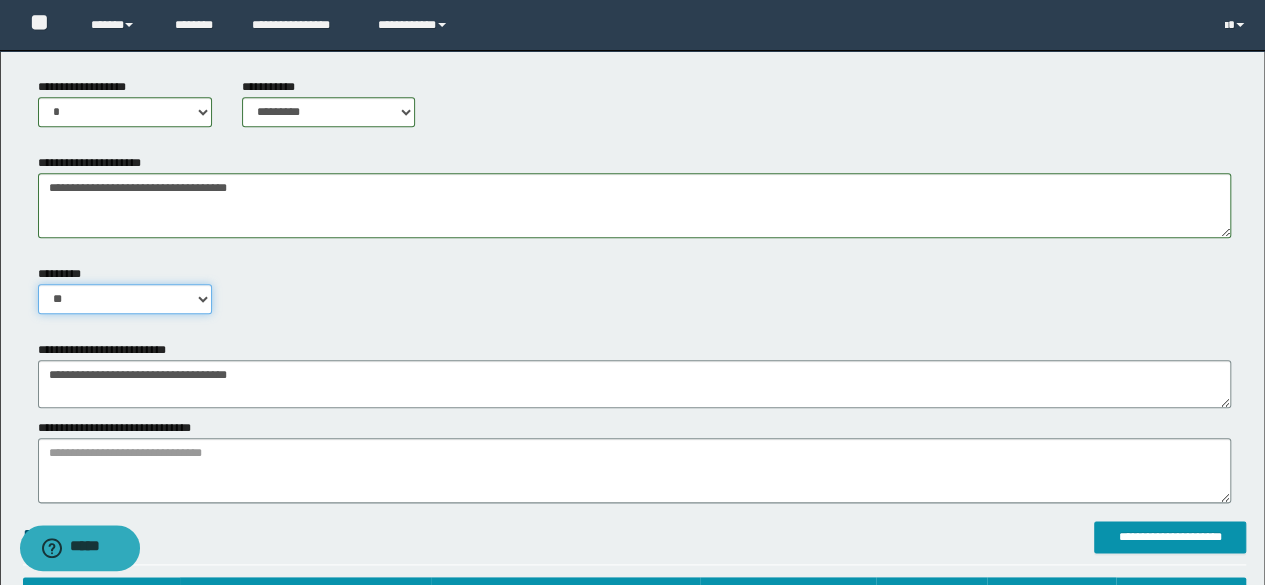 click on "**
**" at bounding box center (125, 299) 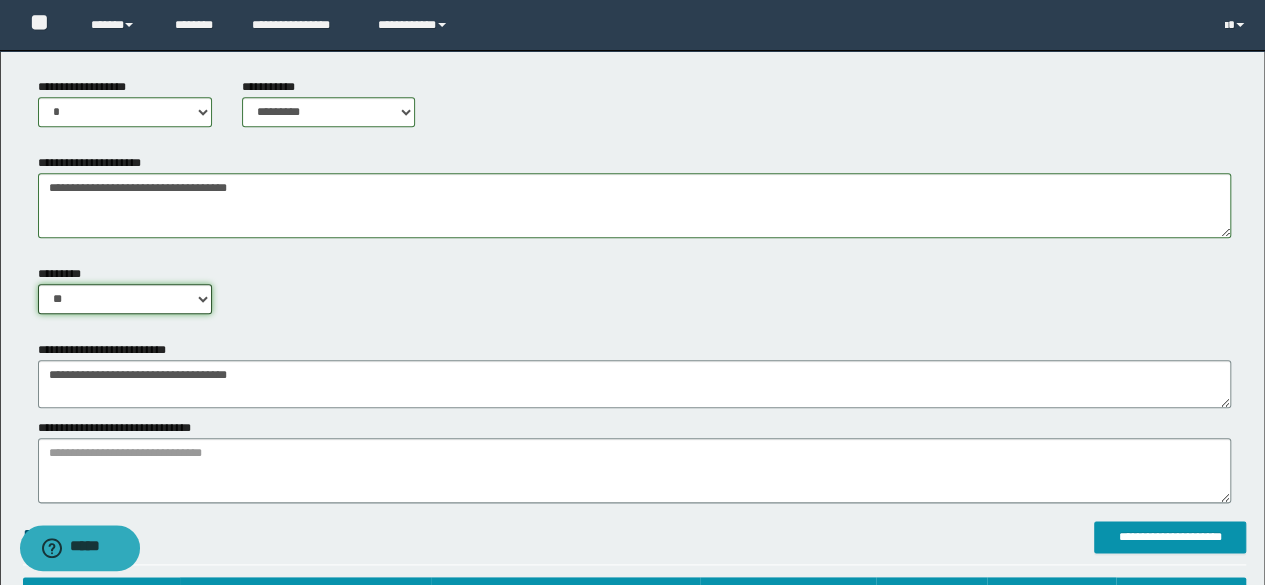 select on "****" 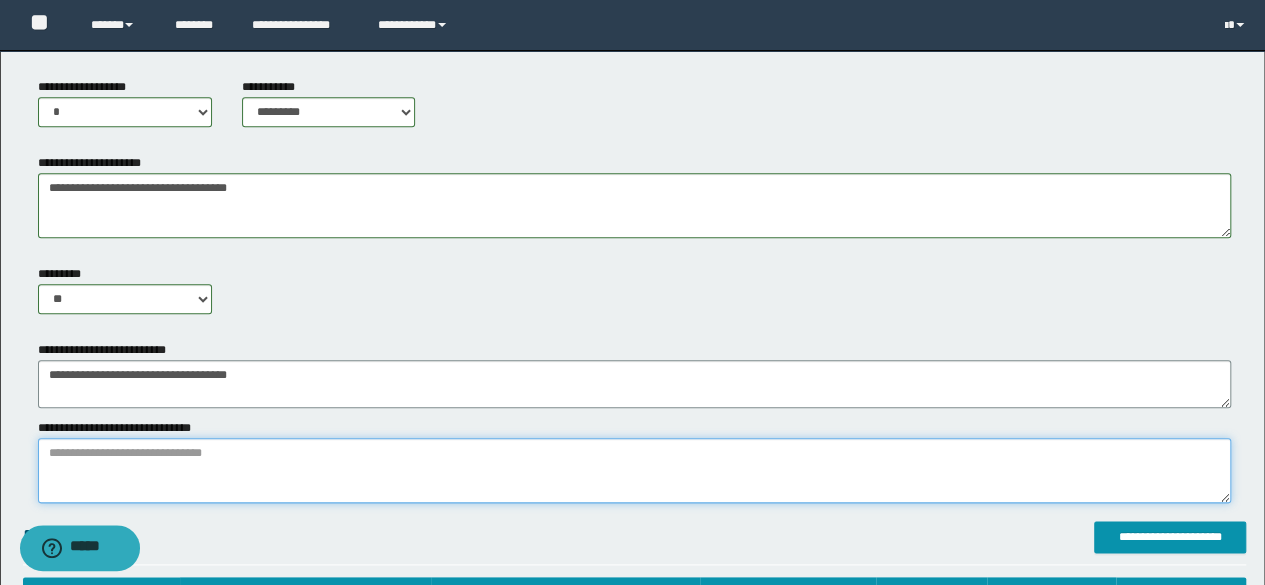 click on "*******" at bounding box center [635, 470] 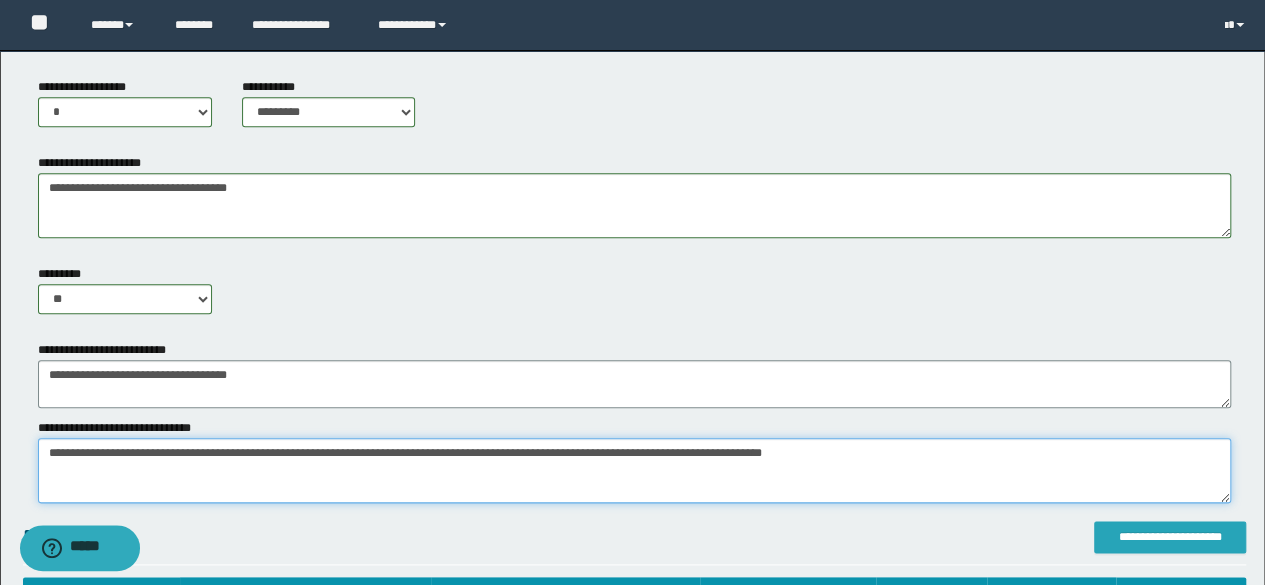 type on "**********" 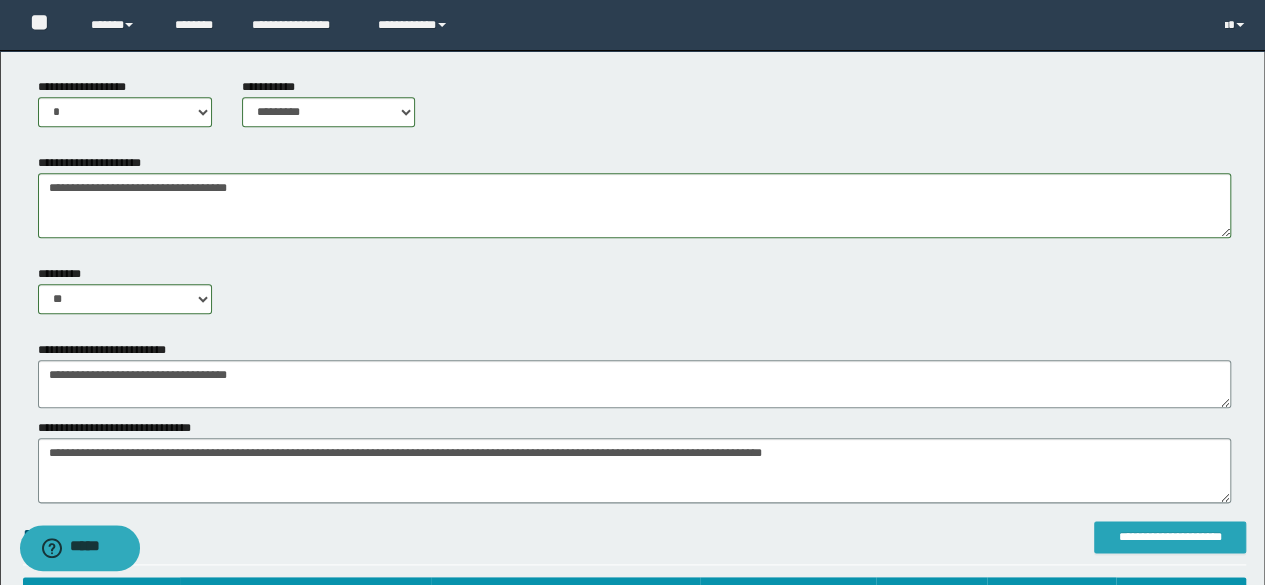 click on "**********" at bounding box center [1170, 537] 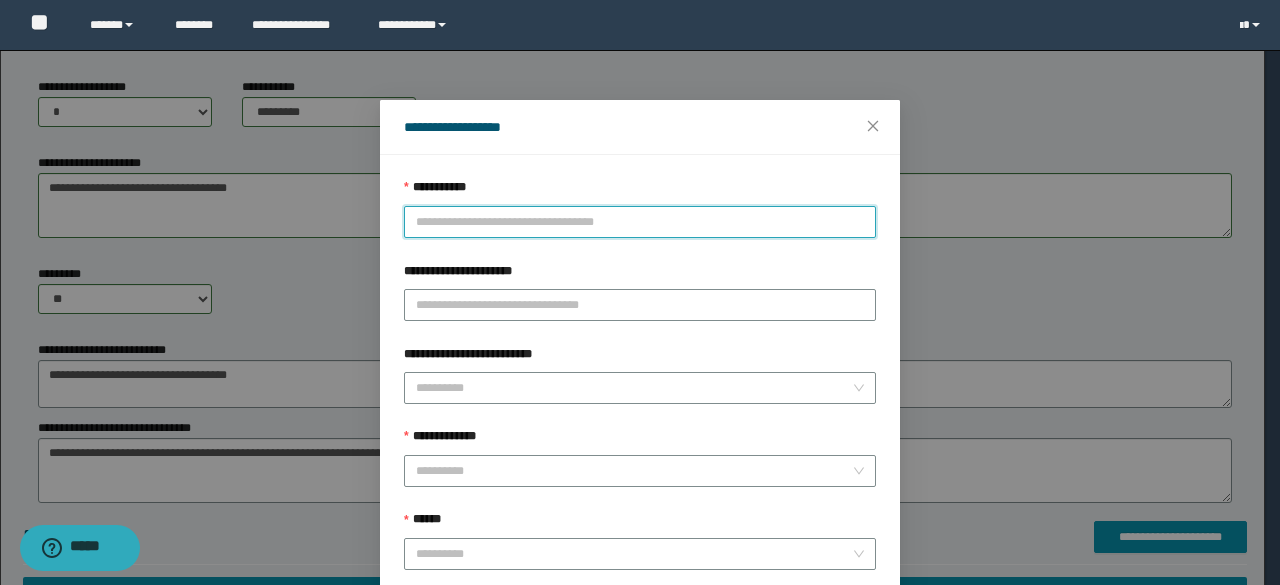 click on "**********" at bounding box center (640, 222) 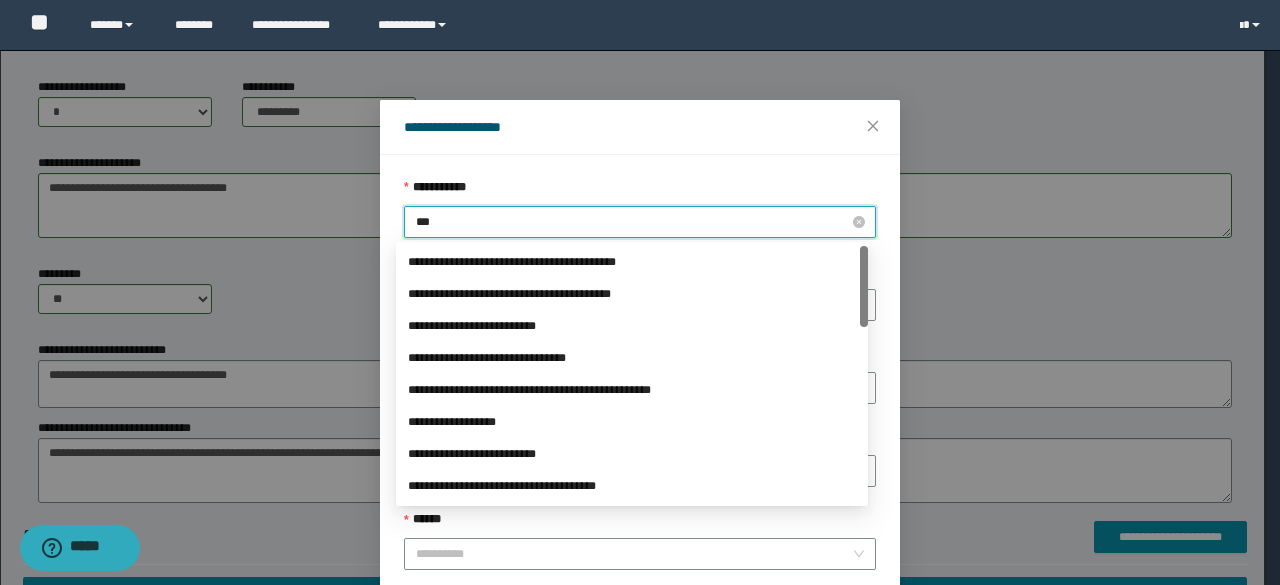 type on "****" 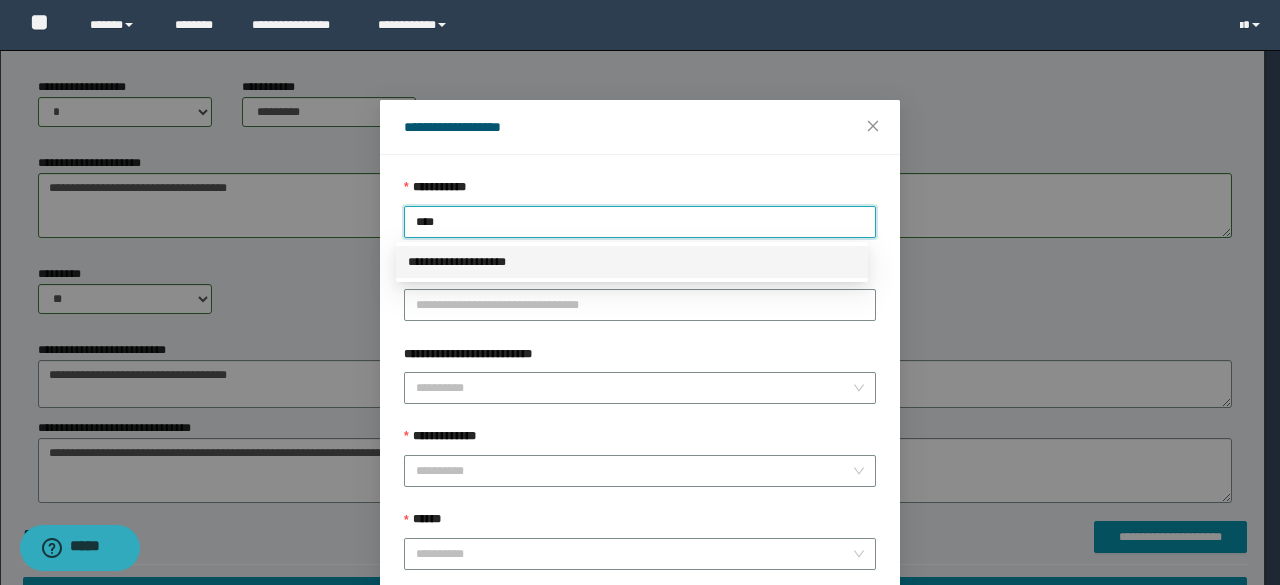 click on "**********" at bounding box center (632, 262) 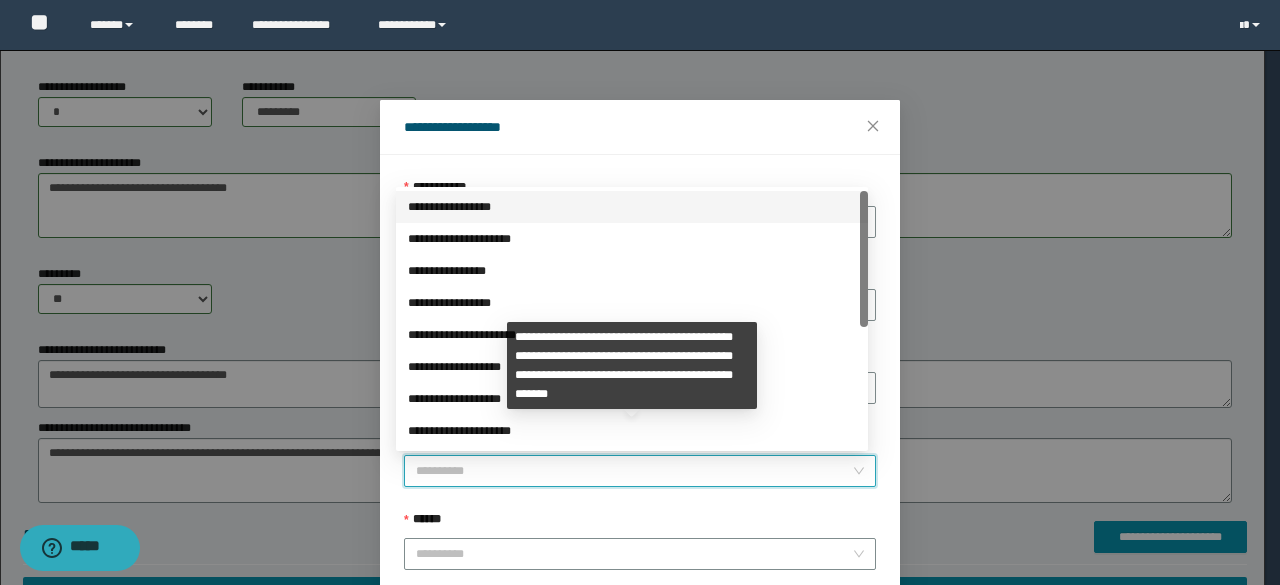 click on "**********" at bounding box center (634, 471) 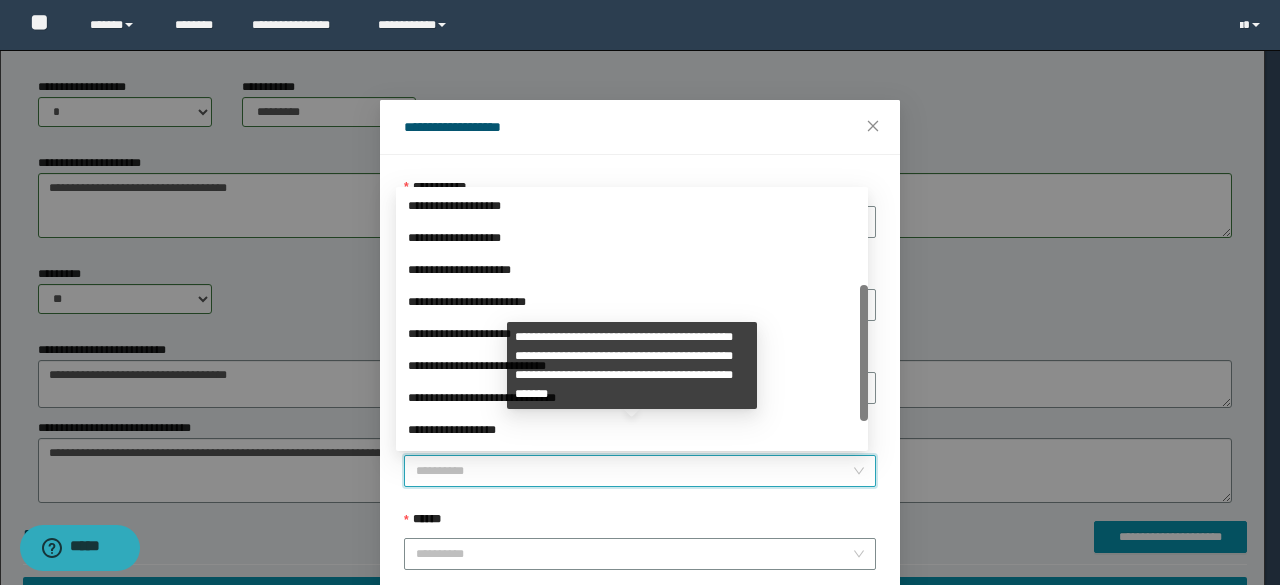 scroll, scrollTop: 224, scrollLeft: 0, axis: vertical 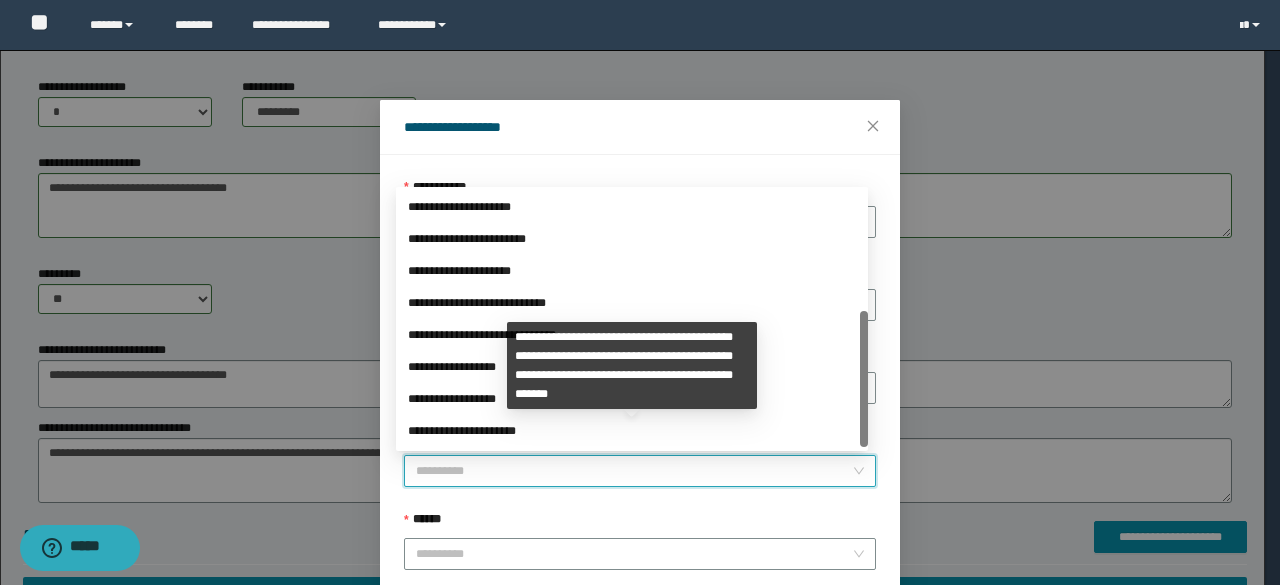 drag, startPoint x: 865, startPoint y: 294, endPoint x: 666, endPoint y: 427, distance: 239.3533 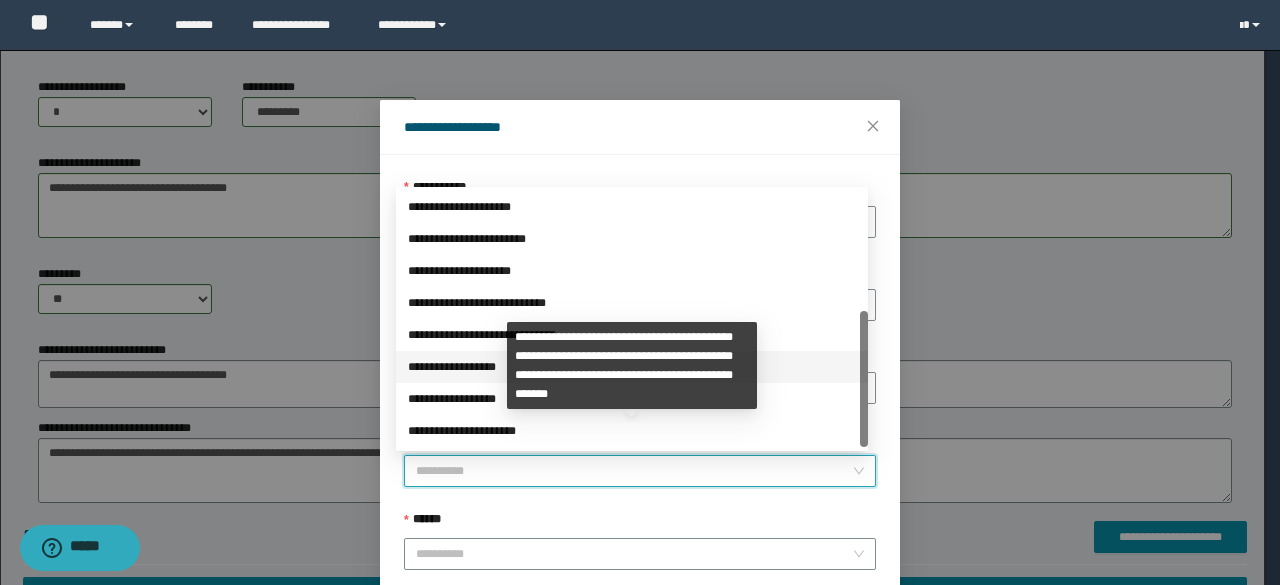 click on "**********" at bounding box center (632, 367) 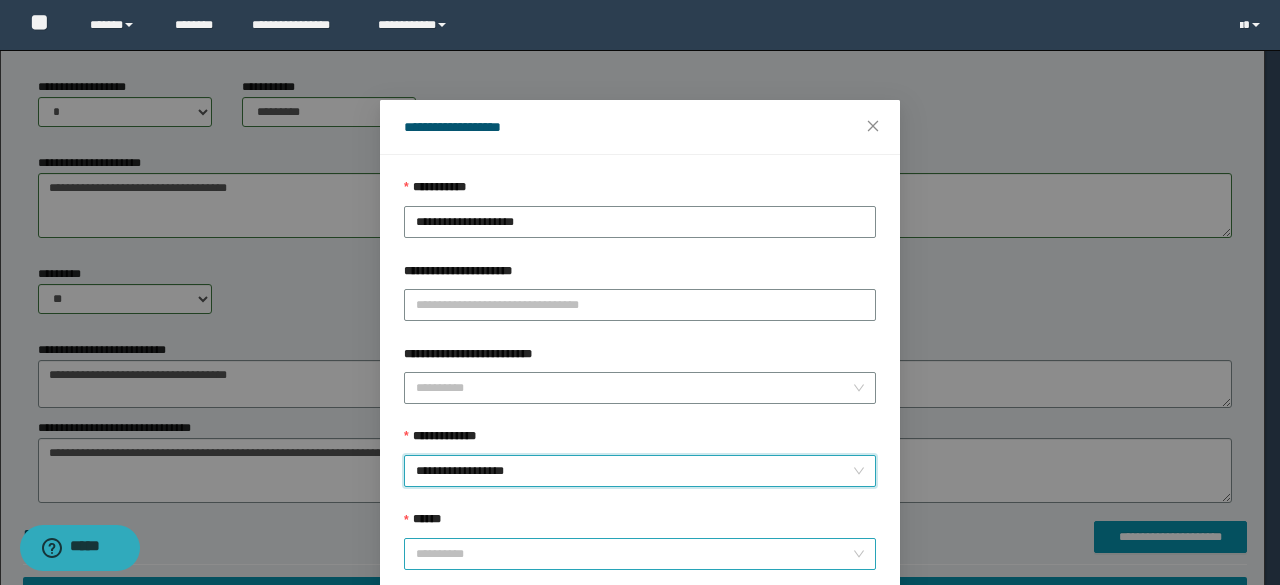 click on "******" at bounding box center [634, 554] 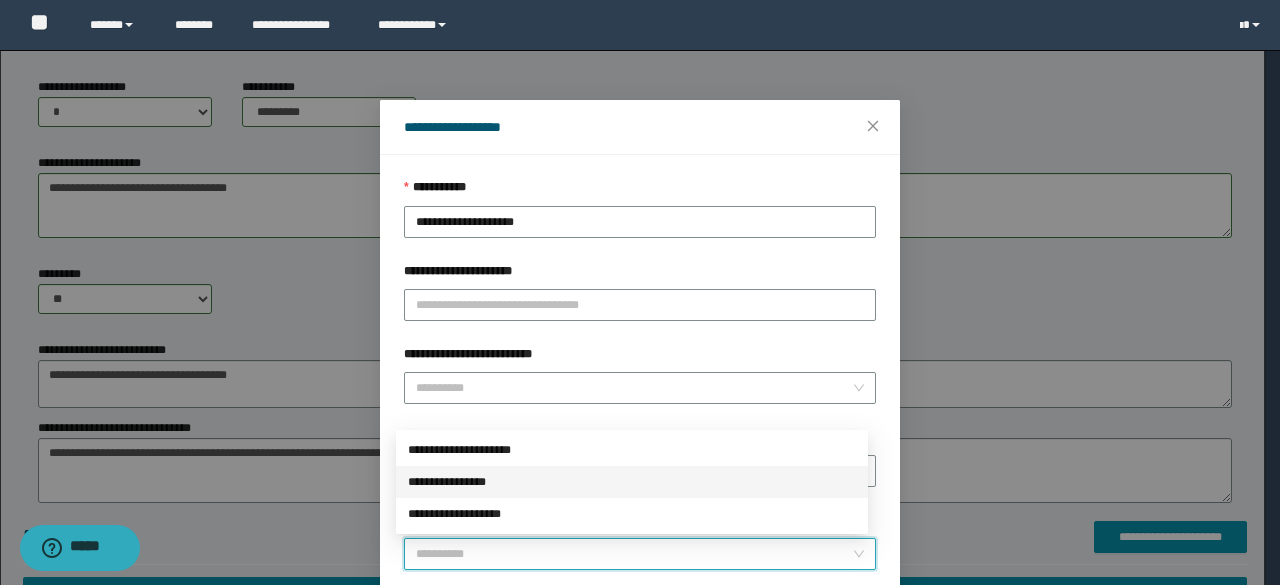click on "**********" at bounding box center (632, 482) 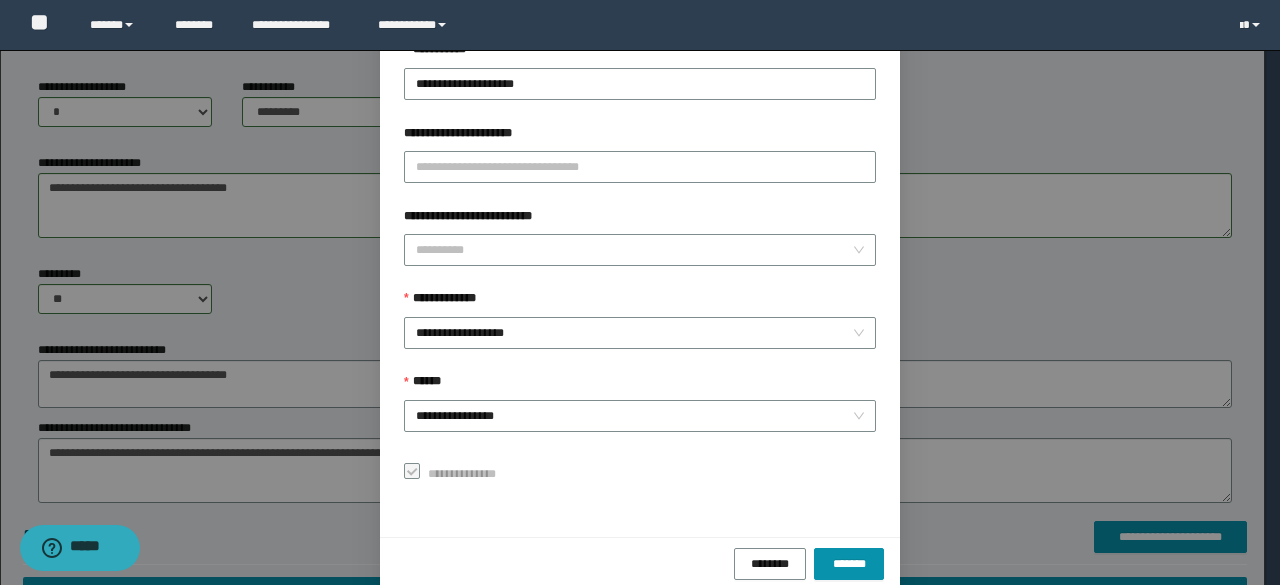 scroll, scrollTop: 166, scrollLeft: 0, axis: vertical 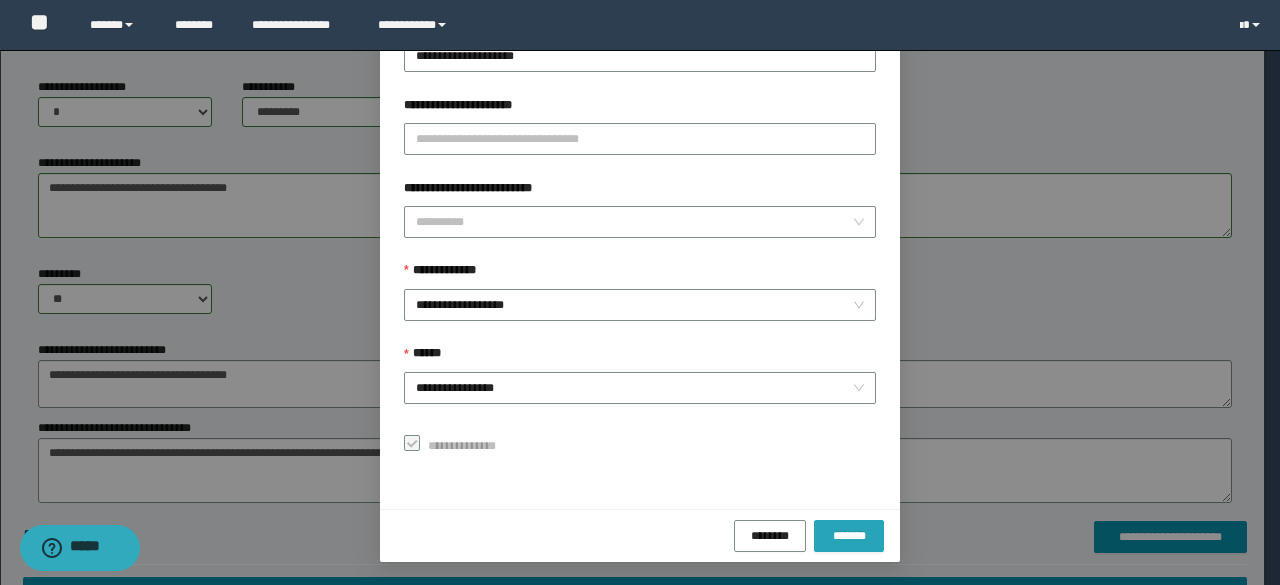 click on "*******" at bounding box center [849, 535] 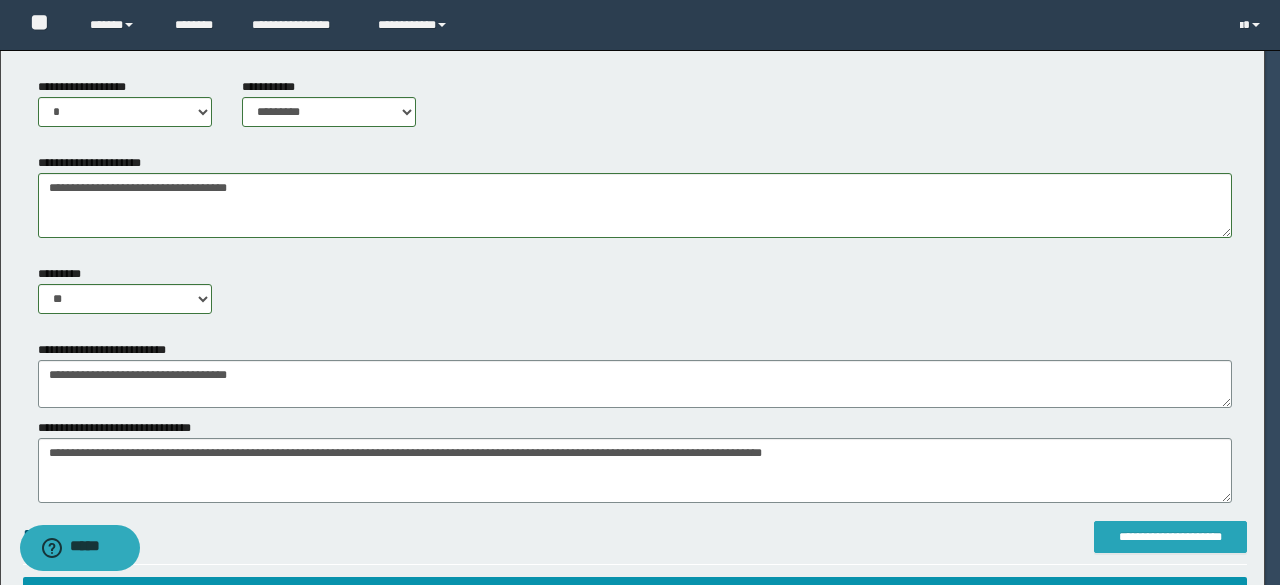 scroll, scrollTop: 0, scrollLeft: 0, axis: both 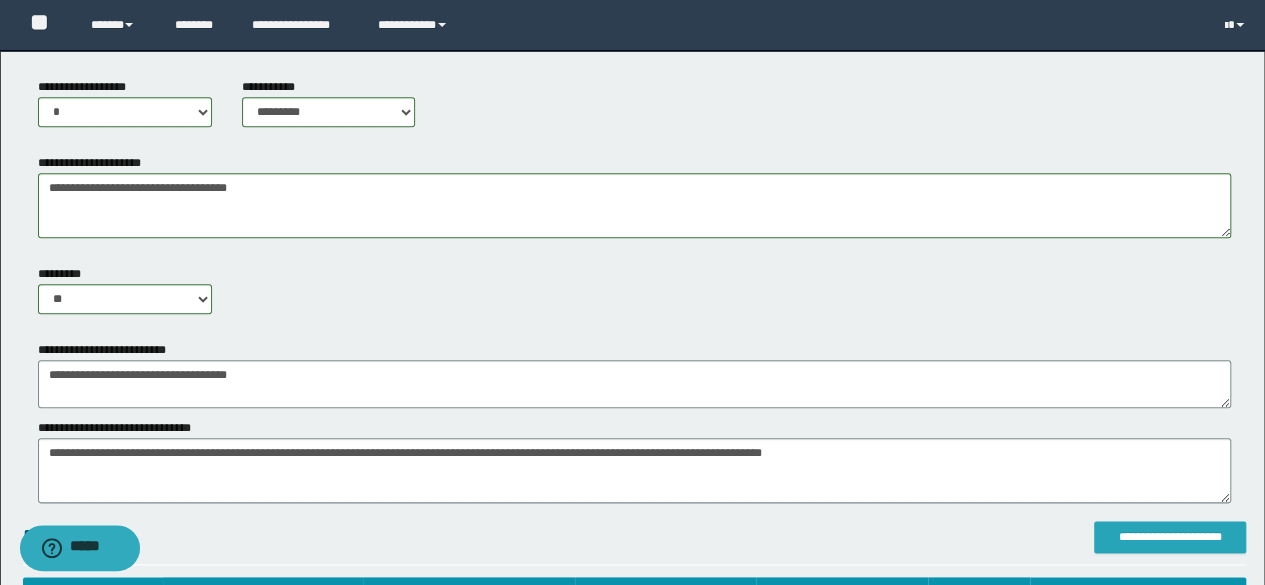 click on "**********" at bounding box center [1170, 537] 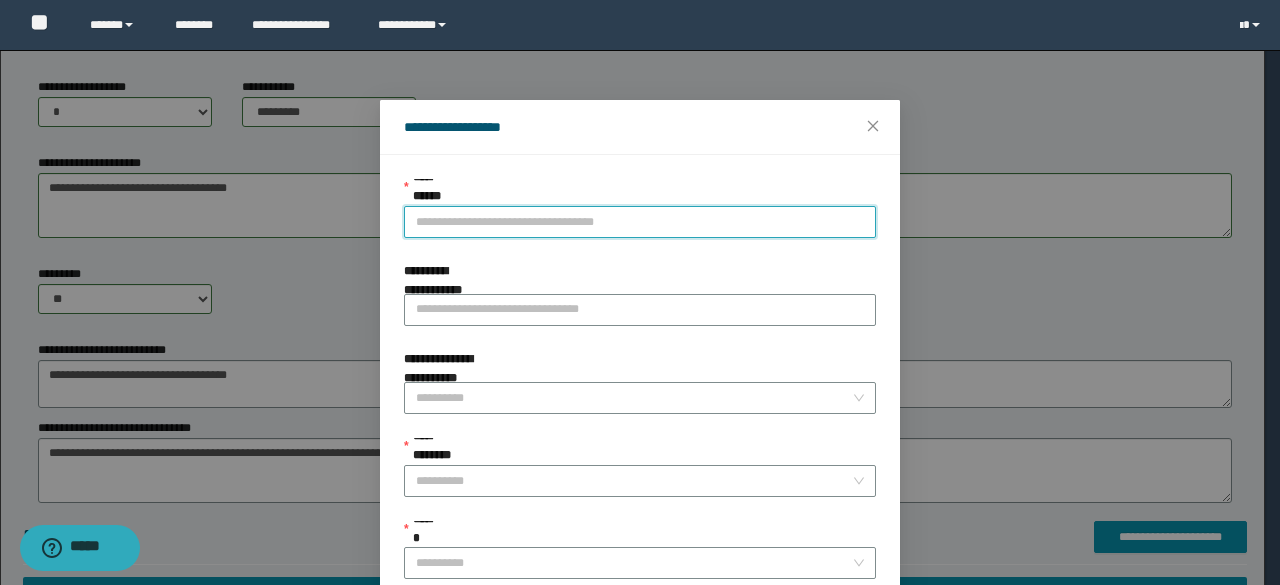 click on "**********" at bounding box center (640, 222) 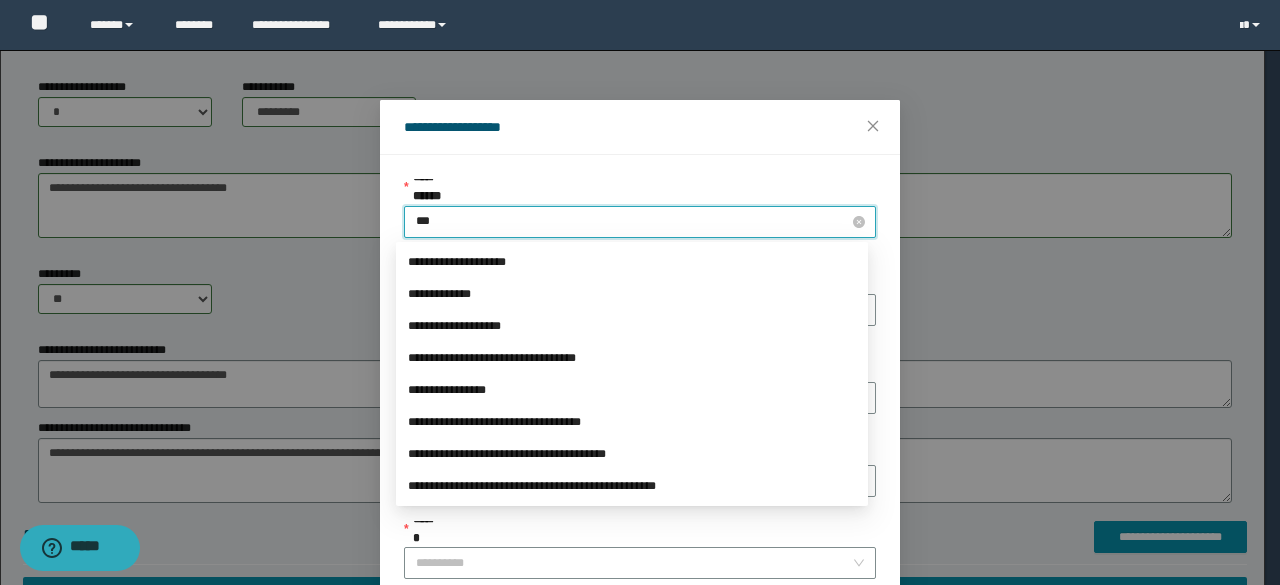 type on "****" 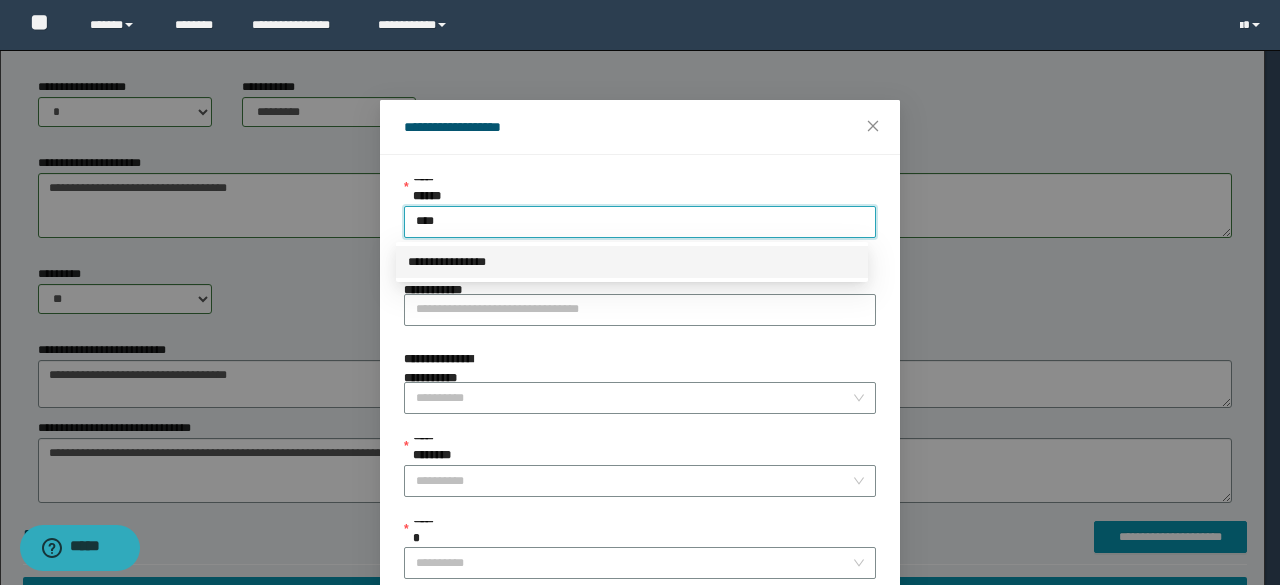 click on "**********" at bounding box center (632, 262) 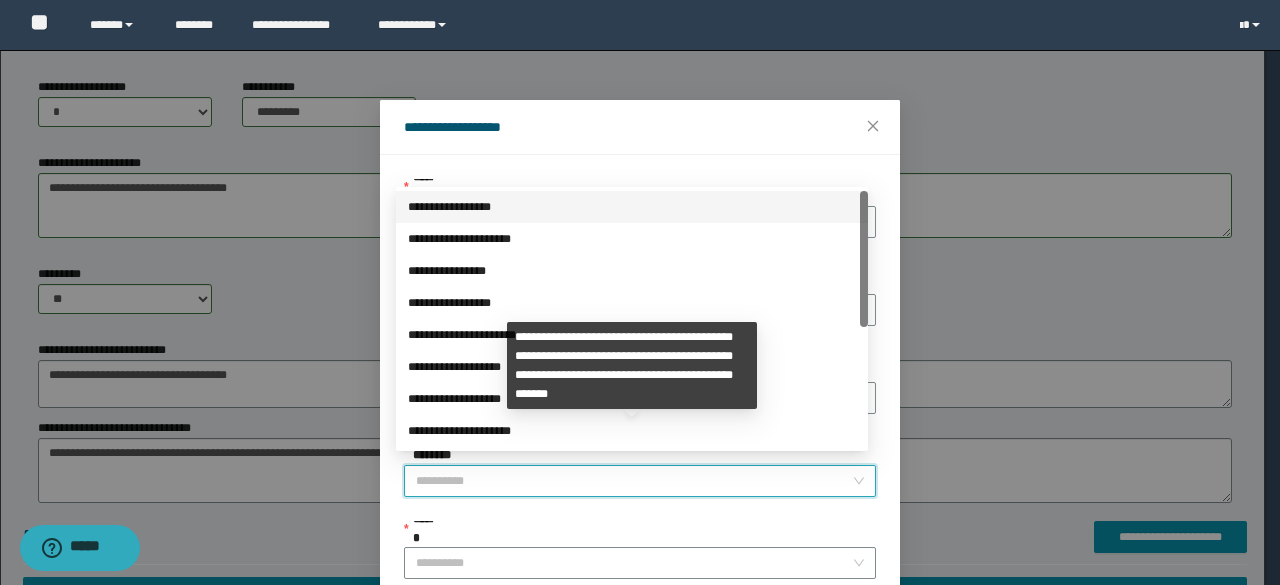 click on "**********" at bounding box center [634, 481] 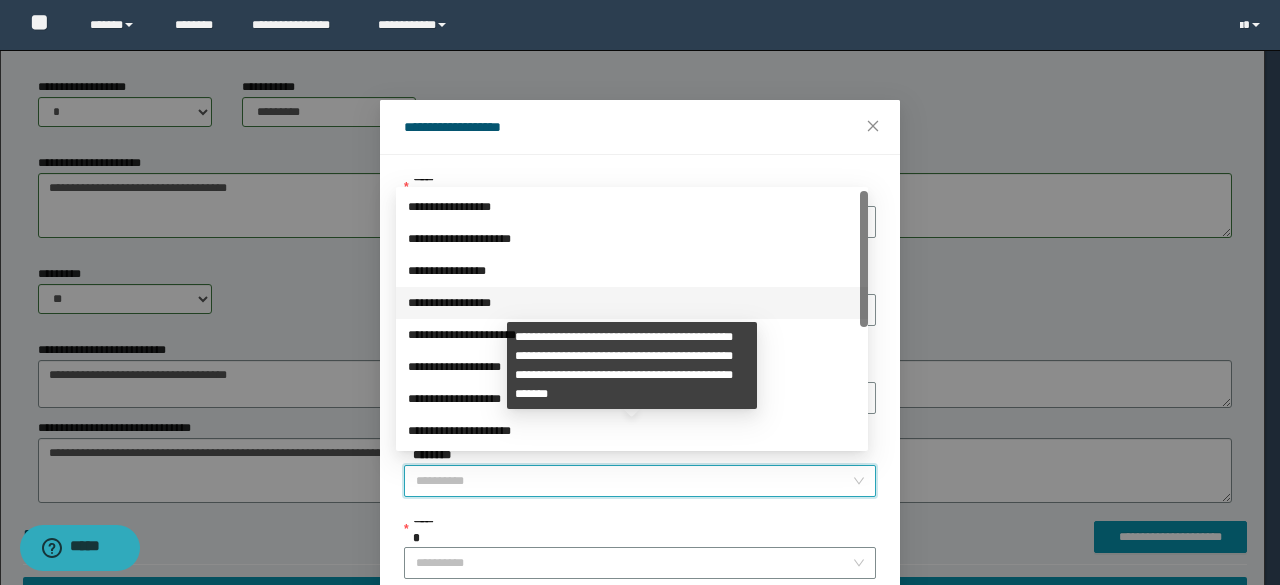 scroll, scrollTop: 224, scrollLeft: 0, axis: vertical 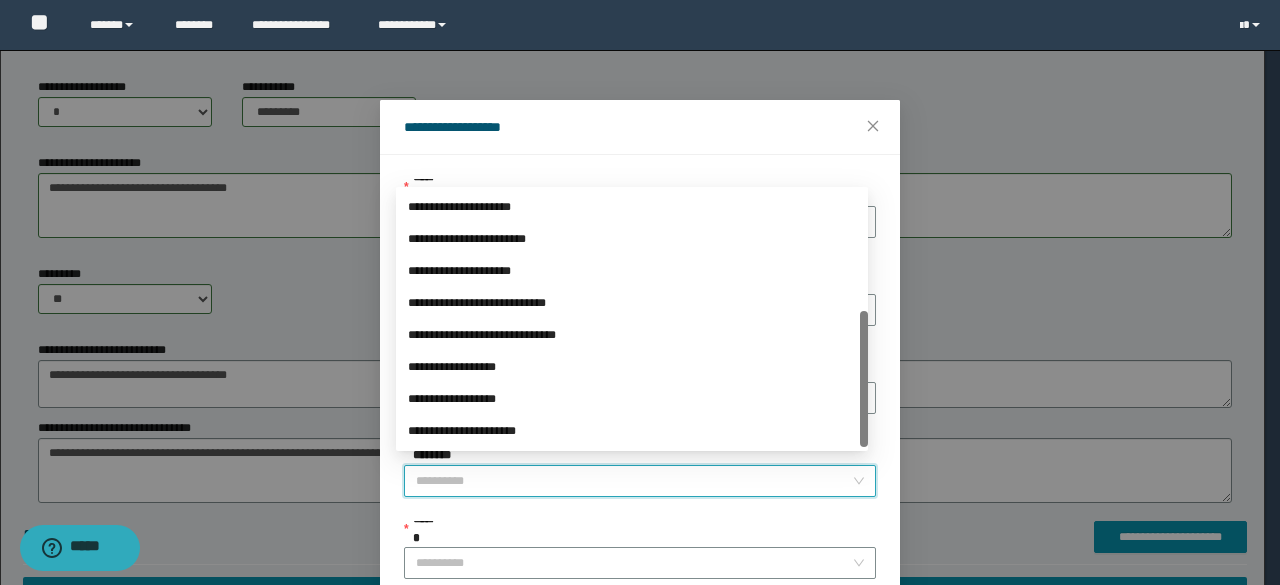 drag, startPoint x: 866, startPoint y: 306, endPoint x: 883, endPoint y: 535, distance: 229.63014 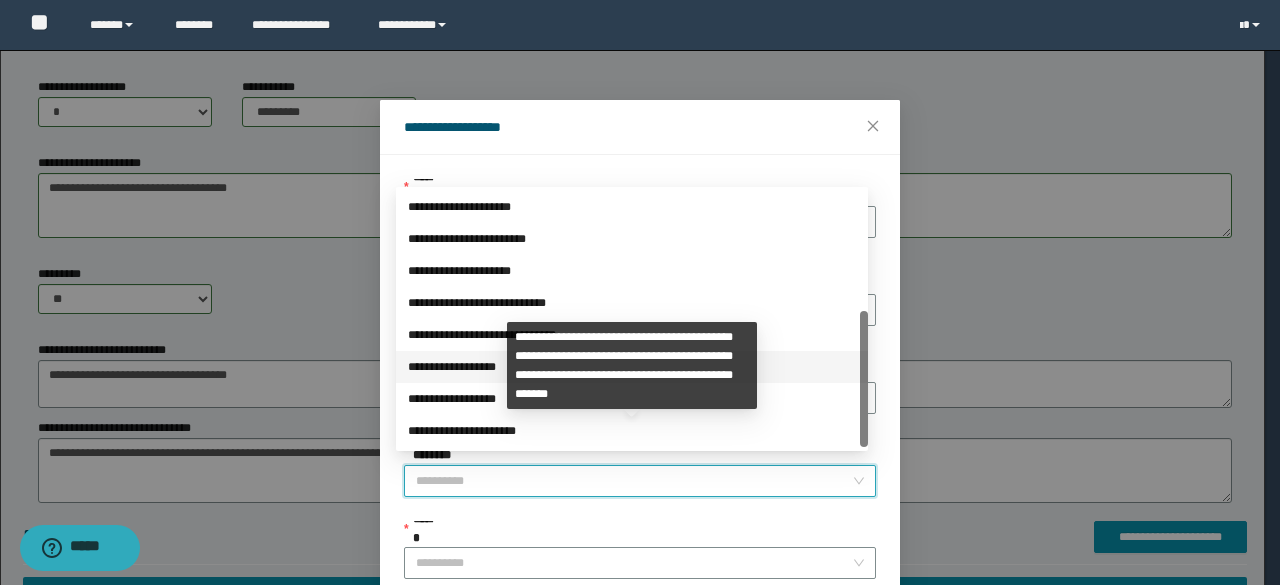 click on "**********" at bounding box center (632, 367) 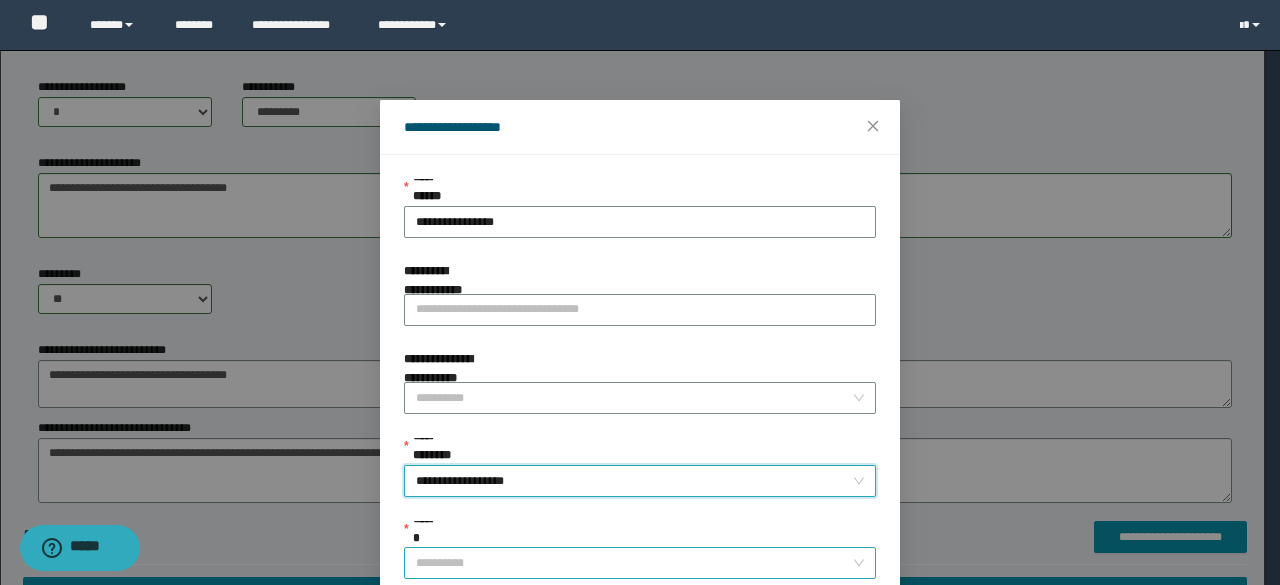 click on "******" at bounding box center [634, 563] 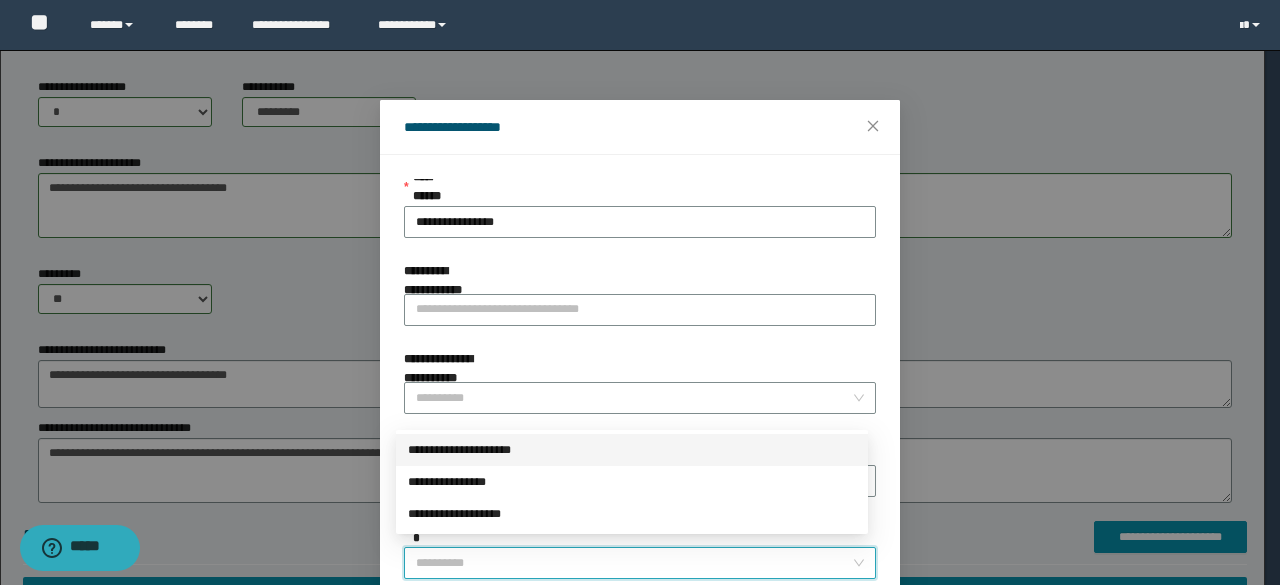 click on "**********" at bounding box center (632, 450) 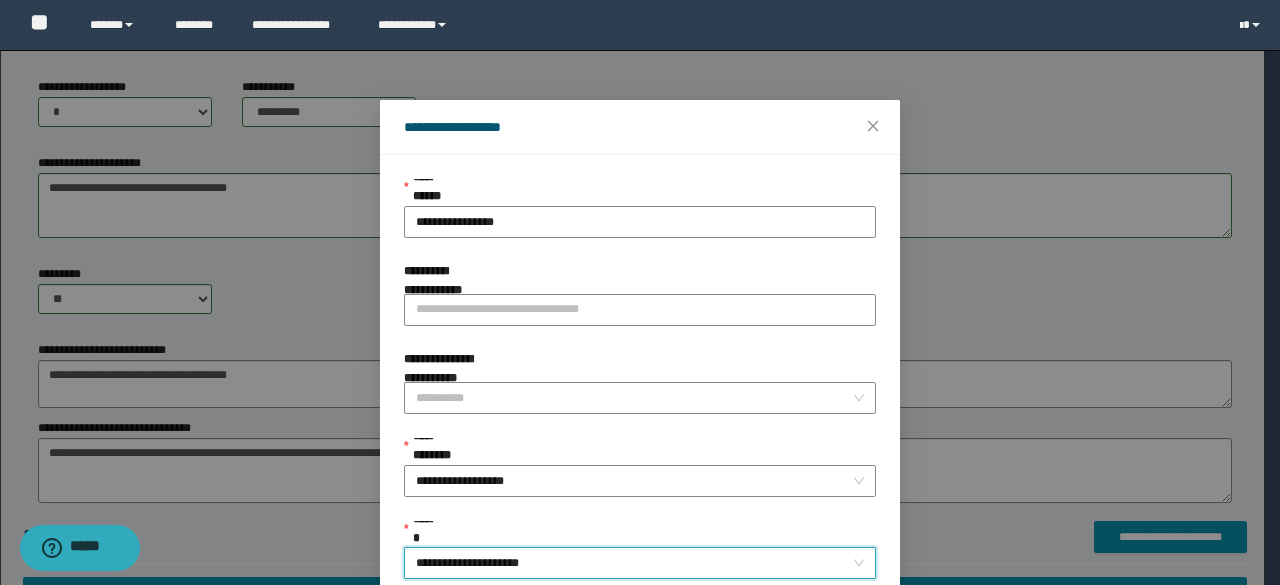 scroll, scrollTop: 166, scrollLeft: 0, axis: vertical 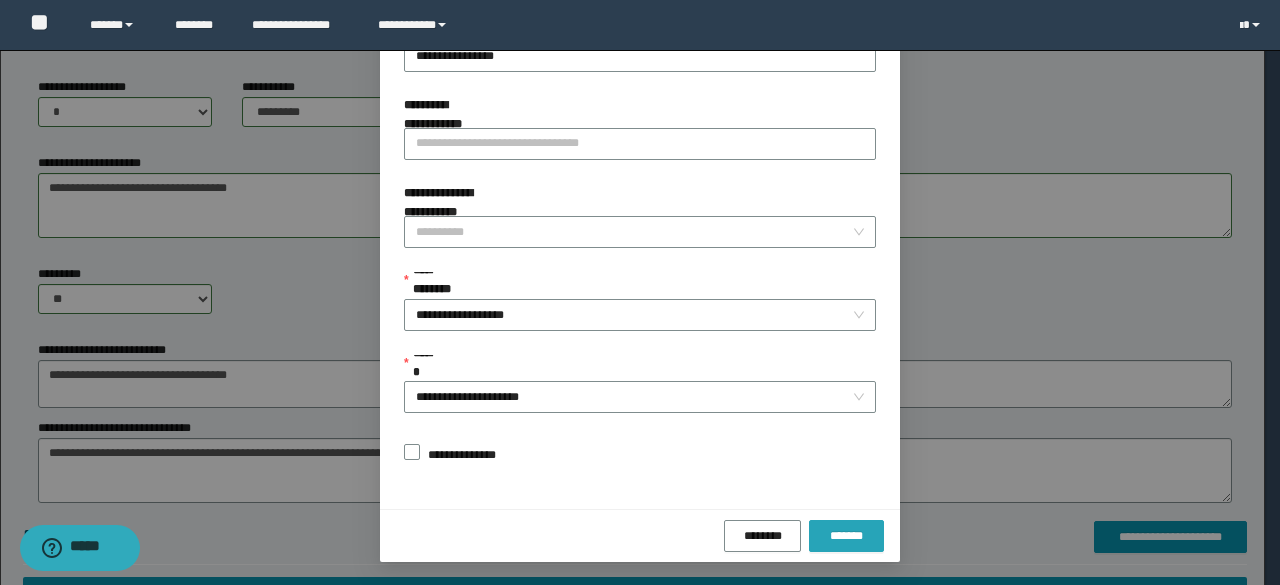 click on "*******" at bounding box center [846, 536] 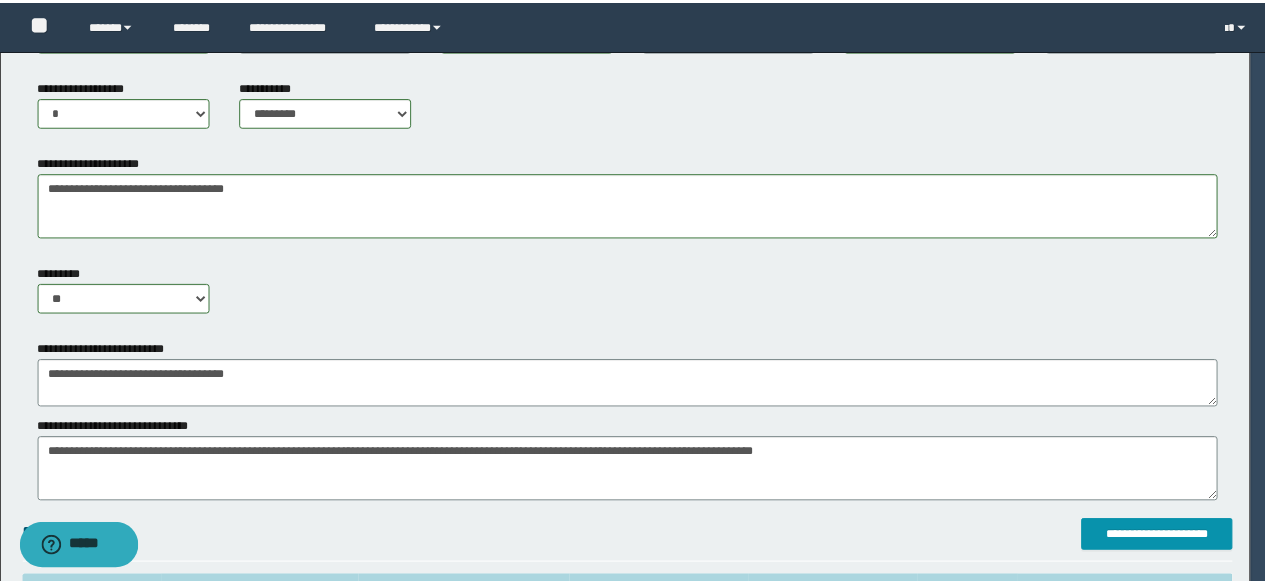 scroll, scrollTop: 118, scrollLeft: 0, axis: vertical 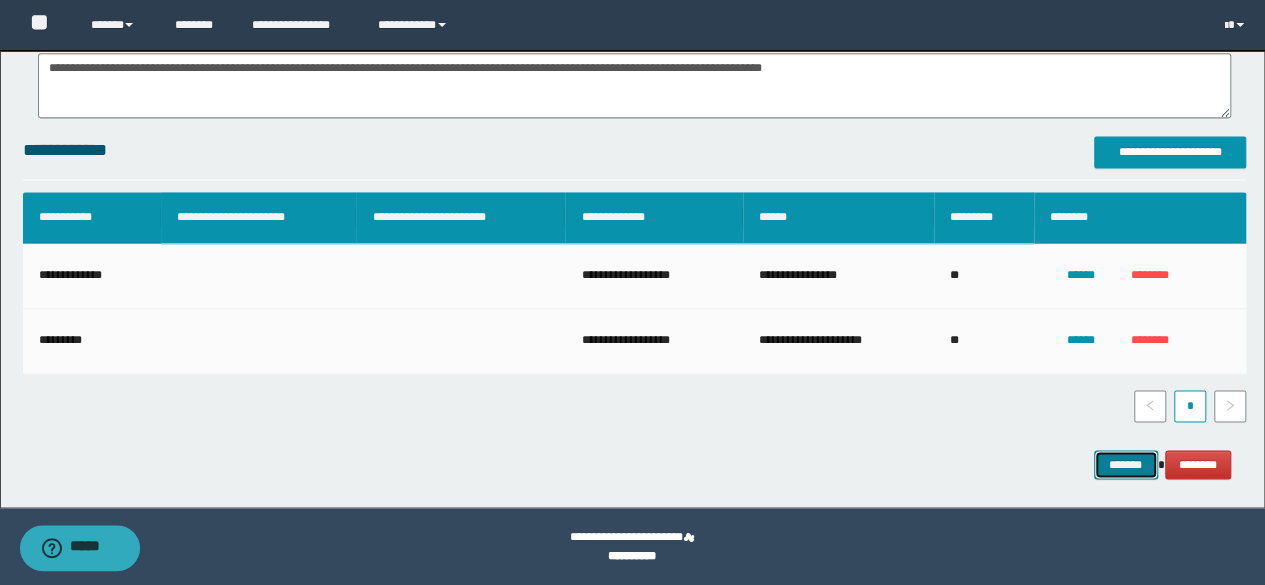click on "*******" at bounding box center (1126, 464) 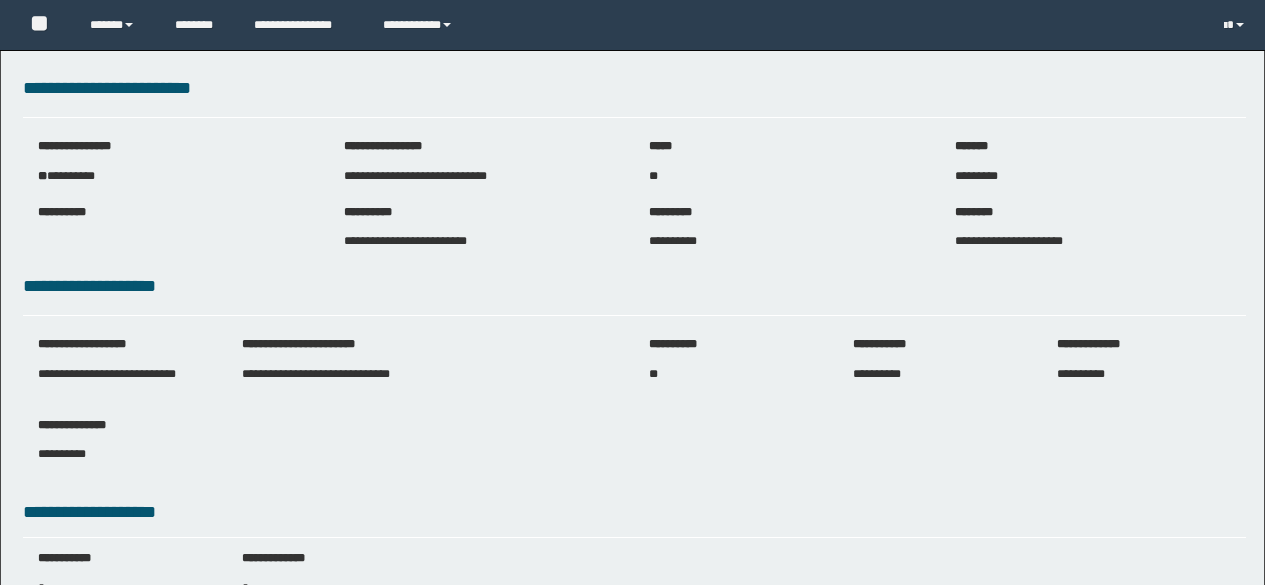 scroll, scrollTop: 0, scrollLeft: 0, axis: both 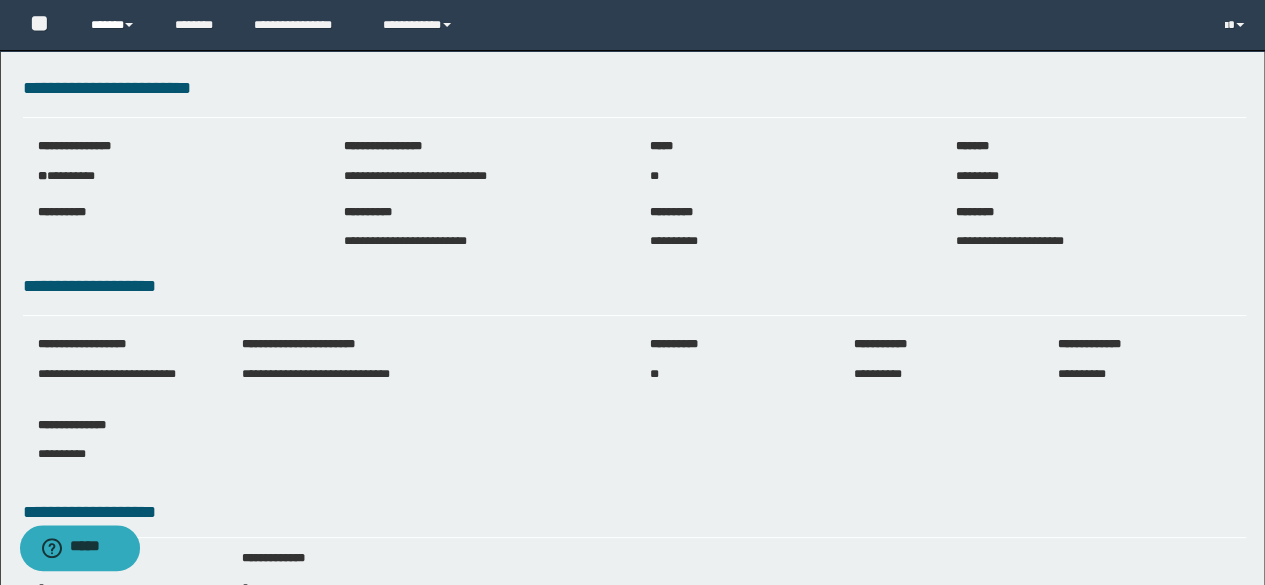 click on "******" at bounding box center (117, 25) 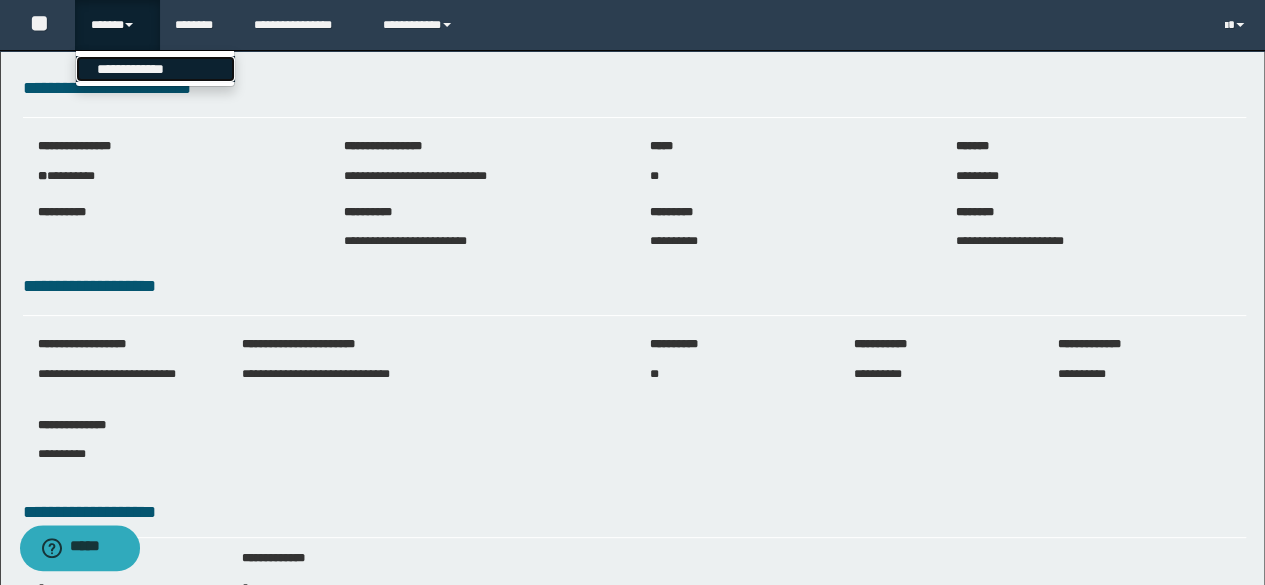 click on "**********" at bounding box center [155, 69] 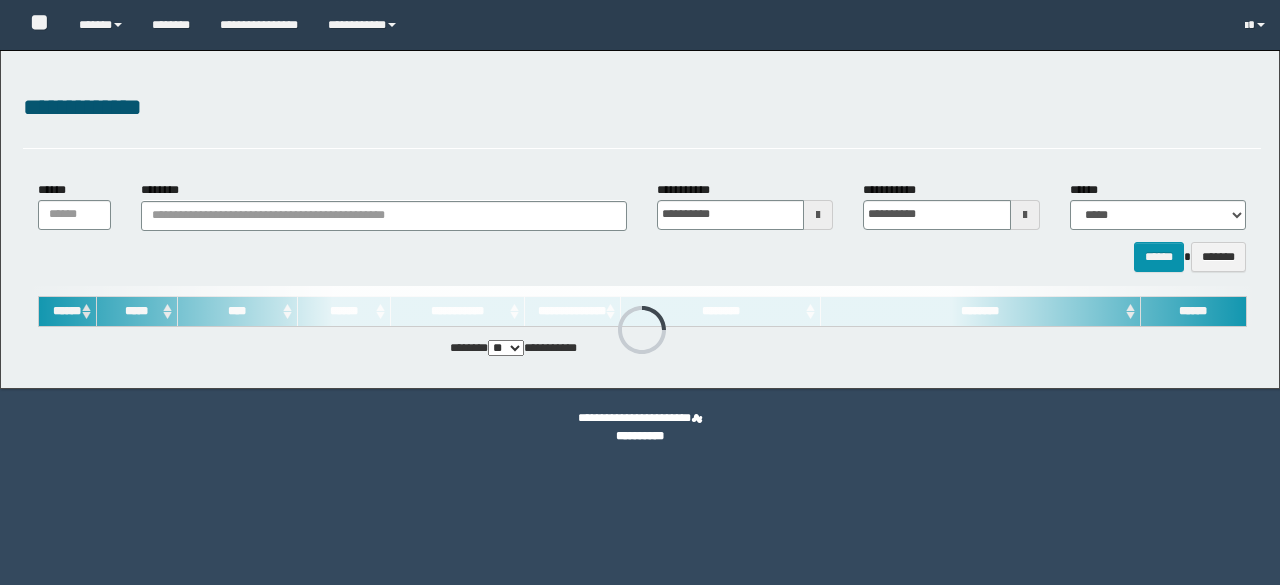 scroll, scrollTop: 0, scrollLeft: 0, axis: both 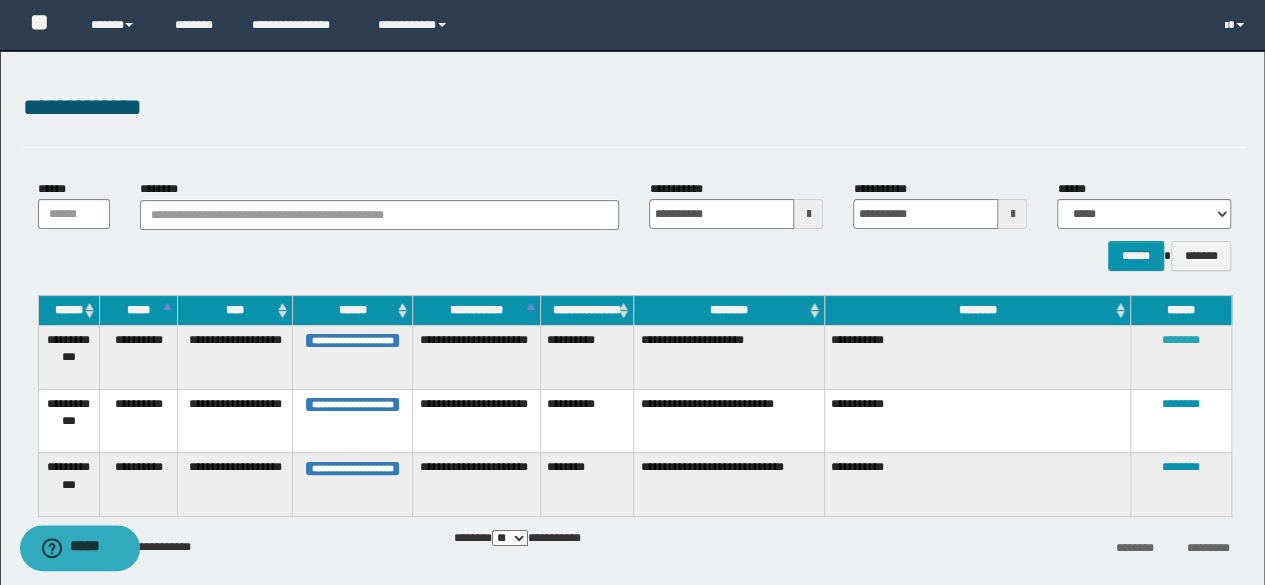 click on "********" at bounding box center (1181, 340) 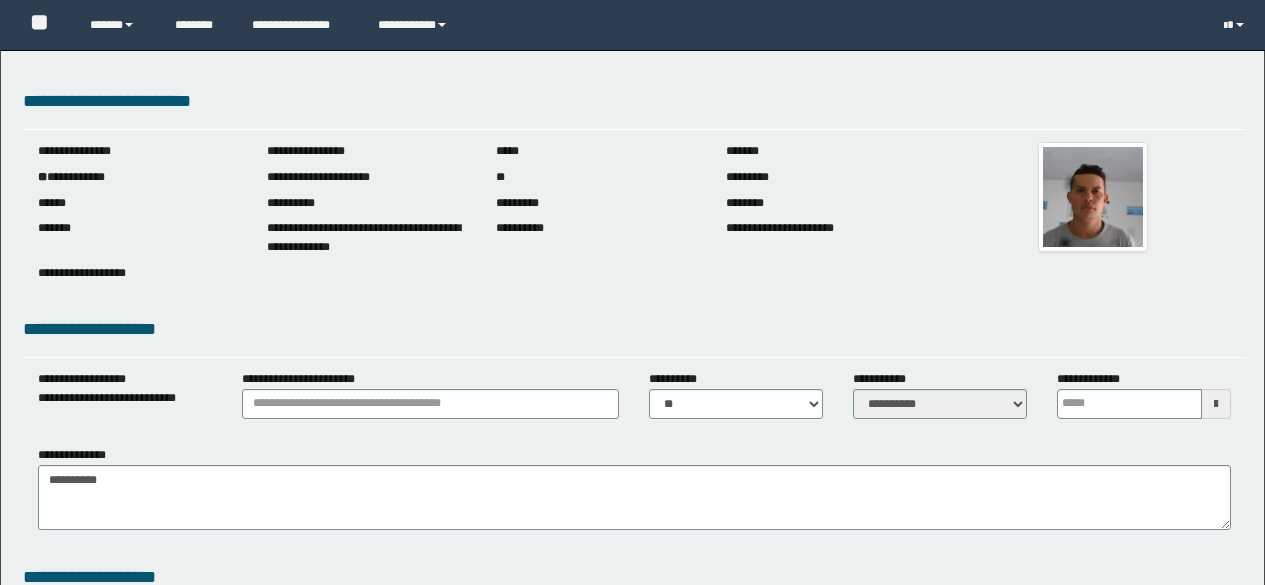 scroll, scrollTop: 0, scrollLeft: 0, axis: both 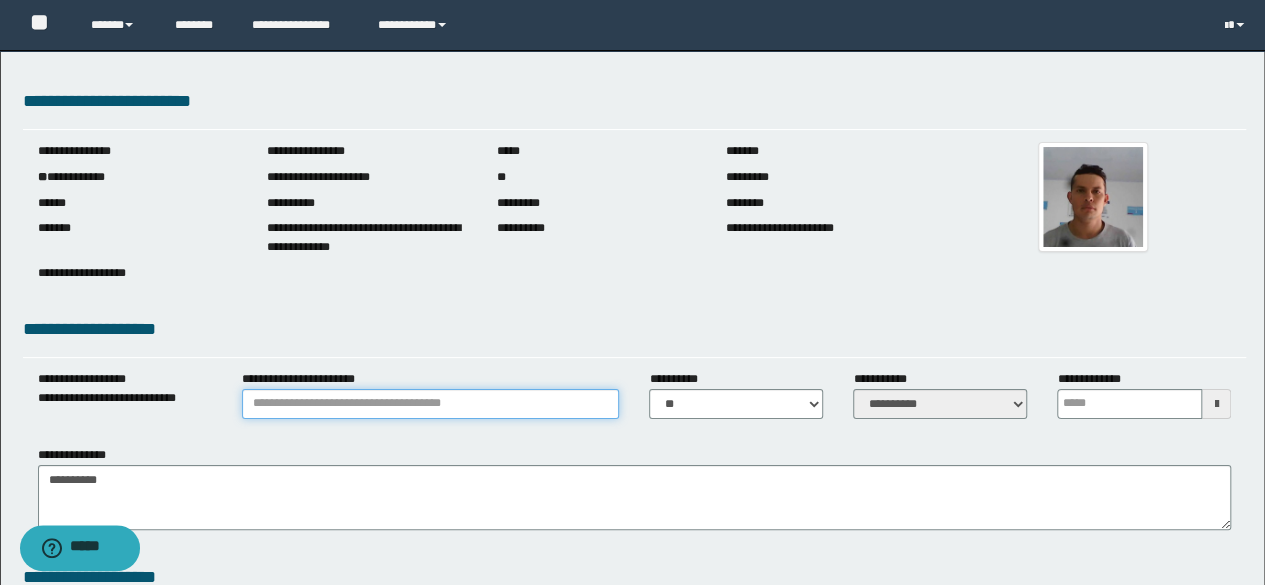 click on "**********" at bounding box center (431, 404) 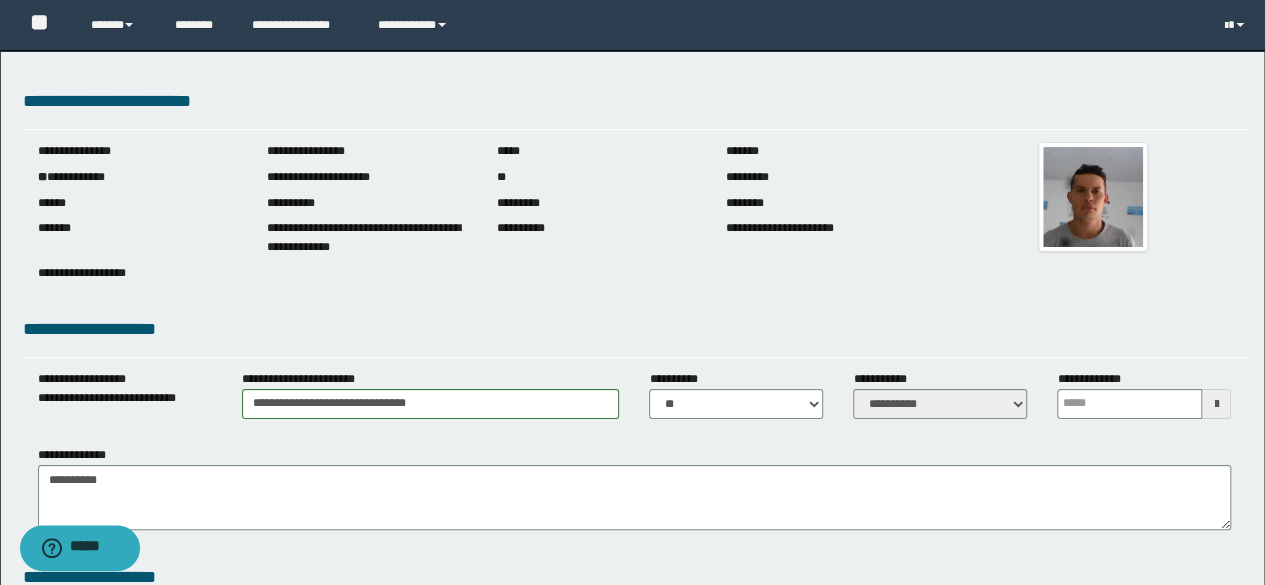 click at bounding box center (1216, 404) 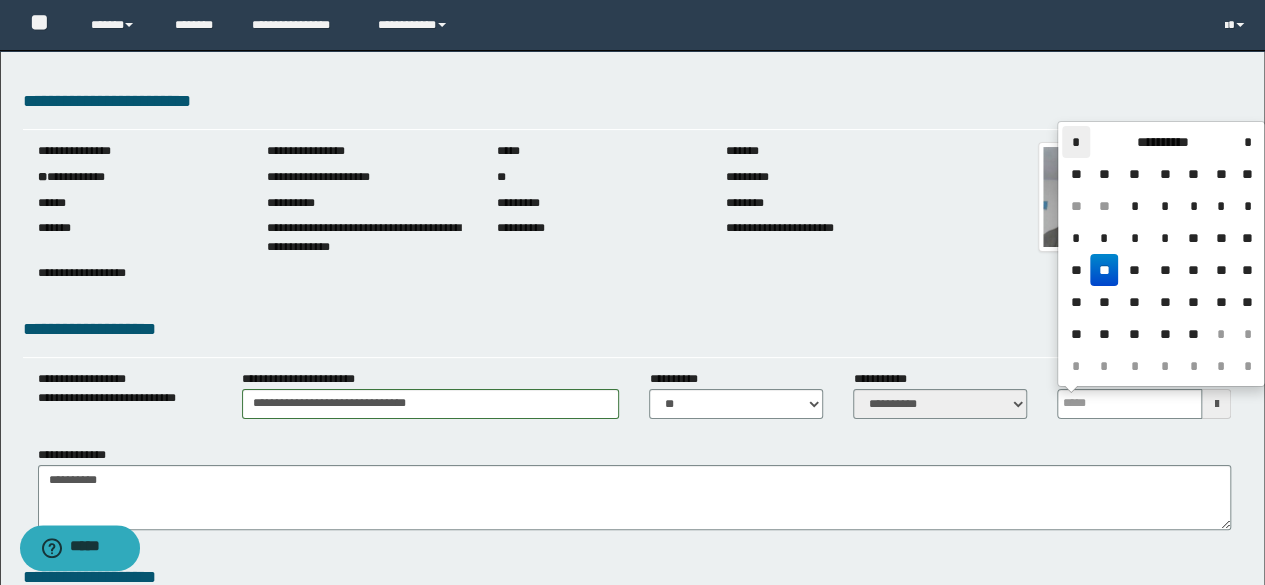 click on "*" at bounding box center (1076, 142) 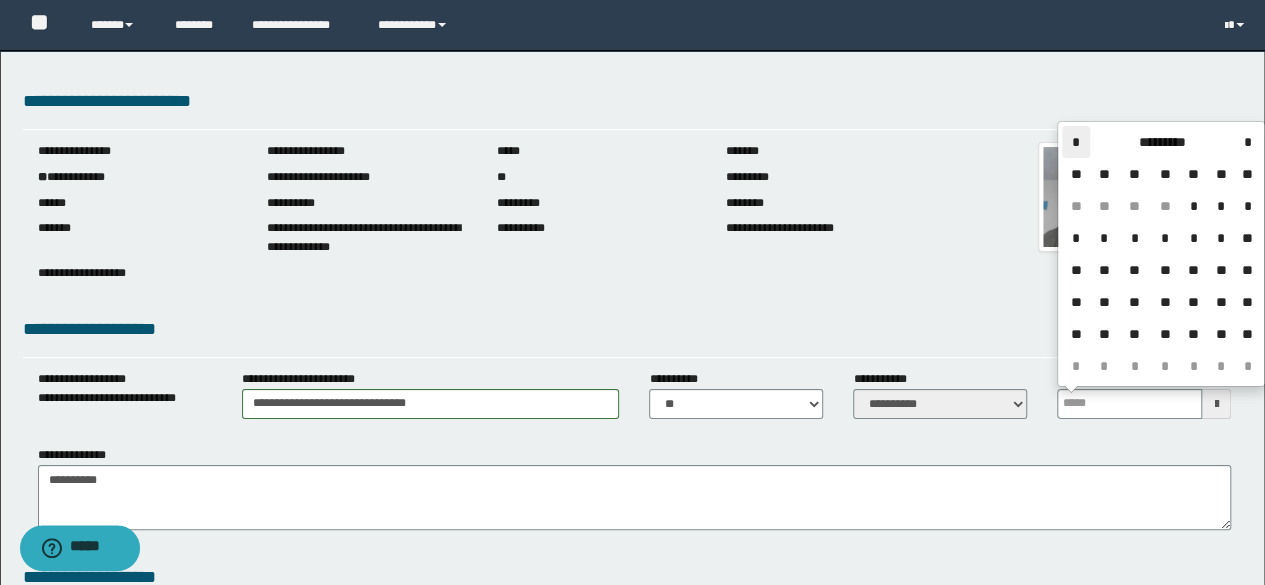 click on "*" at bounding box center [1076, 142] 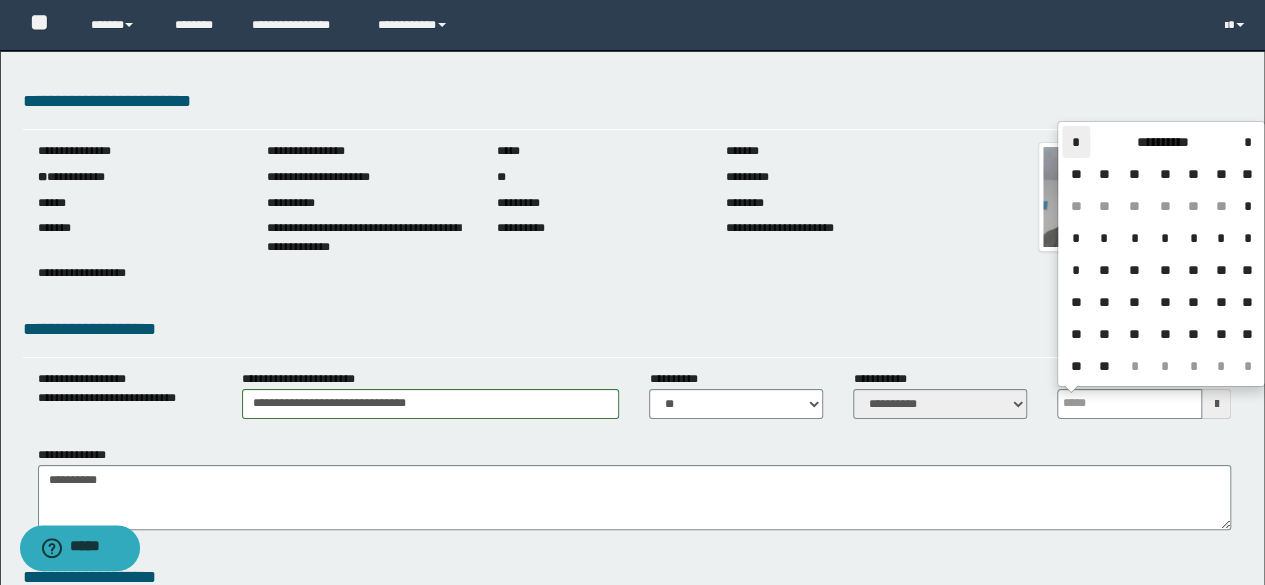 click on "*" at bounding box center (1076, 142) 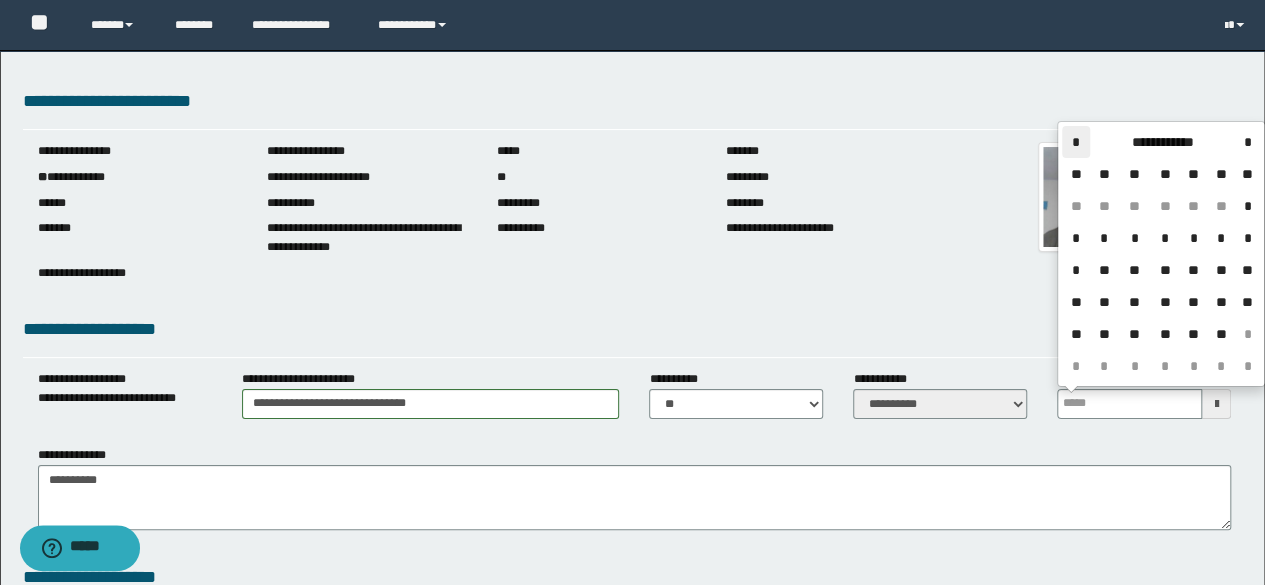 click on "*" at bounding box center [1076, 142] 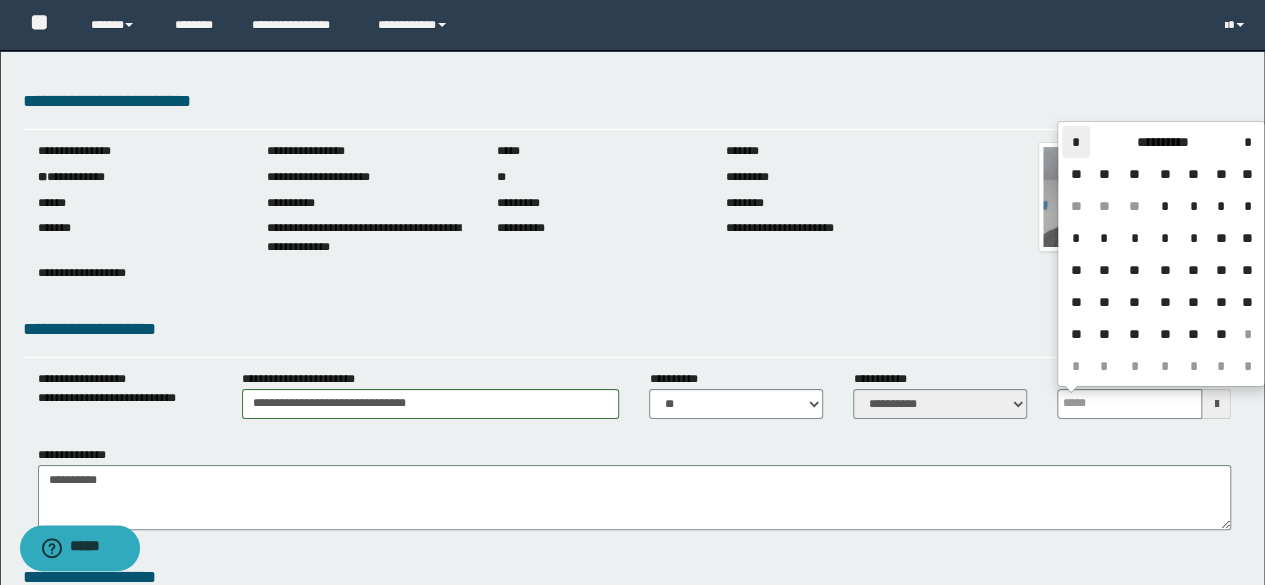 click on "*" at bounding box center (1076, 142) 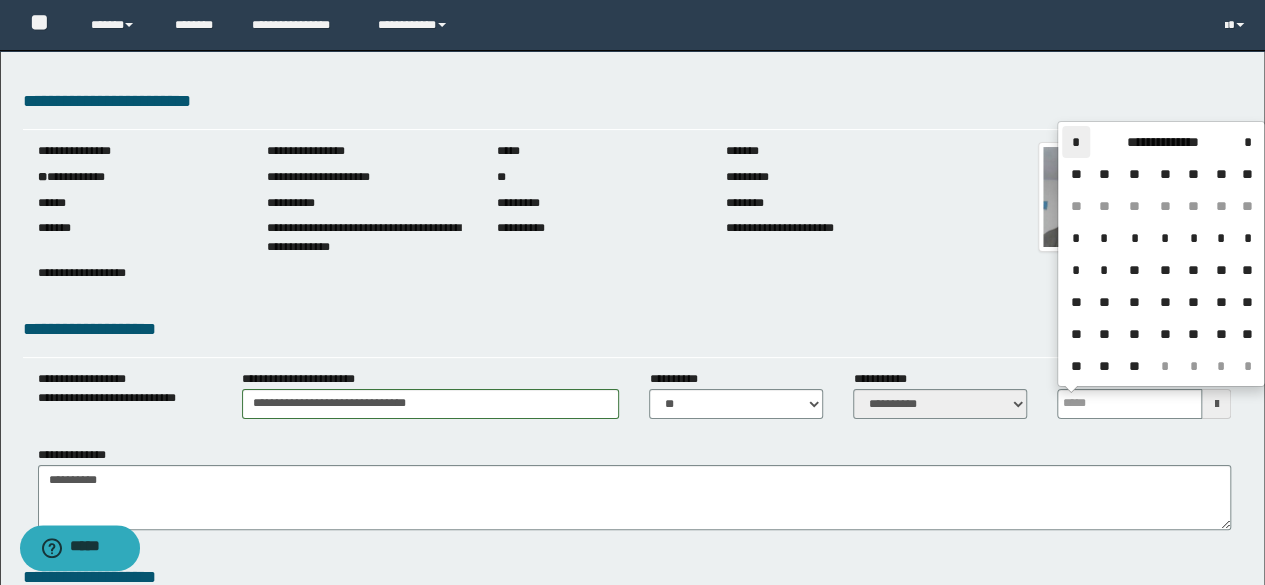 click on "*" at bounding box center (1076, 142) 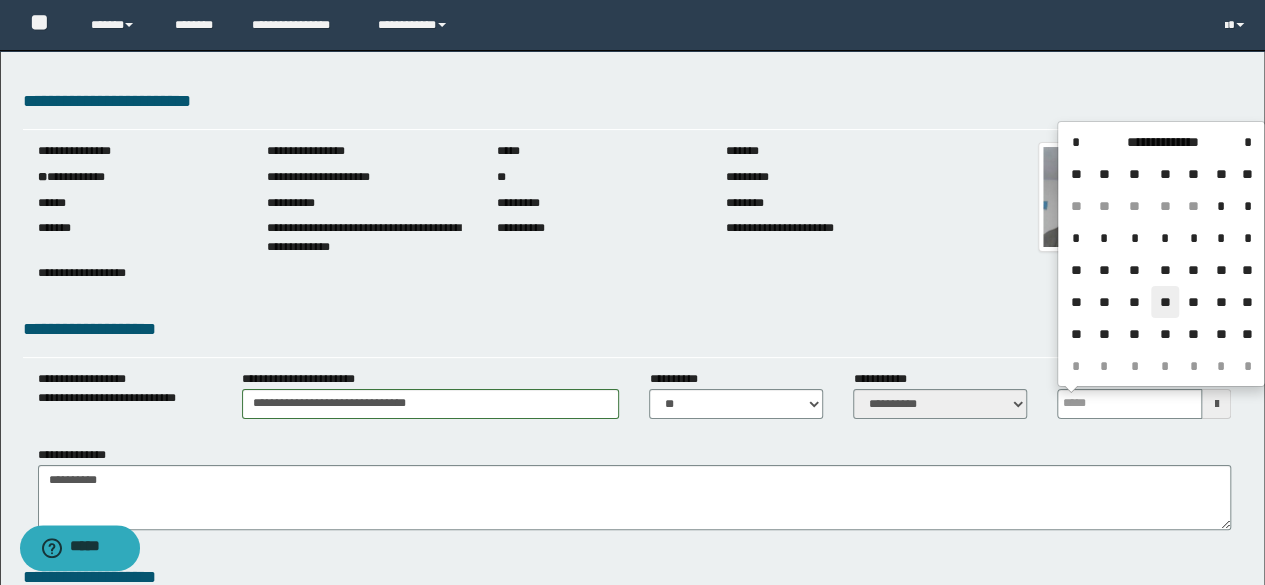 click on "**" at bounding box center [1165, 302] 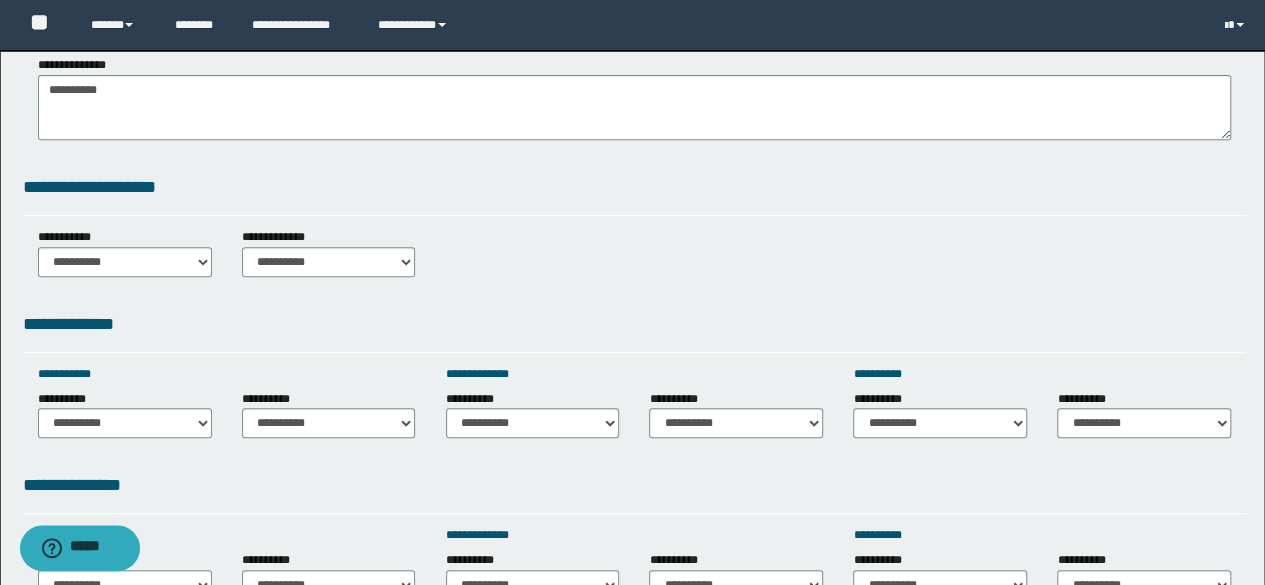 scroll, scrollTop: 400, scrollLeft: 0, axis: vertical 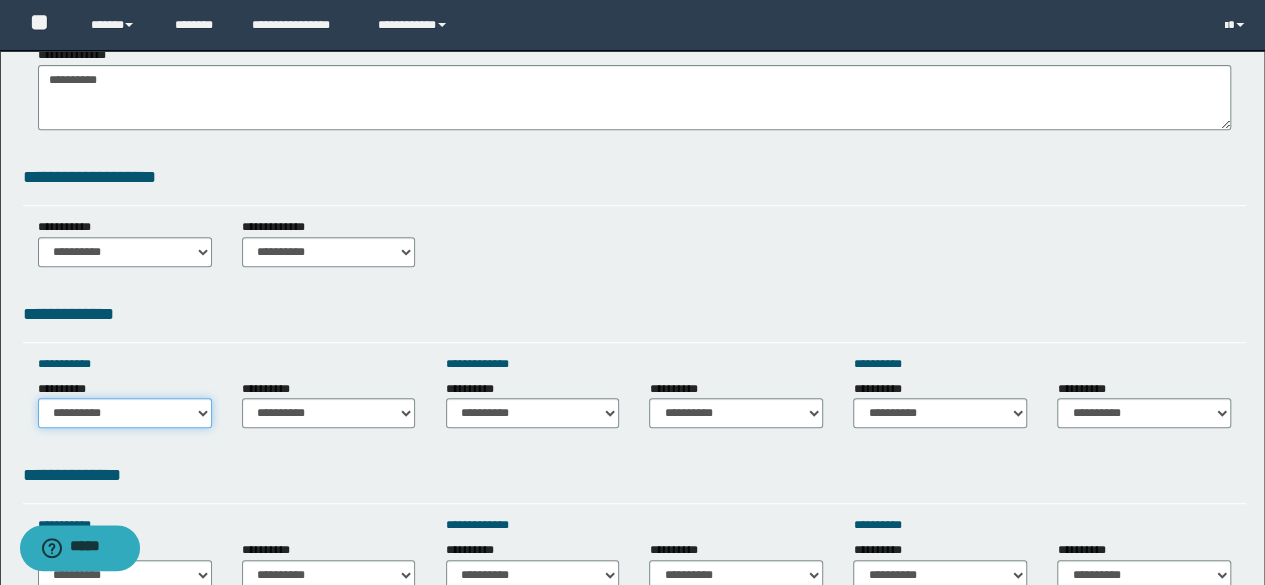click on "**********" at bounding box center [125, 413] 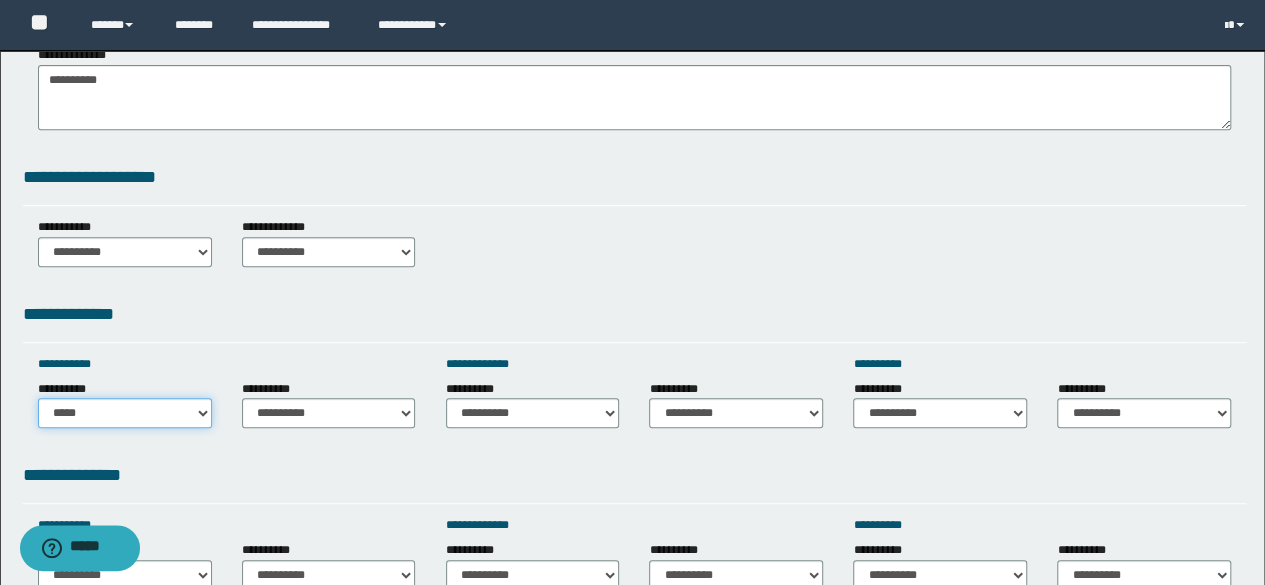 click on "**********" at bounding box center (125, 413) 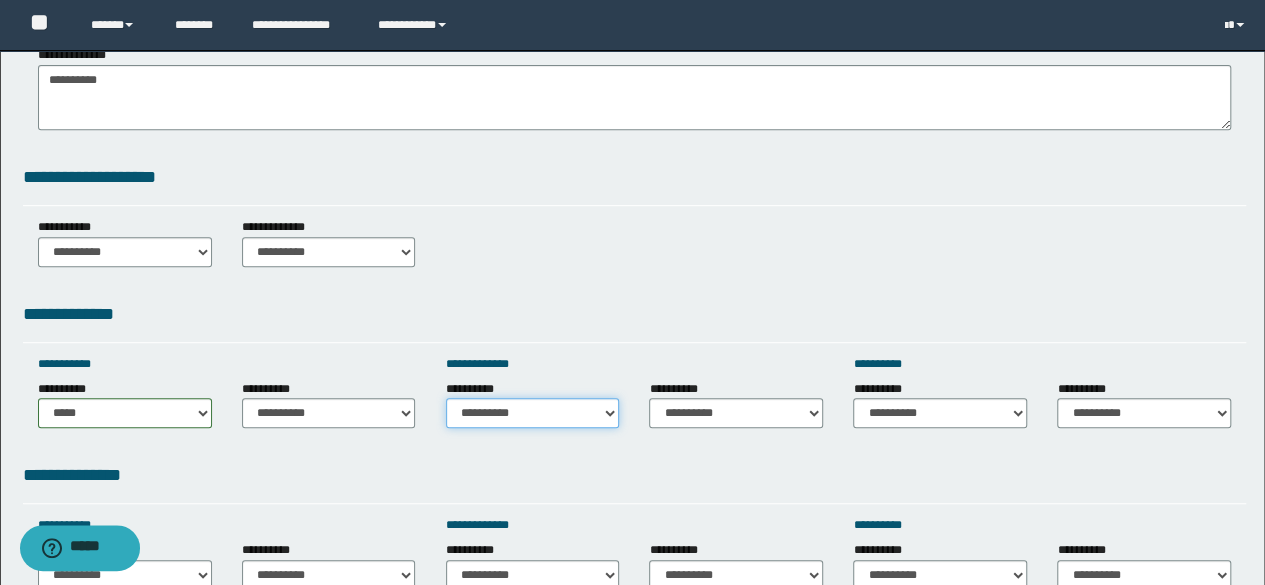 click on "**********" at bounding box center [533, 413] 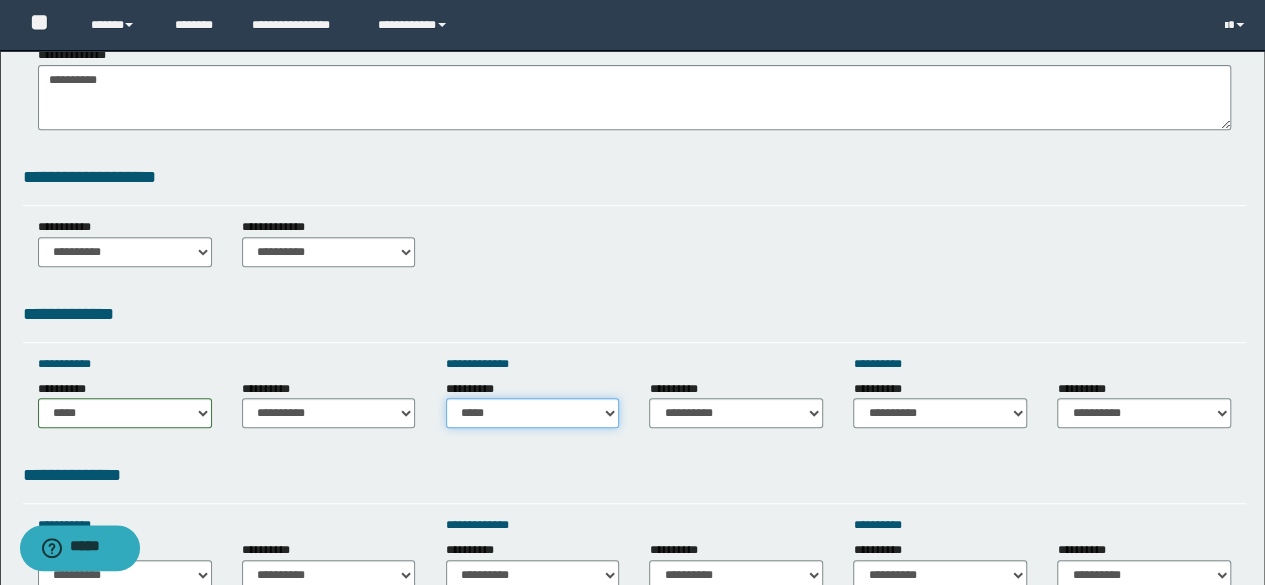 click on "**********" at bounding box center [533, 413] 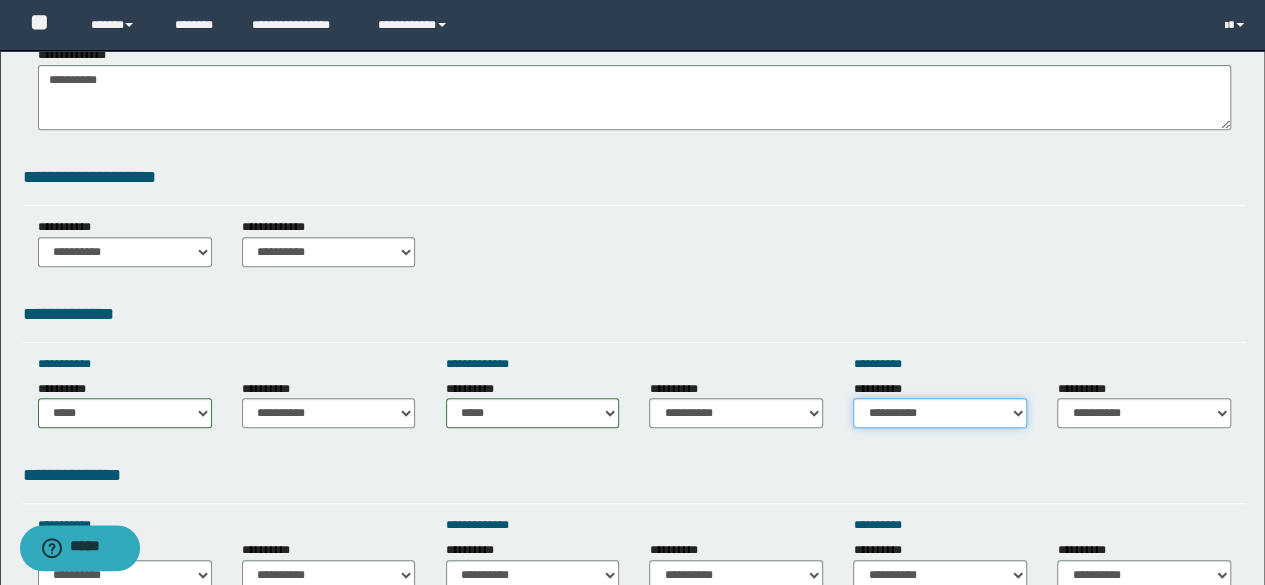 click on "**********" at bounding box center [940, 413] 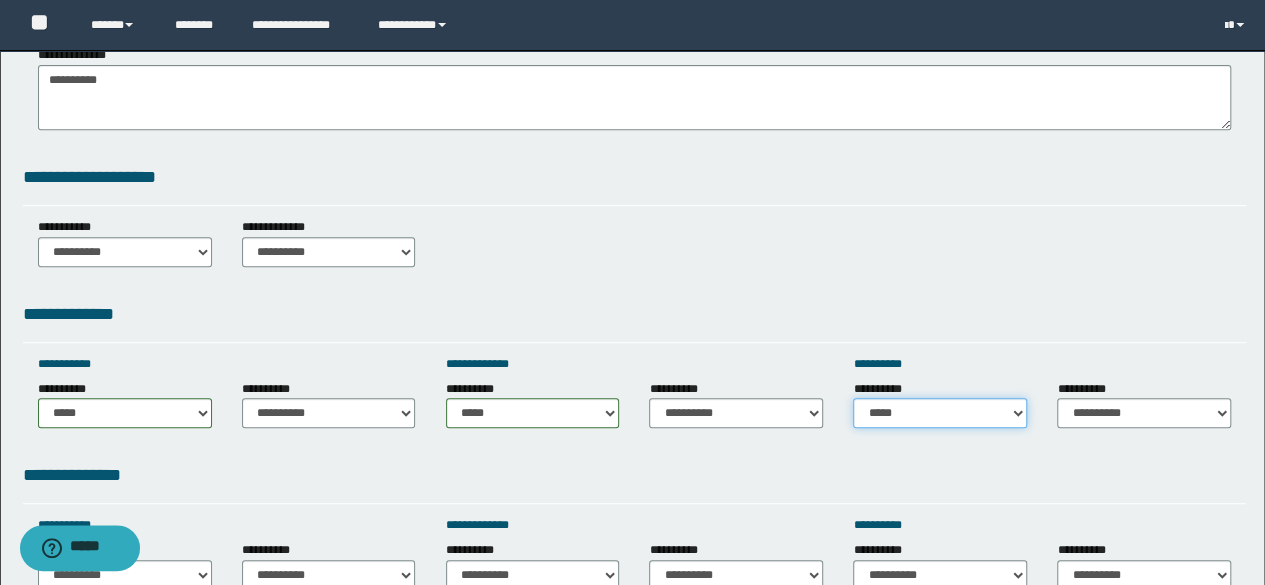 click on "**********" at bounding box center [940, 413] 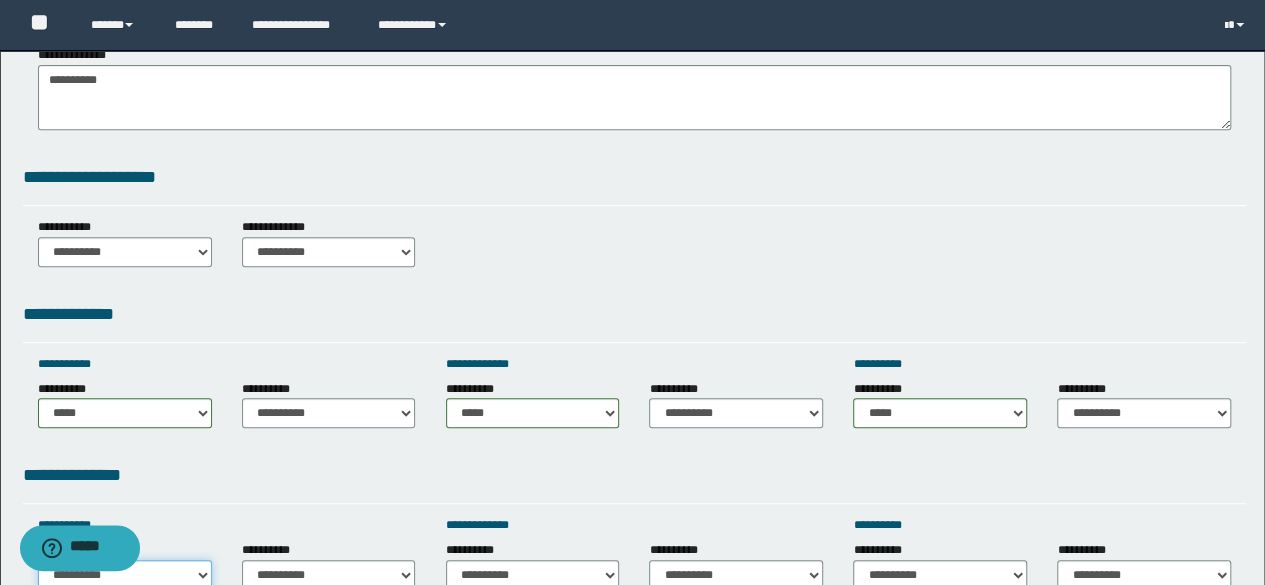 scroll, scrollTop: 404, scrollLeft: 0, axis: vertical 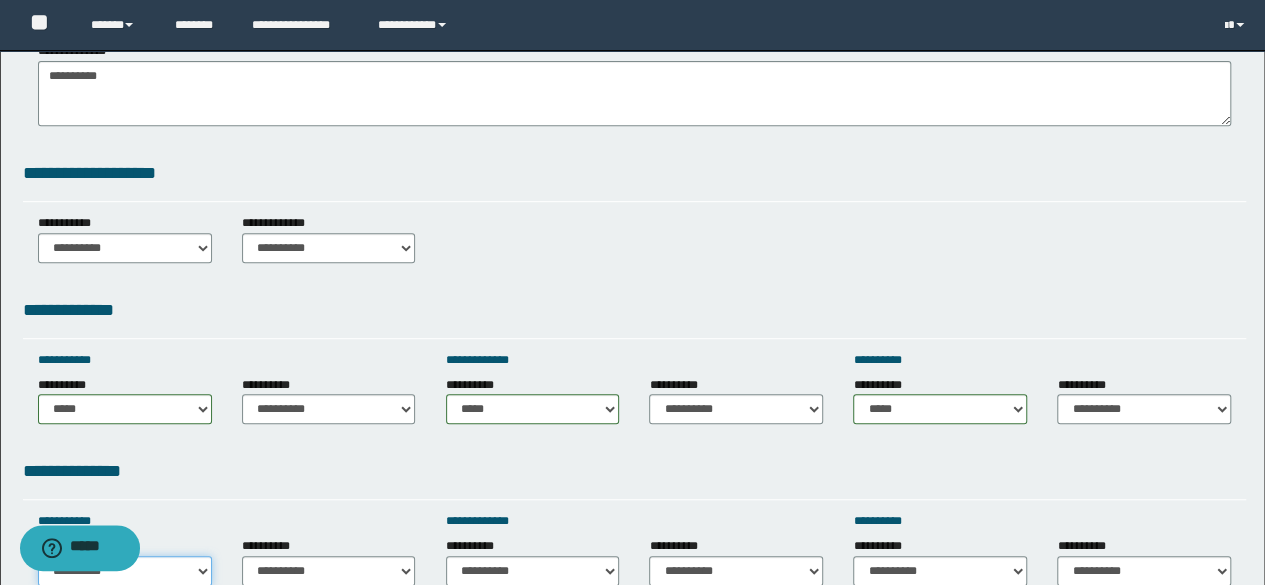 click on "**********" at bounding box center [125, 571] 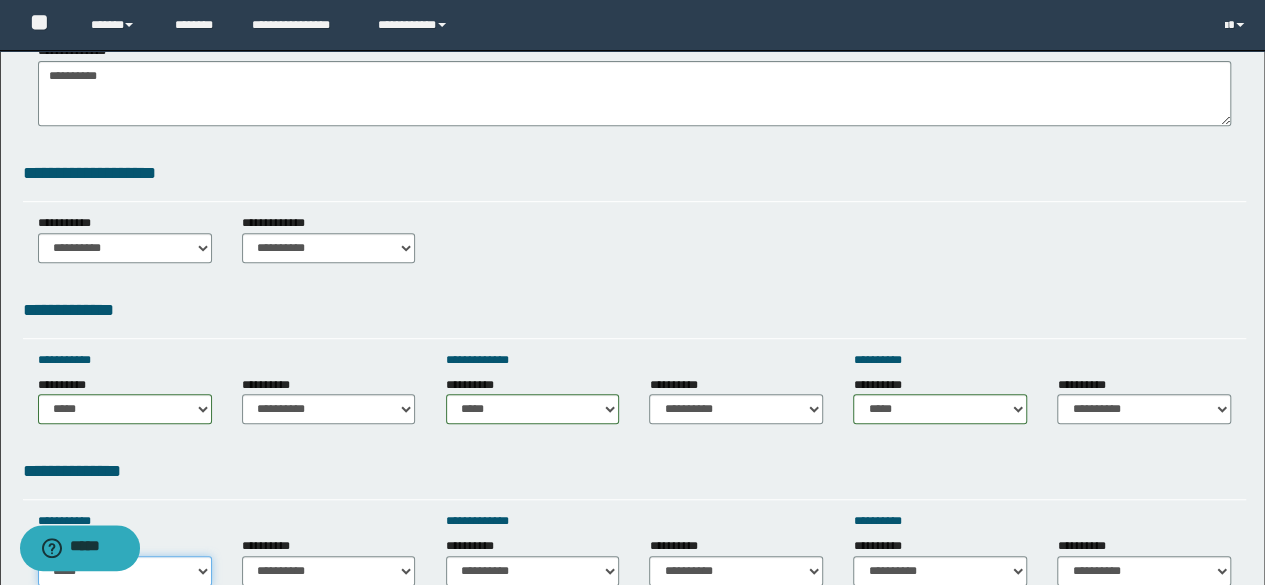 click on "**********" at bounding box center (125, 571) 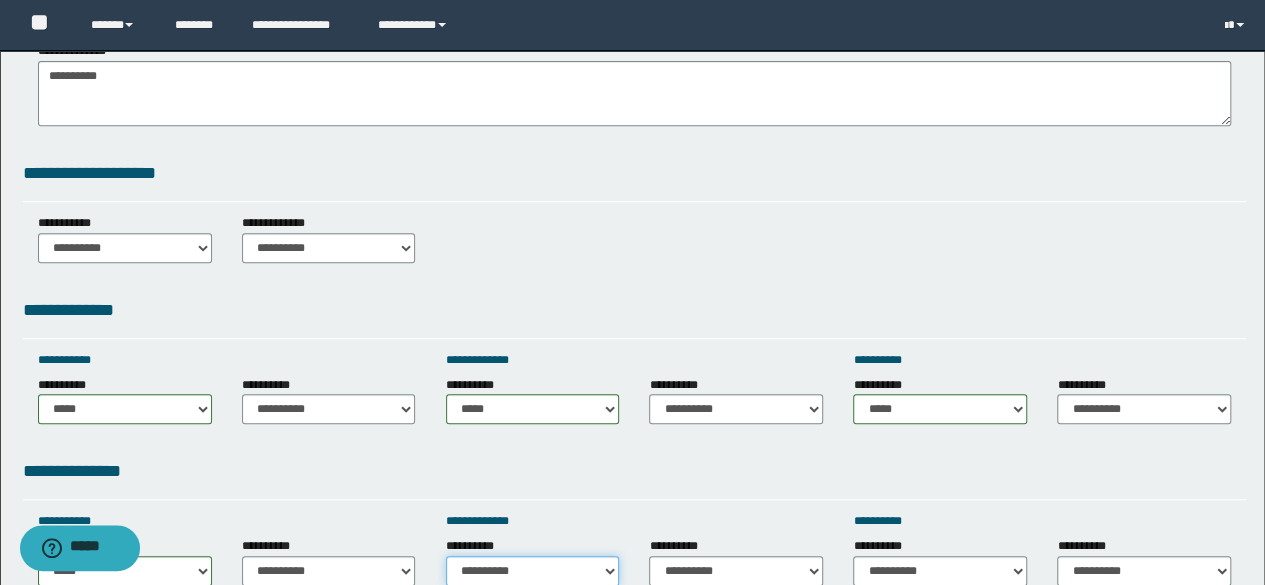 click on "**********" at bounding box center (533, 571) 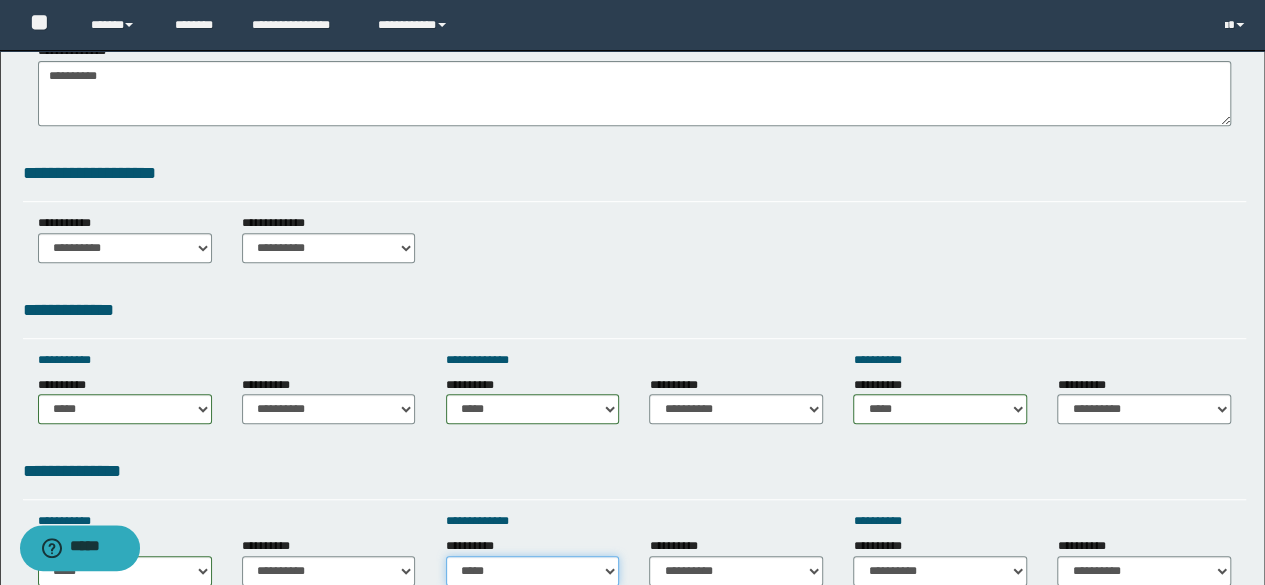 click on "**********" at bounding box center (533, 571) 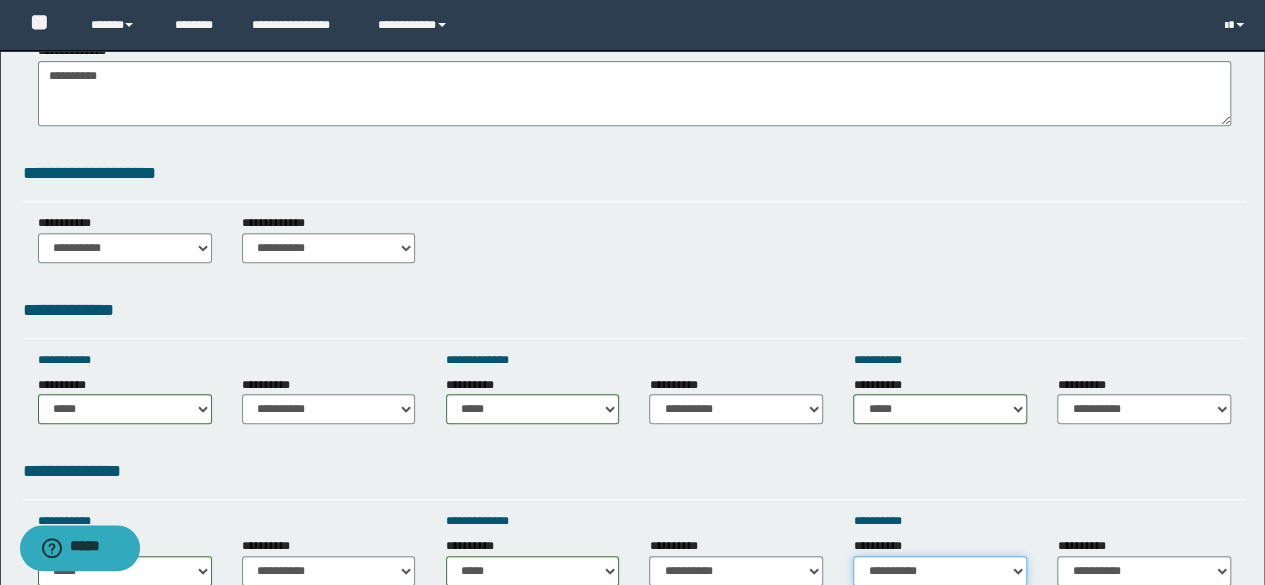 click on "**********" at bounding box center [940, 571] 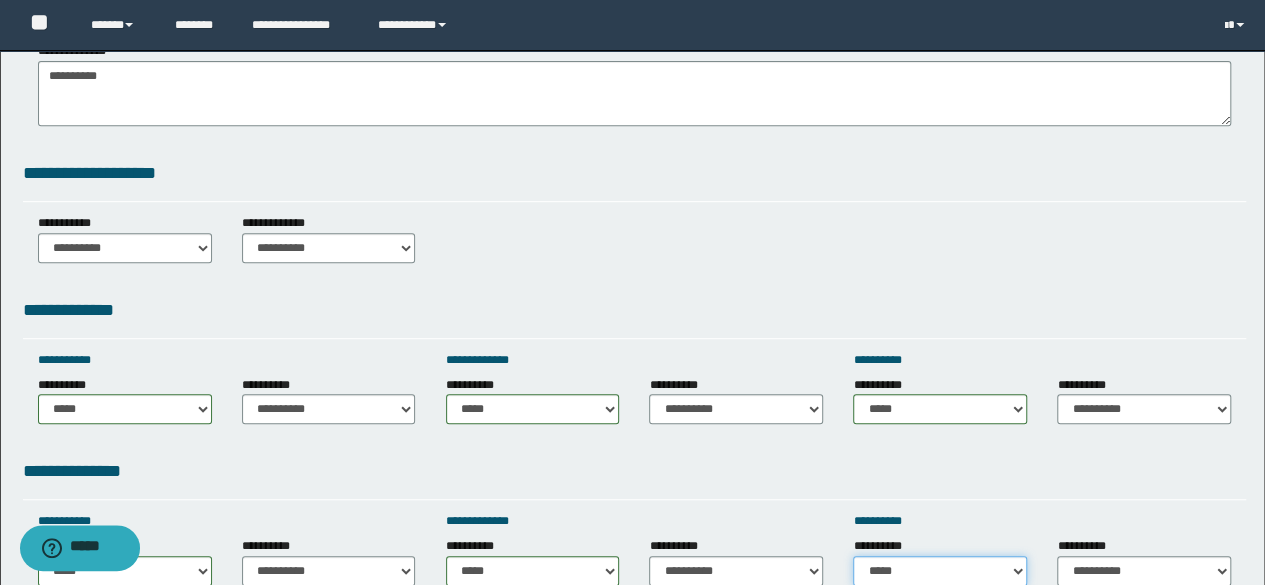 click on "**********" at bounding box center [940, 571] 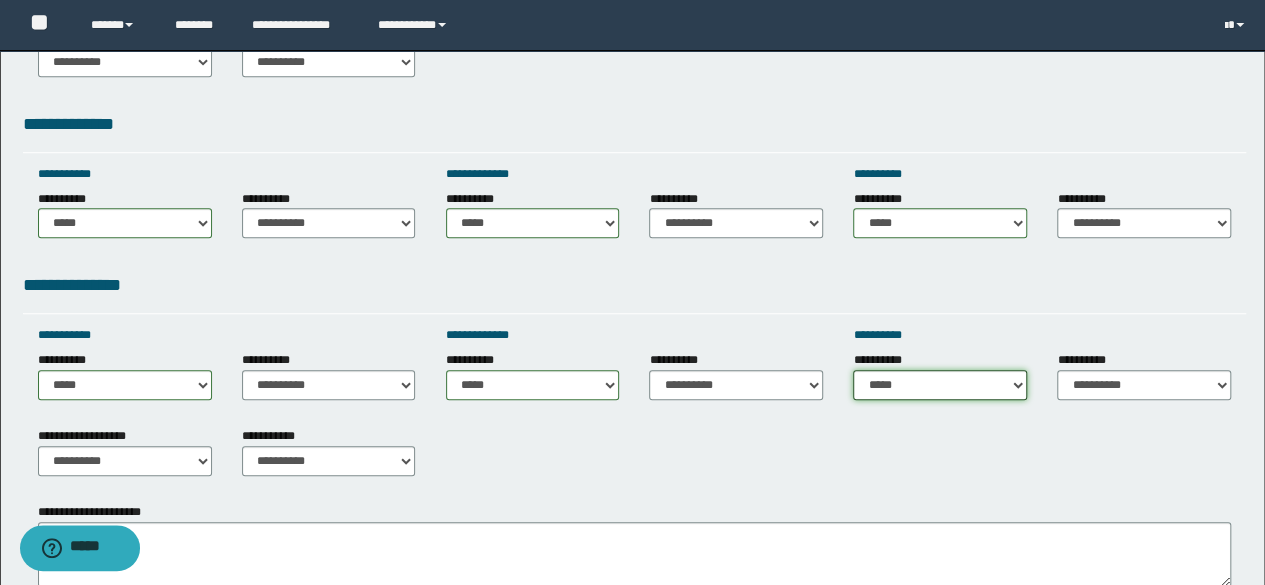 scroll, scrollTop: 604, scrollLeft: 0, axis: vertical 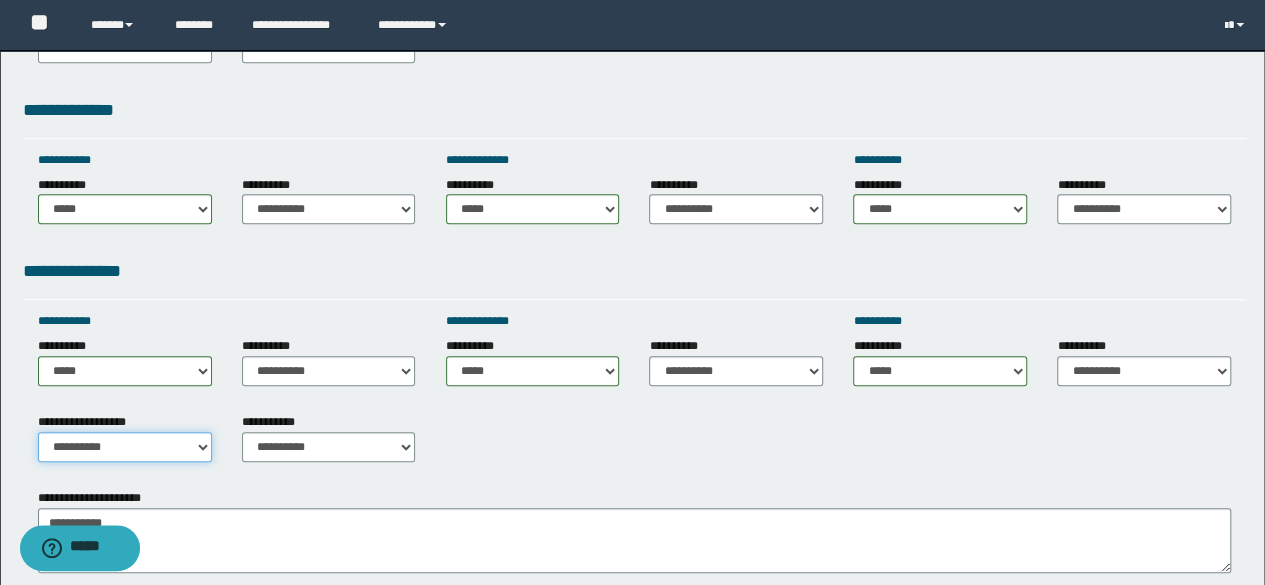 click on "**********" at bounding box center (125, 447) 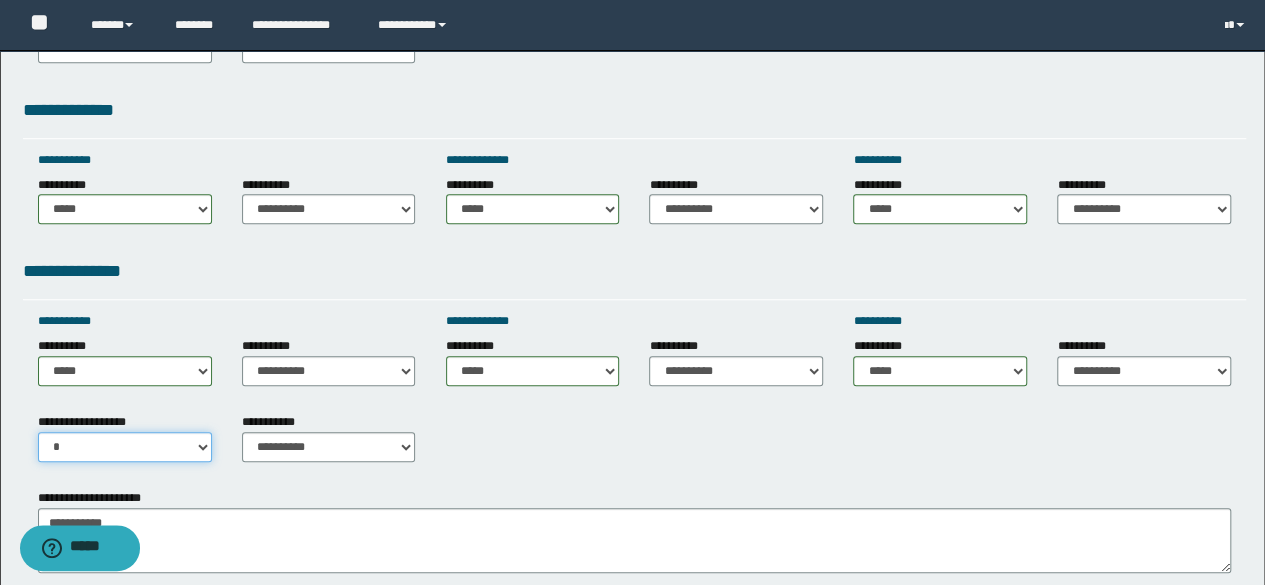 click on "**********" at bounding box center [125, 447] 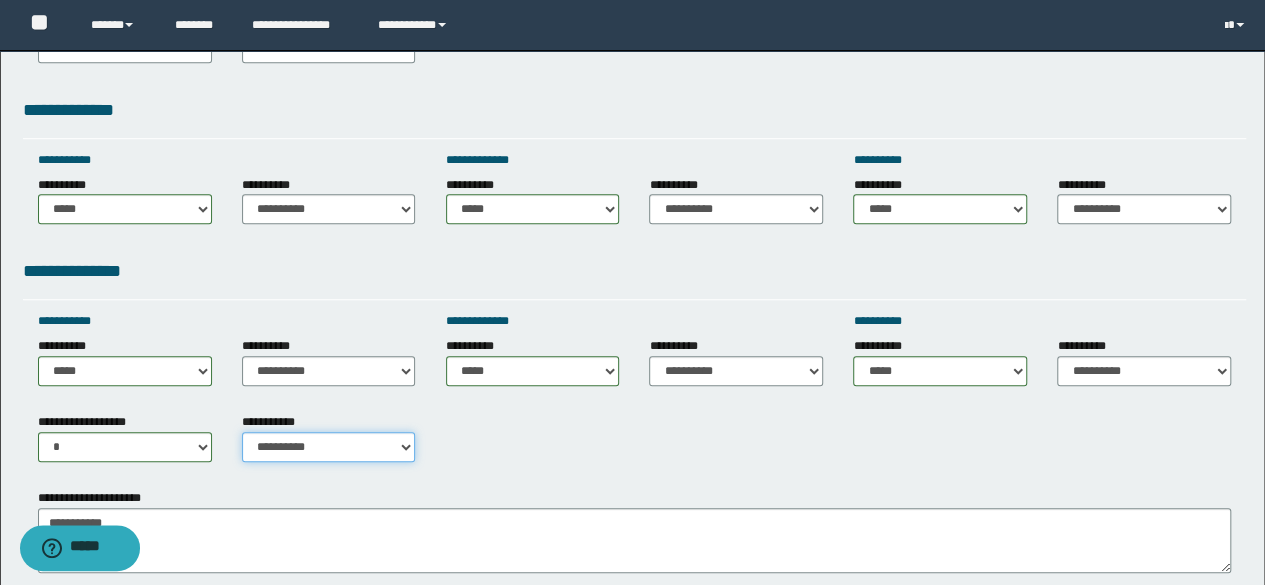 click on "**********" at bounding box center [329, 447] 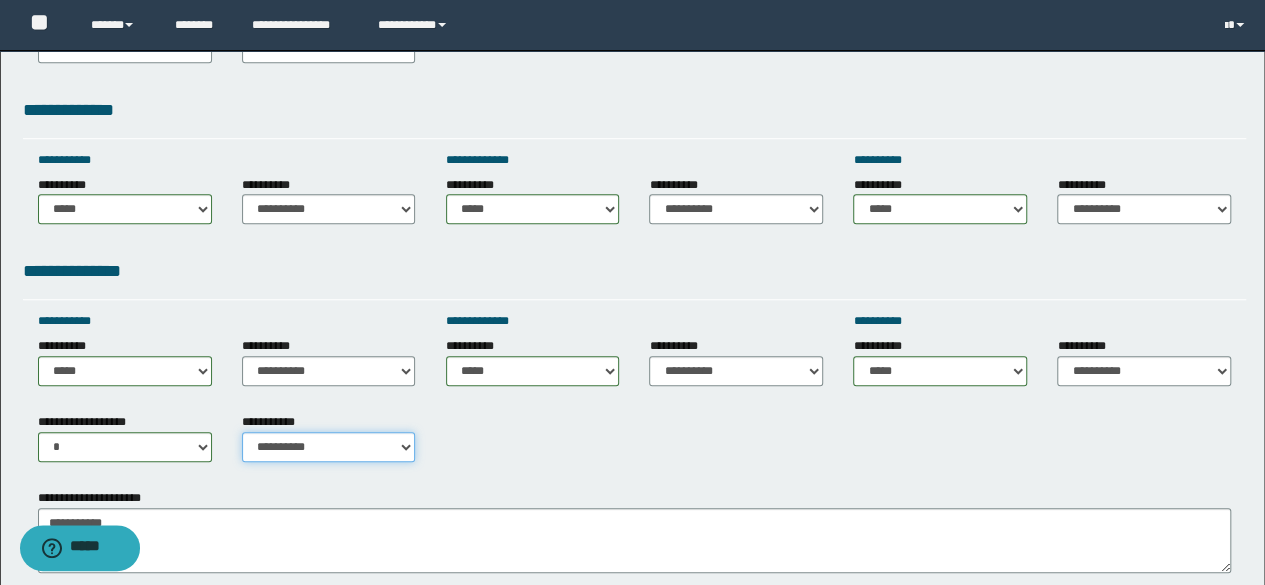 select on "*" 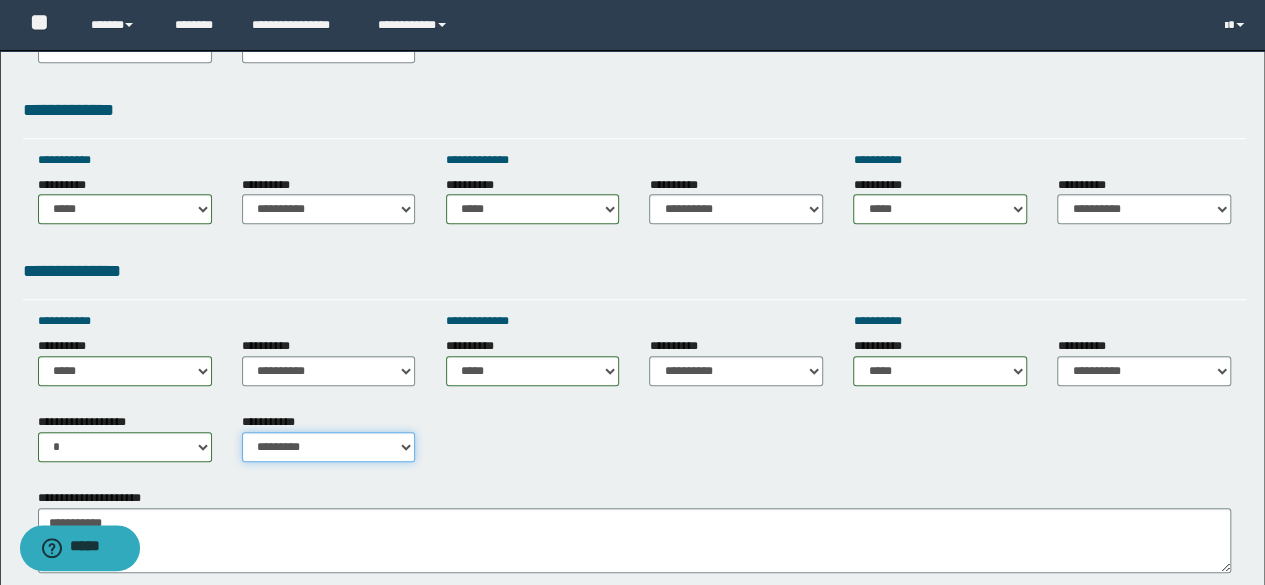 click on "**********" at bounding box center [329, 447] 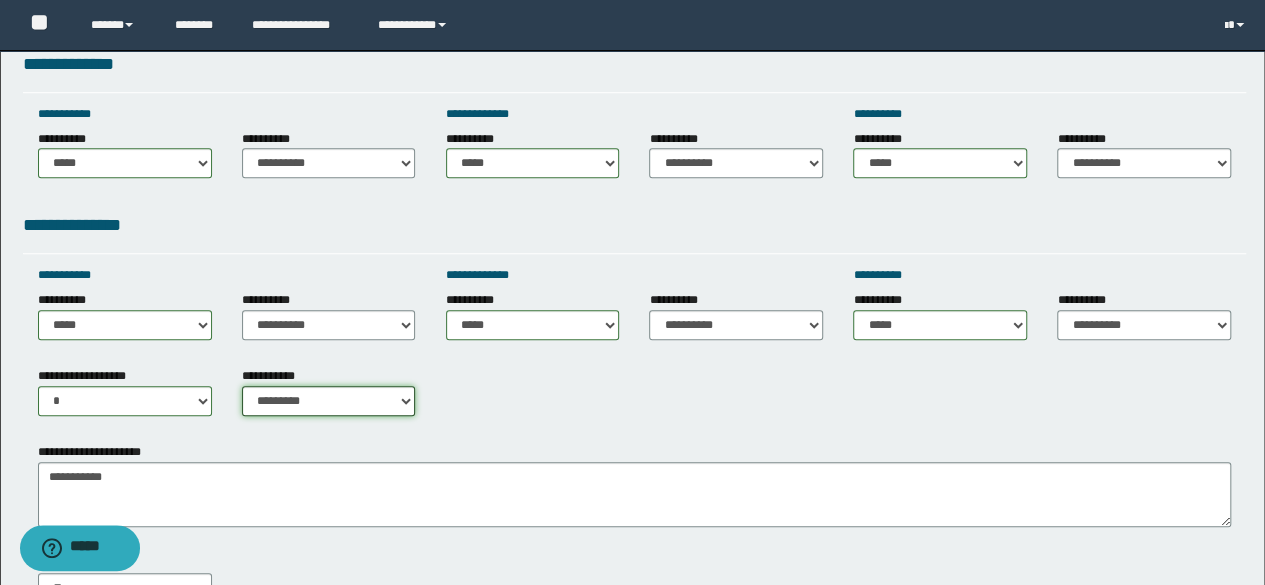 scroll, scrollTop: 658, scrollLeft: 0, axis: vertical 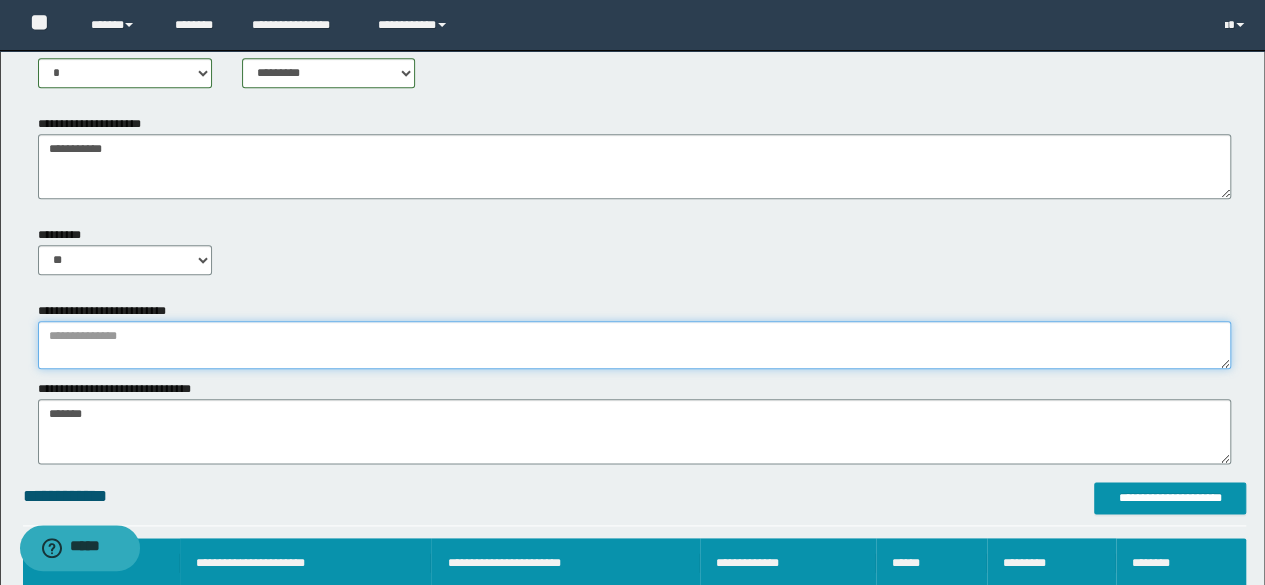 click at bounding box center (635, 345) 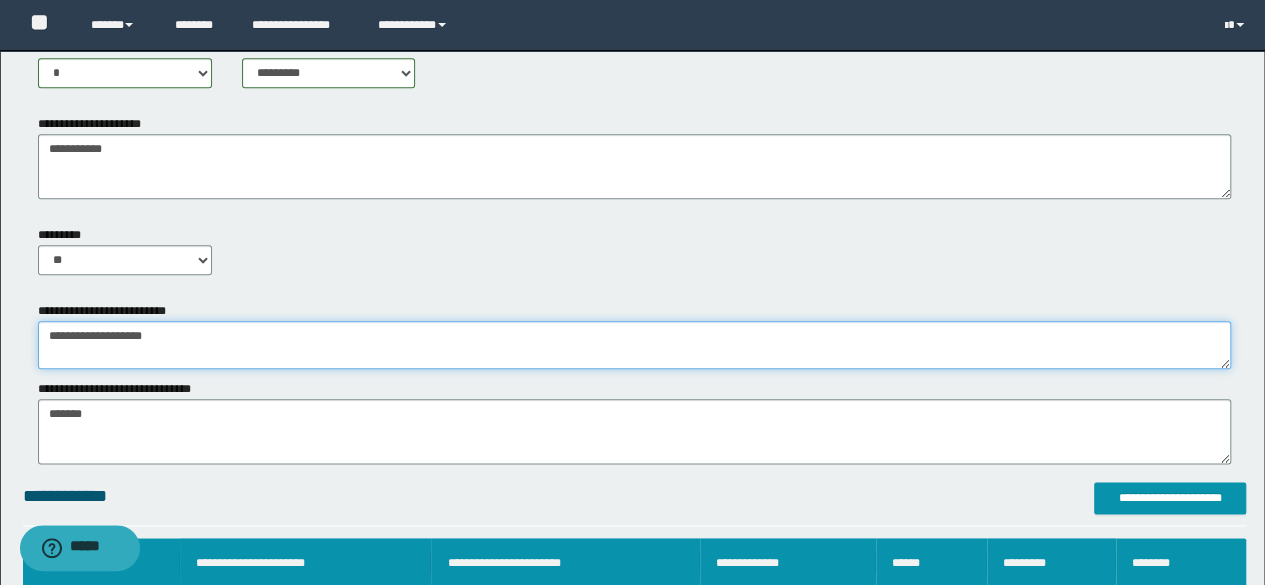 type on "**********" 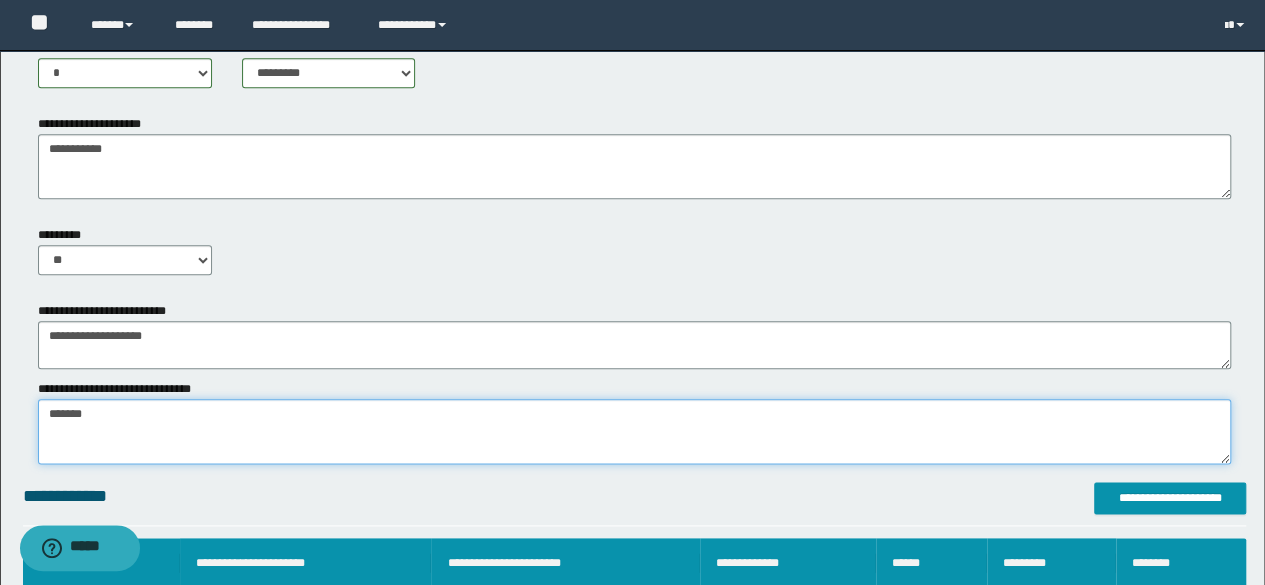 click on "*******" at bounding box center (635, 431) 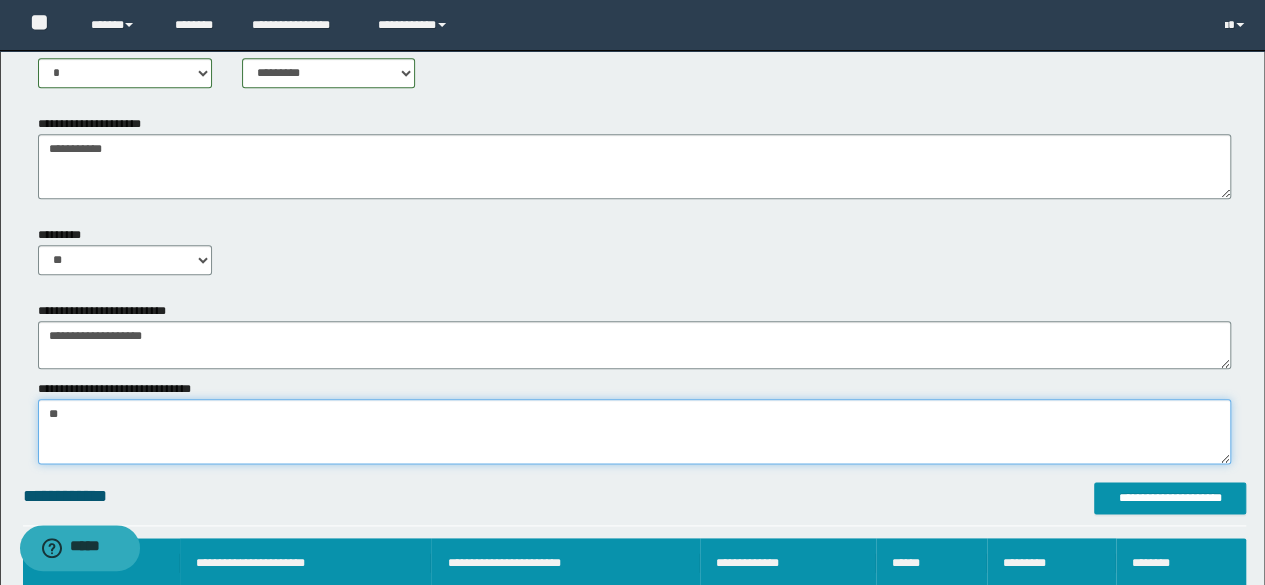 type on "*" 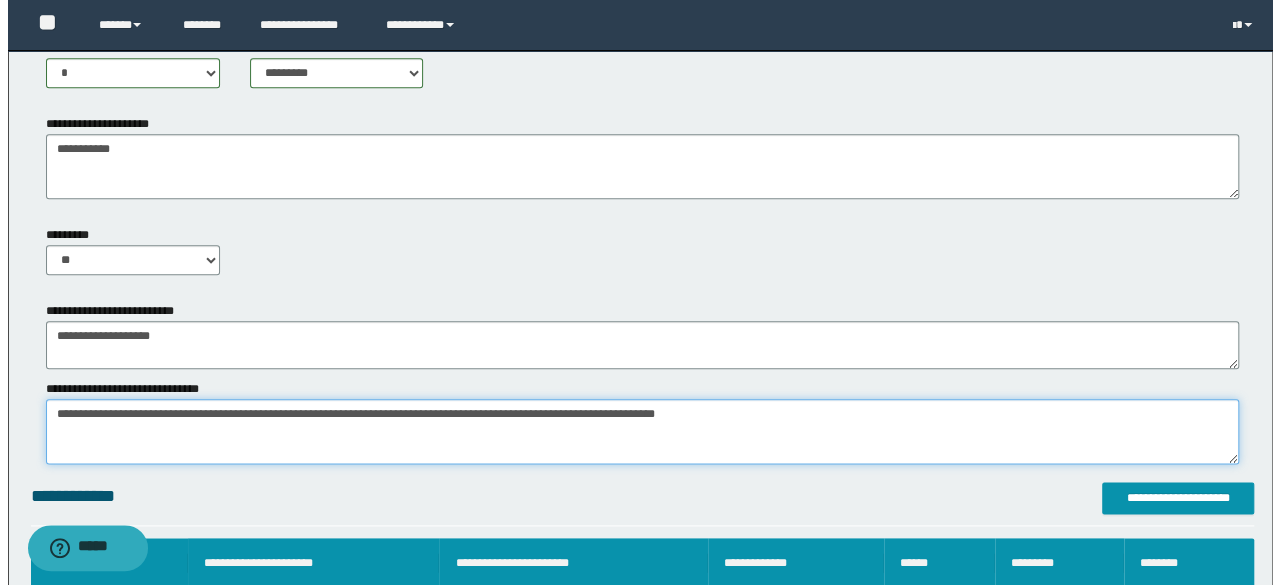 scroll, scrollTop: 1294, scrollLeft: 0, axis: vertical 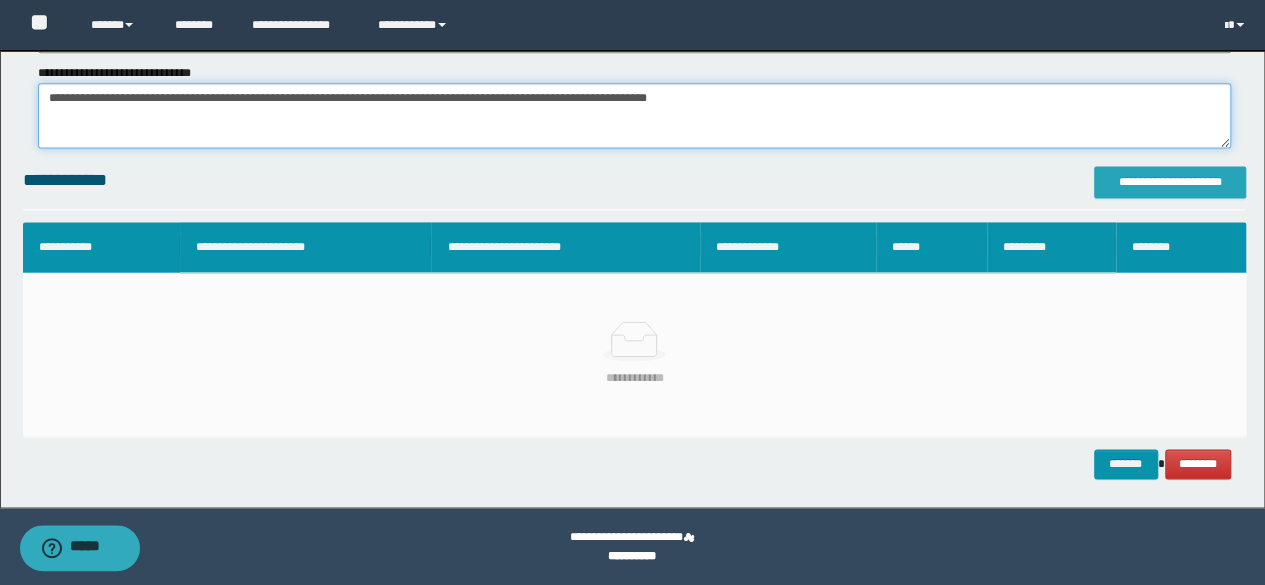 type on "**********" 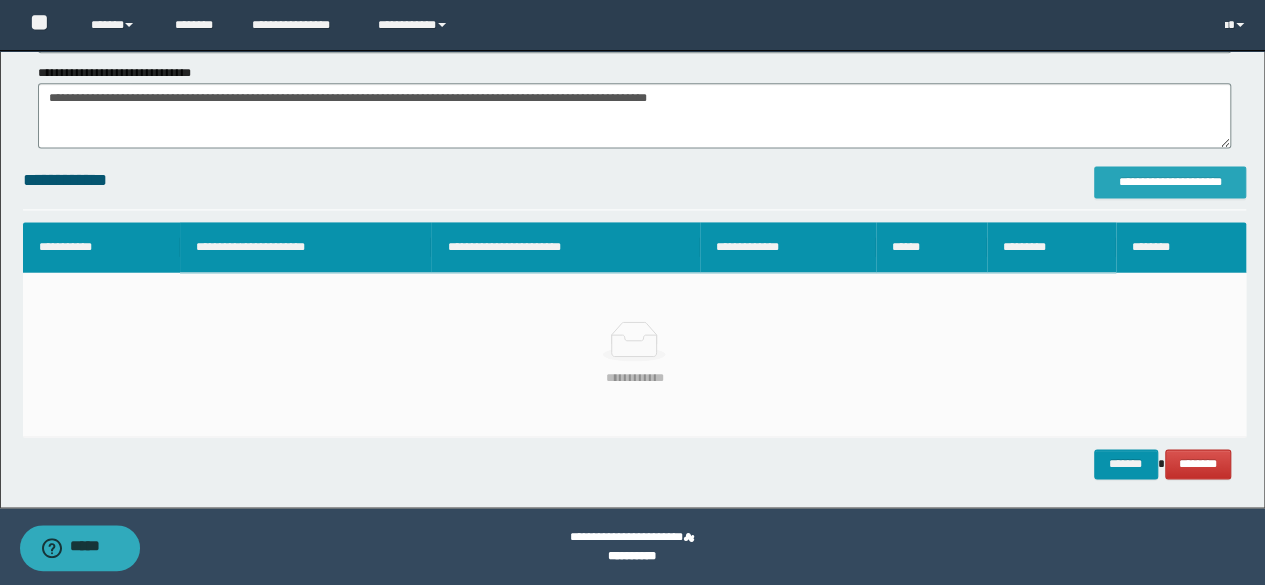 click on "**********" at bounding box center (1170, 182) 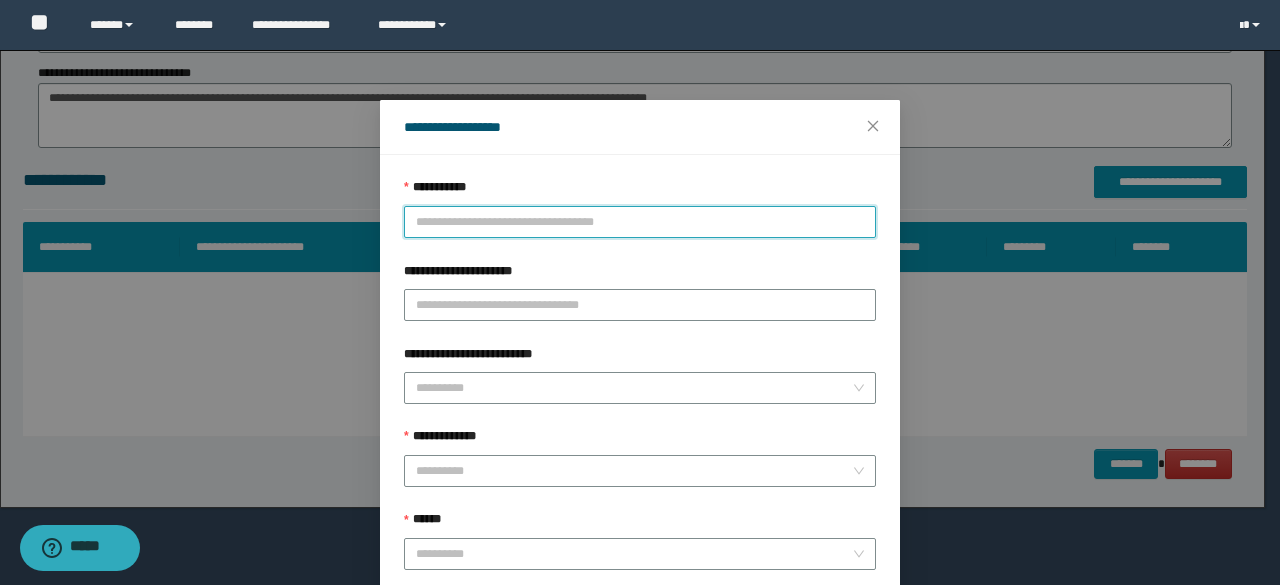 click on "**********" at bounding box center [640, 222] 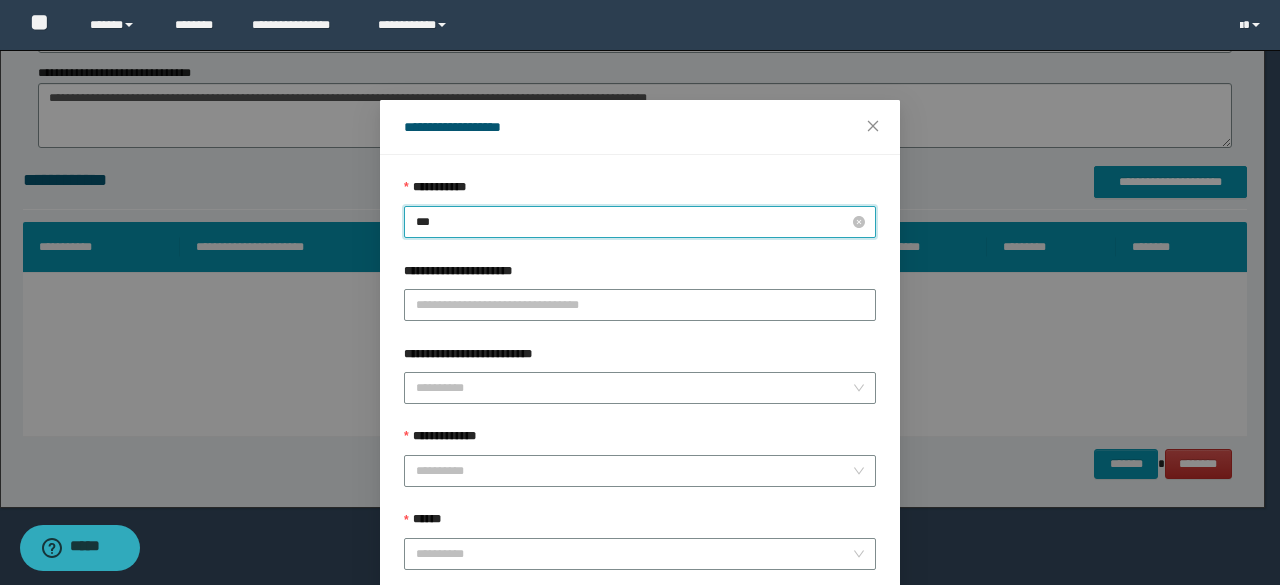 type on "****" 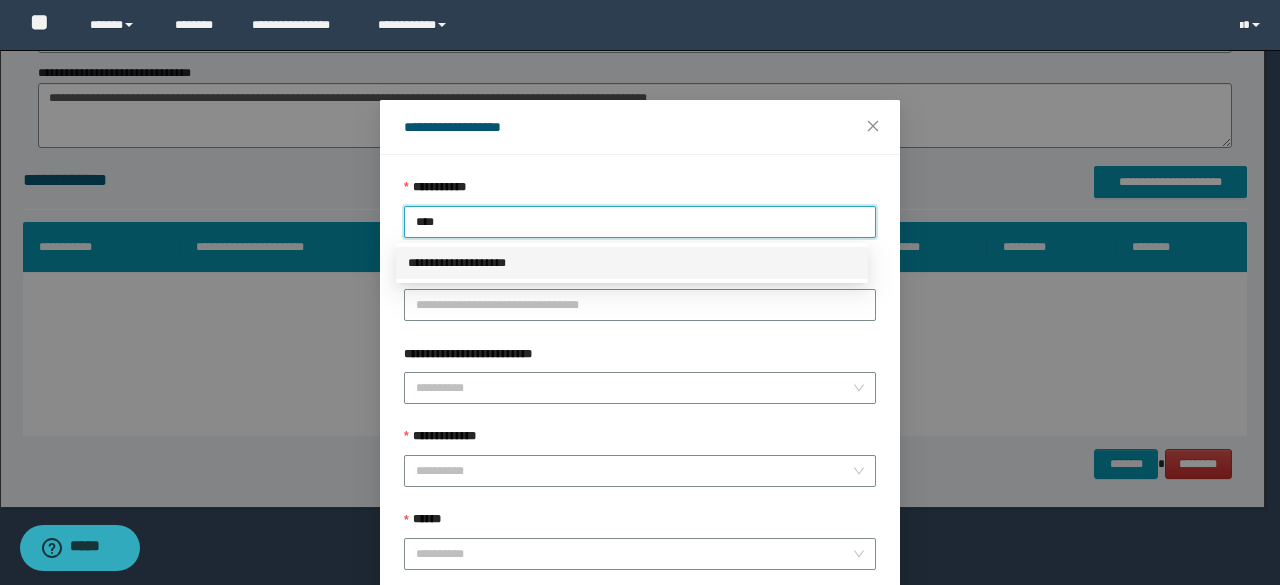 click on "**********" at bounding box center (632, 263) 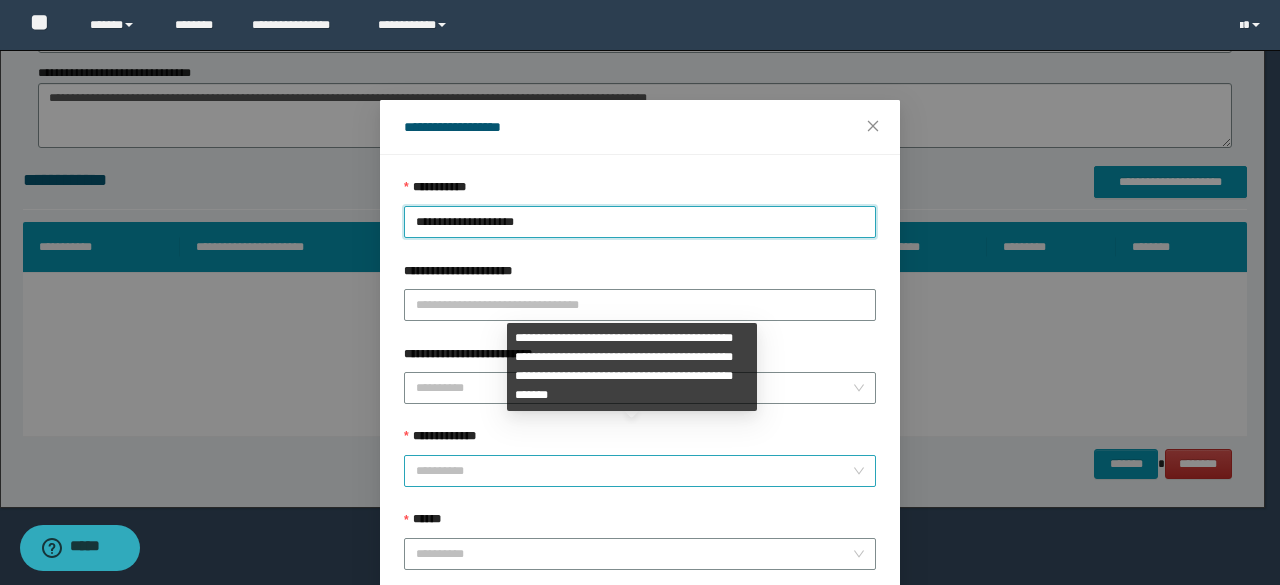 click on "**********" at bounding box center [634, 471] 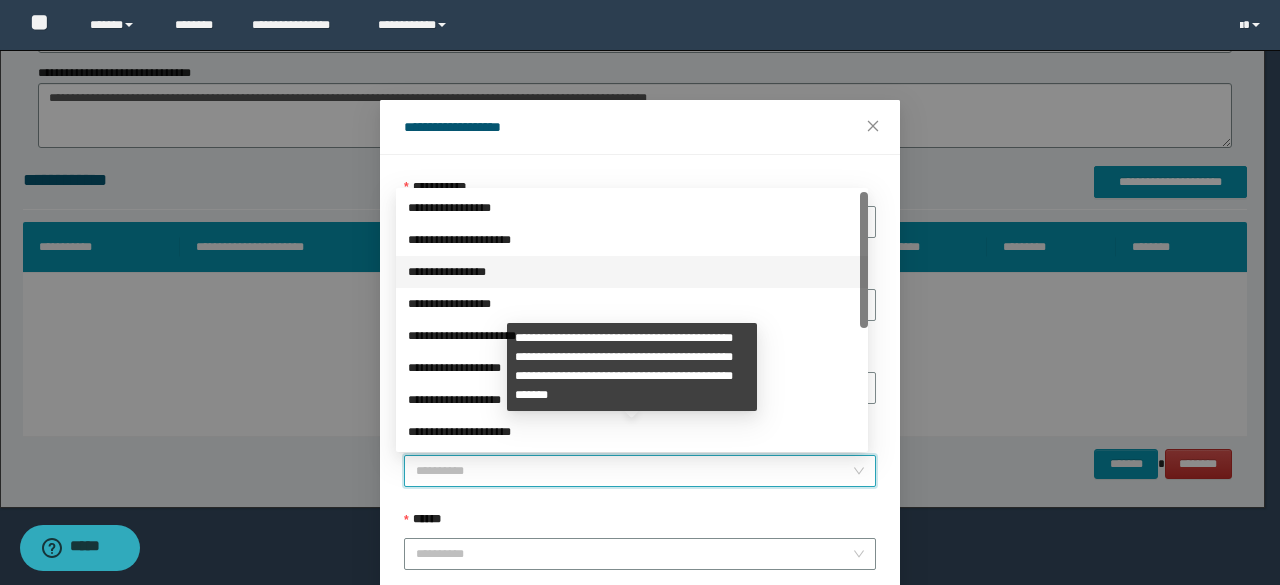 scroll, scrollTop: 224, scrollLeft: 0, axis: vertical 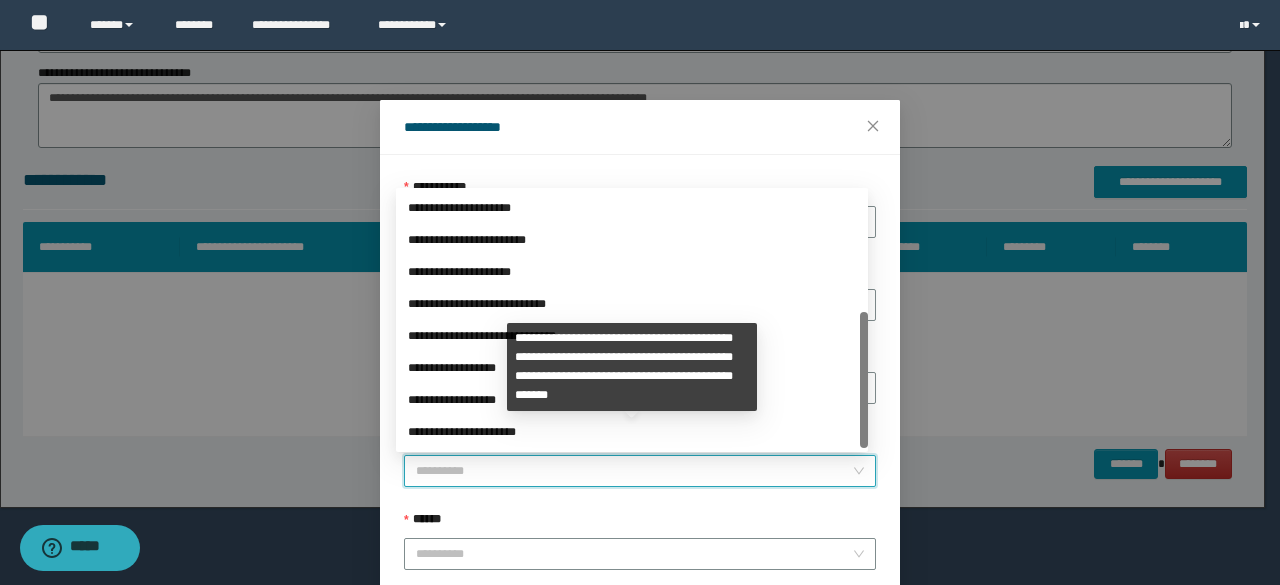 drag, startPoint x: 864, startPoint y: 291, endPoint x: 870, endPoint y: 475, distance: 184.0978 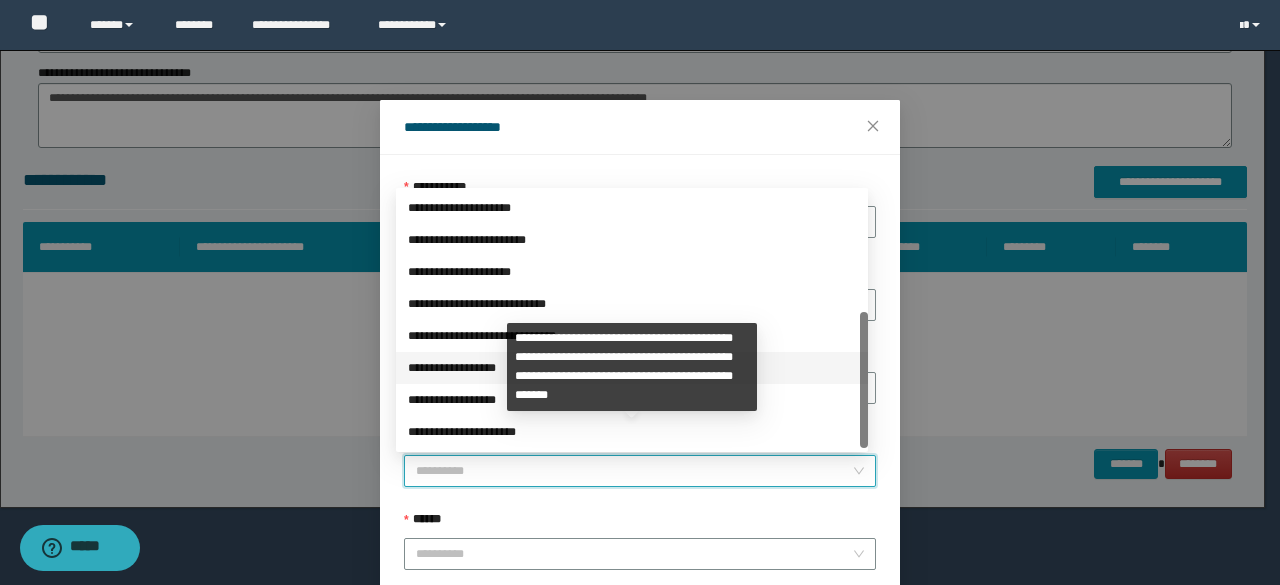 click on "**********" at bounding box center [632, 368] 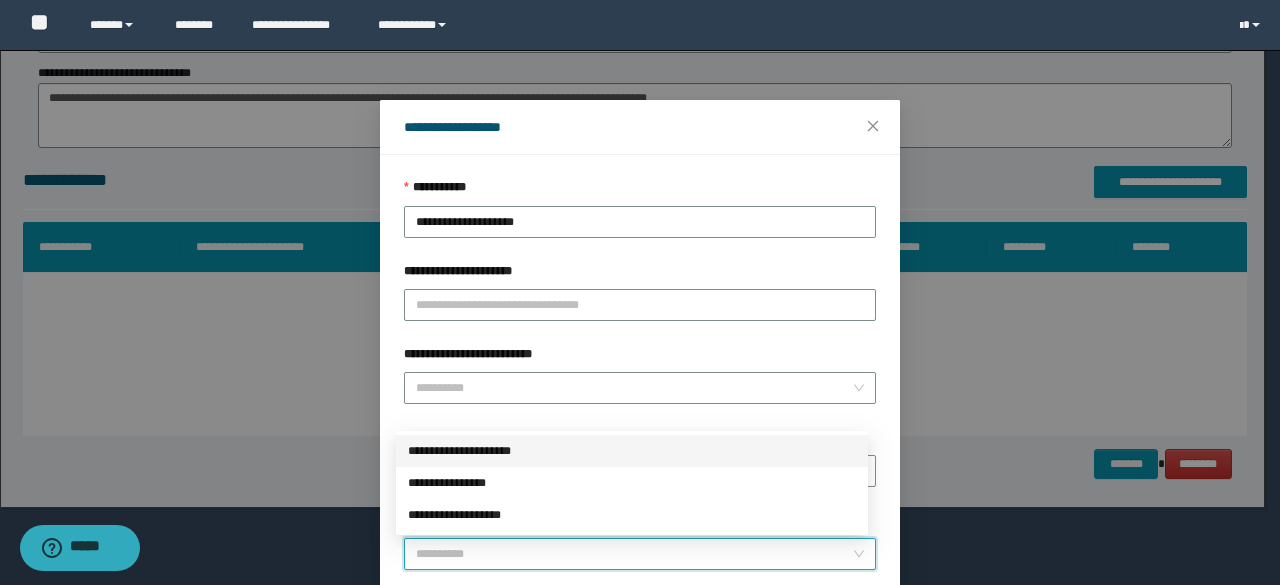 click on "******" at bounding box center (634, 554) 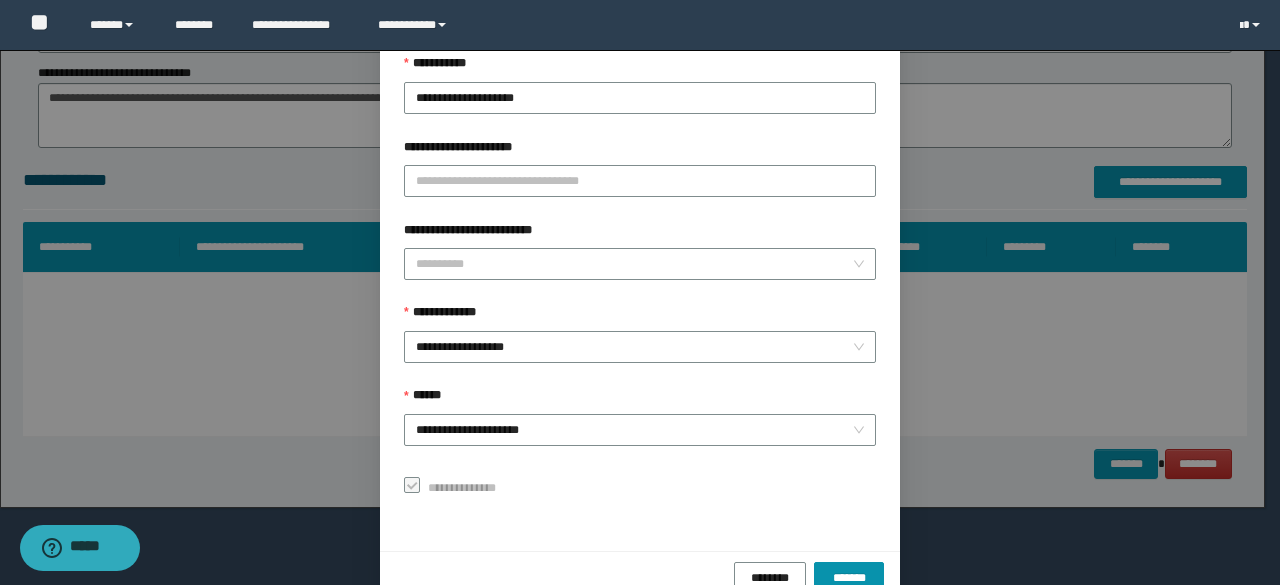 scroll, scrollTop: 166, scrollLeft: 0, axis: vertical 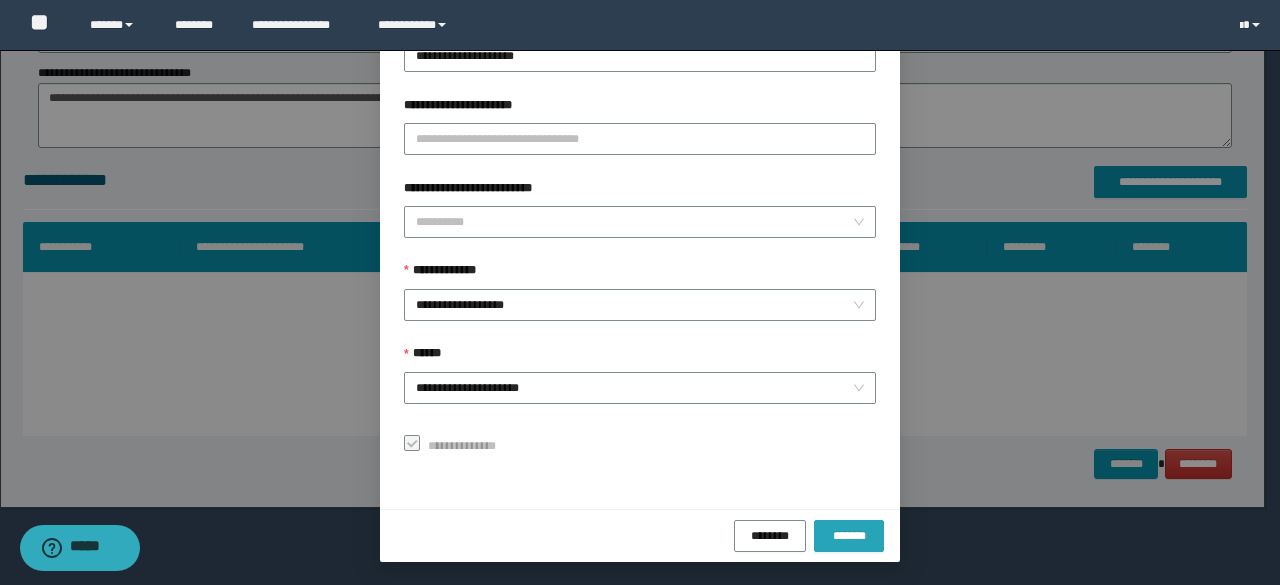 click on "*******" at bounding box center [849, 536] 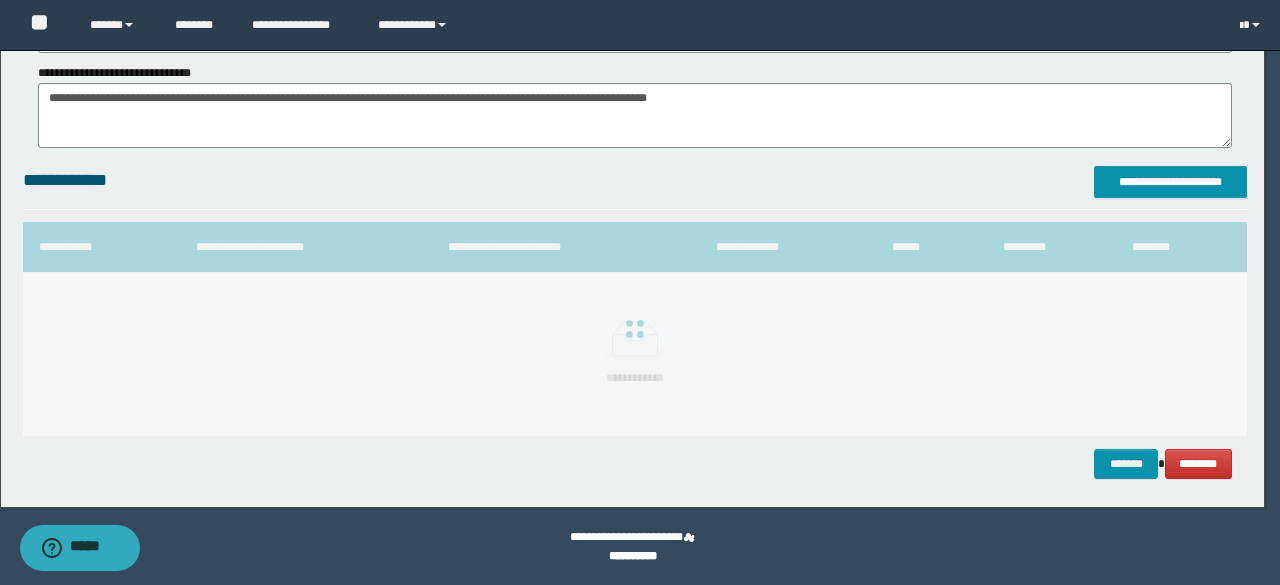 scroll, scrollTop: 0, scrollLeft: 0, axis: both 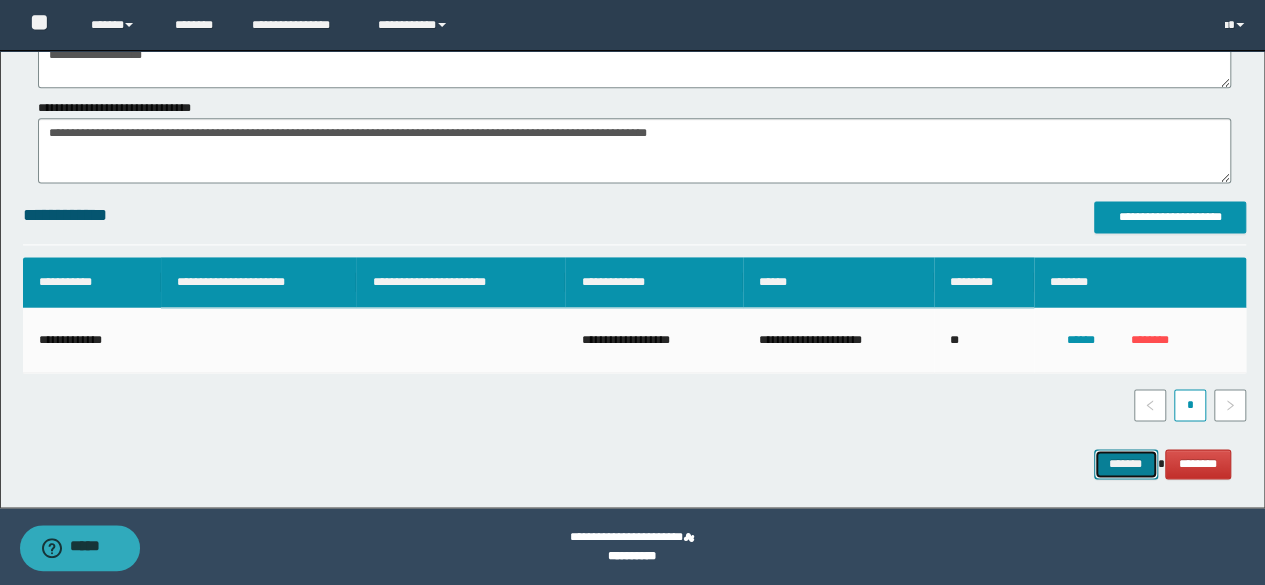 click on "*******" at bounding box center (1126, 463) 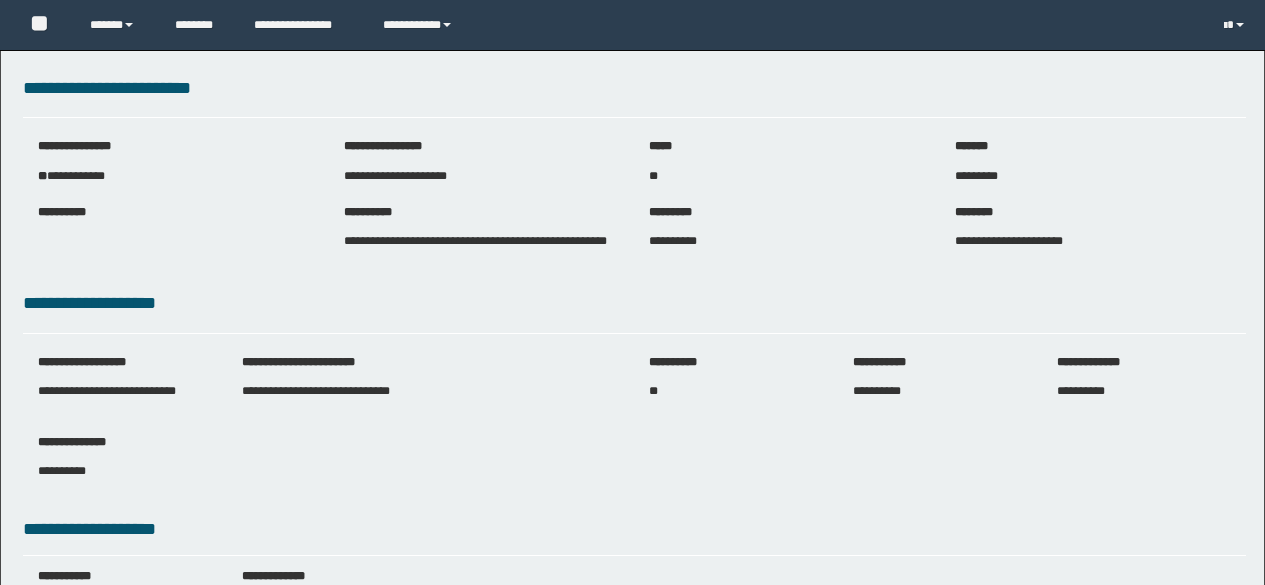 scroll, scrollTop: 0, scrollLeft: 0, axis: both 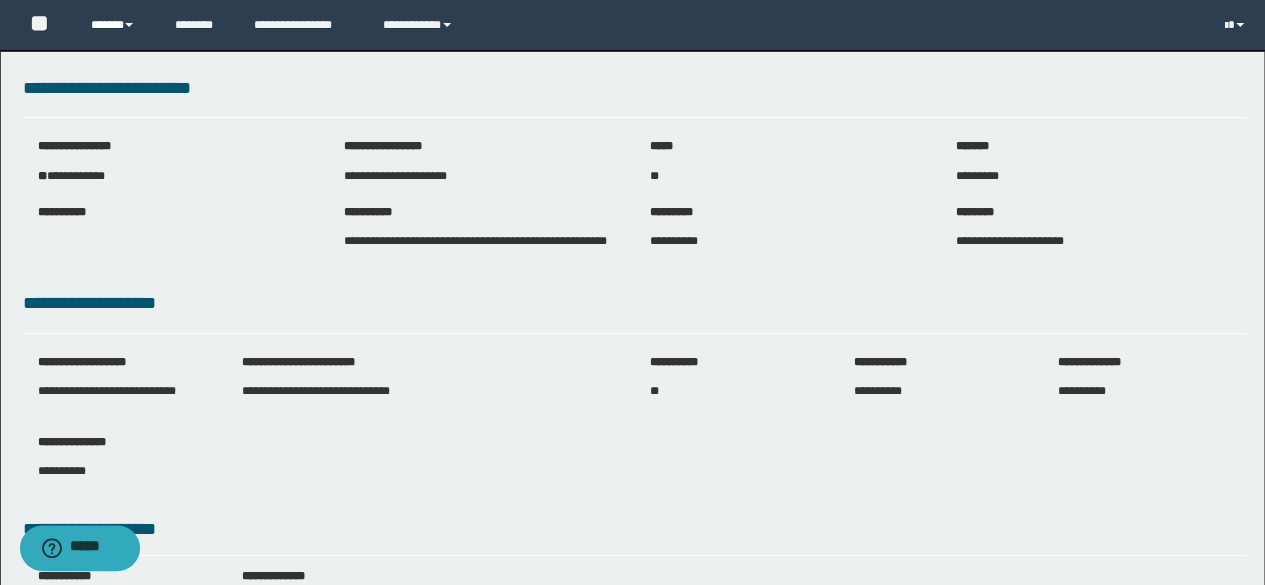 click on "******" at bounding box center (117, 25) 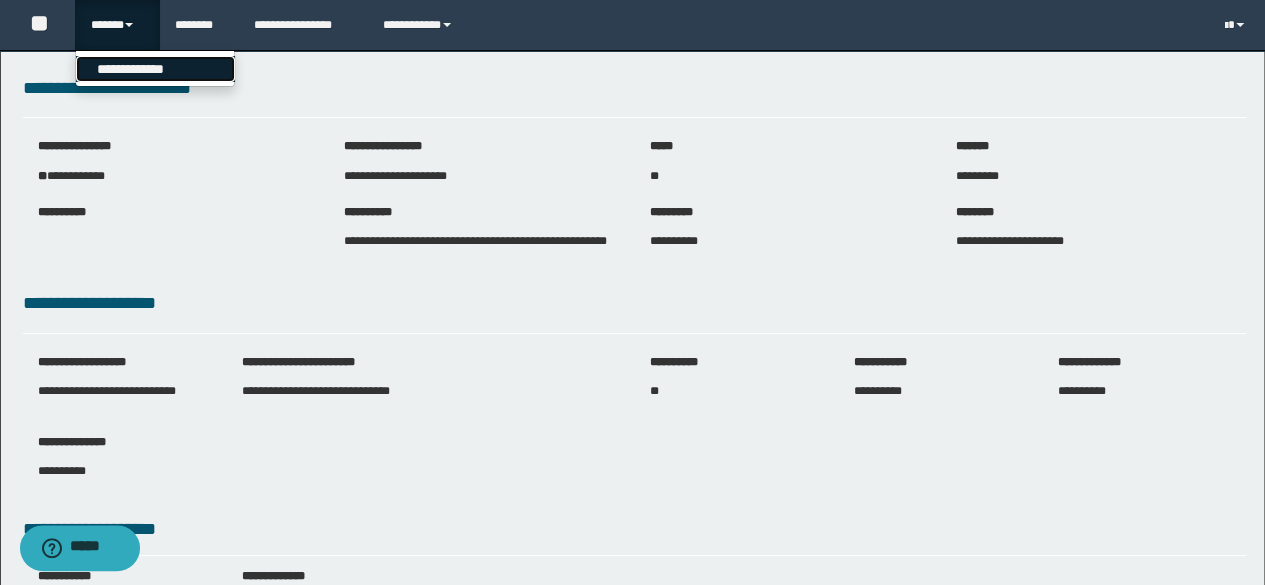 click on "**********" at bounding box center (155, 69) 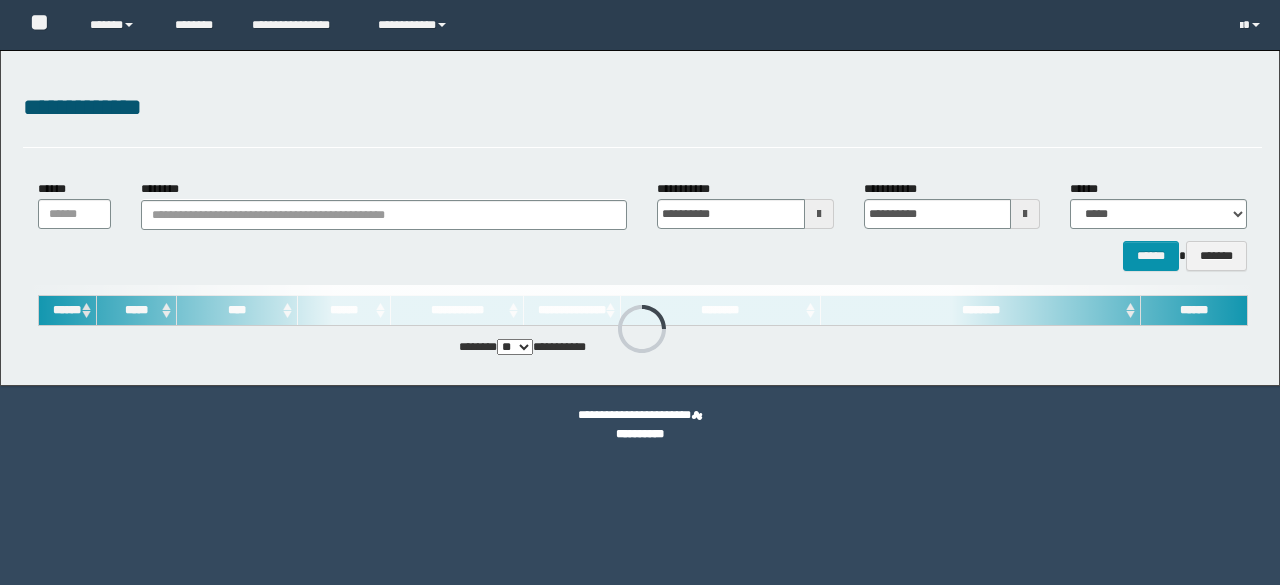 scroll, scrollTop: 0, scrollLeft: 0, axis: both 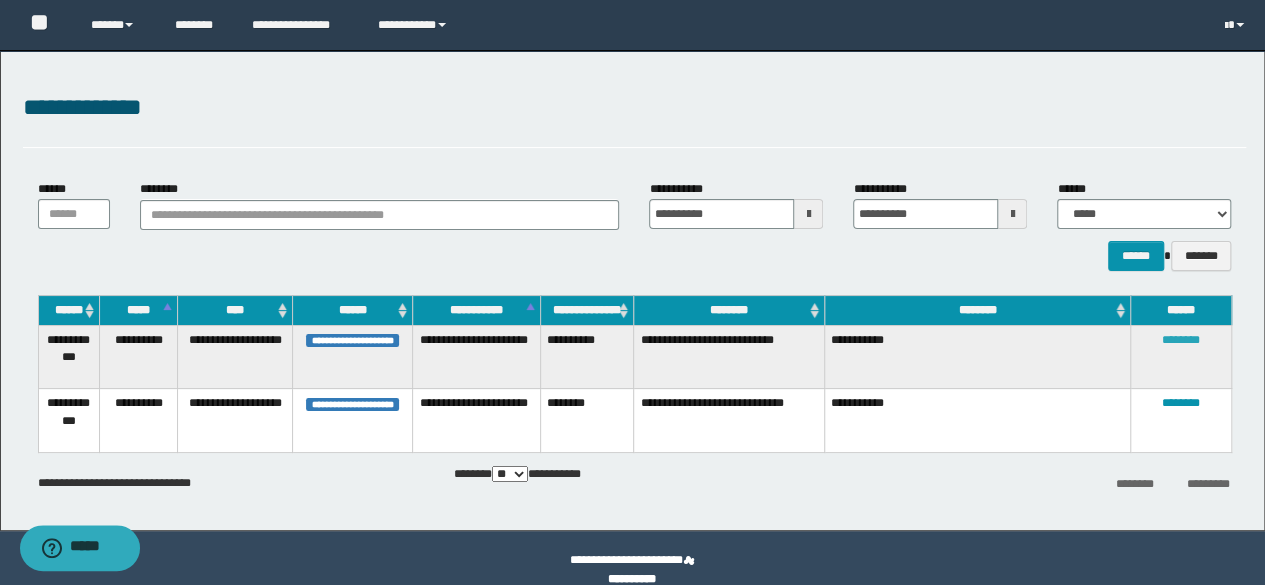 click on "********" at bounding box center [1181, 340] 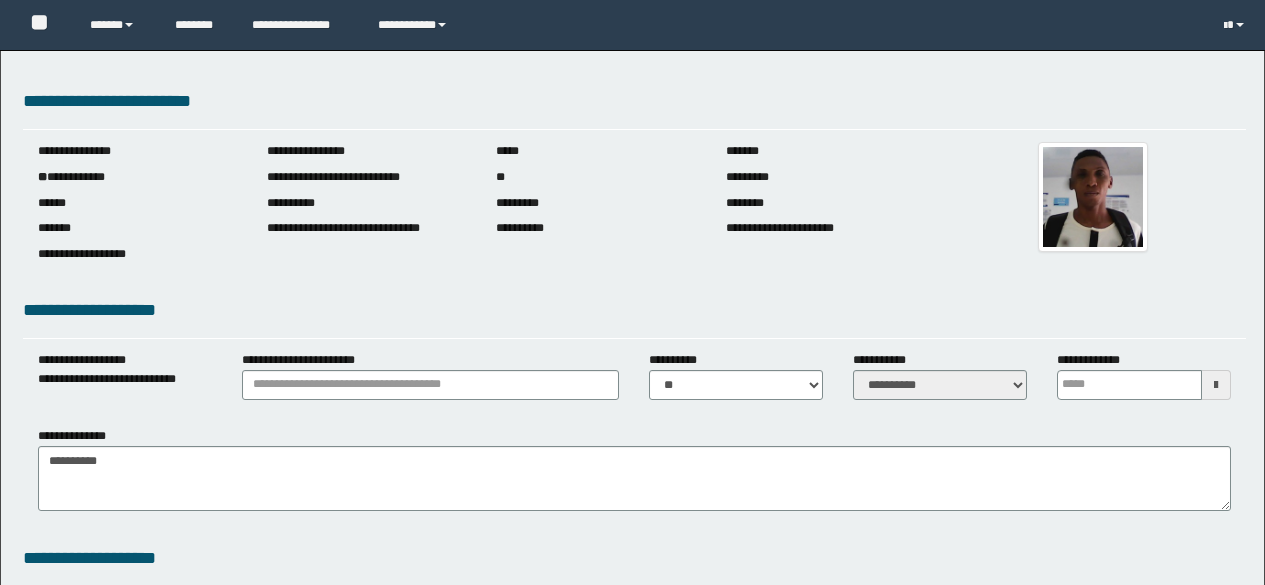 scroll, scrollTop: 0, scrollLeft: 0, axis: both 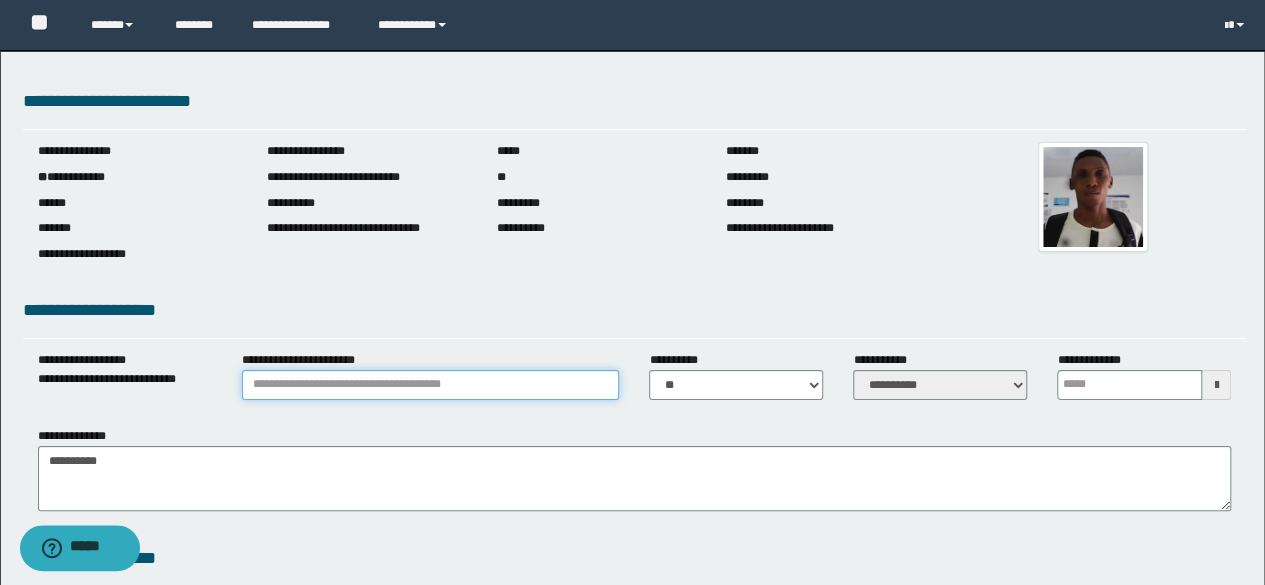 click on "**********" at bounding box center (431, 385) 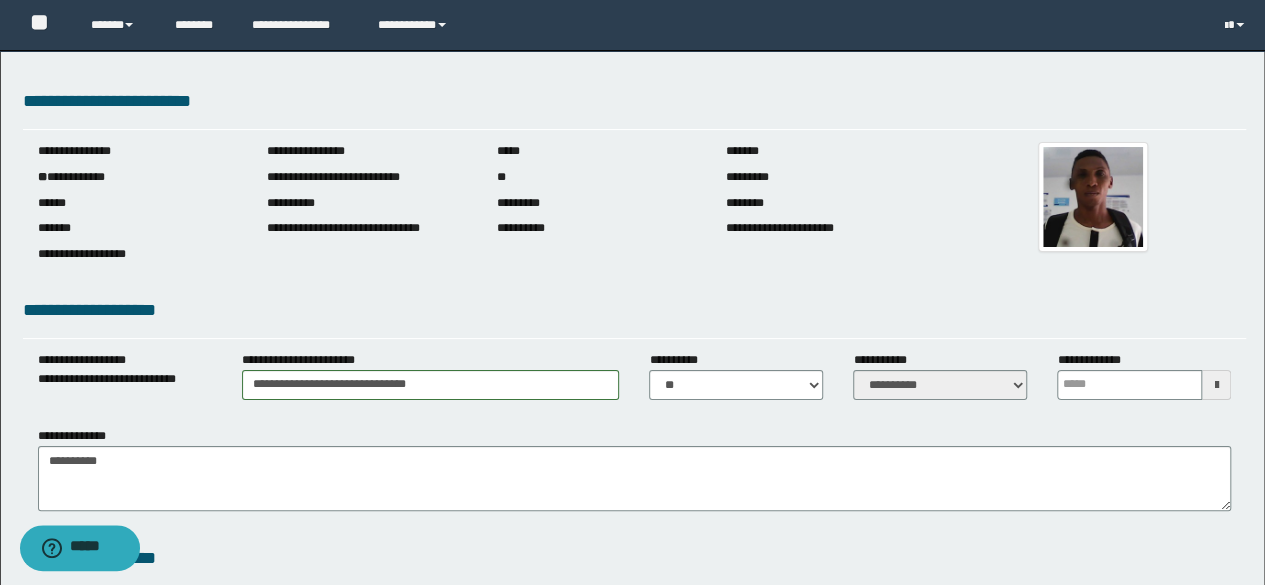 click at bounding box center [1216, 385] 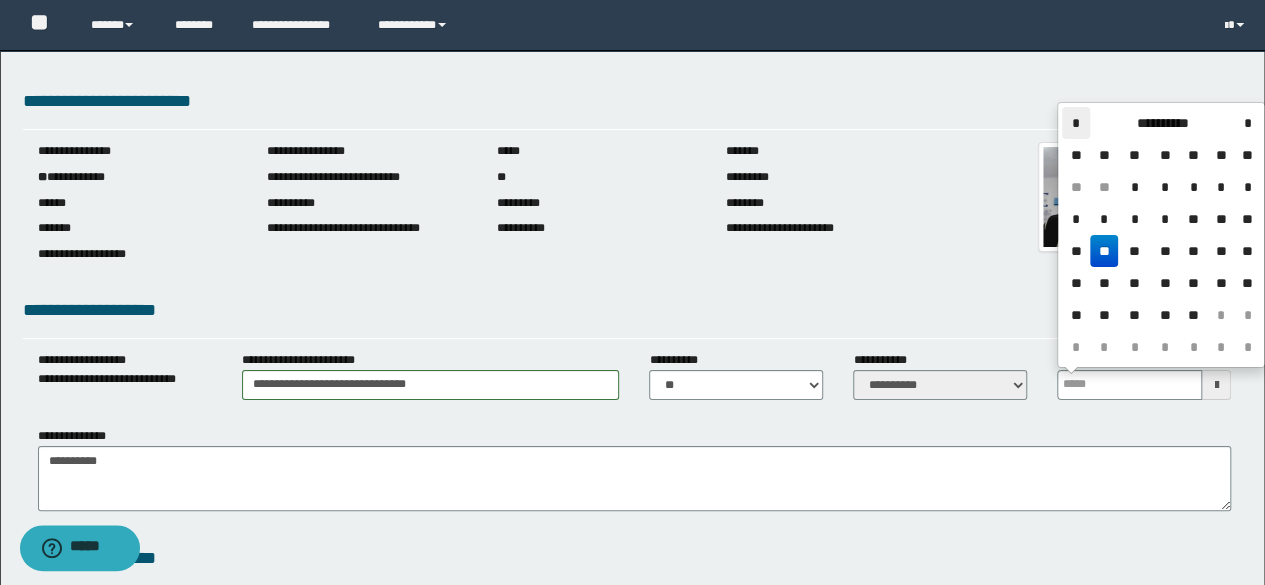 click on "*" at bounding box center [1076, 123] 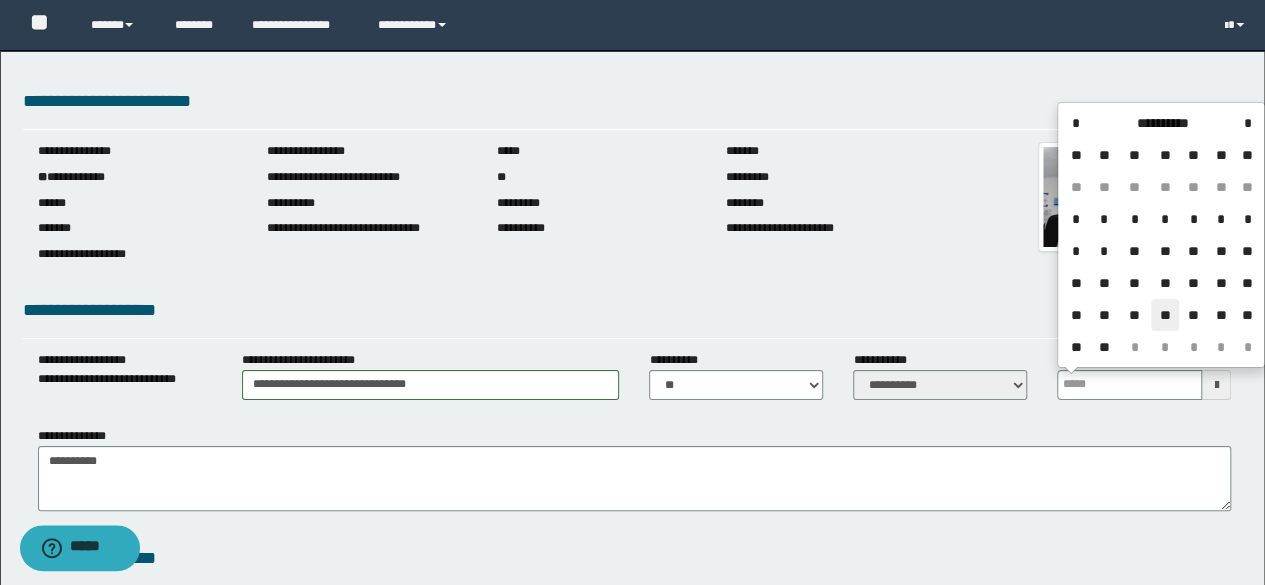 click on "**" at bounding box center (1165, 315) 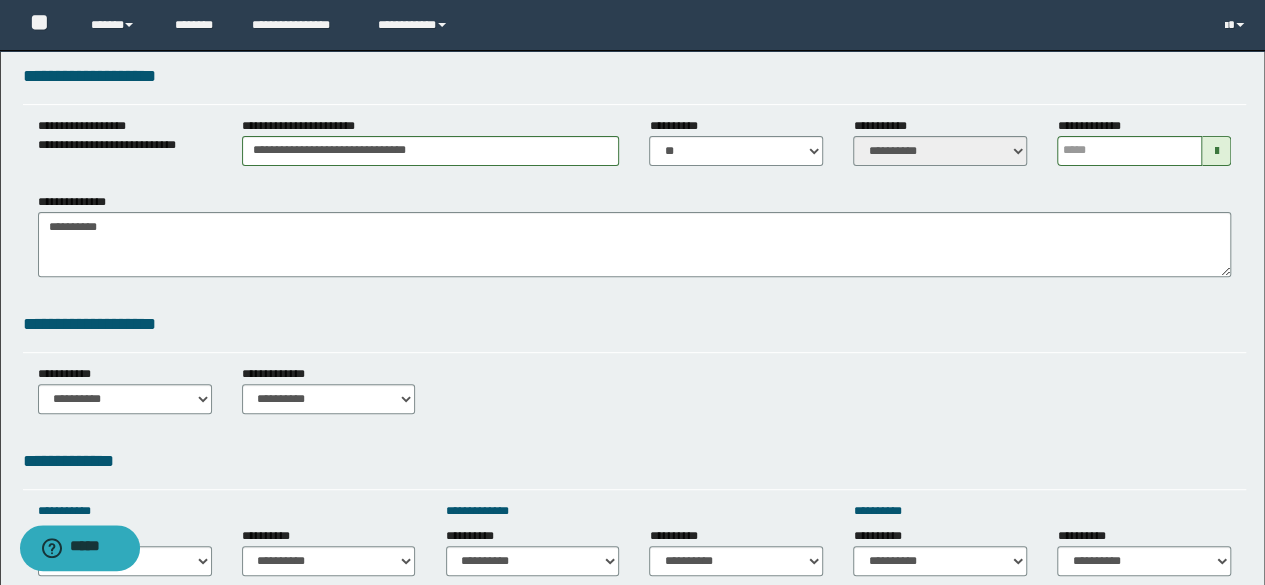 scroll, scrollTop: 280, scrollLeft: 0, axis: vertical 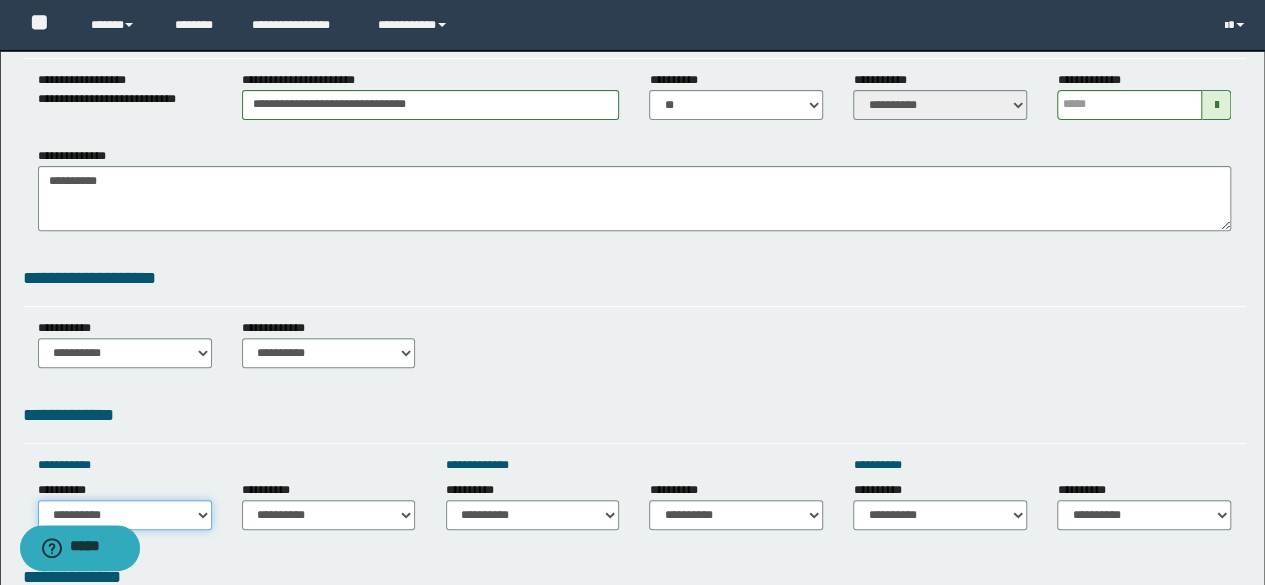 click on "**********" at bounding box center (125, 515) 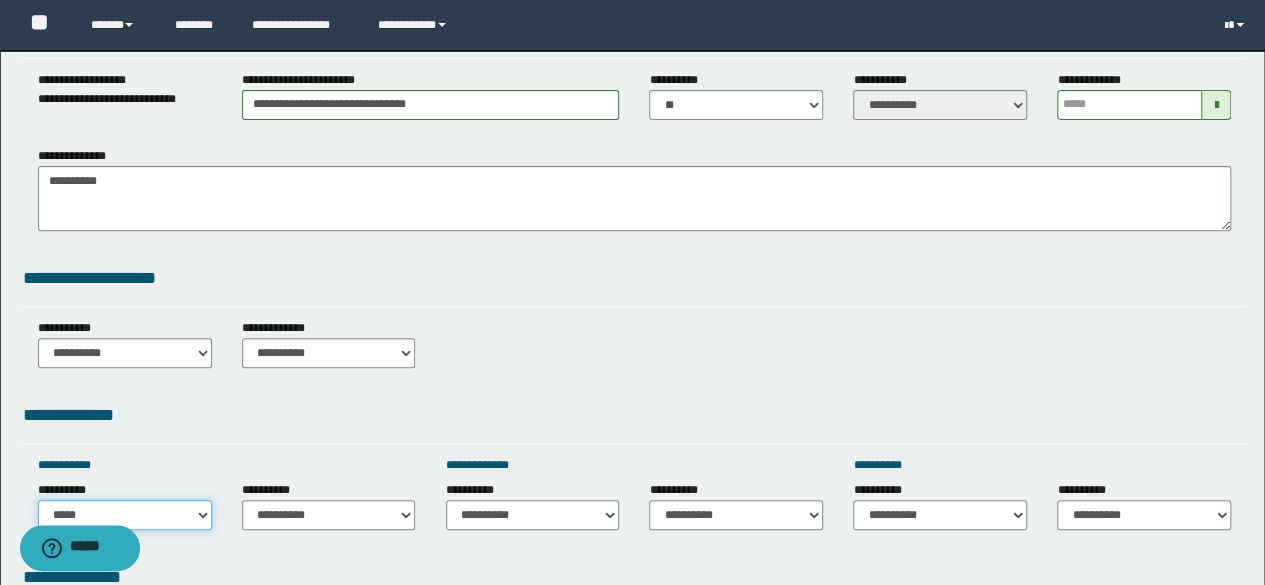 click on "**********" at bounding box center (125, 515) 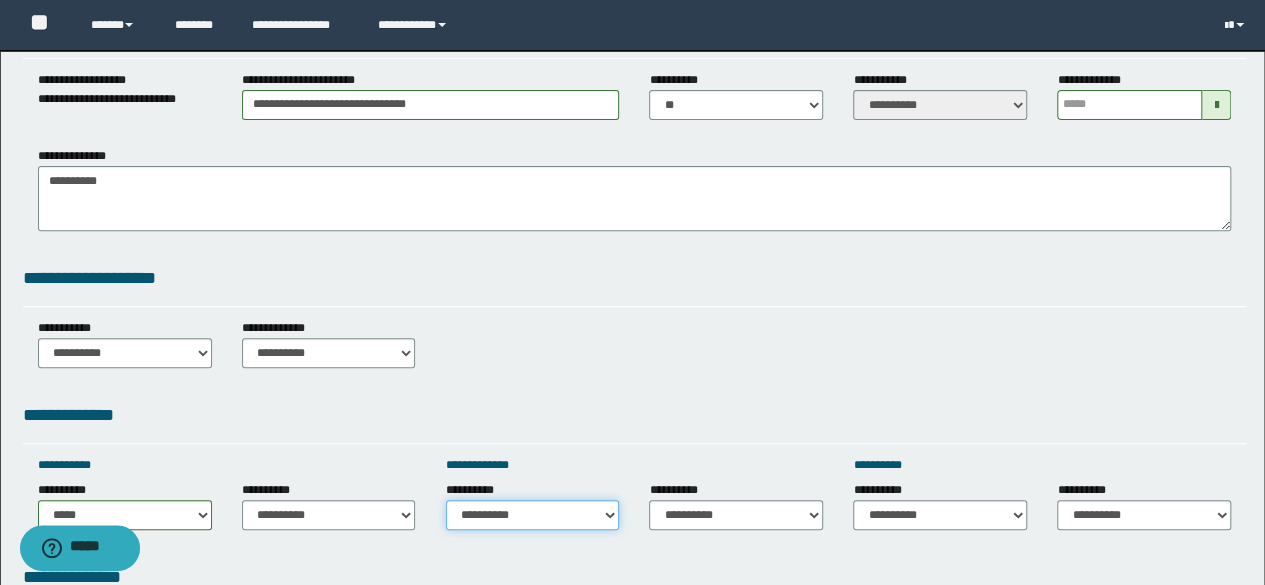 click on "**********" at bounding box center (533, 515) 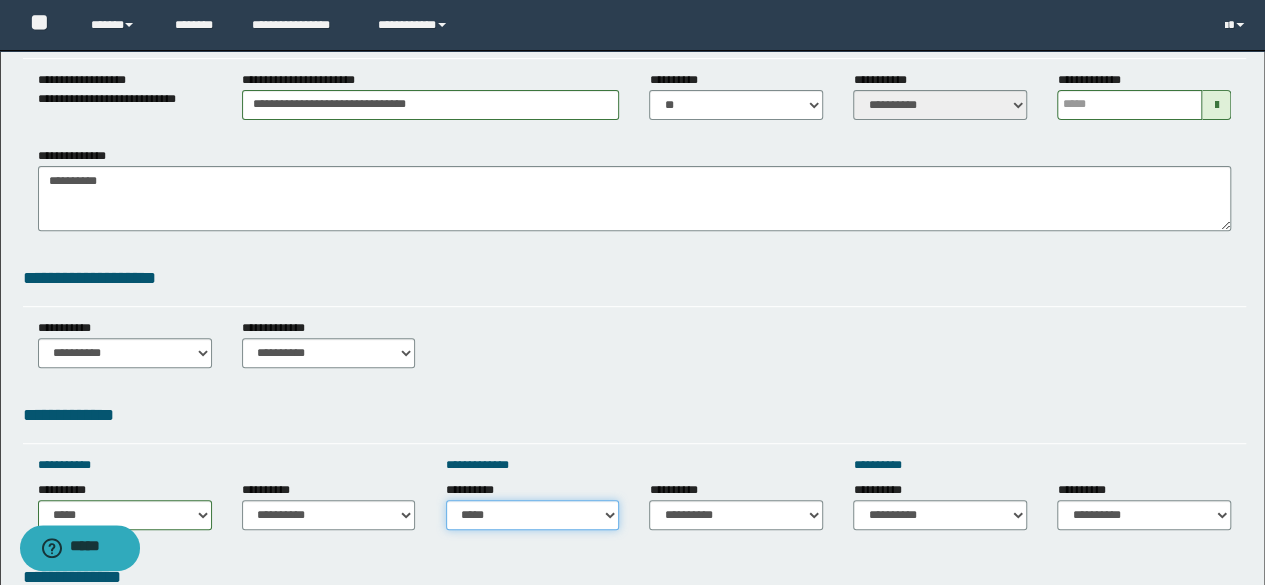 click on "**********" at bounding box center [533, 515] 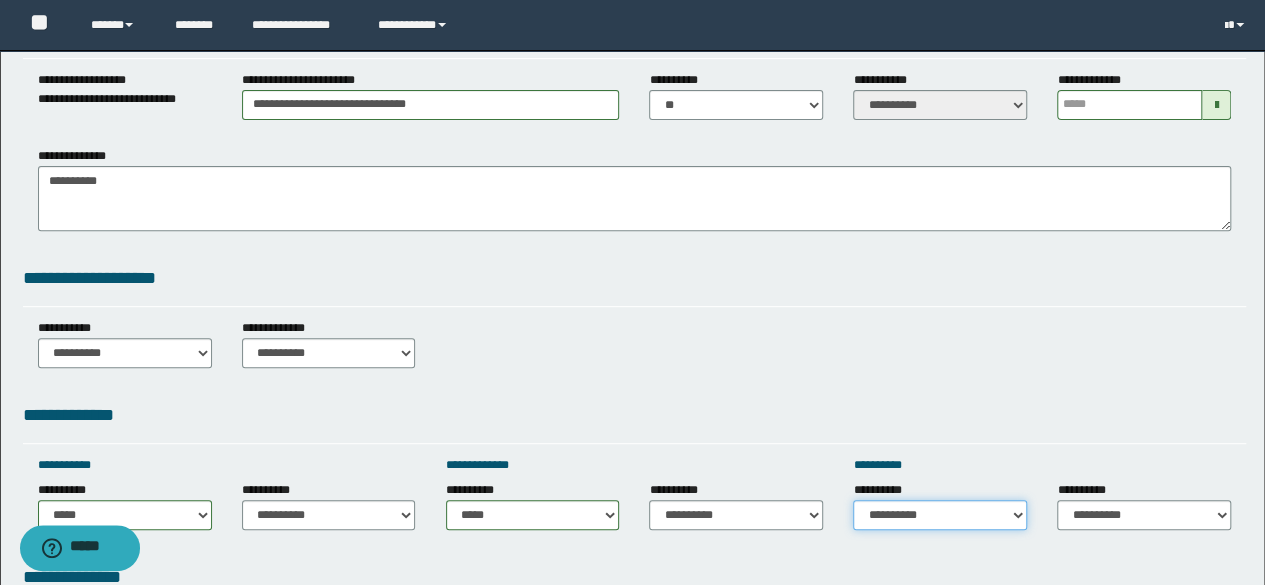 click on "**********" at bounding box center (940, 515) 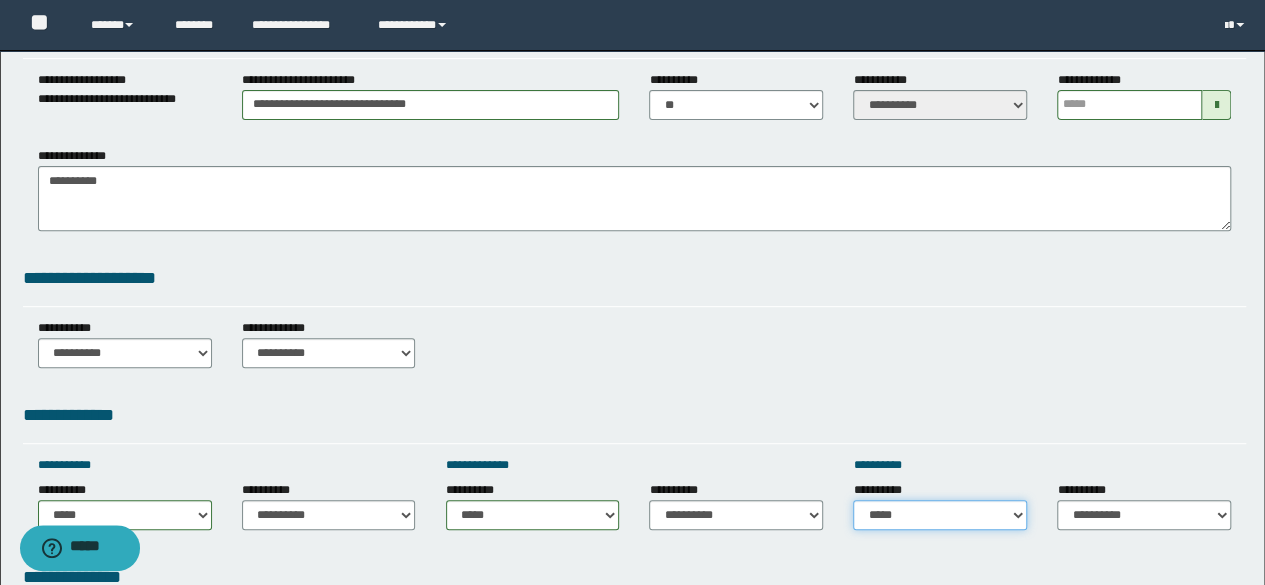 click on "**********" at bounding box center [940, 515] 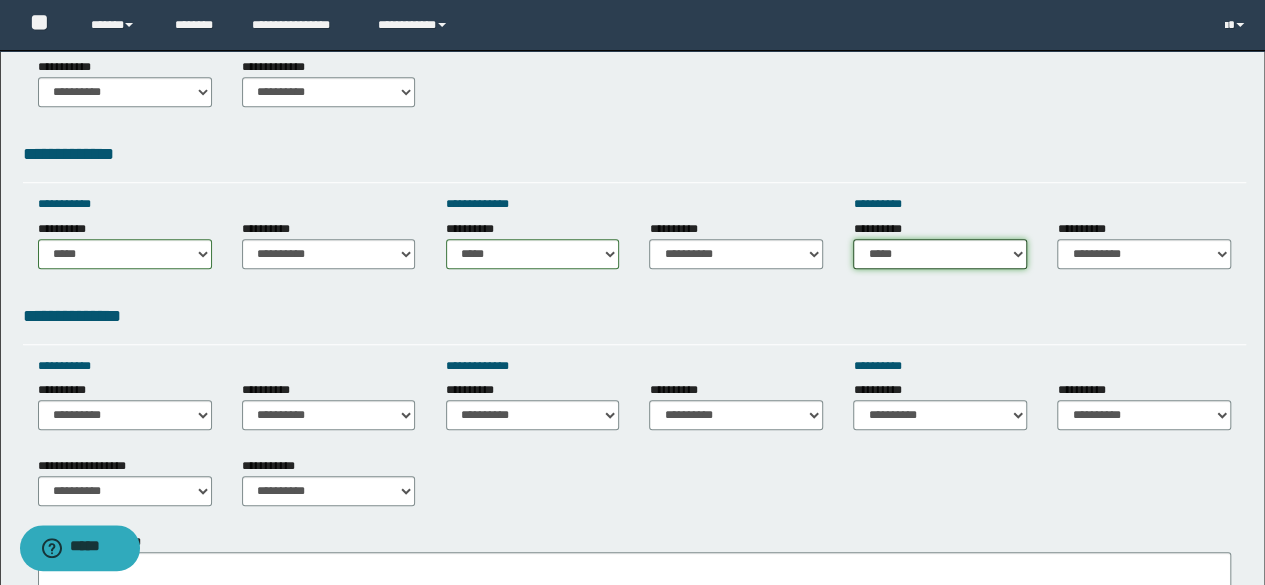 scroll, scrollTop: 560, scrollLeft: 0, axis: vertical 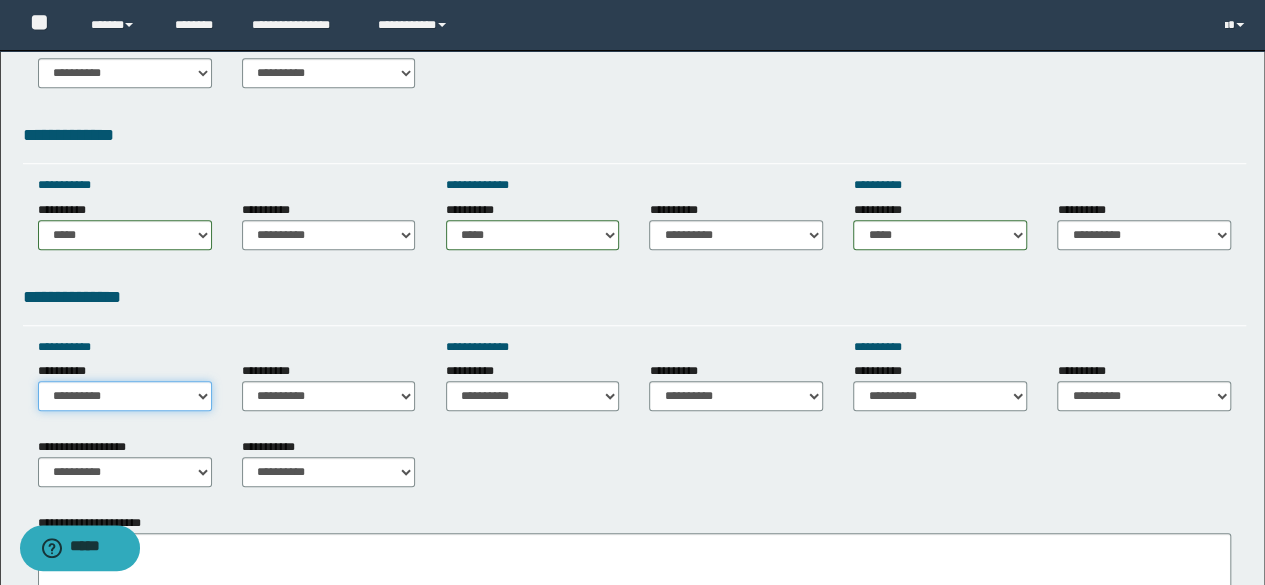 click on "**********" at bounding box center (125, 396) 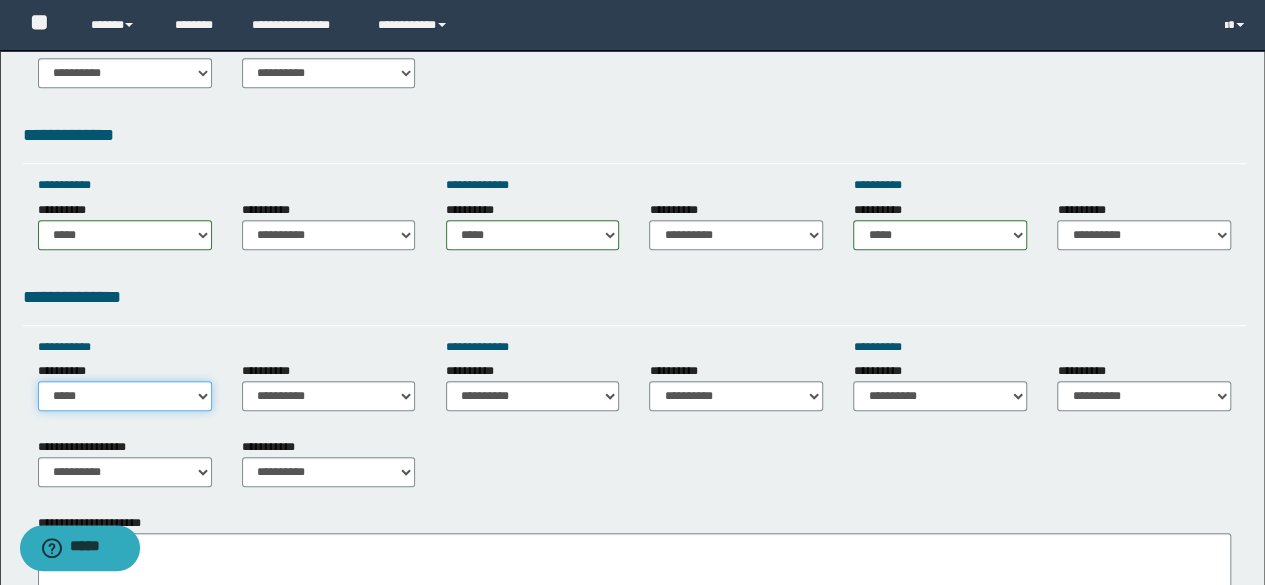 click on "**********" at bounding box center [125, 396] 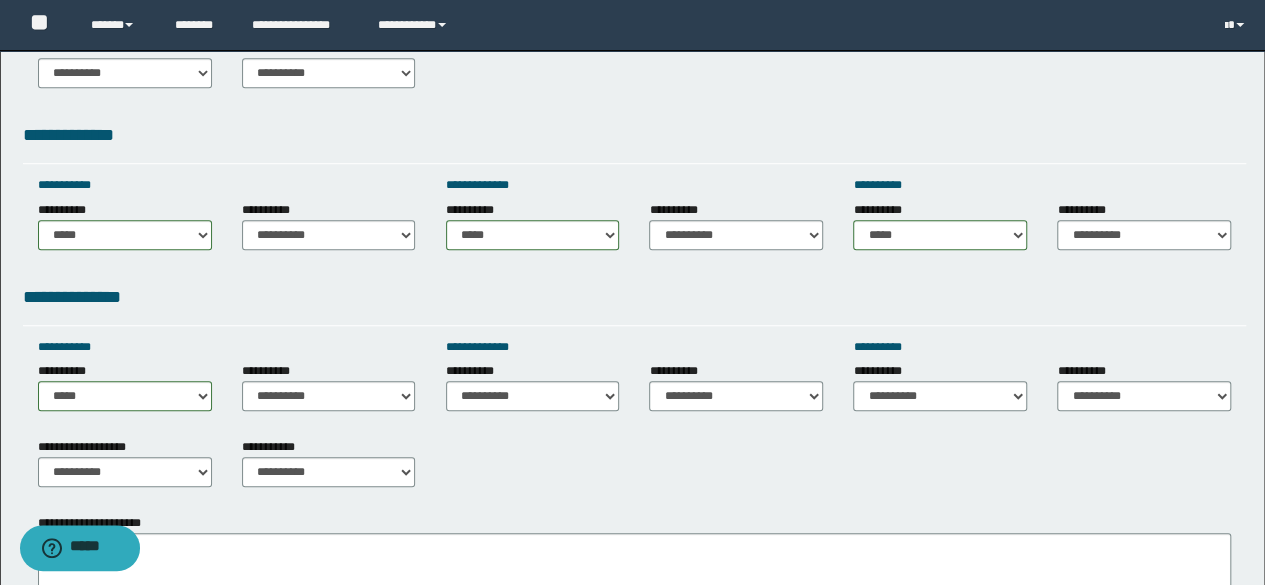 click on "**********" at bounding box center [533, 386] 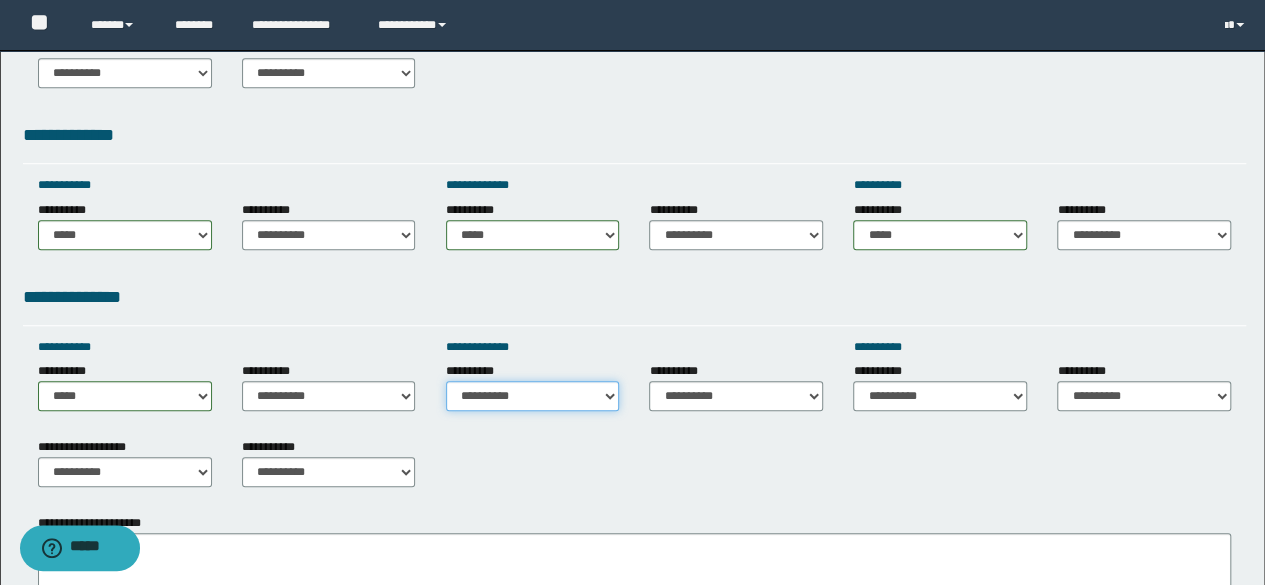 drag, startPoint x: 609, startPoint y: 391, endPoint x: 586, endPoint y: 364, distance: 35.468296 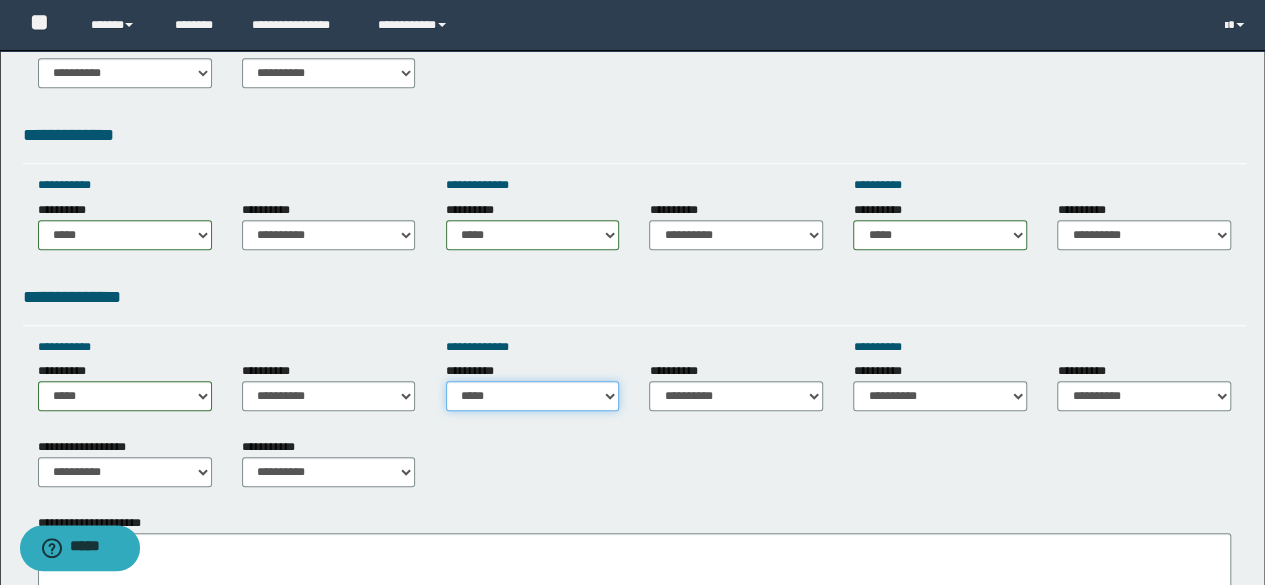 click on "**********" at bounding box center [533, 396] 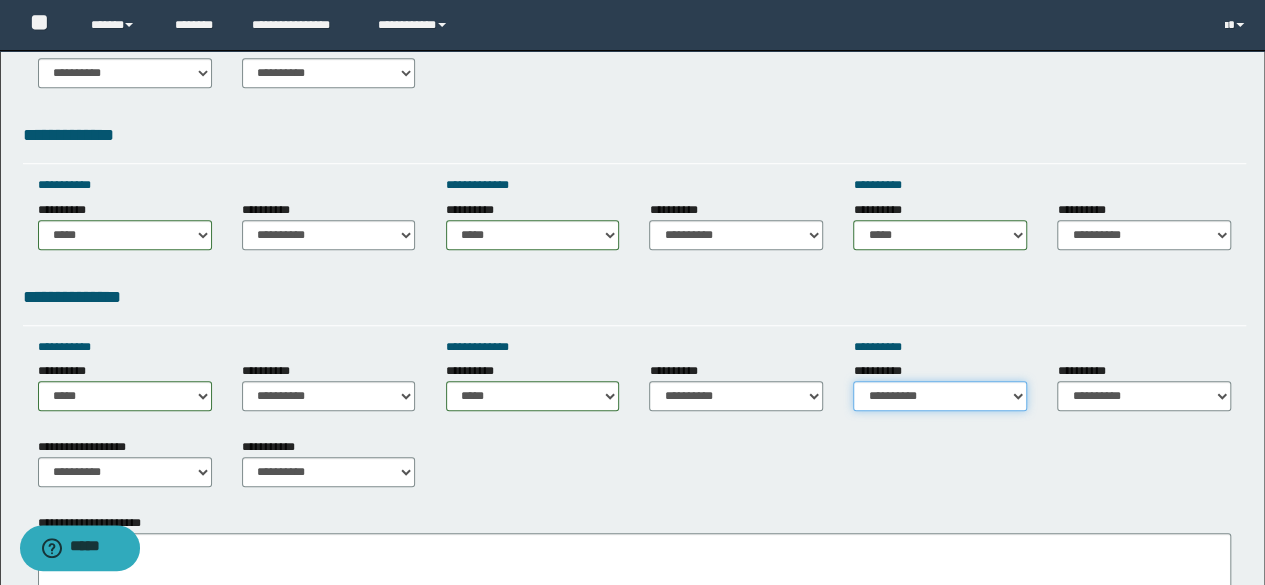 drag, startPoint x: 1006, startPoint y: 393, endPoint x: 970, endPoint y: 368, distance: 43.829212 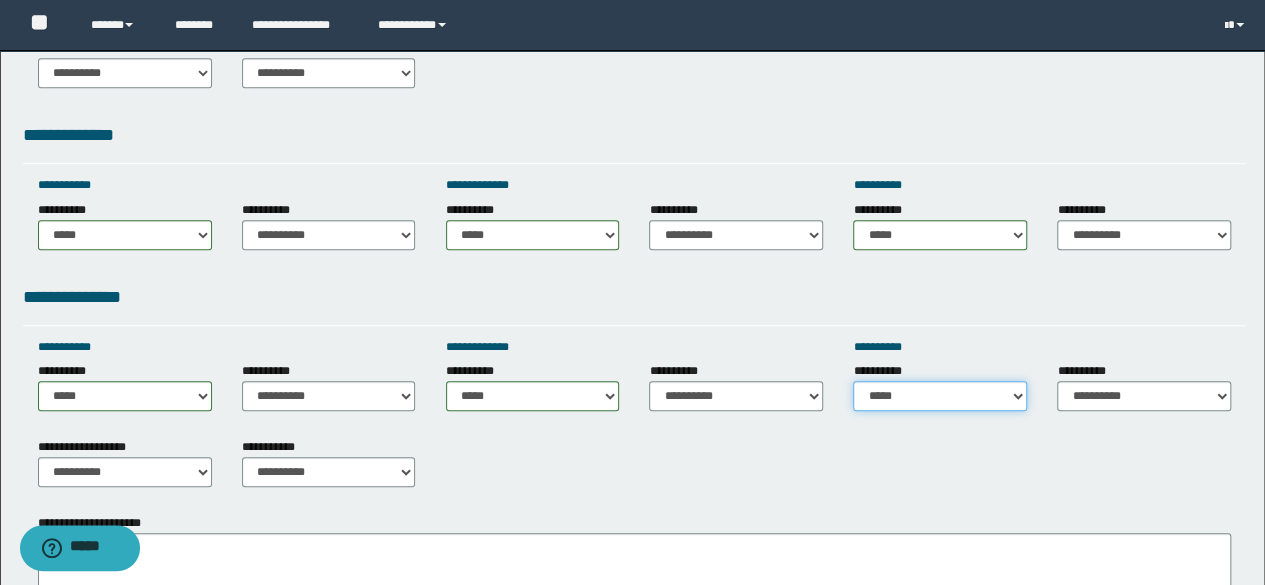 click on "**********" at bounding box center (940, 396) 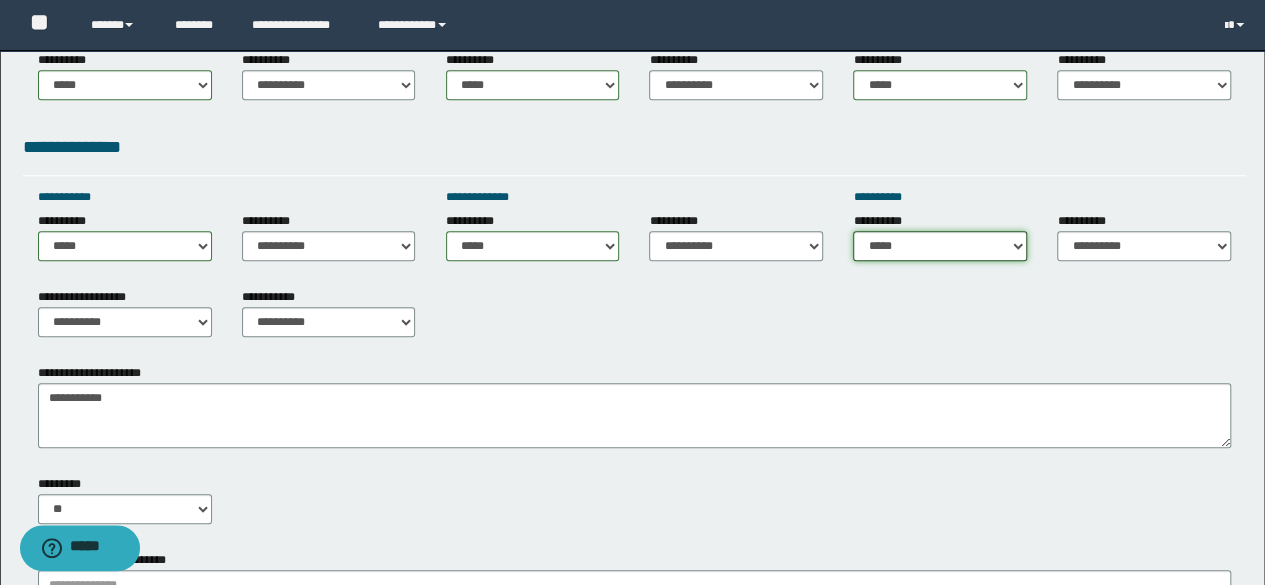scroll, scrollTop: 720, scrollLeft: 0, axis: vertical 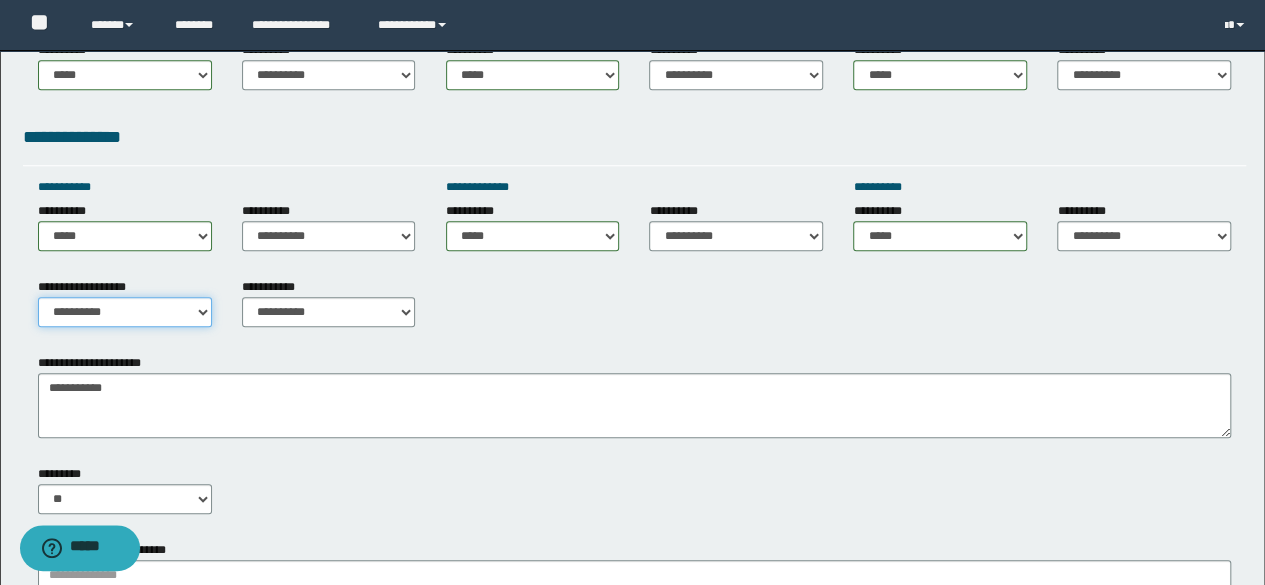 click on "**********" at bounding box center [125, 312] 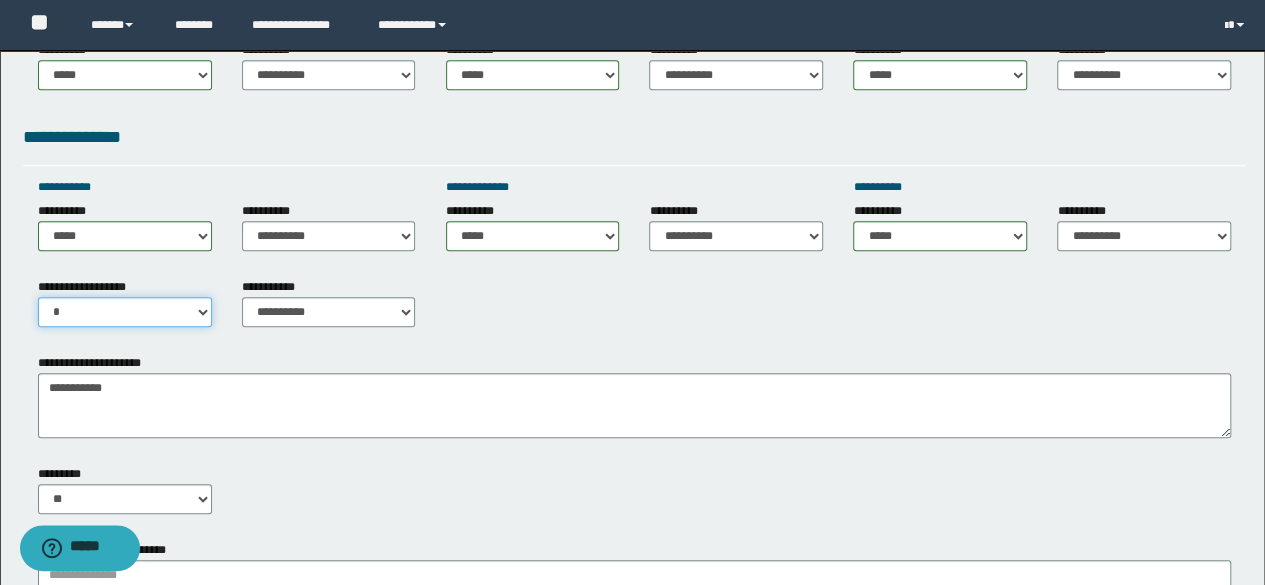 click on "**********" at bounding box center (125, 312) 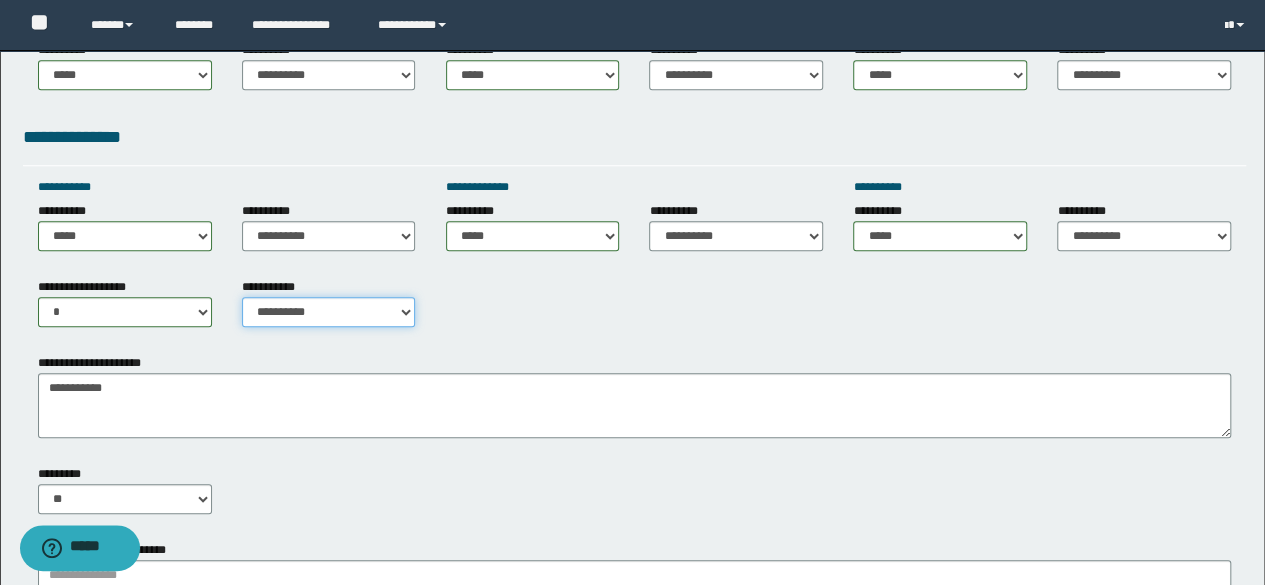 click on "**********" at bounding box center [329, 312] 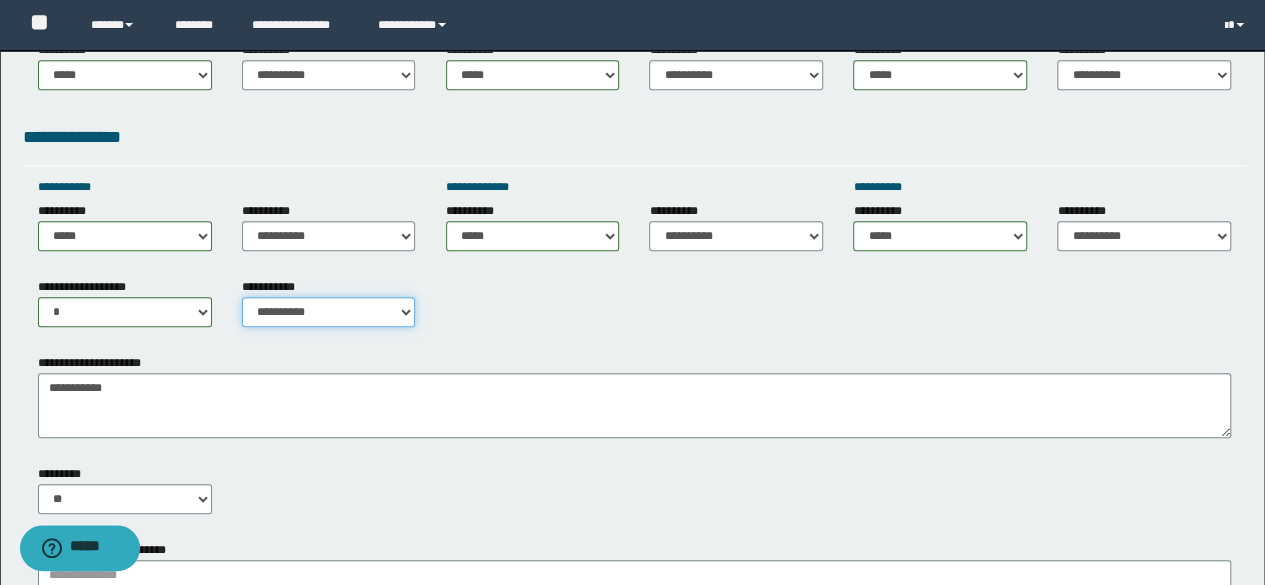 select on "*" 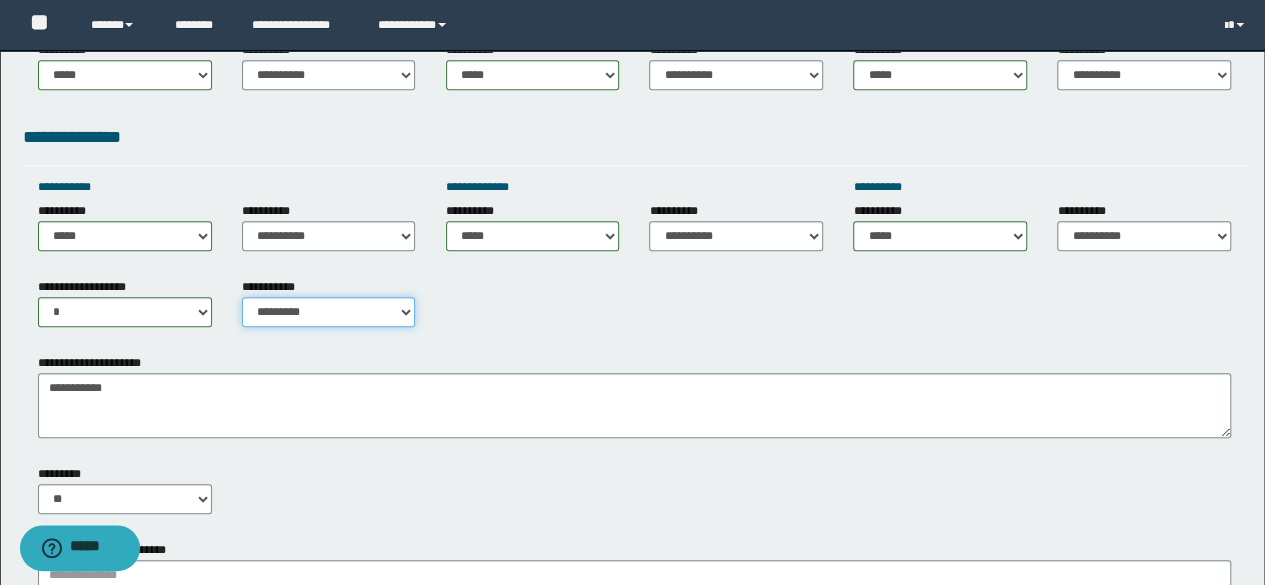 click on "**********" at bounding box center [329, 312] 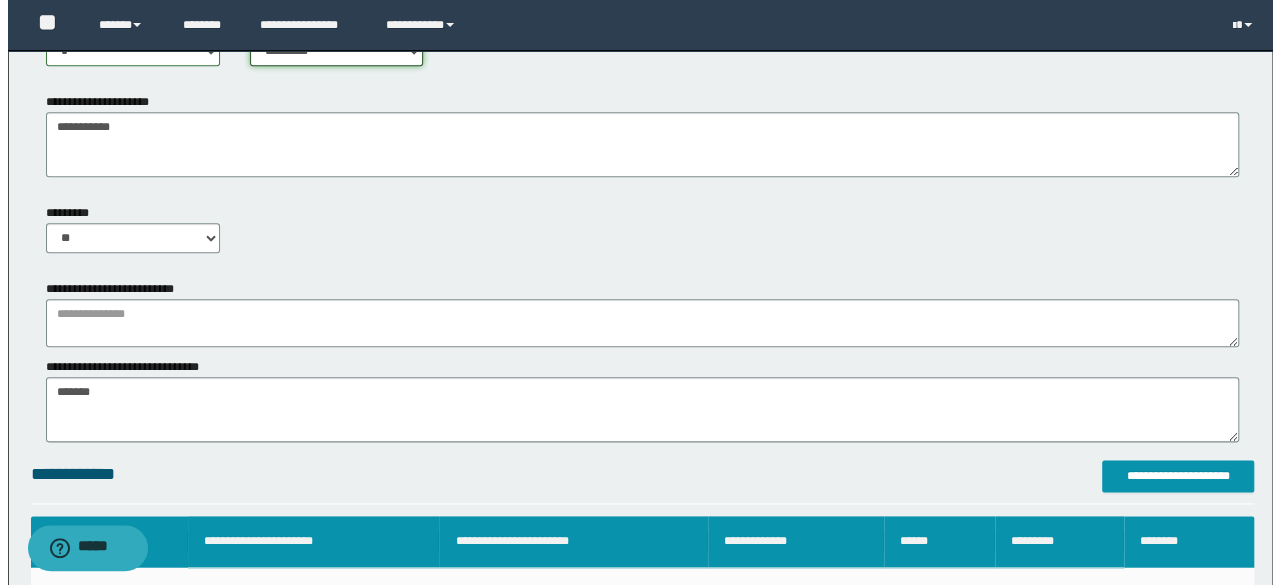 scroll, scrollTop: 1000, scrollLeft: 0, axis: vertical 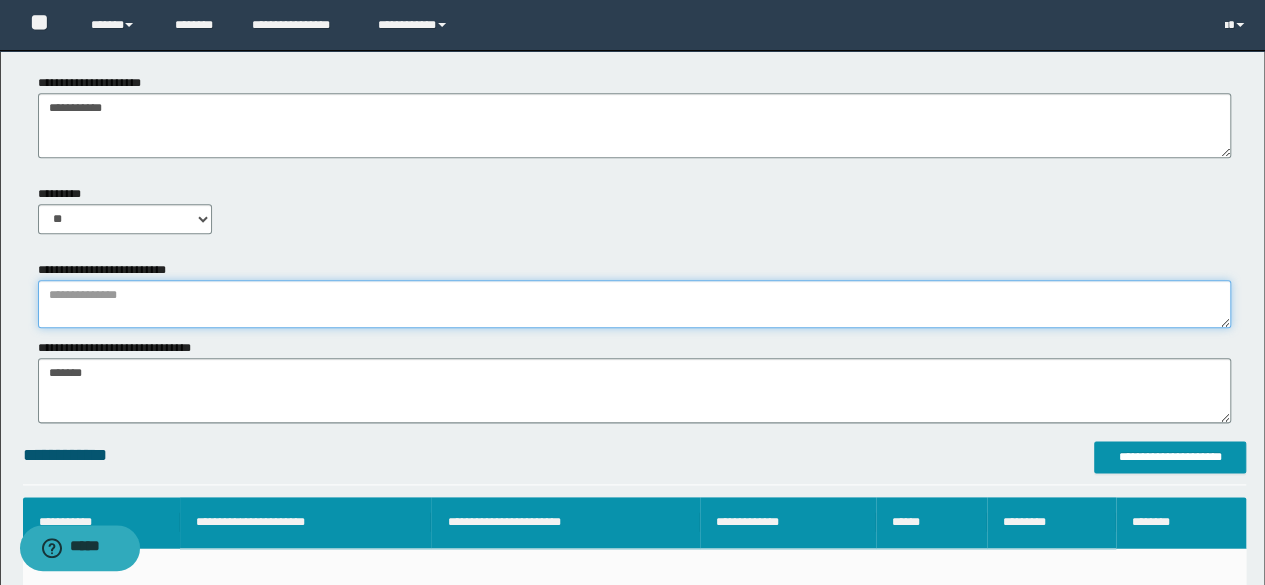 click at bounding box center (635, 304) 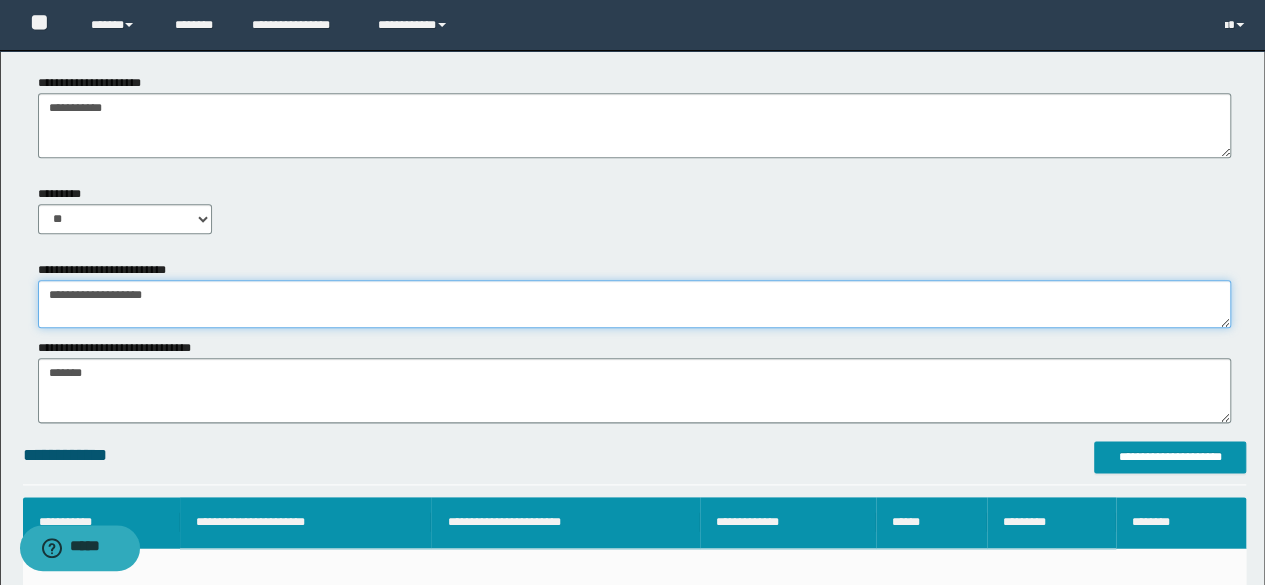 type on "**********" 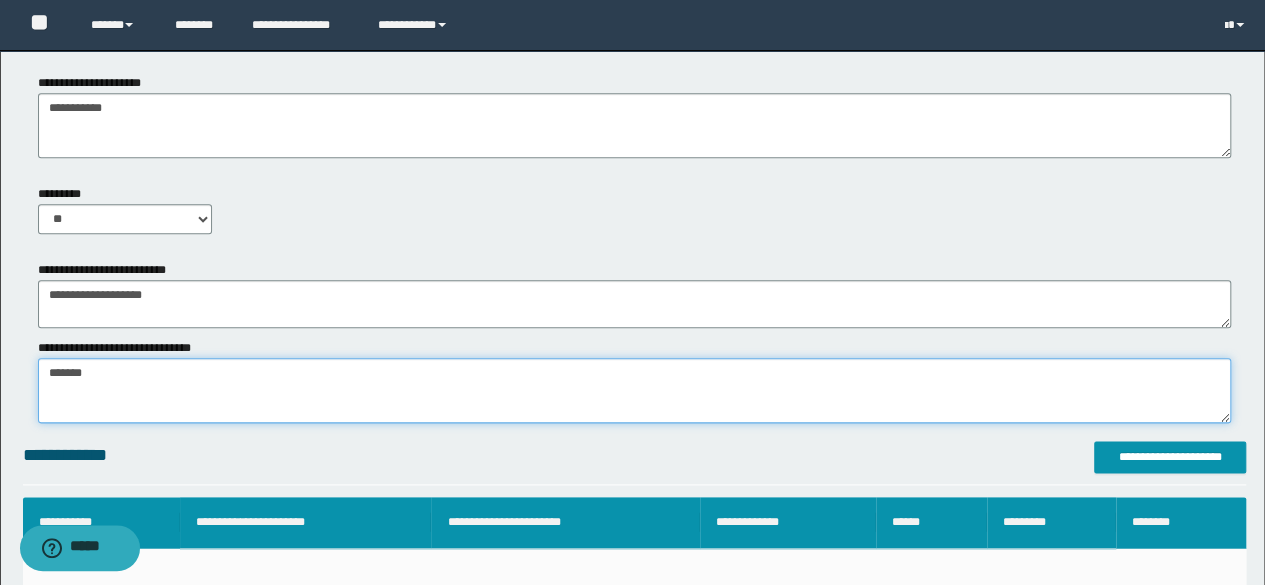 click on "*******" at bounding box center (635, 390) 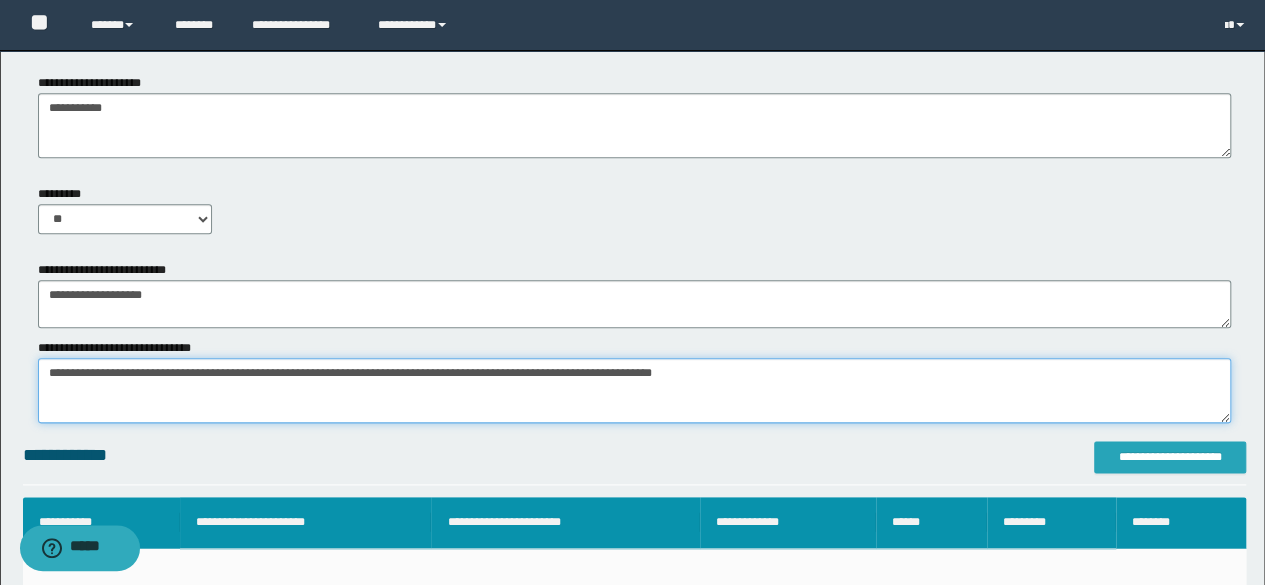 type on "**********" 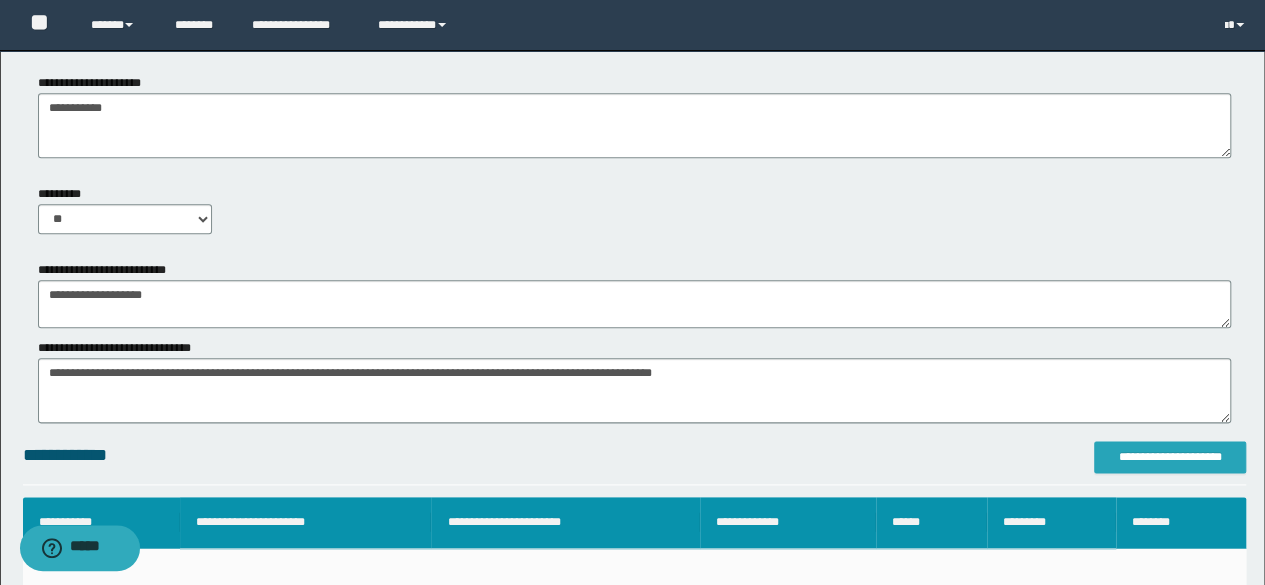click on "**********" at bounding box center (1170, 457) 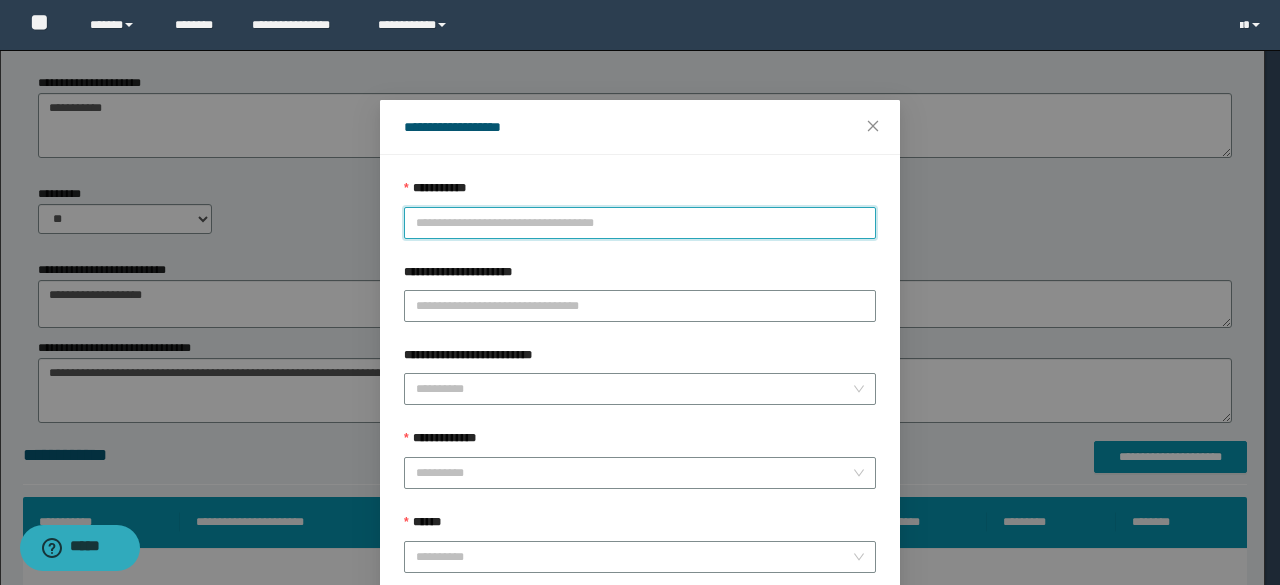 click on "**********" at bounding box center [640, 223] 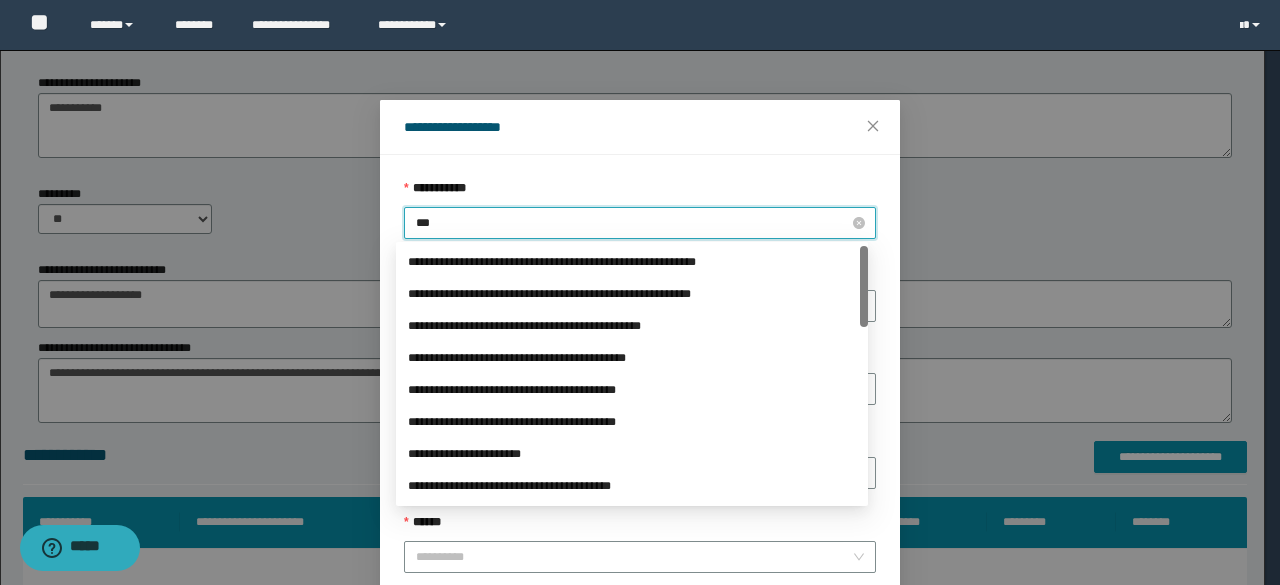 type on "****" 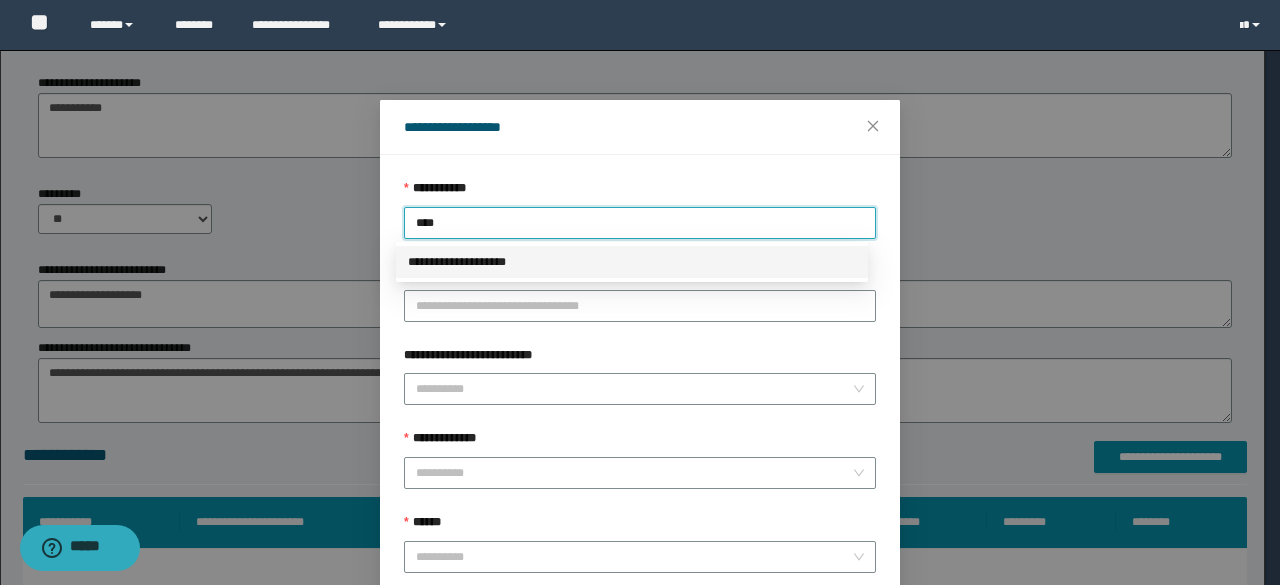 click on "**********" at bounding box center (632, 262) 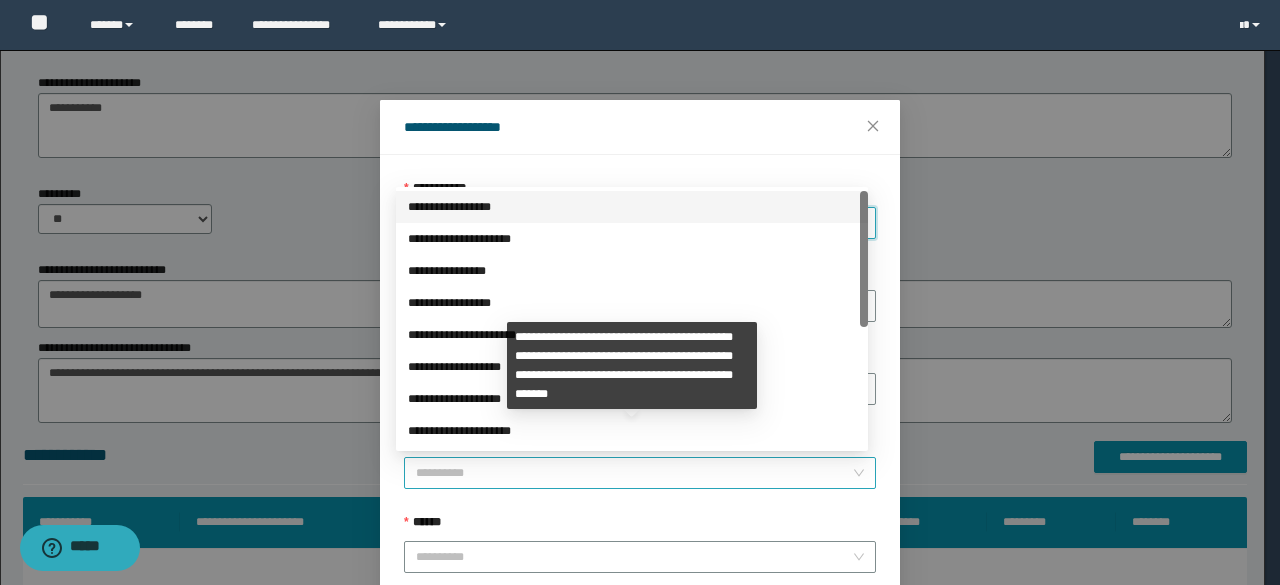 click on "**********" at bounding box center (640, 473) 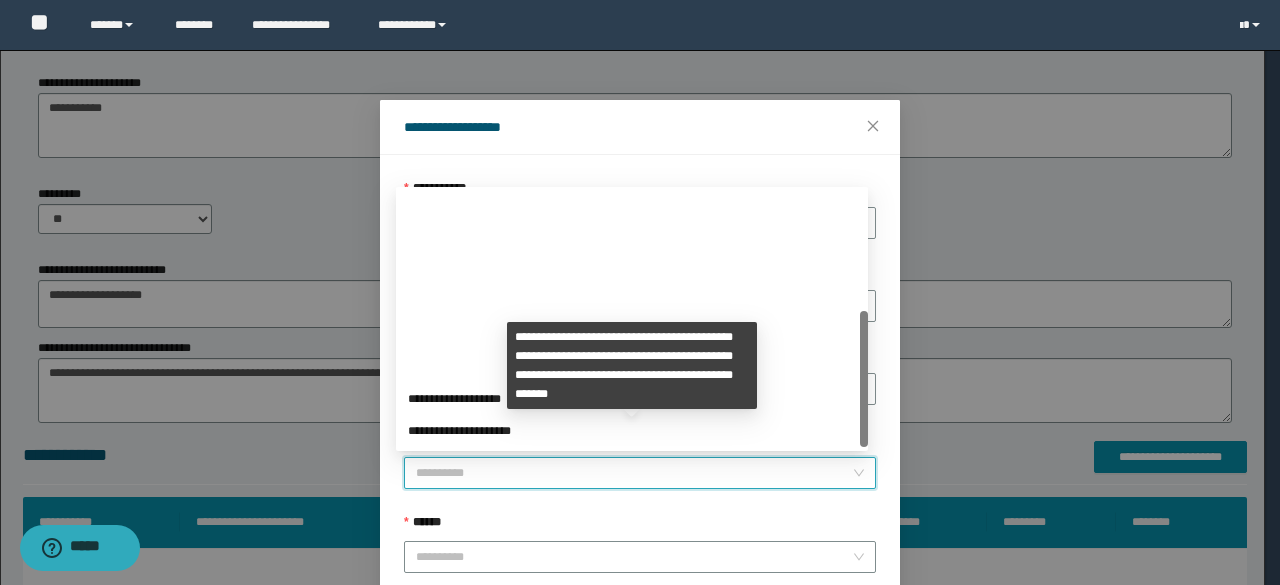 scroll, scrollTop: 224, scrollLeft: 0, axis: vertical 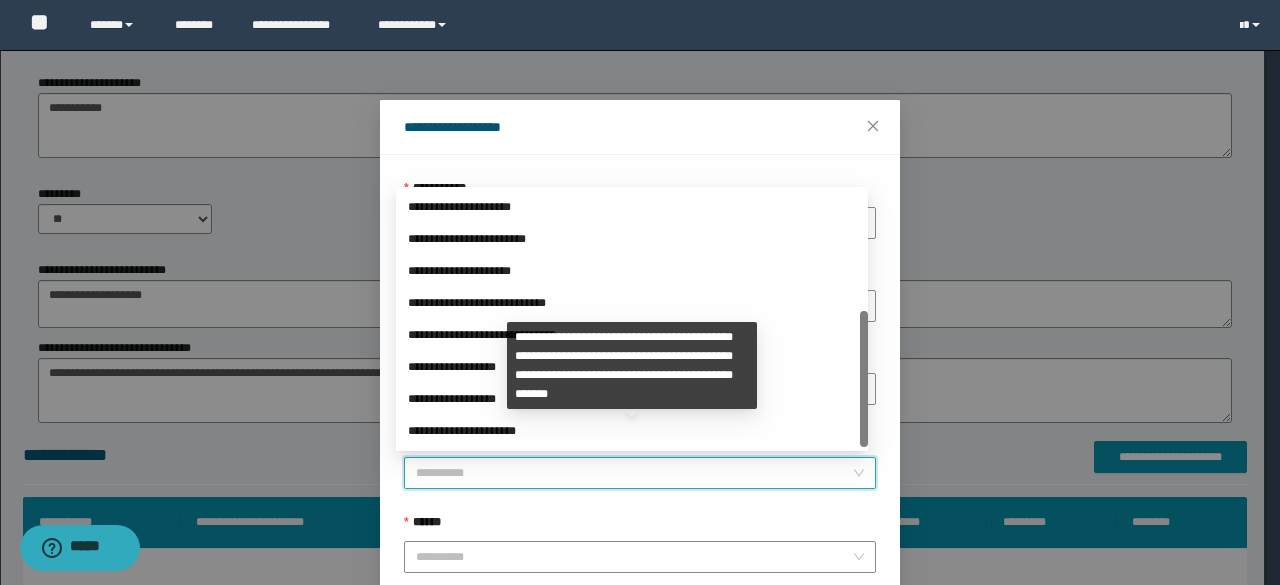 drag, startPoint x: 862, startPoint y: 282, endPoint x: 874, endPoint y: 463, distance: 181.39735 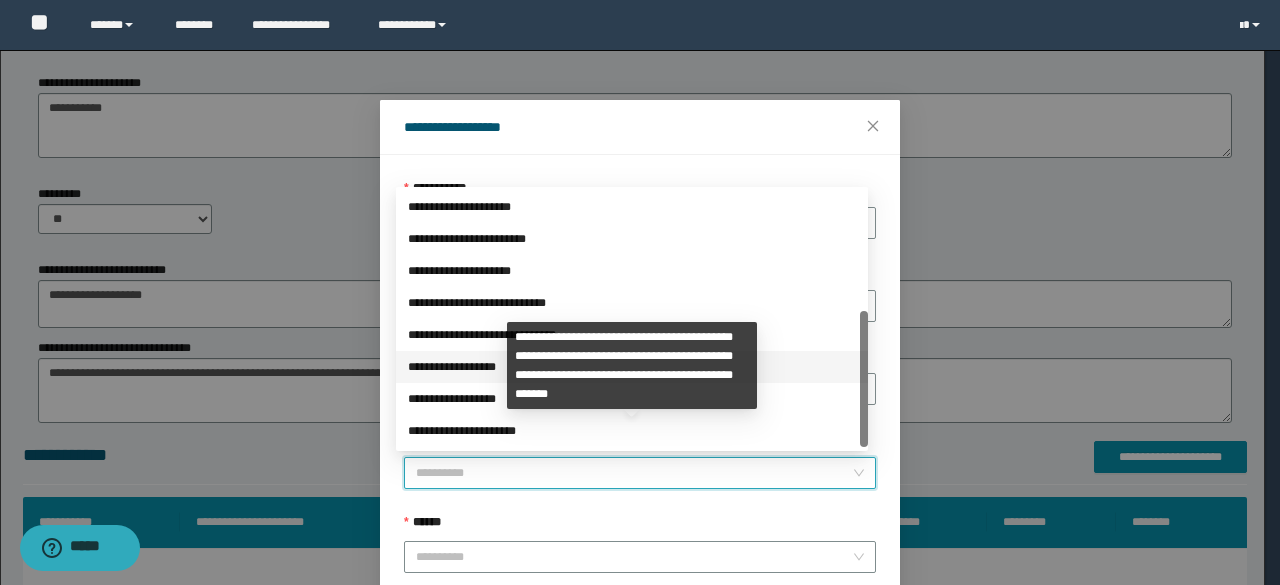 click on "**********" at bounding box center [632, 367] 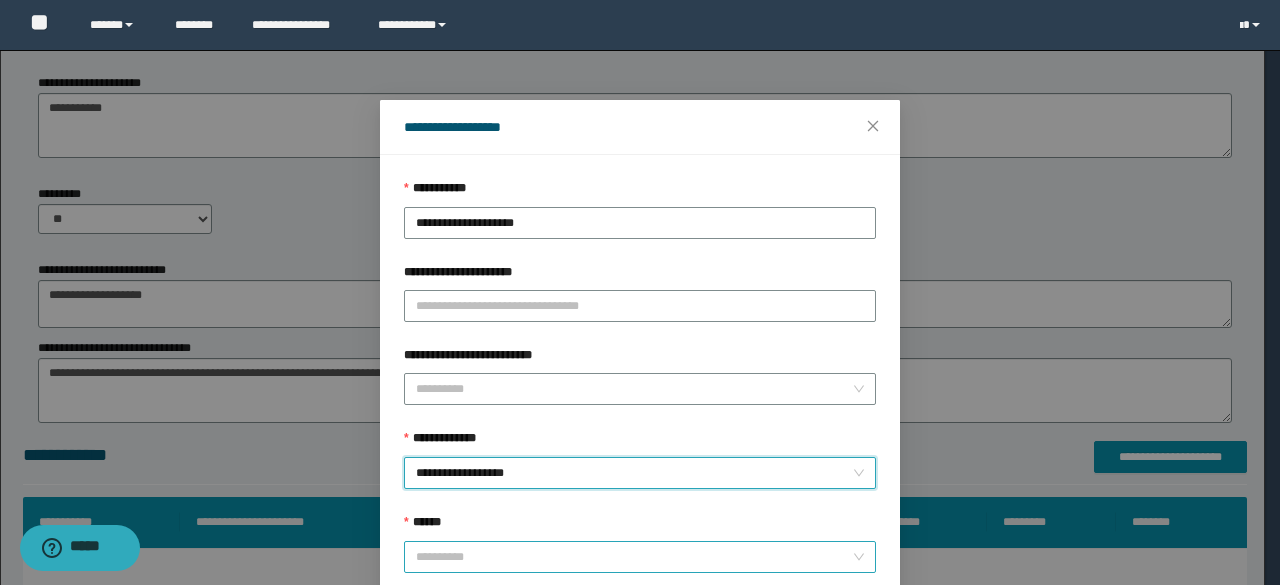 click on "**********" at bounding box center (640, 557) 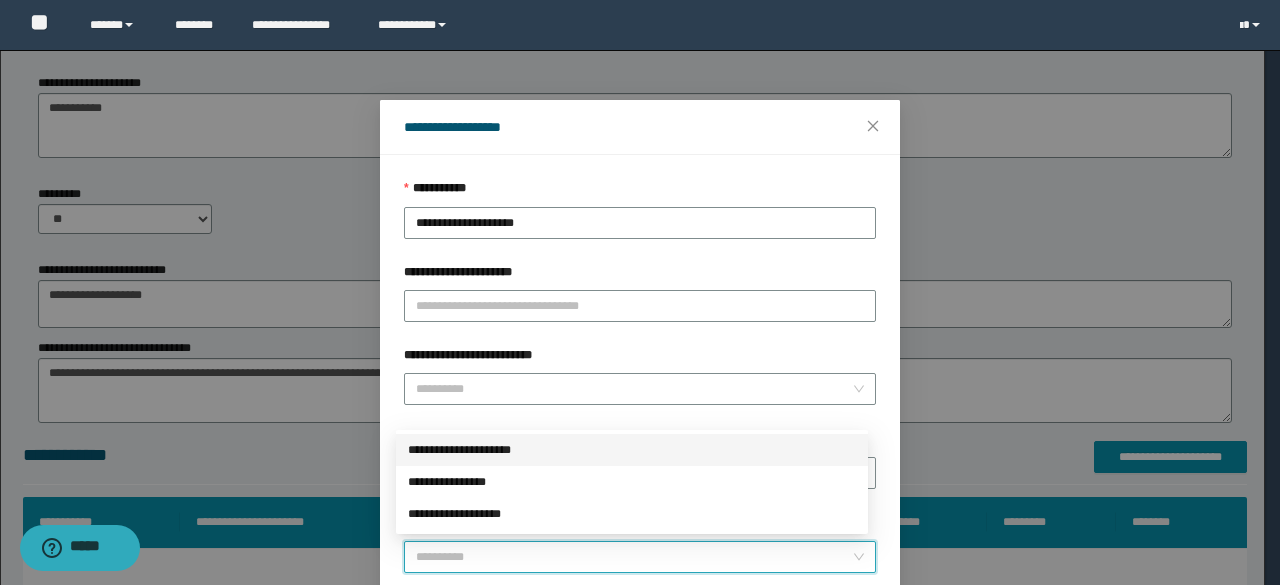 click on "**********" at bounding box center [632, 450] 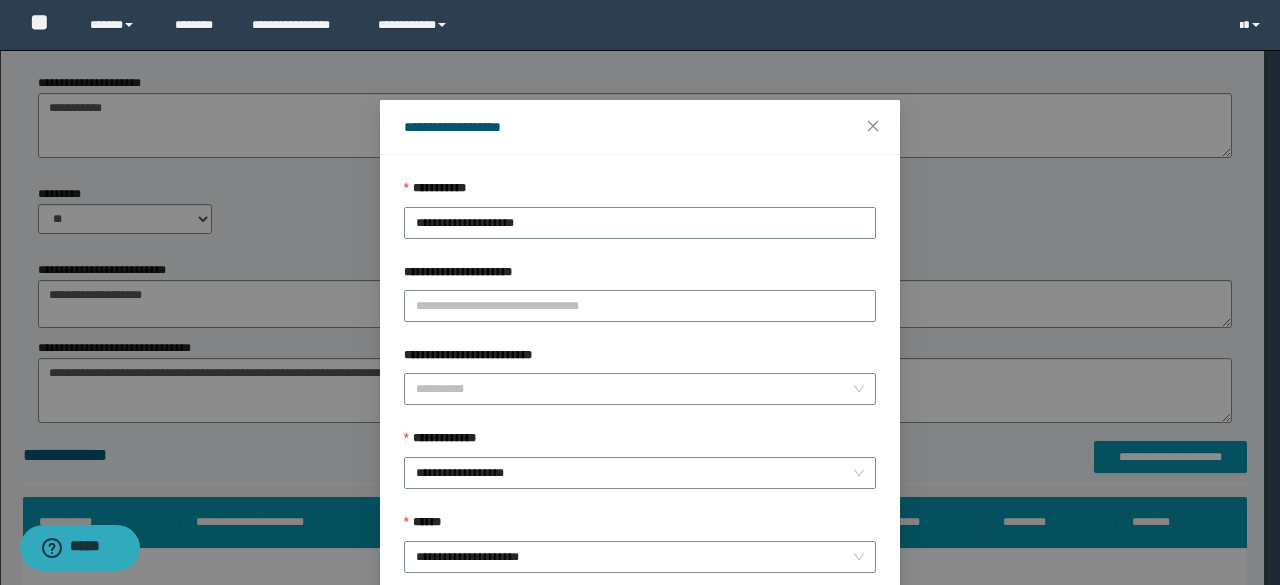 scroll, scrollTop: 166, scrollLeft: 0, axis: vertical 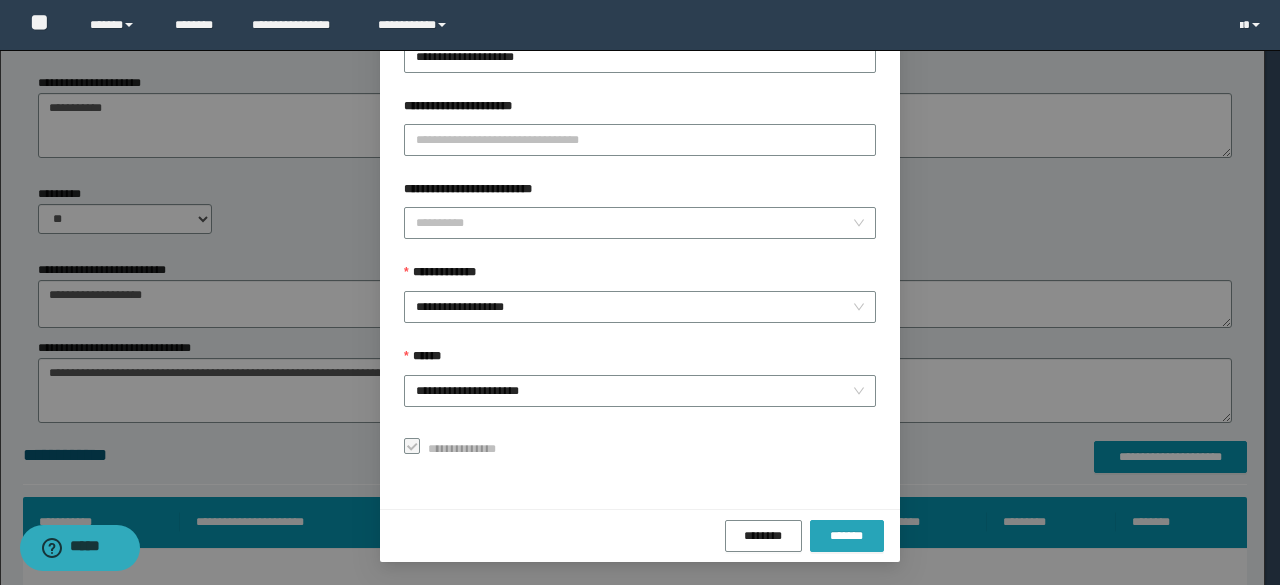 click on "*******" at bounding box center (847, 536) 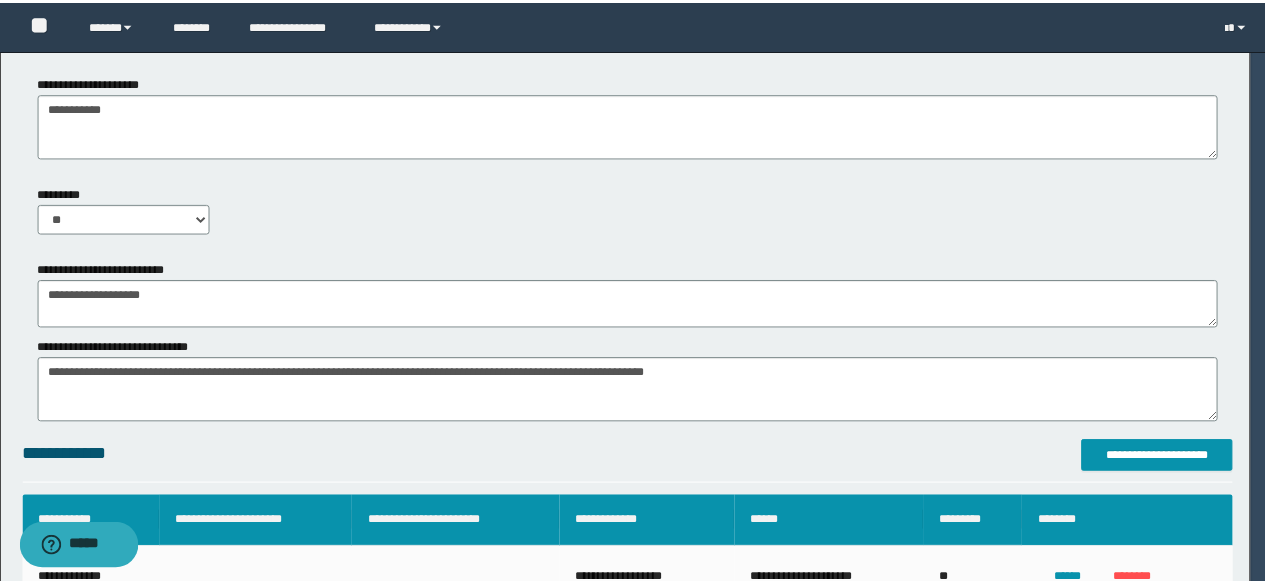 scroll, scrollTop: 118, scrollLeft: 0, axis: vertical 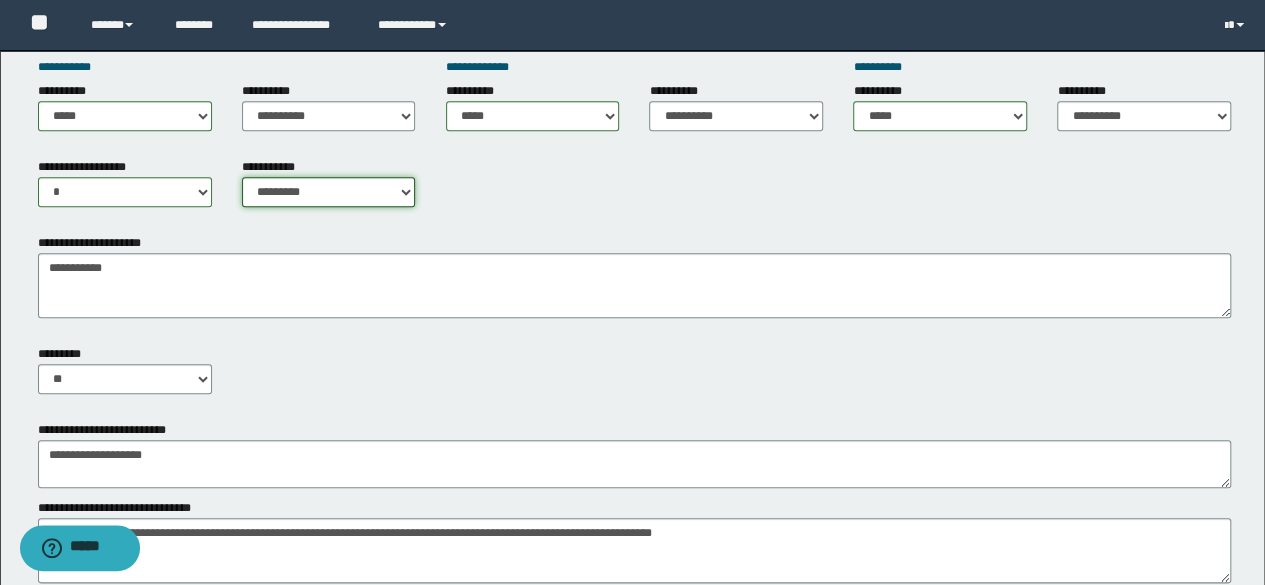 click on "**********" at bounding box center (329, 192) 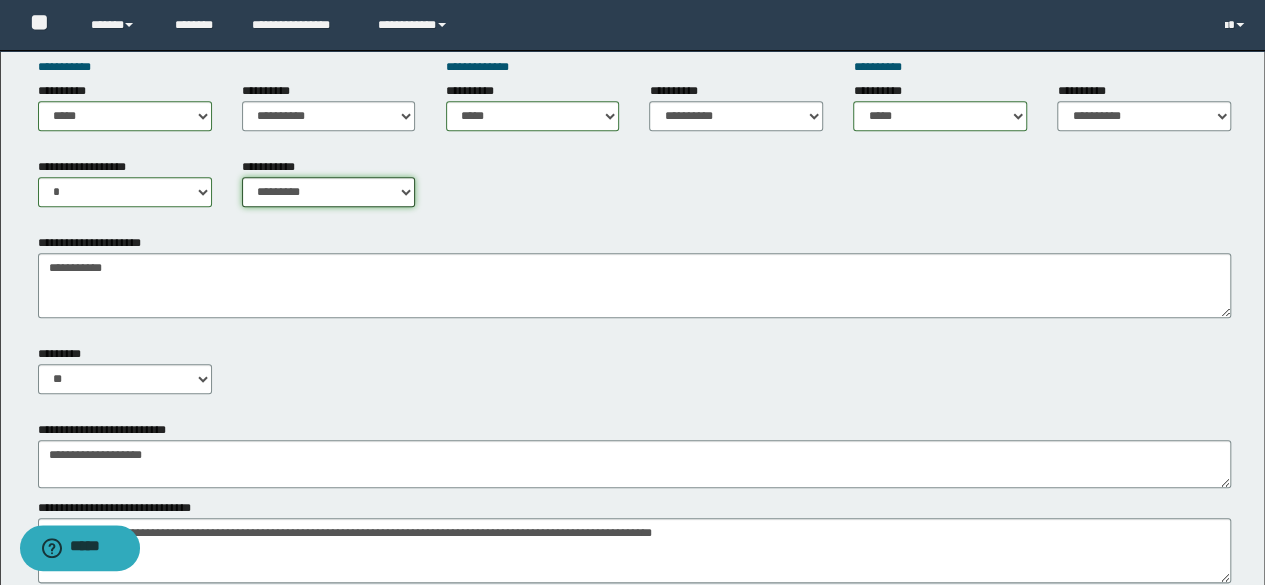 select on "*" 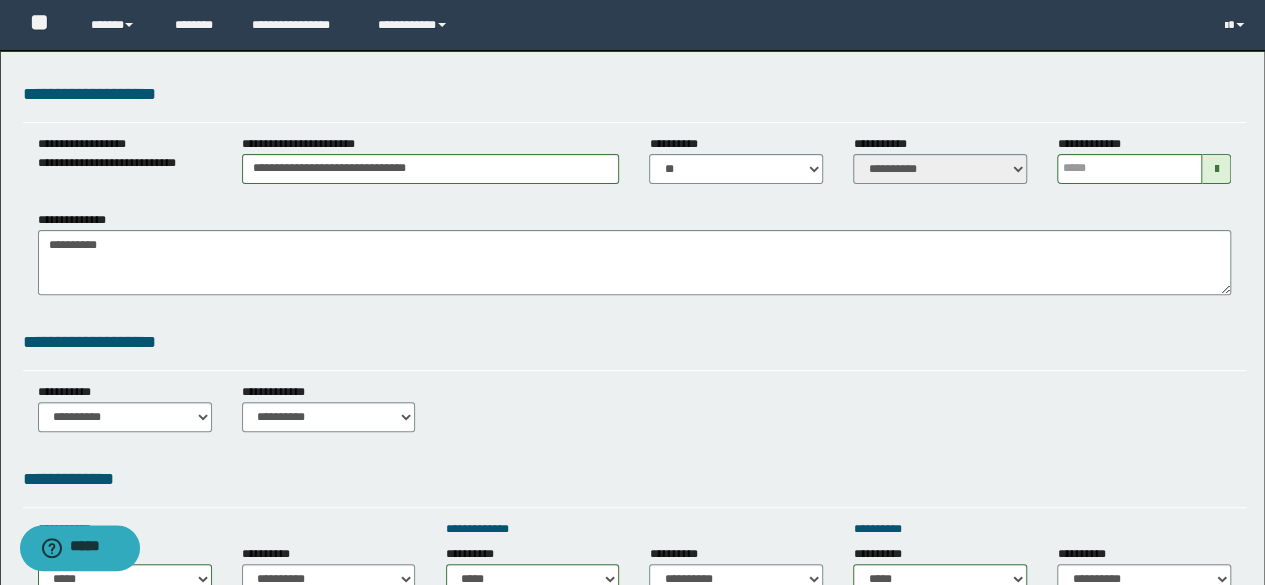 scroll, scrollTop: 0, scrollLeft: 0, axis: both 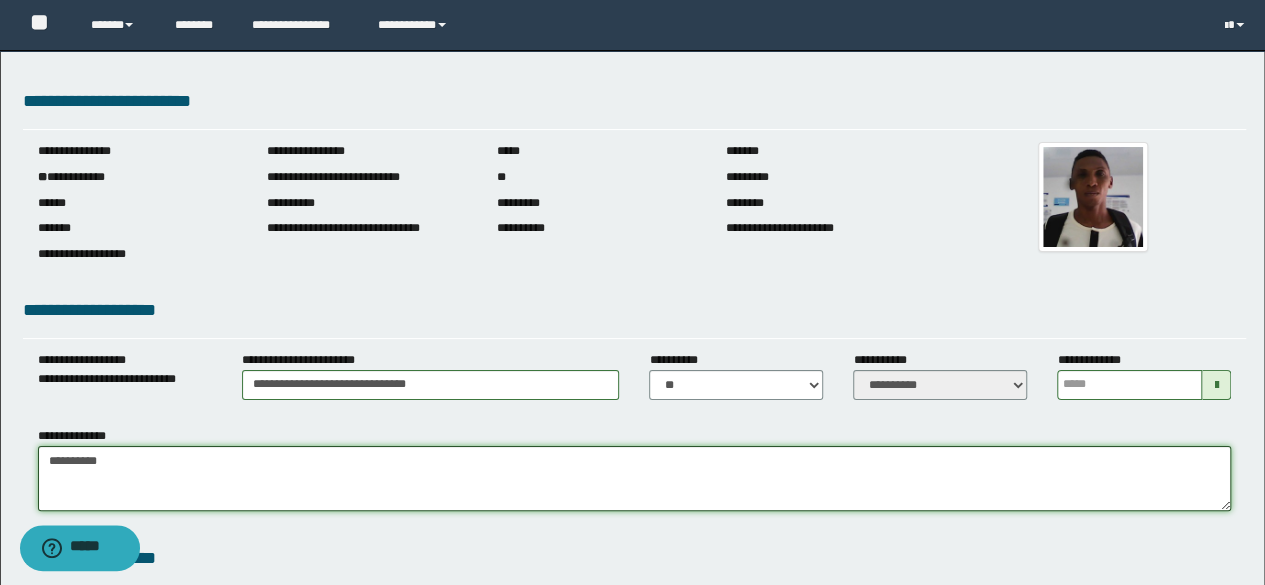 click on "**********" at bounding box center (635, 478) 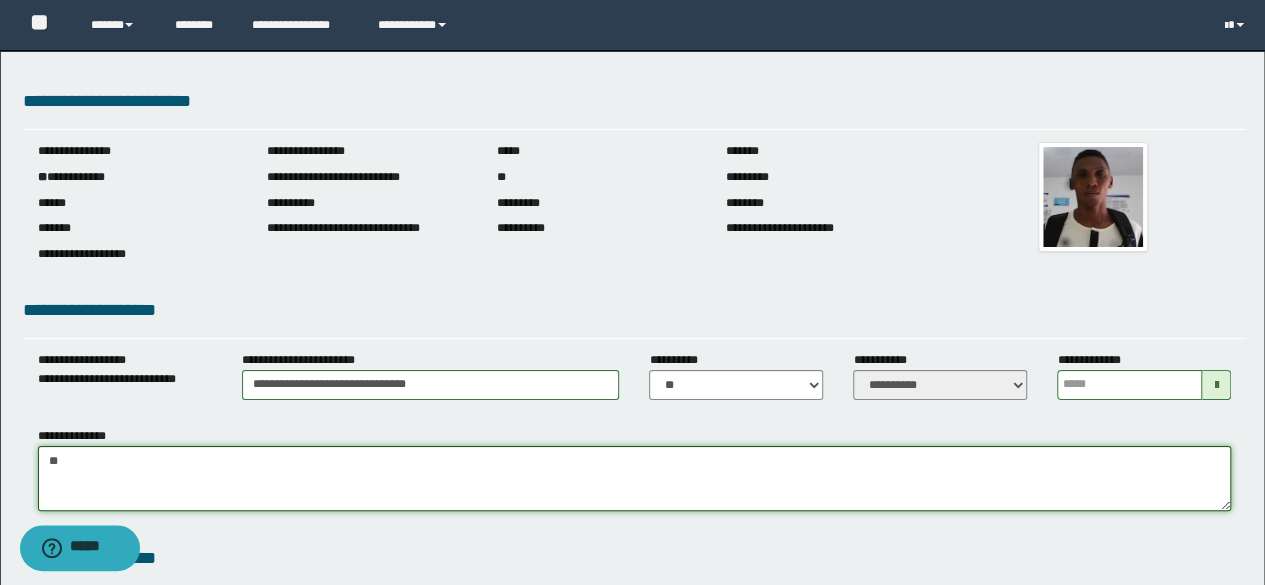 type on "*" 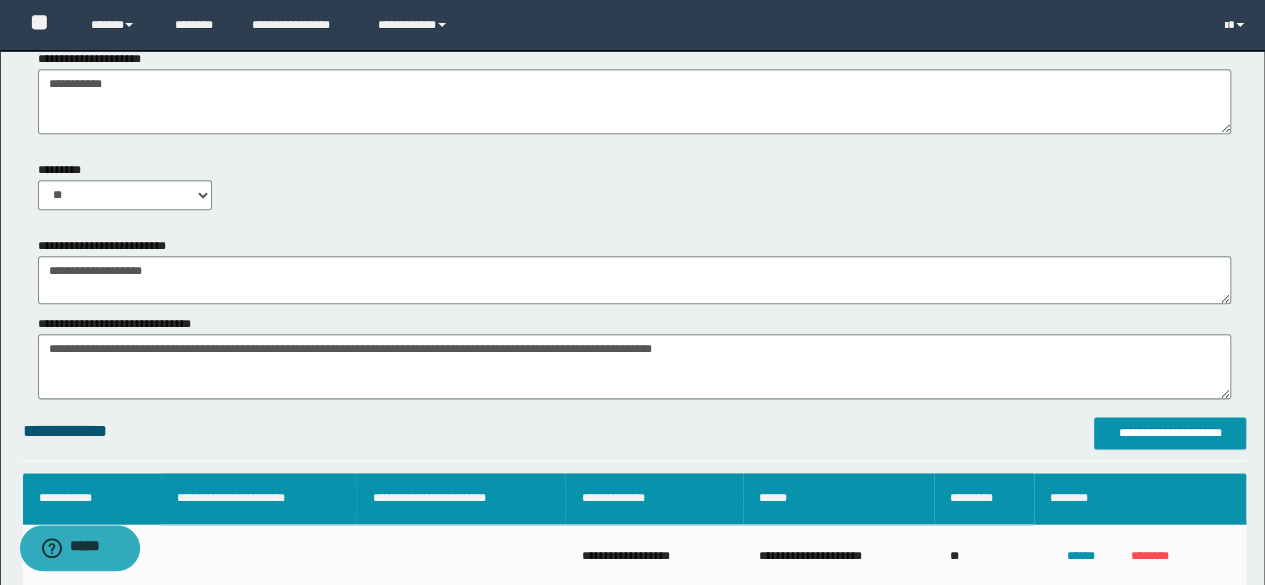 scroll, scrollTop: 1240, scrollLeft: 0, axis: vertical 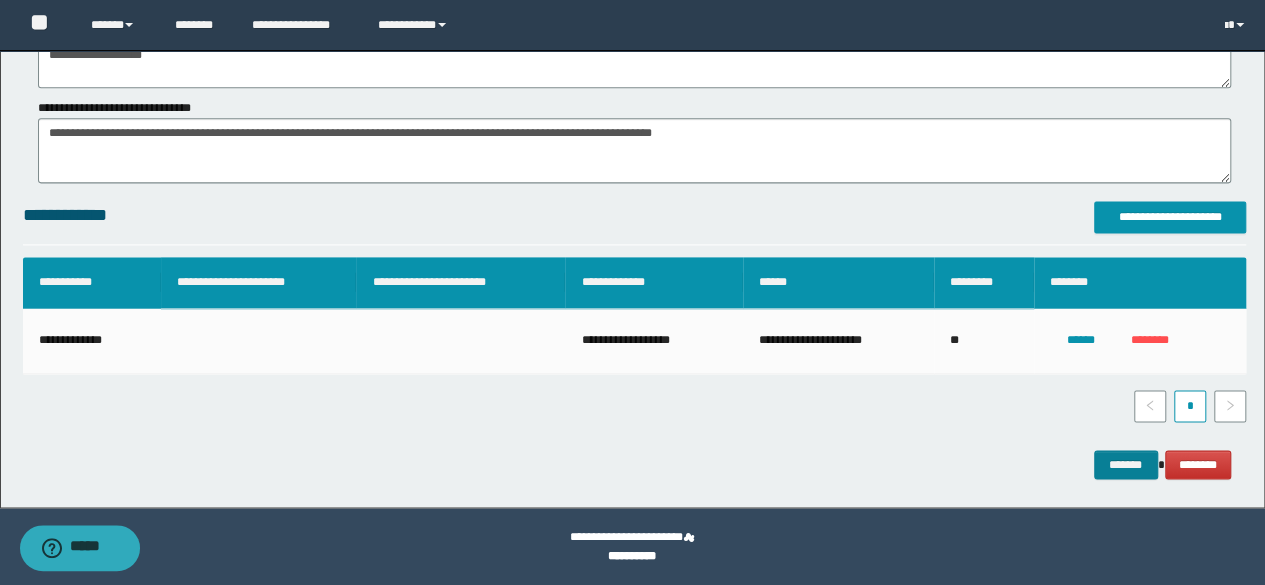 type on "**********" 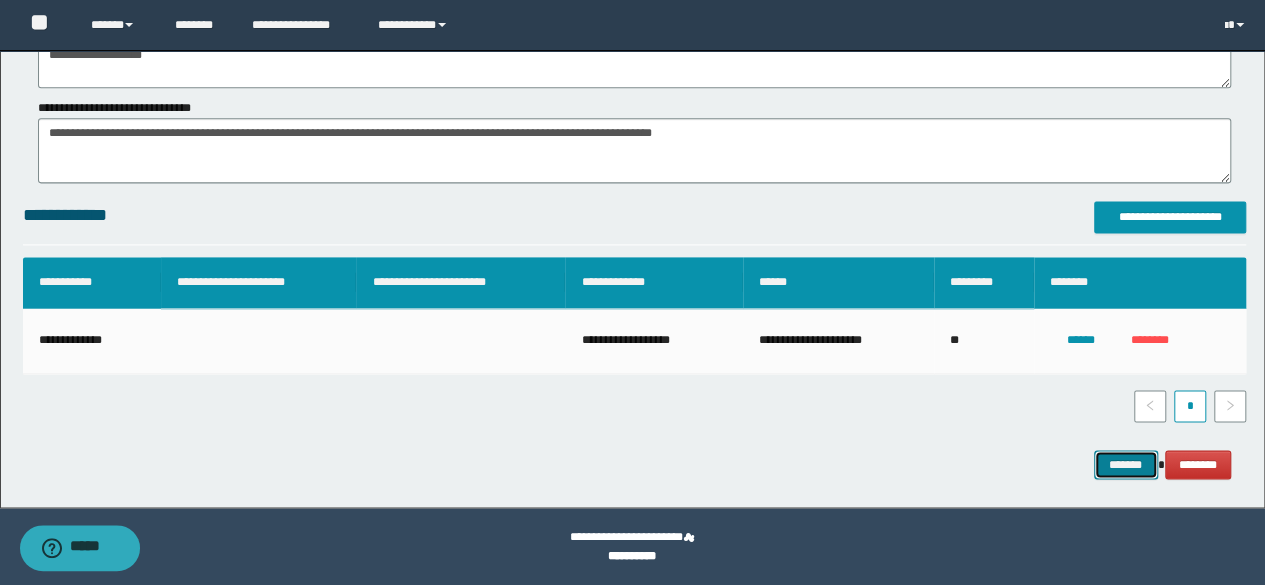 click on "*******" at bounding box center (1126, 464) 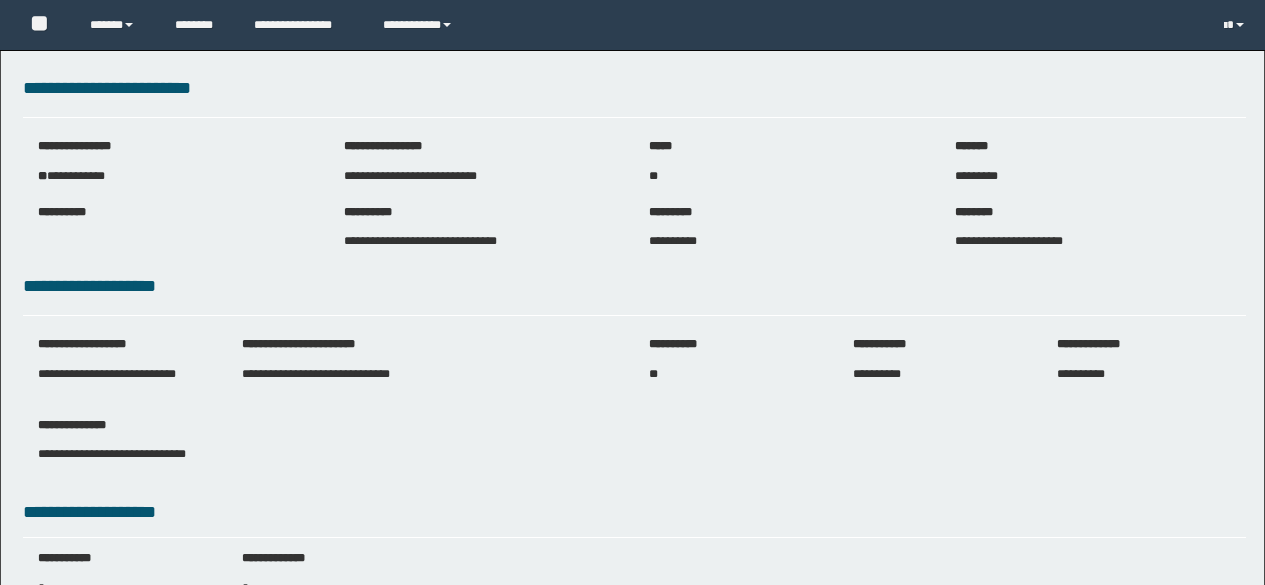 scroll, scrollTop: 0, scrollLeft: 0, axis: both 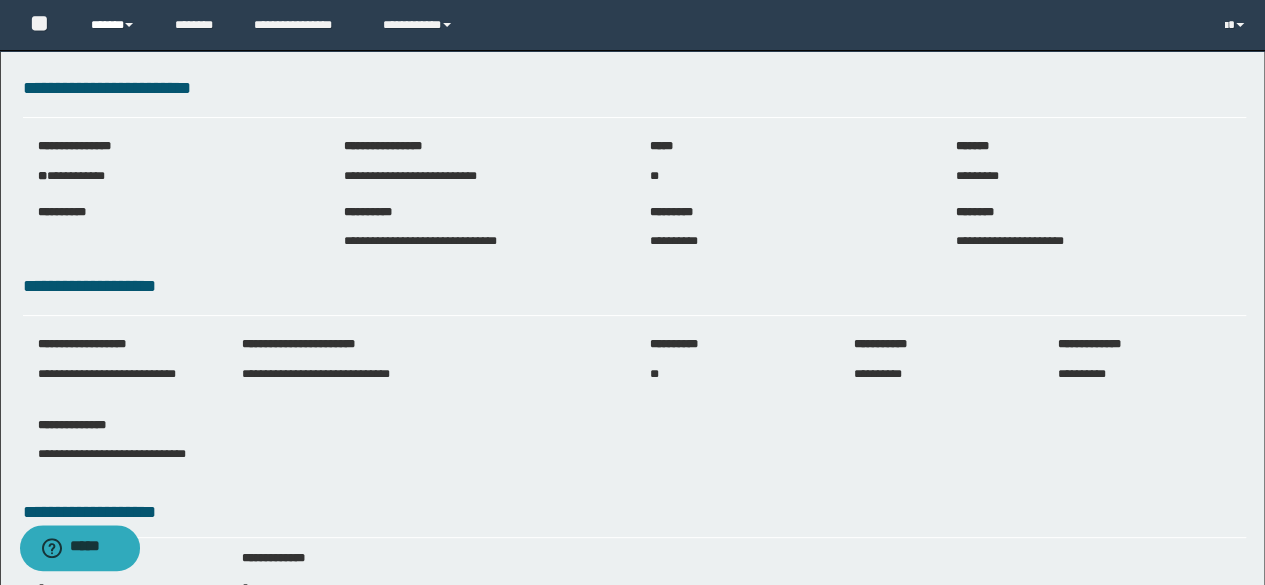 click at bounding box center [129, 25] 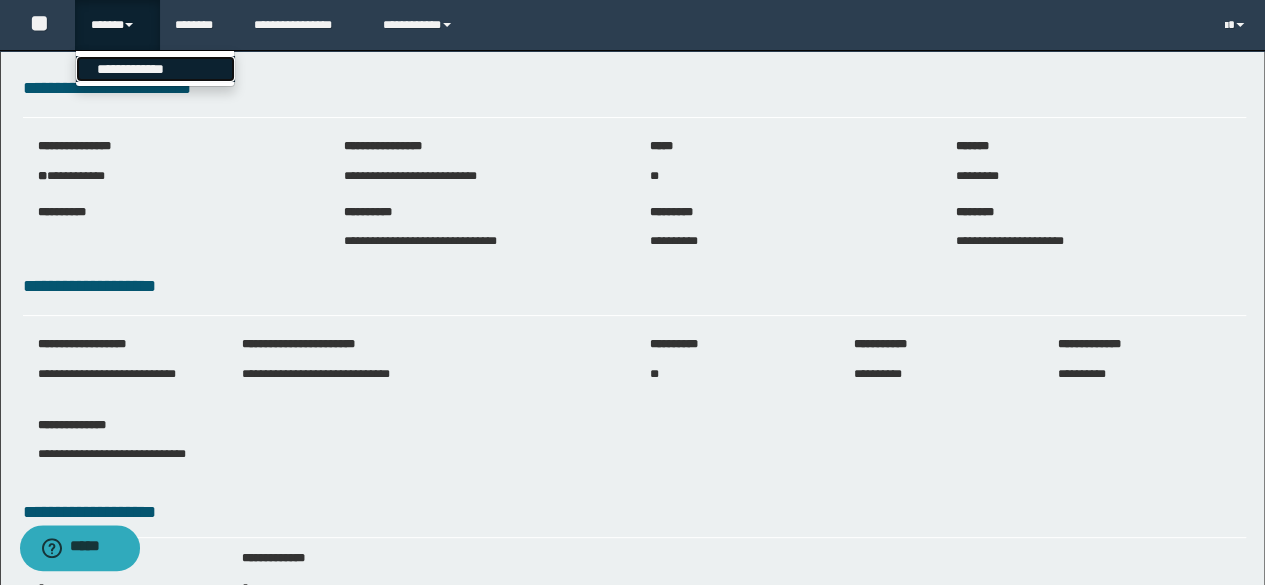 click on "**********" at bounding box center (155, 69) 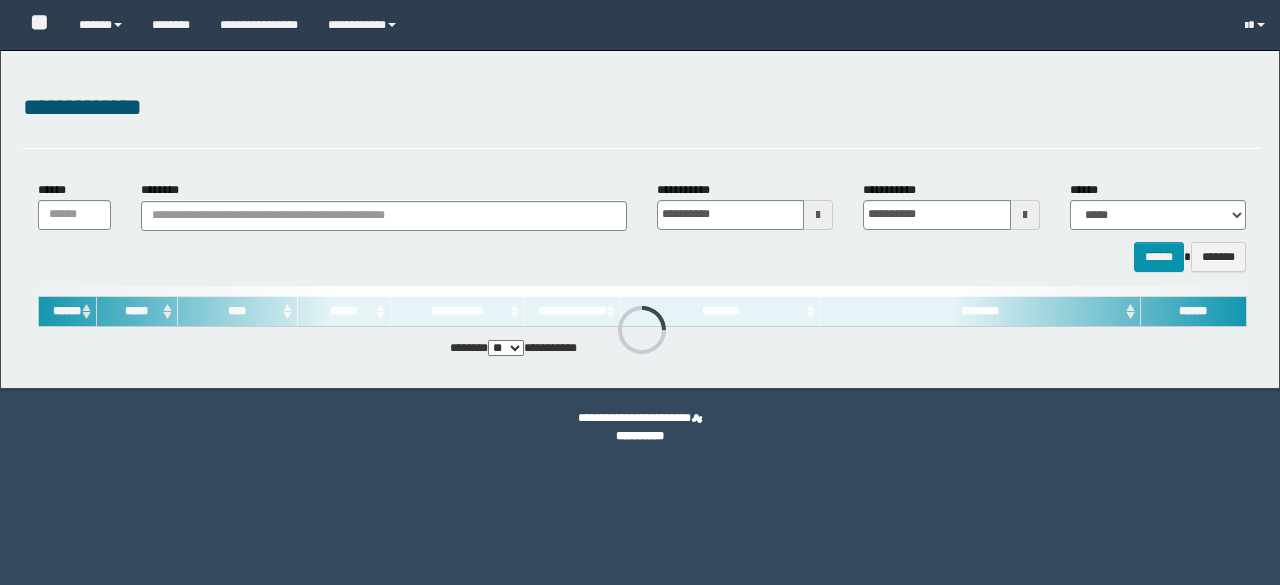 scroll, scrollTop: 0, scrollLeft: 0, axis: both 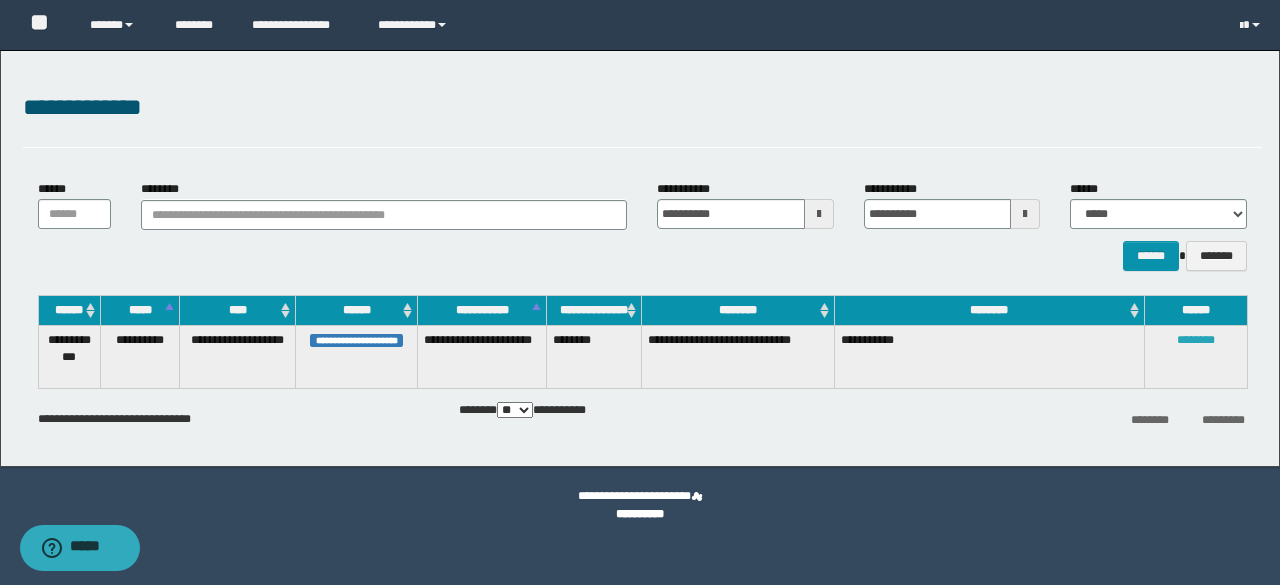 click on "********" at bounding box center [1196, 340] 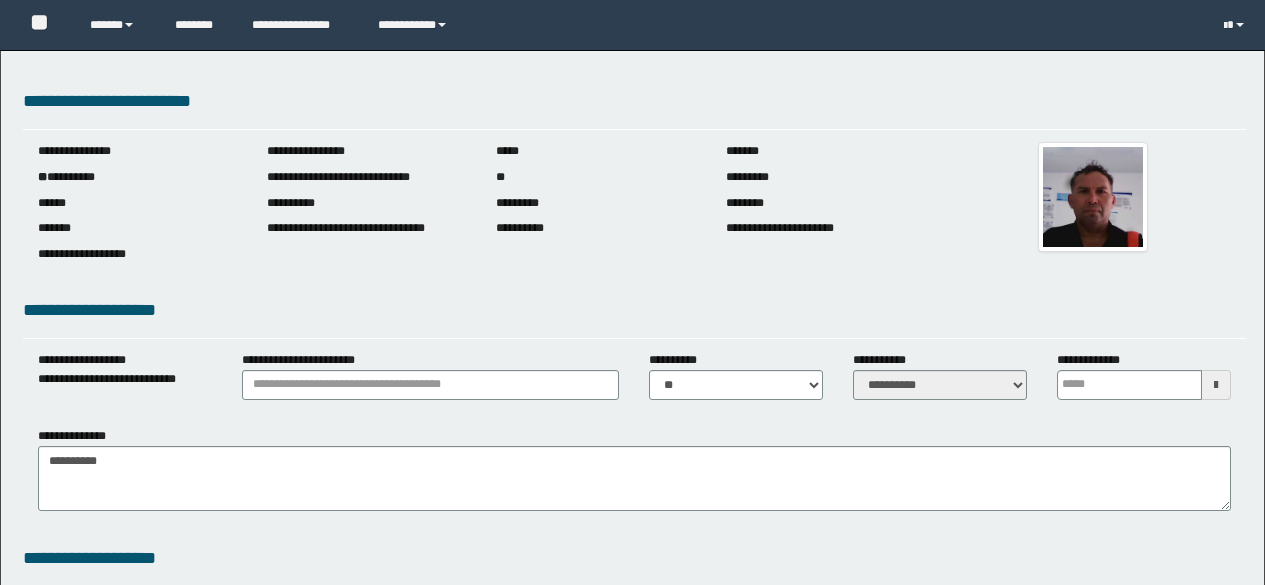 scroll, scrollTop: 0, scrollLeft: 0, axis: both 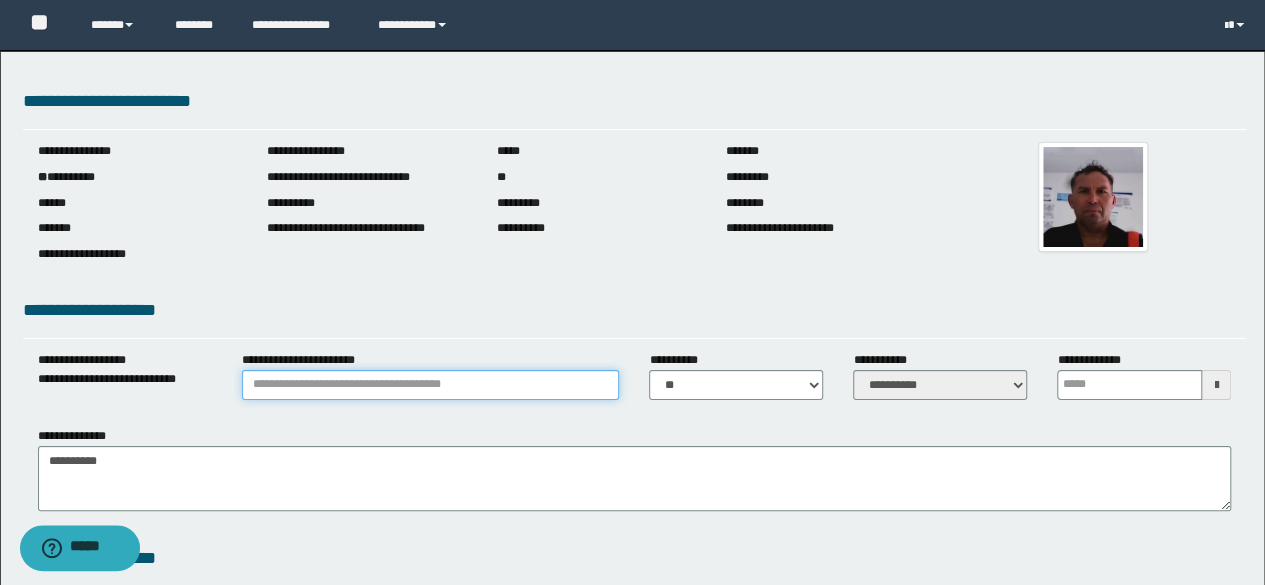 click on "**********" at bounding box center [431, 385] 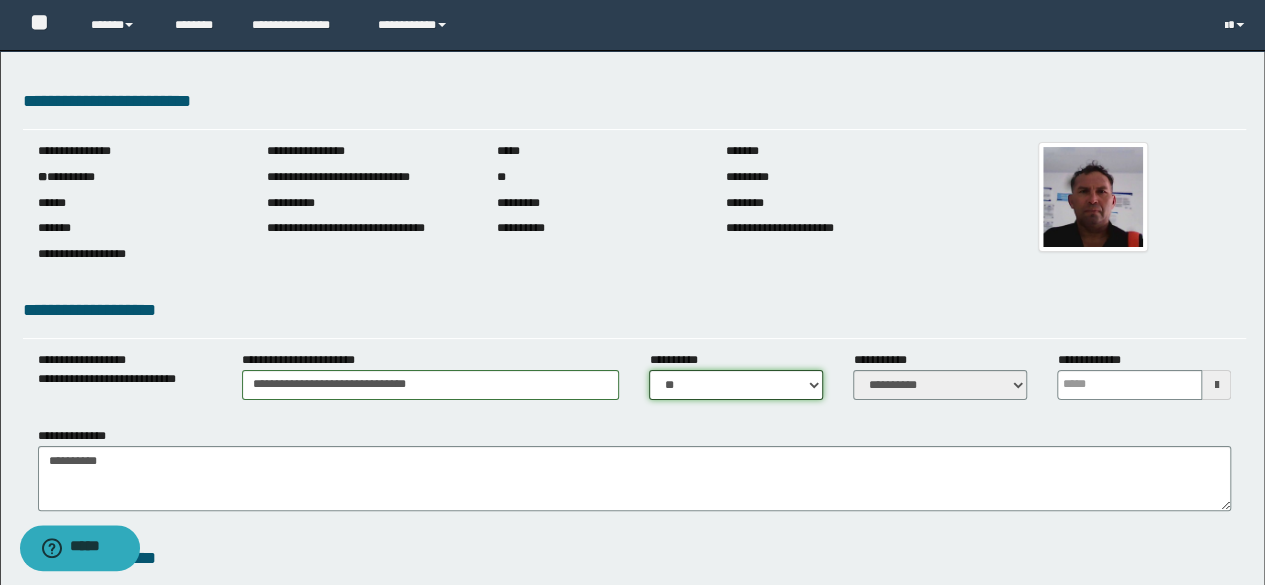 click on "**
**" at bounding box center [736, 385] 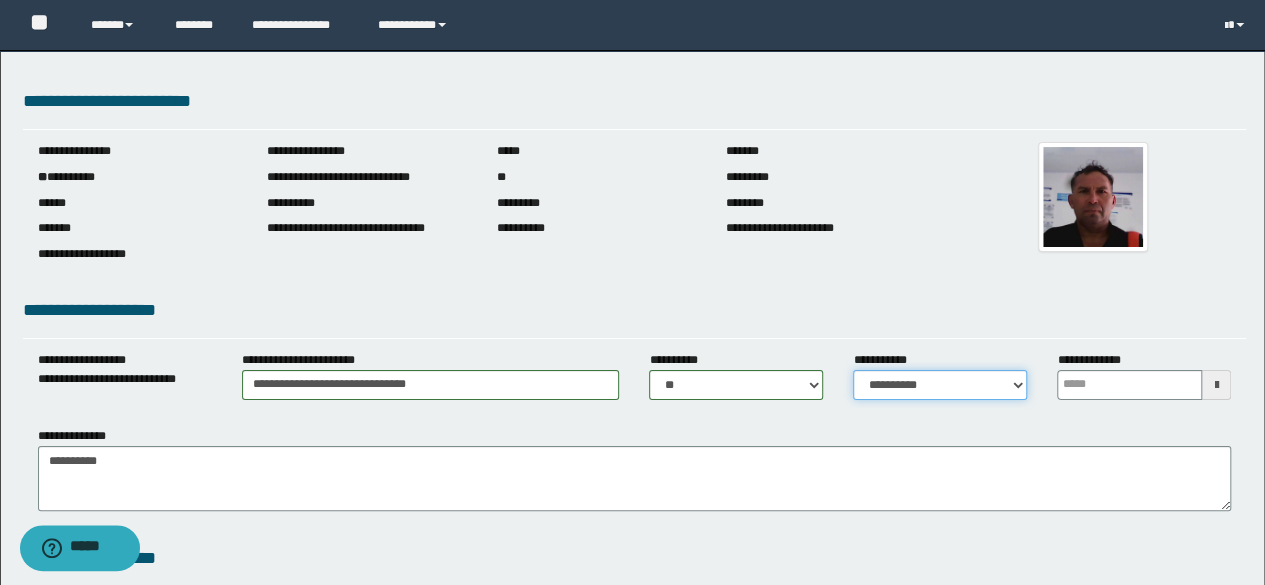 click on "**********" at bounding box center (940, 385) 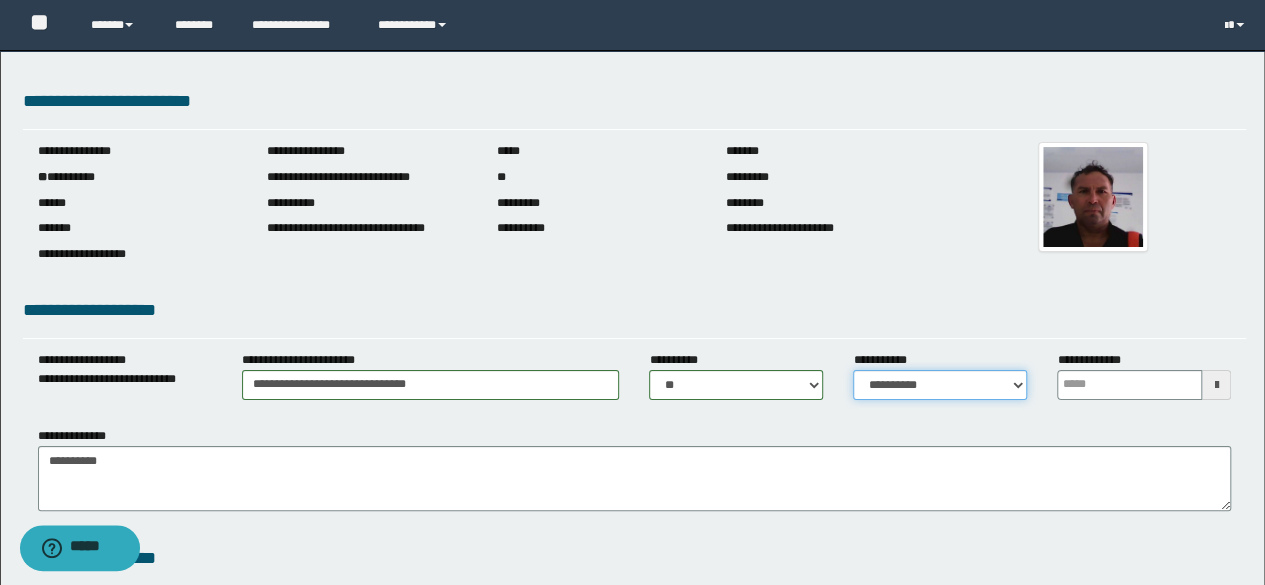 select on "*" 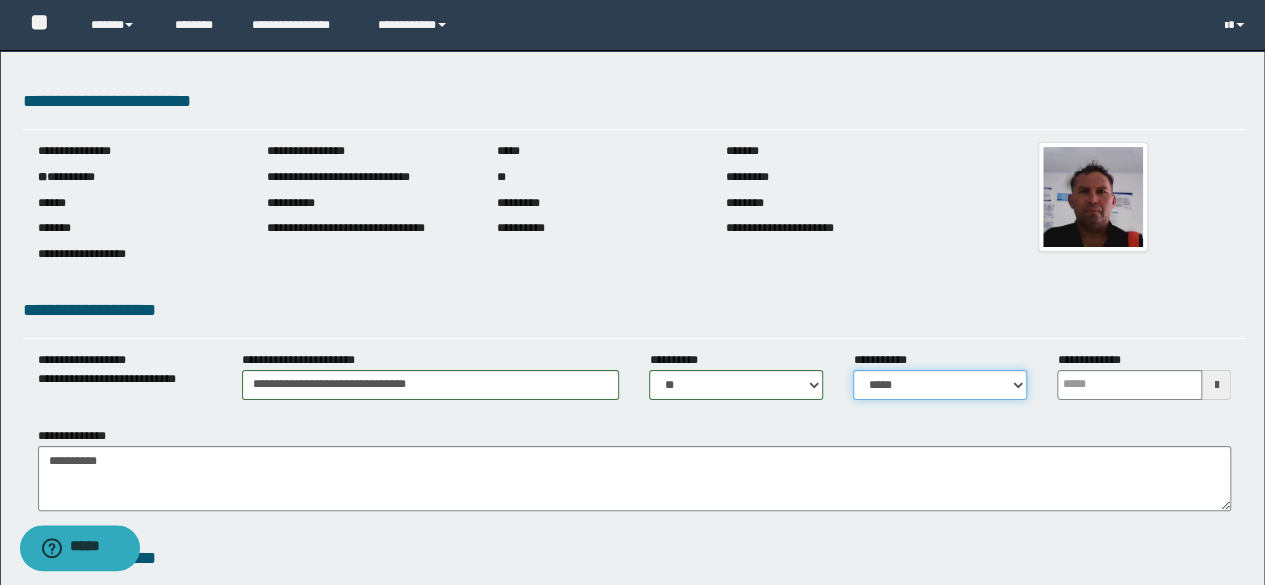 click on "**********" at bounding box center (940, 385) 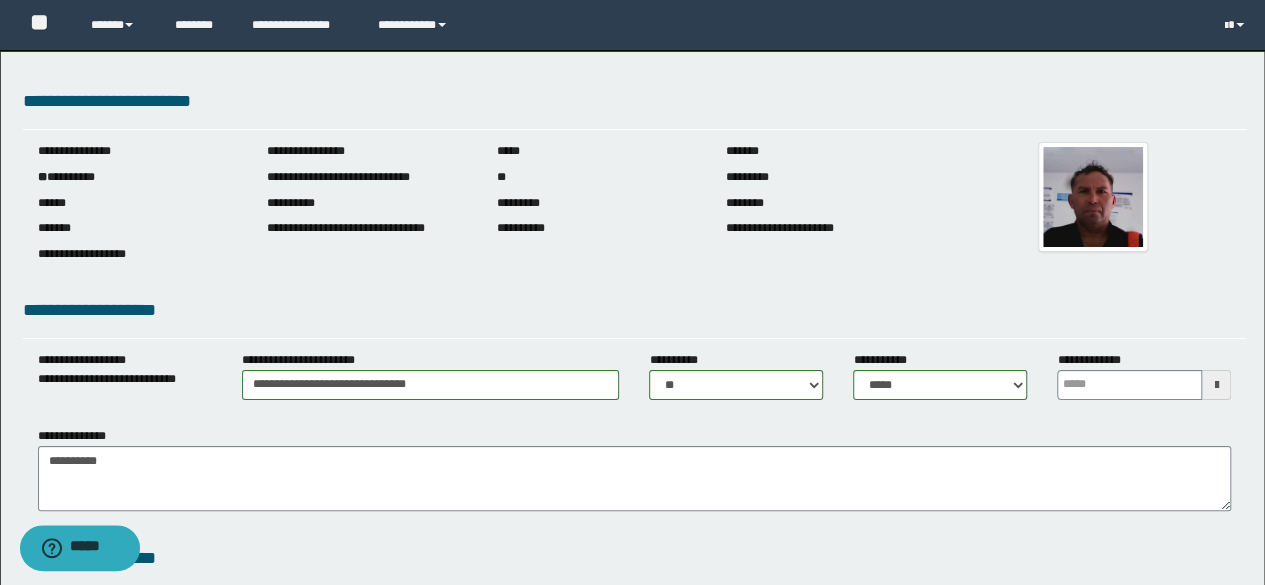 click at bounding box center (1216, 385) 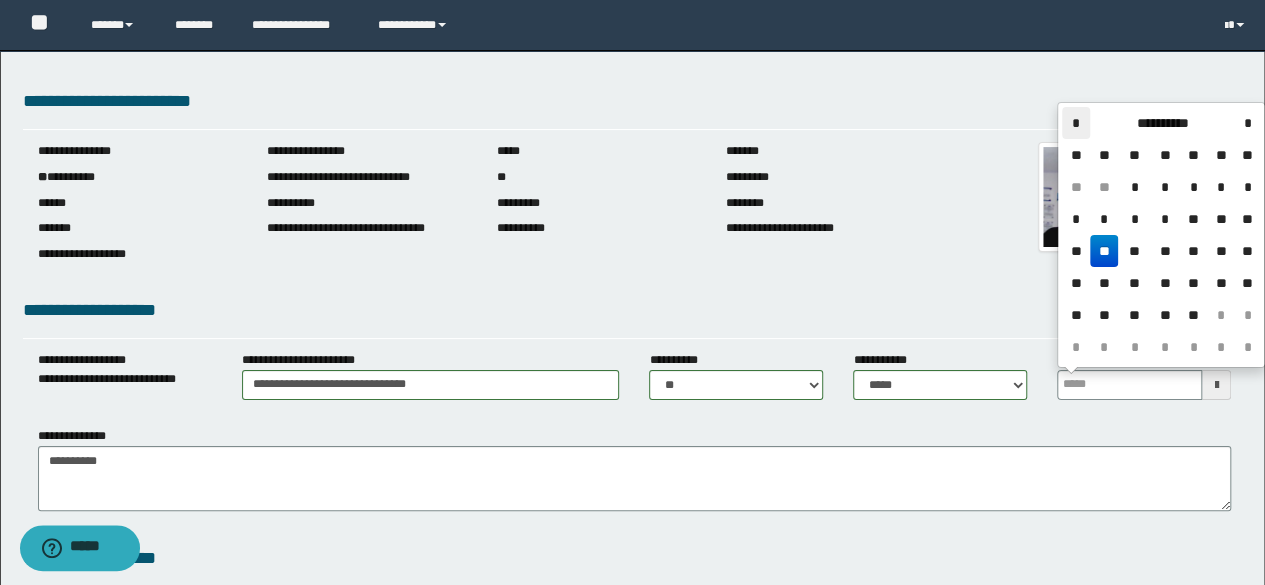 click on "*" at bounding box center (1076, 123) 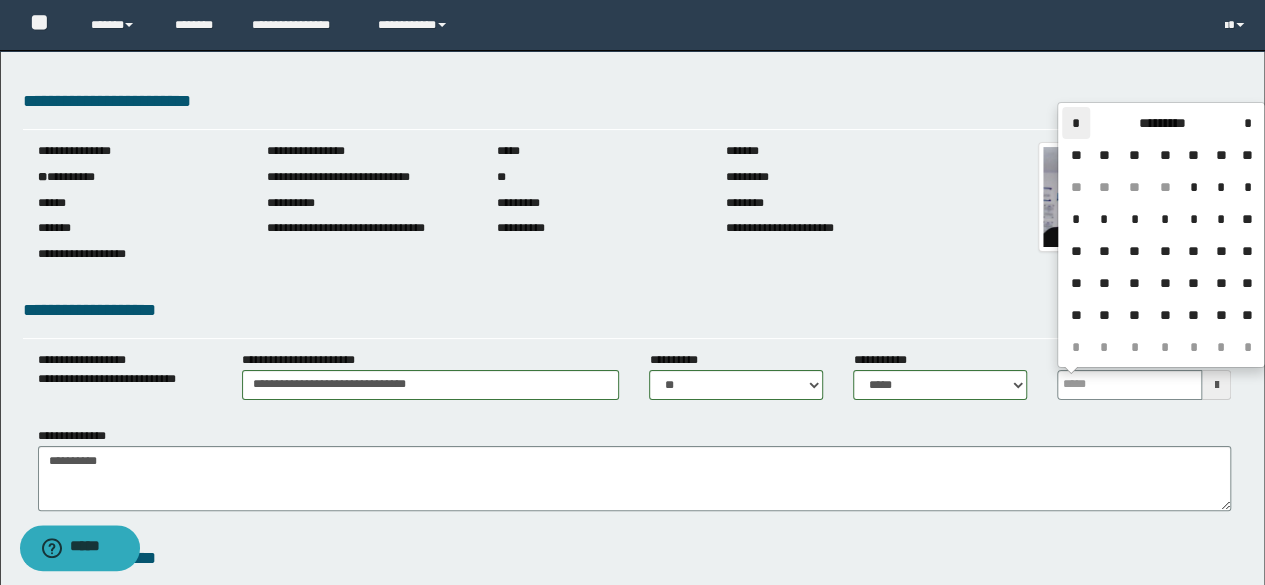 click on "*" at bounding box center (1076, 123) 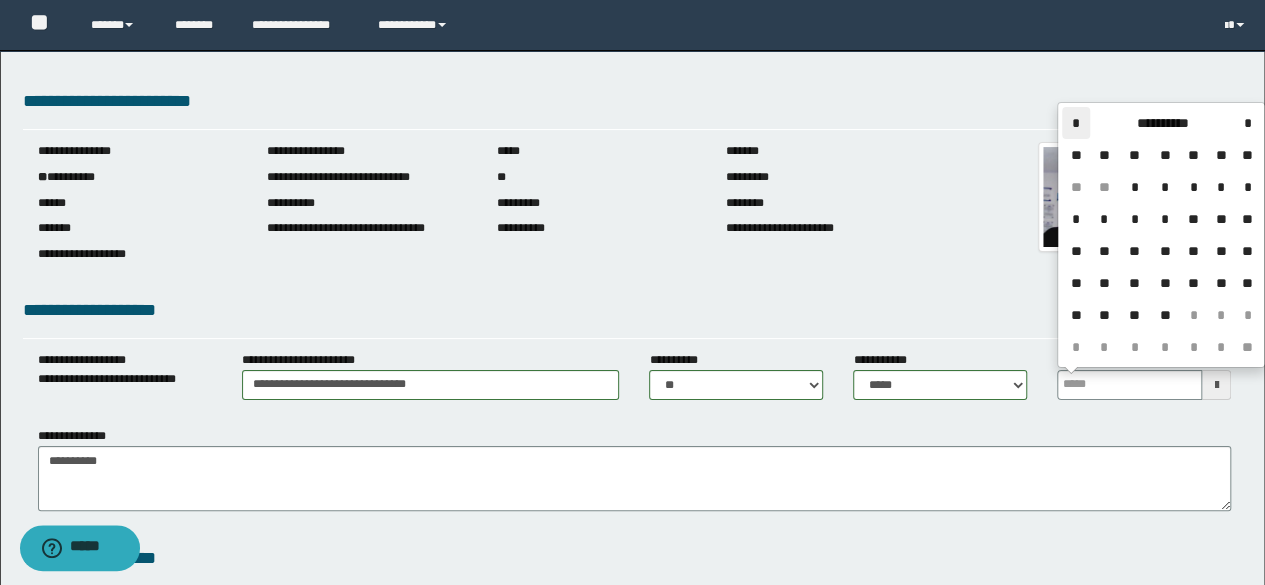 click on "*" at bounding box center (1076, 123) 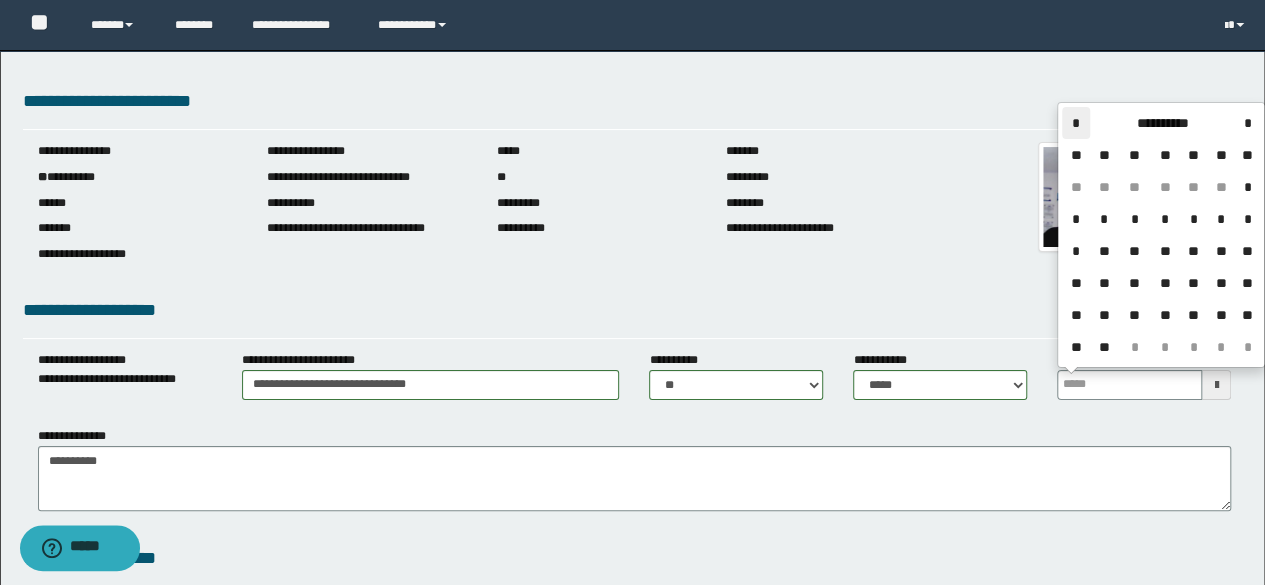 click on "*" at bounding box center (1076, 123) 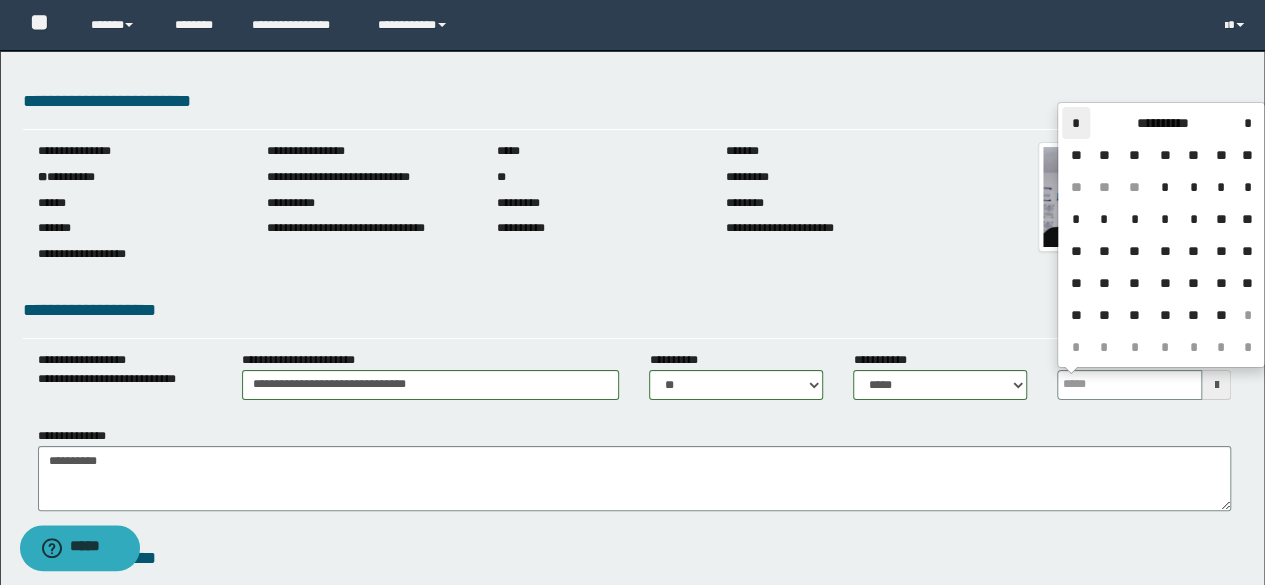click on "*" at bounding box center [1076, 123] 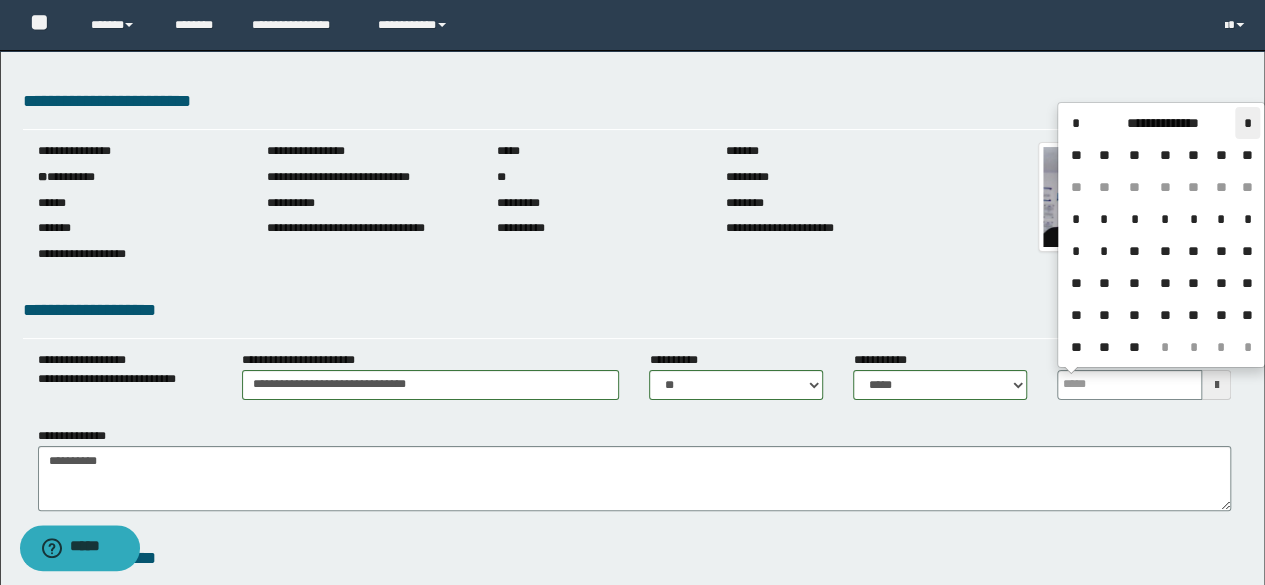 click on "*" at bounding box center [1247, 123] 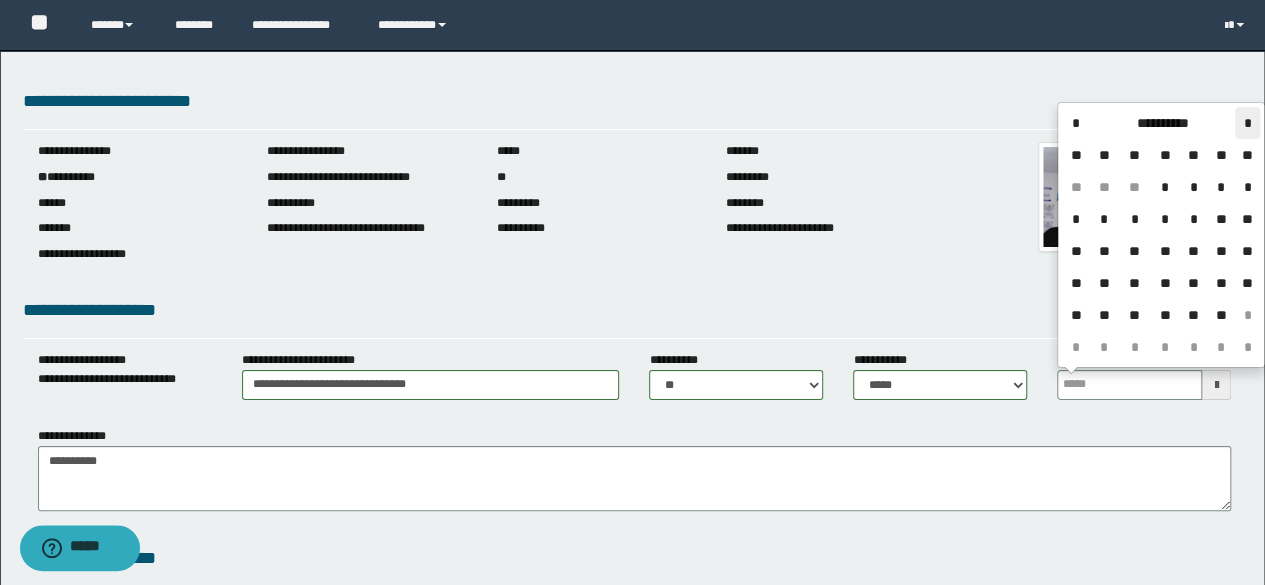 click on "*" at bounding box center [1247, 123] 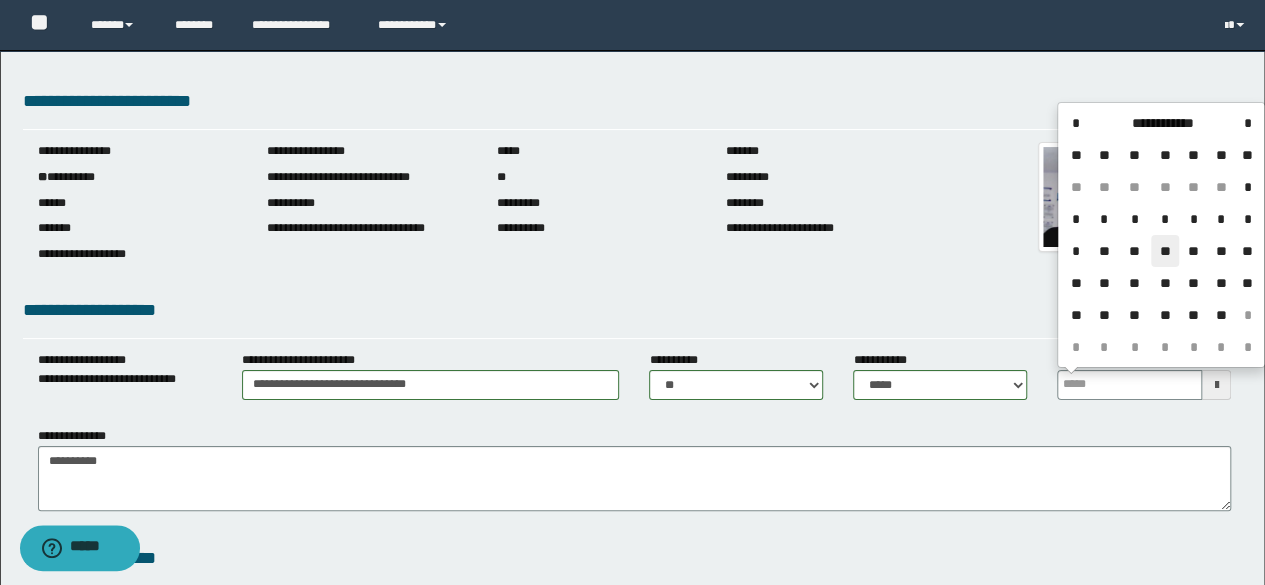 click on "**" at bounding box center (1165, 251) 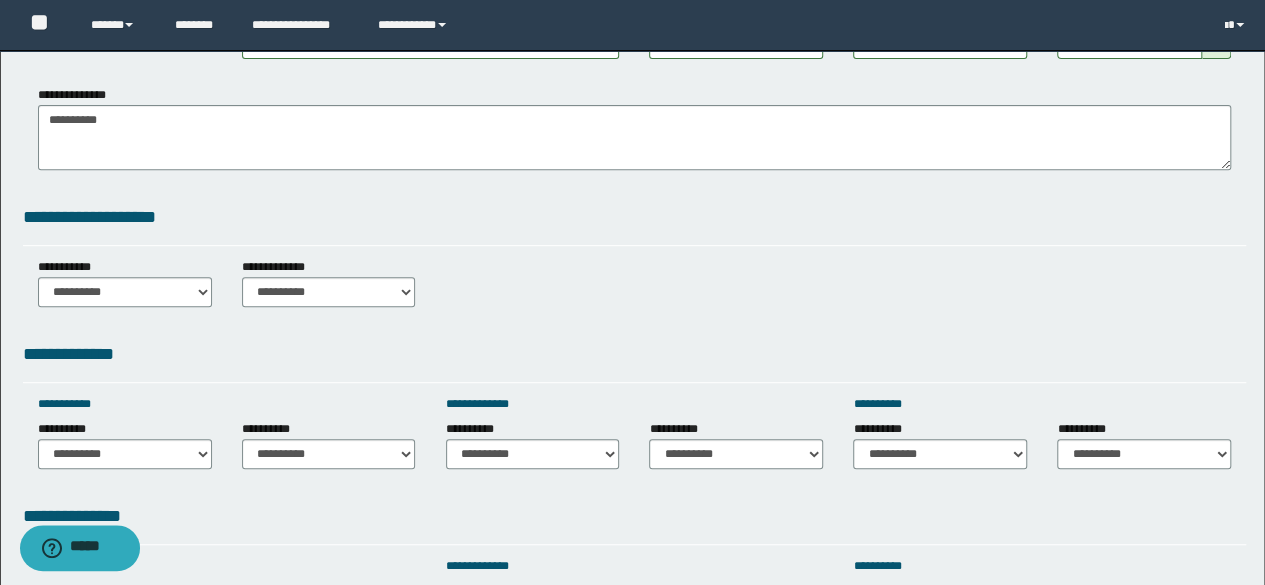 scroll, scrollTop: 360, scrollLeft: 0, axis: vertical 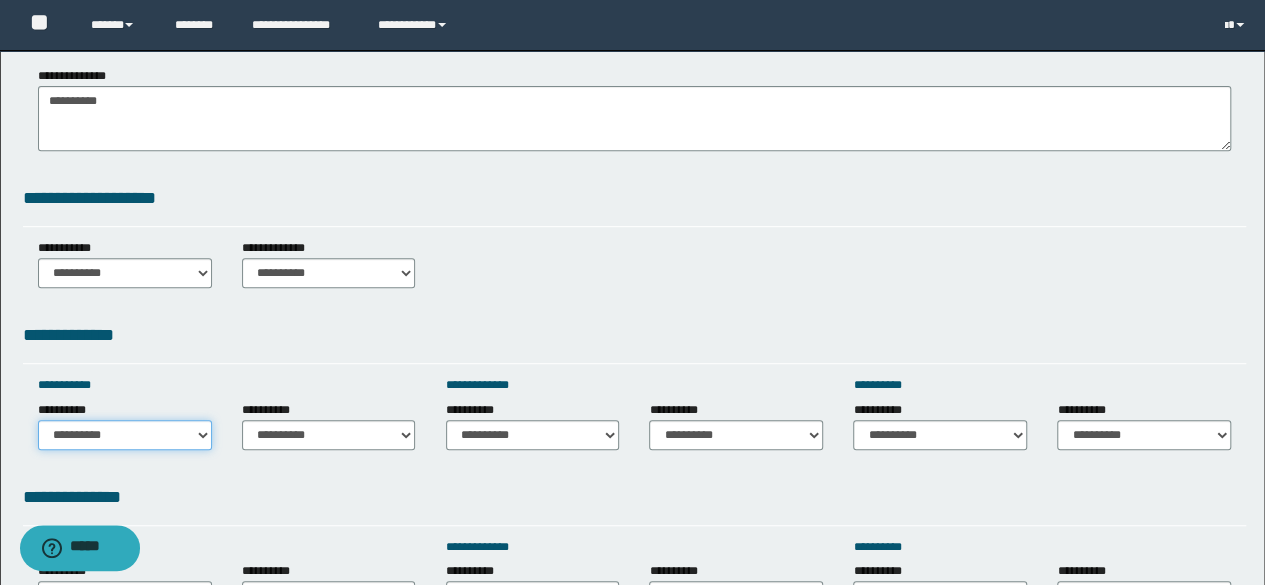 click on "**********" at bounding box center [125, 435] 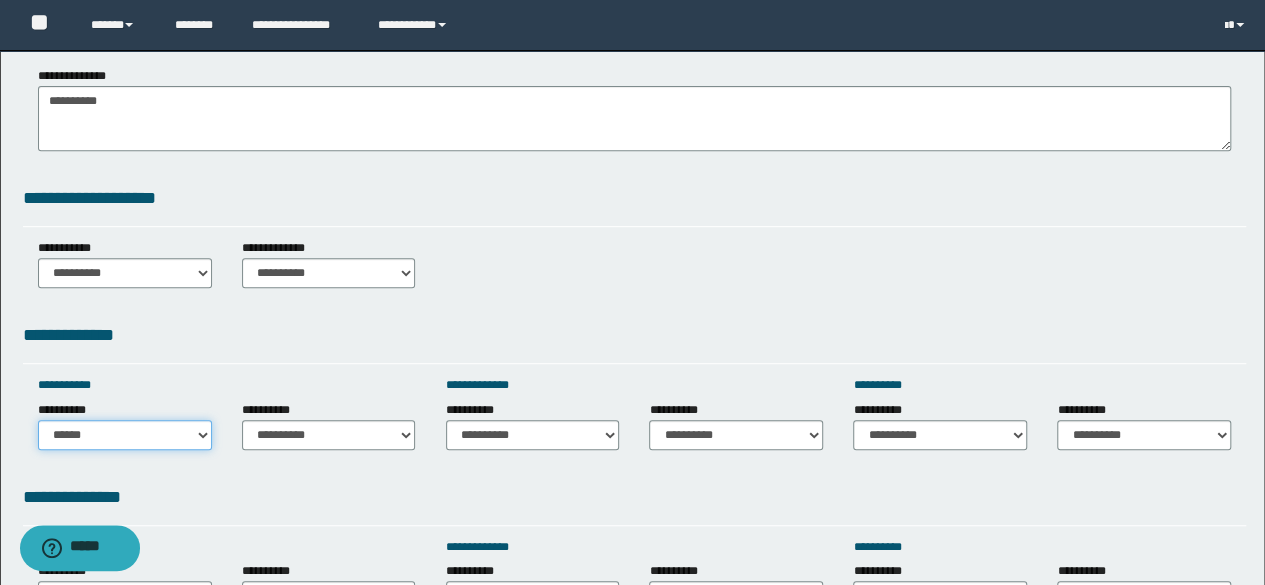 click on "**********" at bounding box center [125, 435] 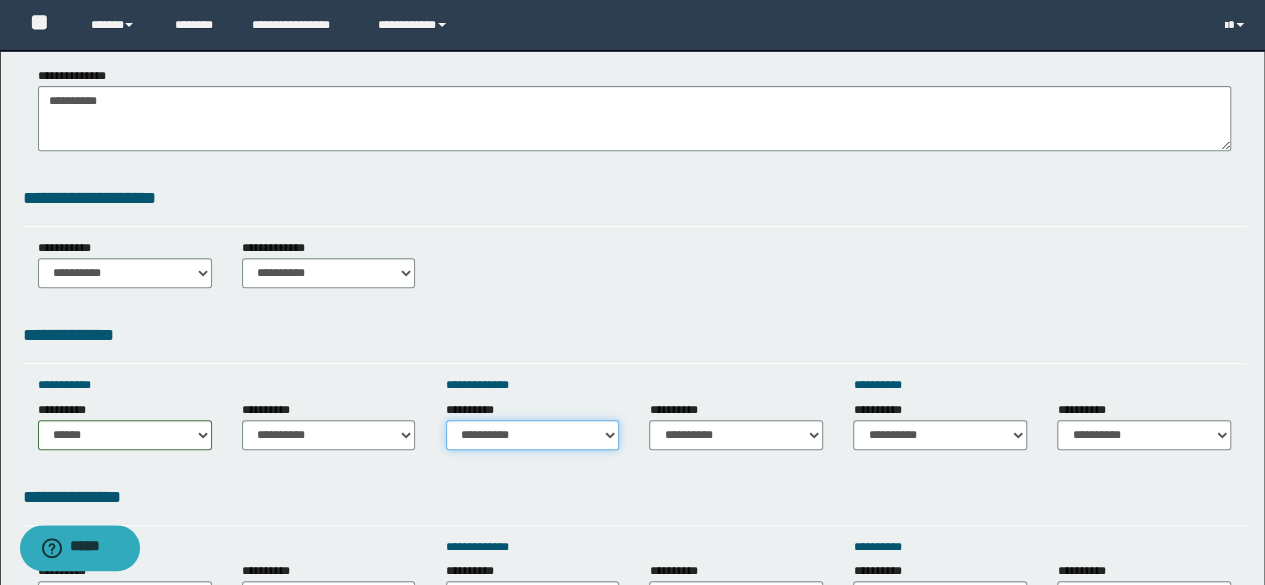 click on "**********" at bounding box center (533, 435) 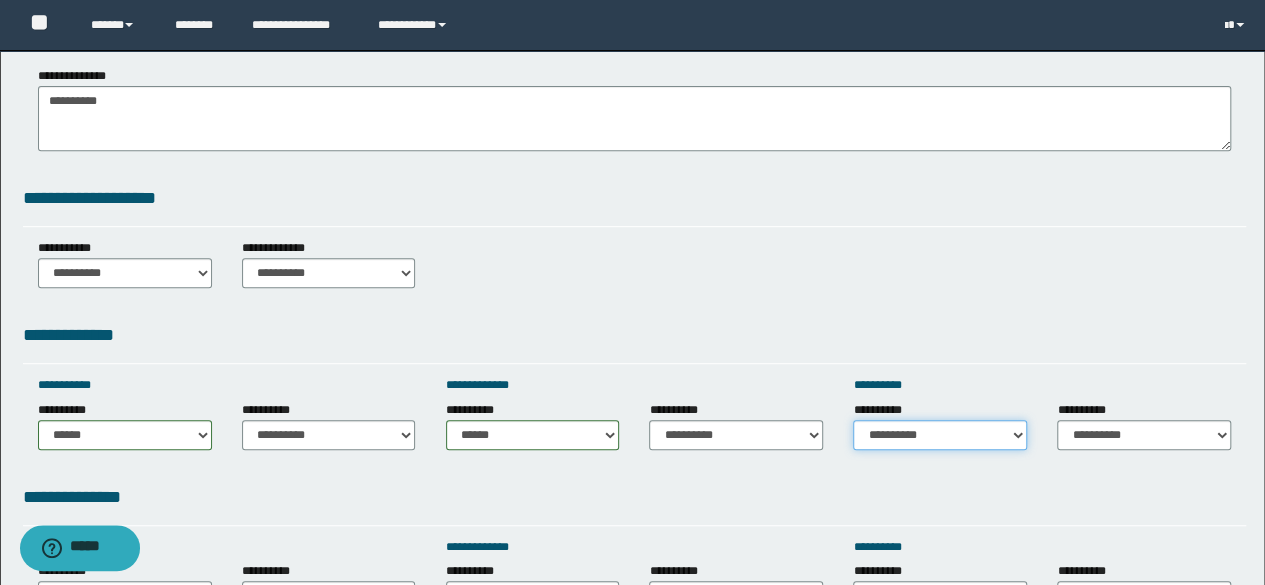 click on "**********" at bounding box center (940, 435) 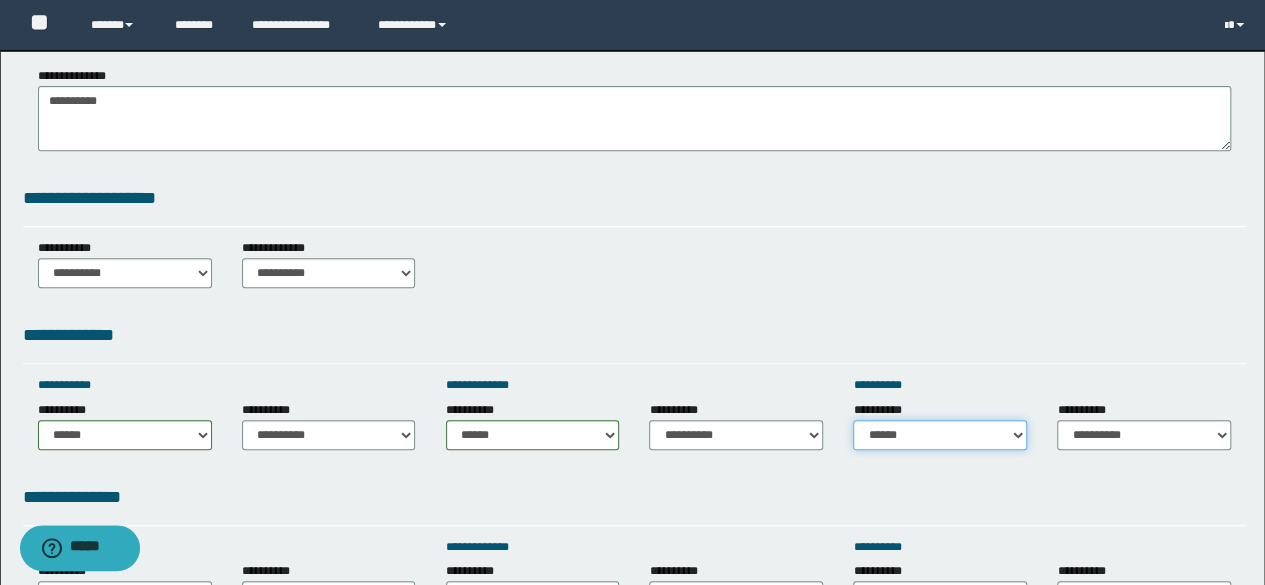 click on "**********" at bounding box center (940, 435) 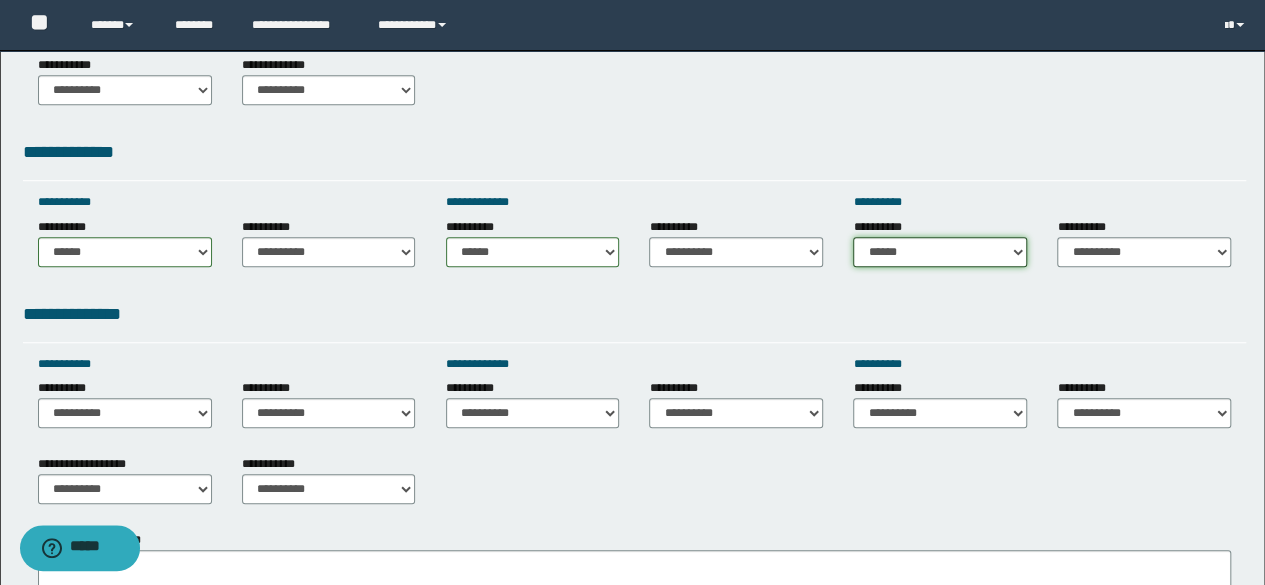 scroll, scrollTop: 560, scrollLeft: 0, axis: vertical 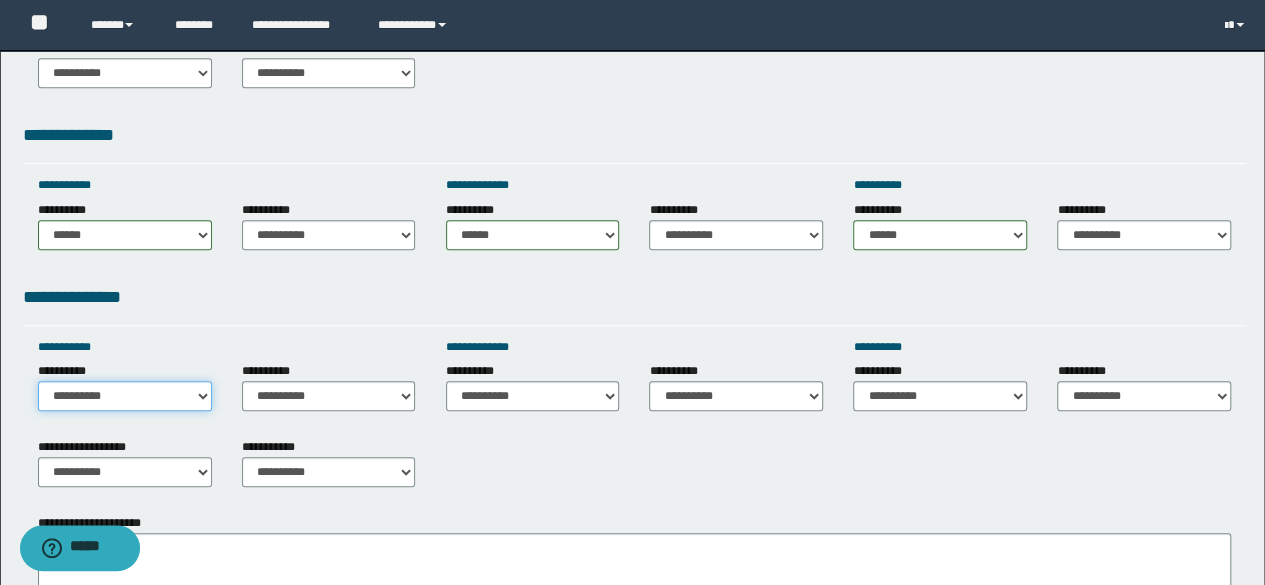 click on "**********" at bounding box center [125, 396] 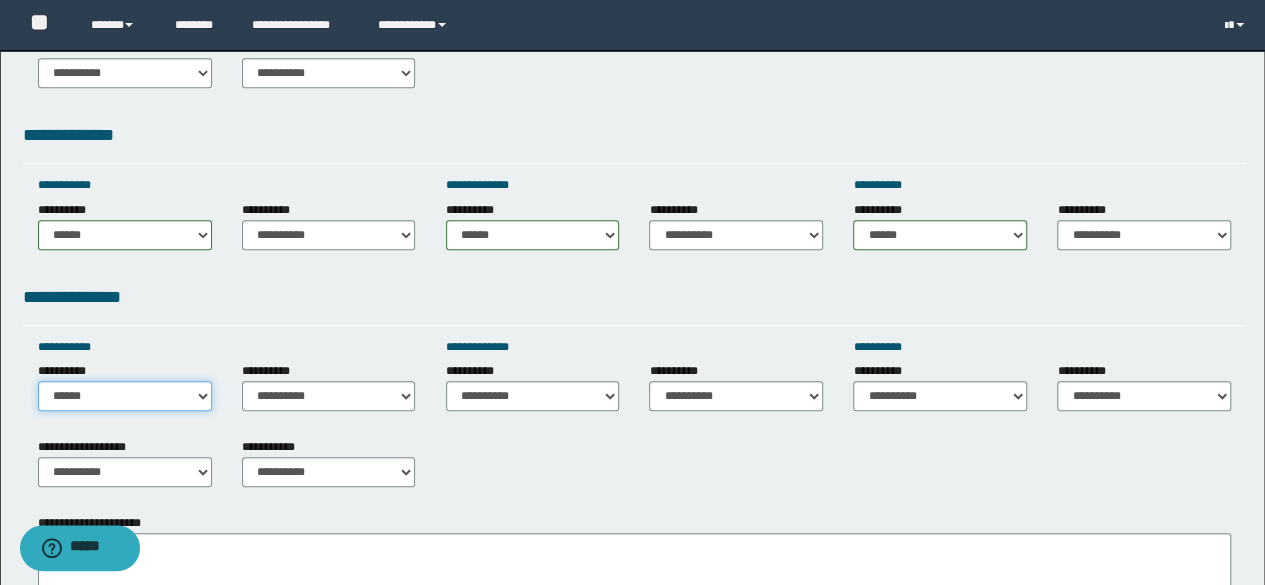 click on "**********" at bounding box center [125, 396] 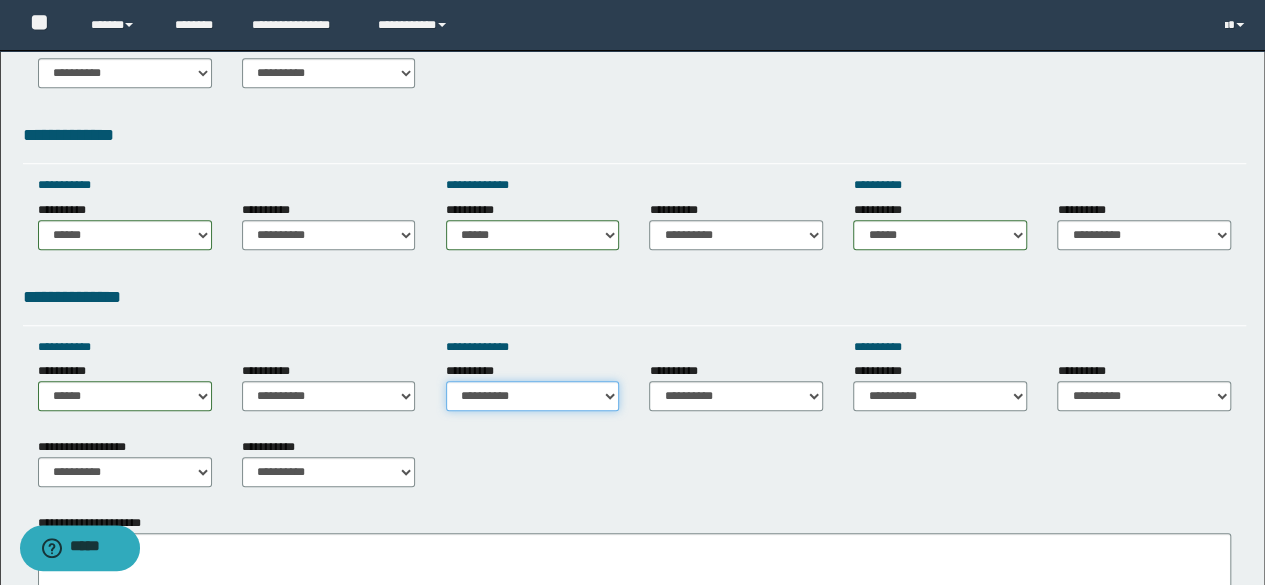 click on "**********" at bounding box center [533, 396] 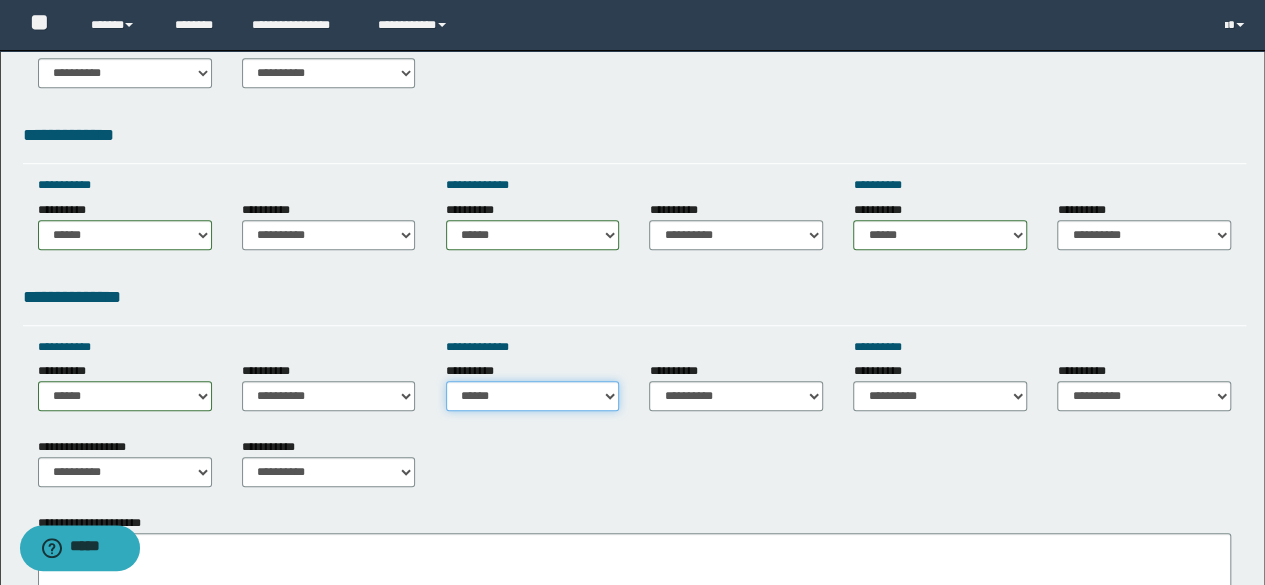 click on "**********" at bounding box center (533, 396) 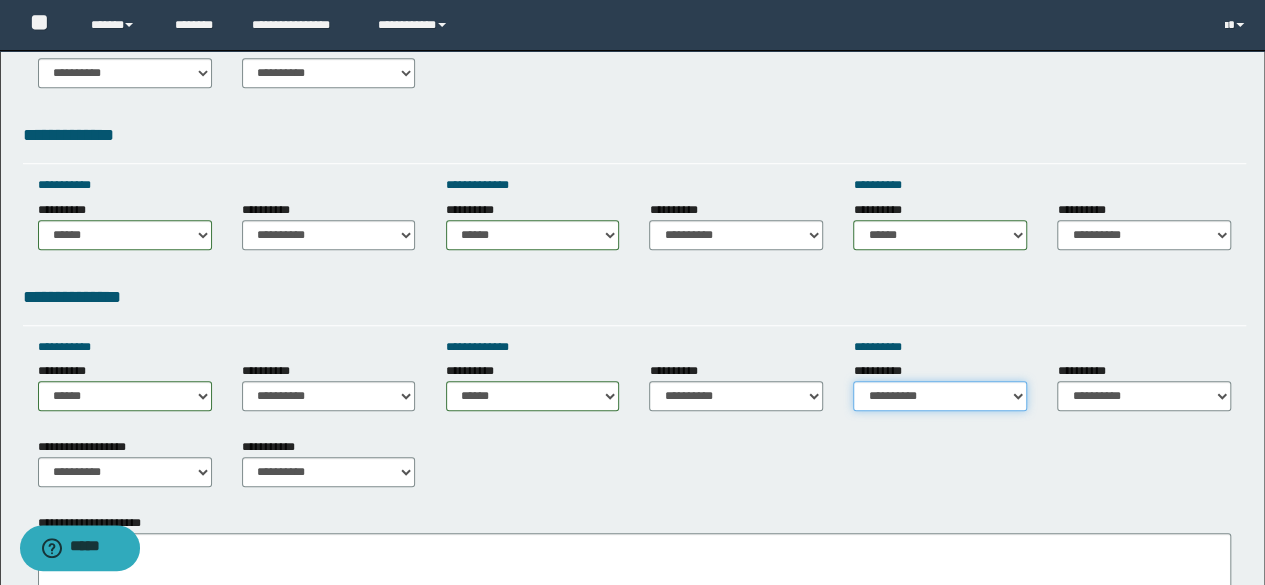 click on "**********" at bounding box center [940, 396] 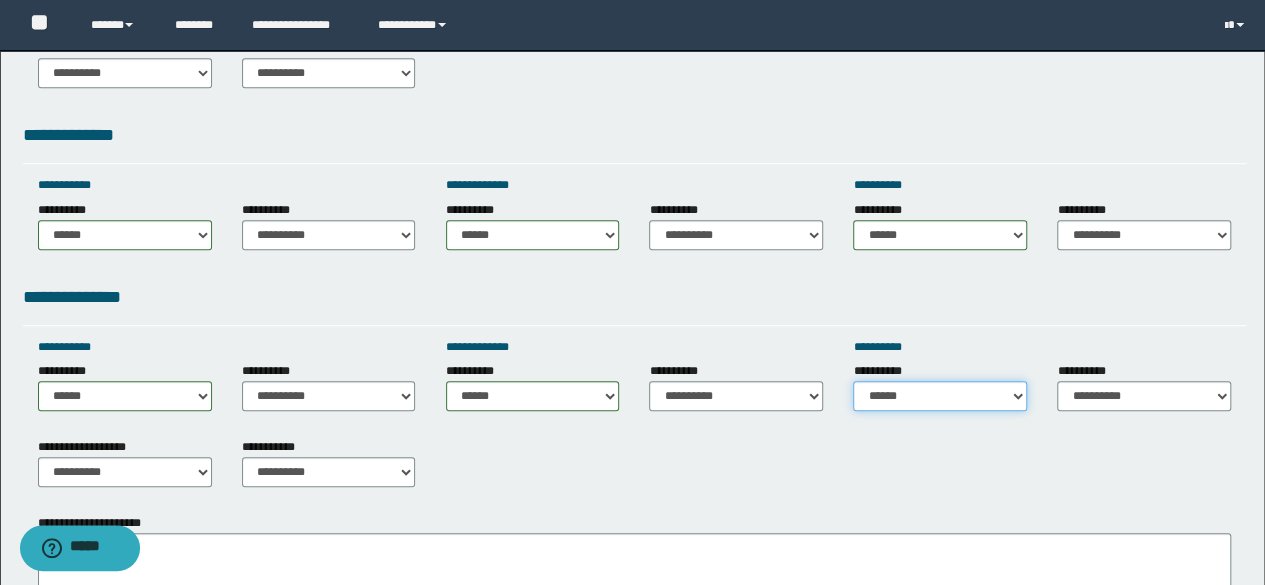 click on "**********" at bounding box center [940, 396] 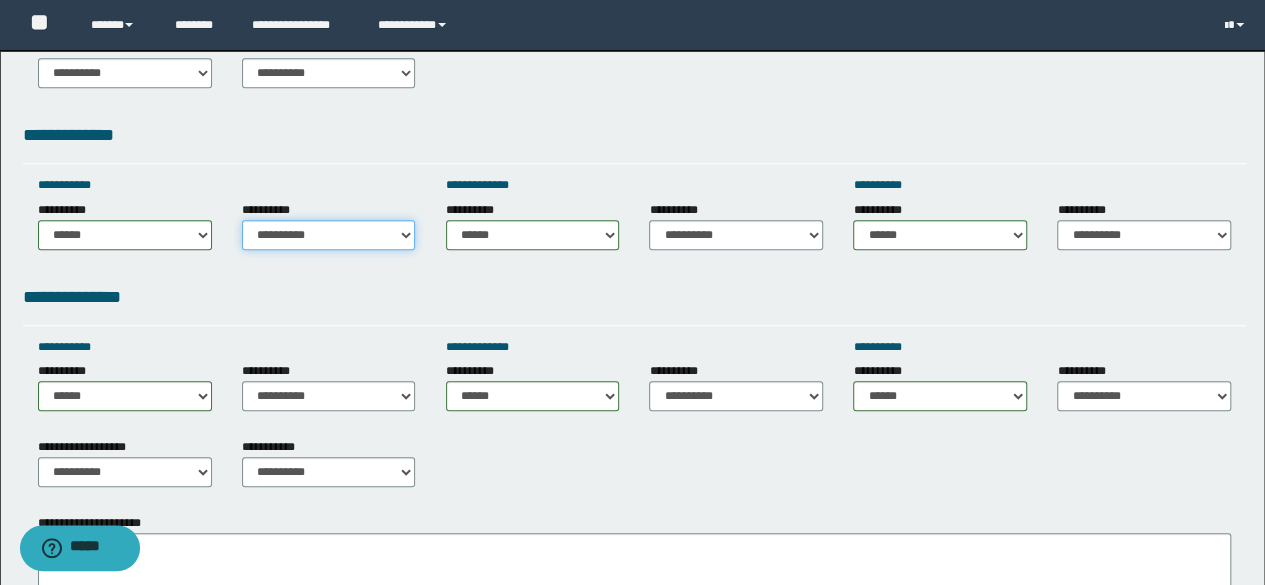 click on "**********" at bounding box center (329, 235) 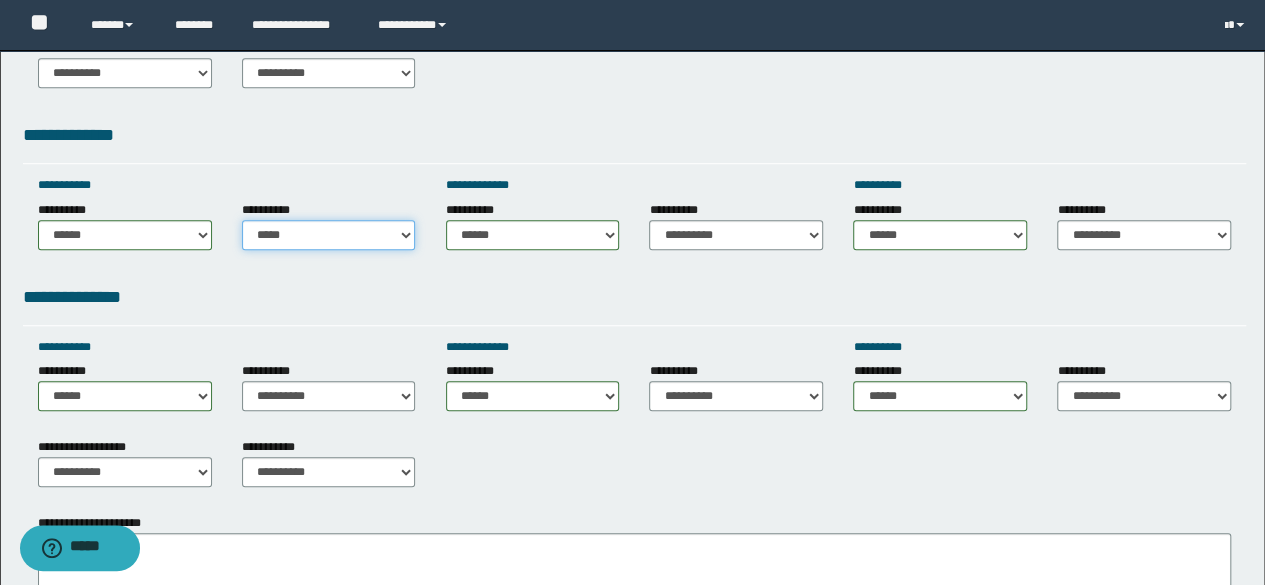 click on "**********" at bounding box center (329, 235) 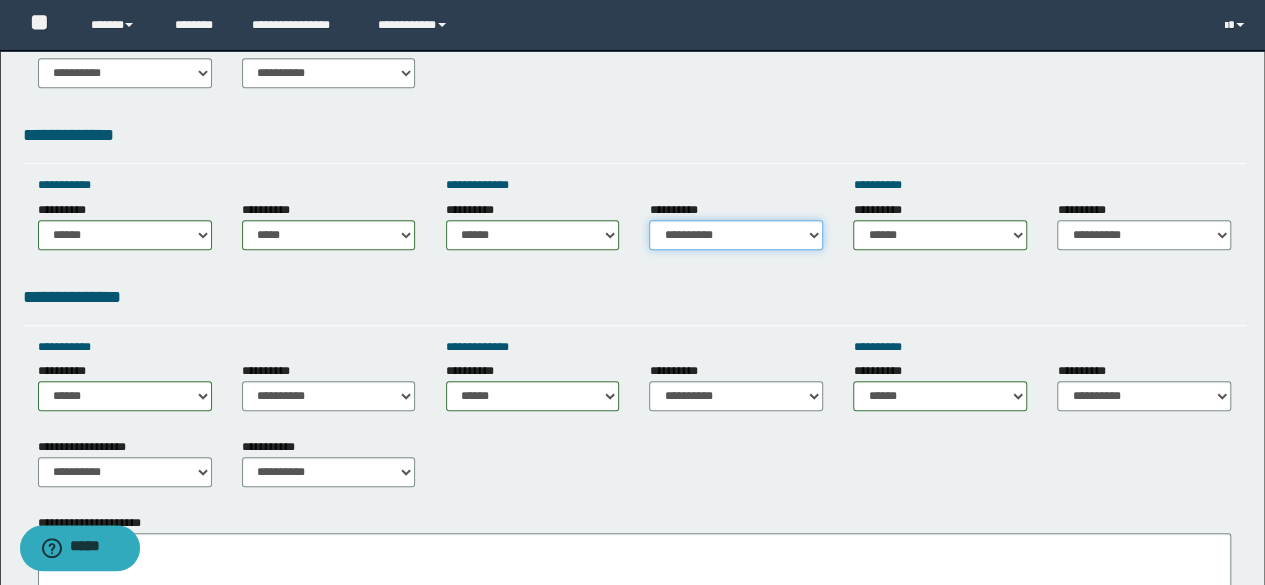 click on "**********" at bounding box center [736, 235] 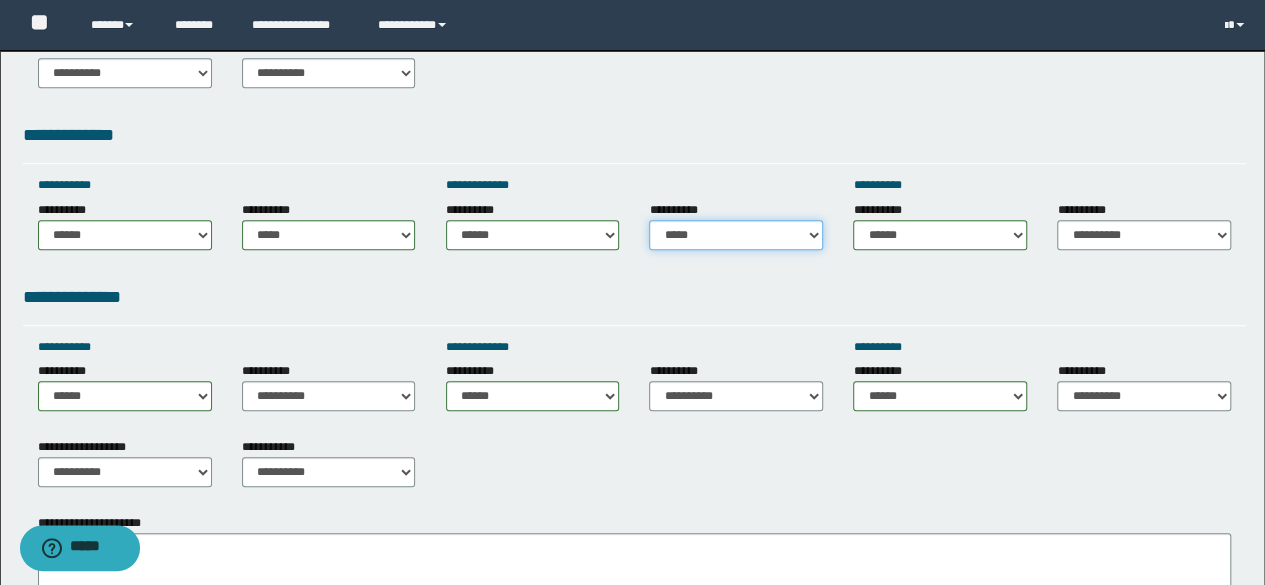 click on "**********" at bounding box center (736, 235) 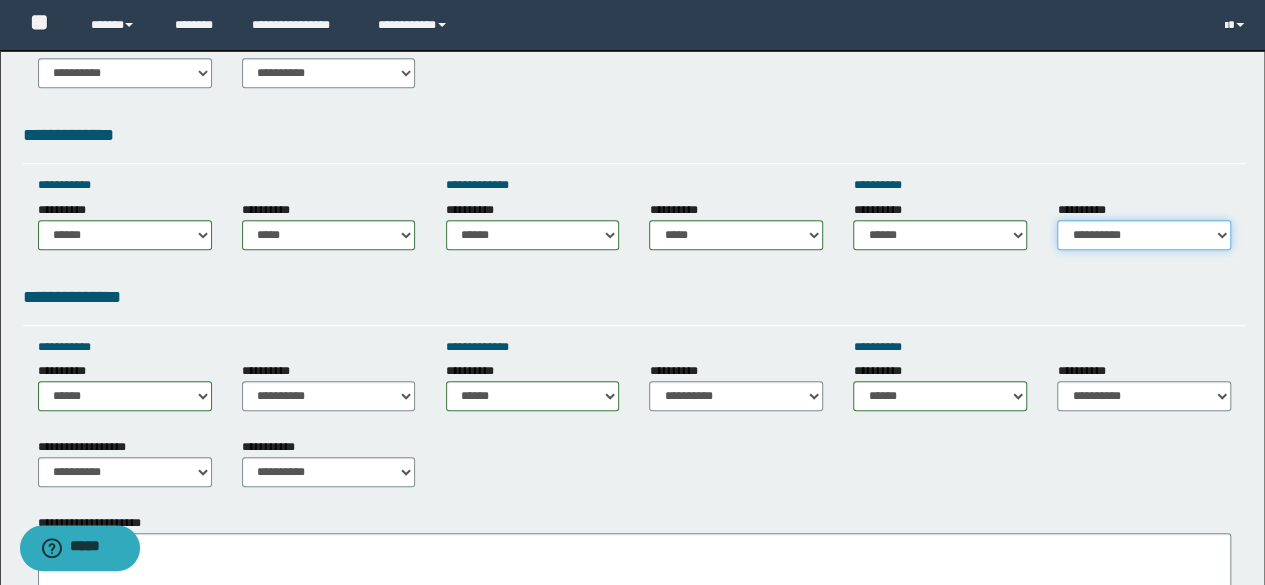 click on "**********" at bounding box center [1144, 235] 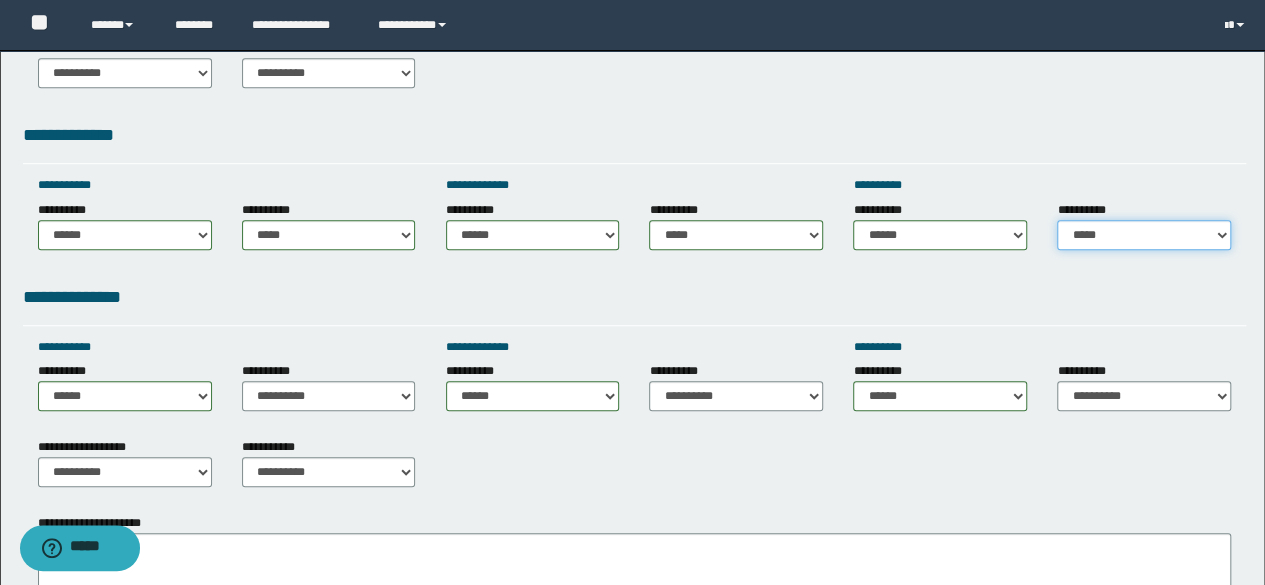 click on "**********" at bounding box center [1144, 235] 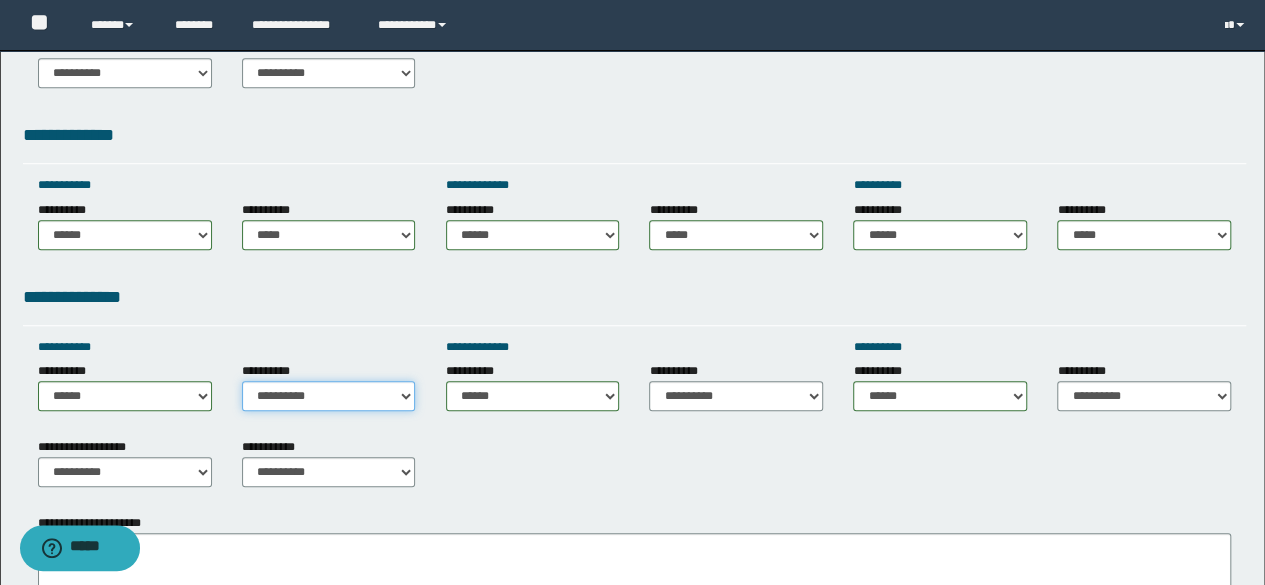 click on "**********" at bounding box center [329, 396] 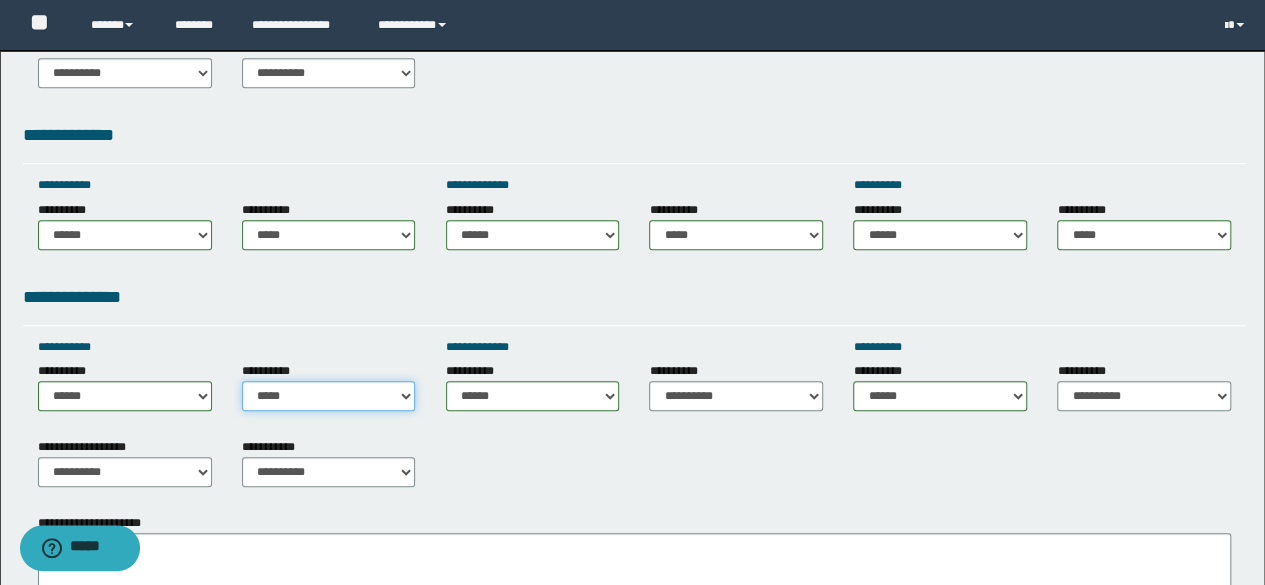 click on "**********" at bounding box center (329, 396) 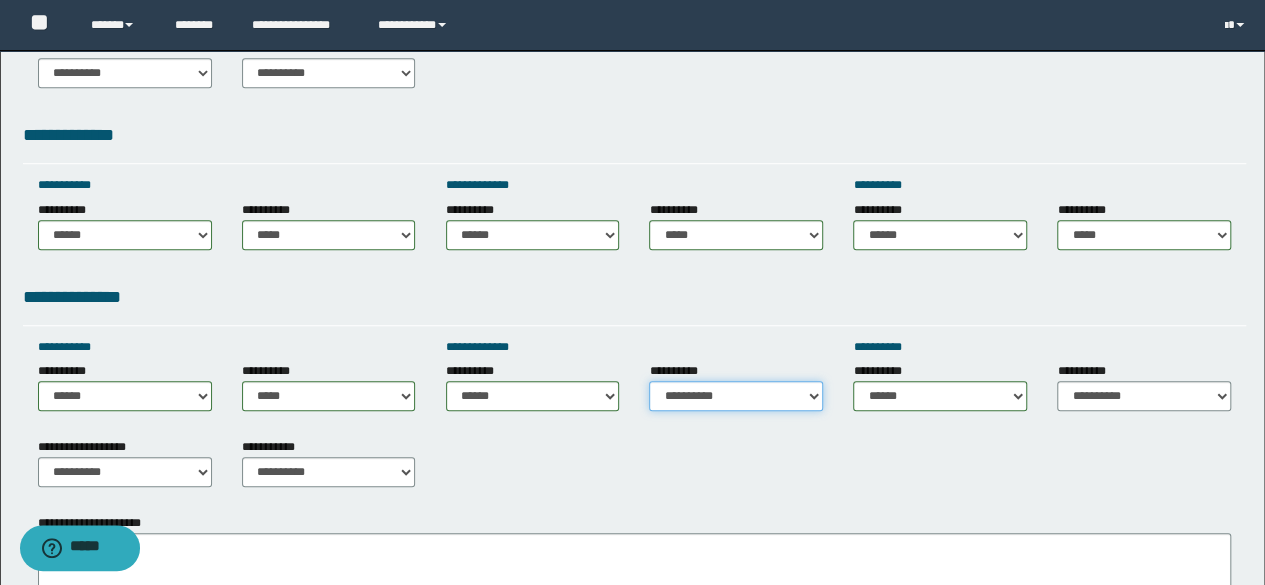 click on "**********" at bounding box center [736, 396] 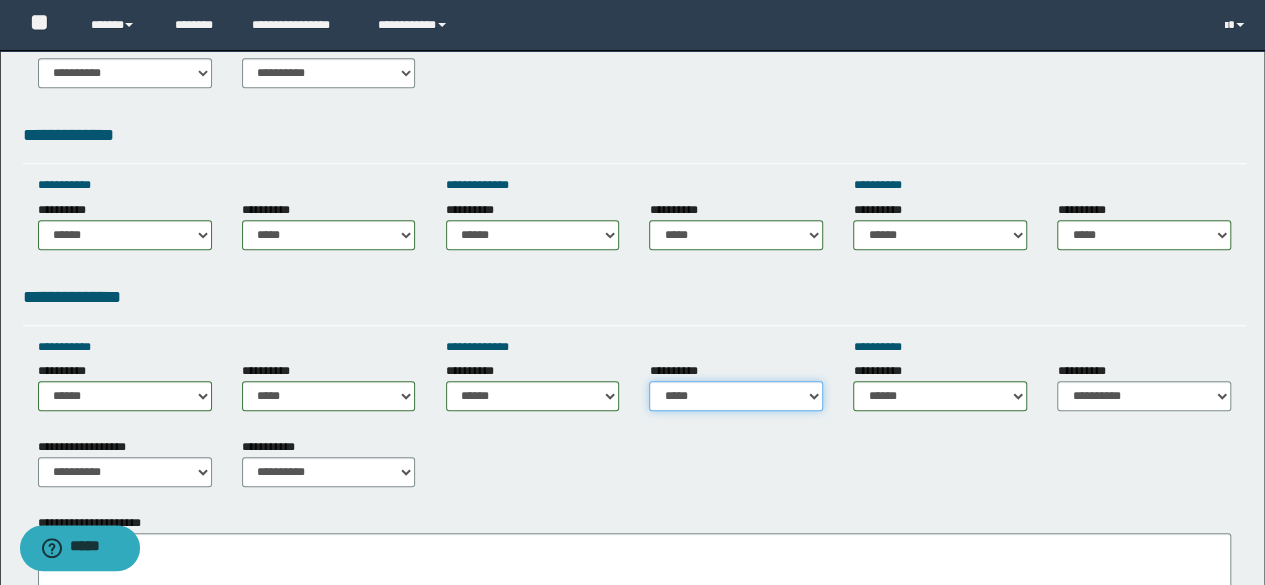 click on "**********" at bounding box center [736, 396] 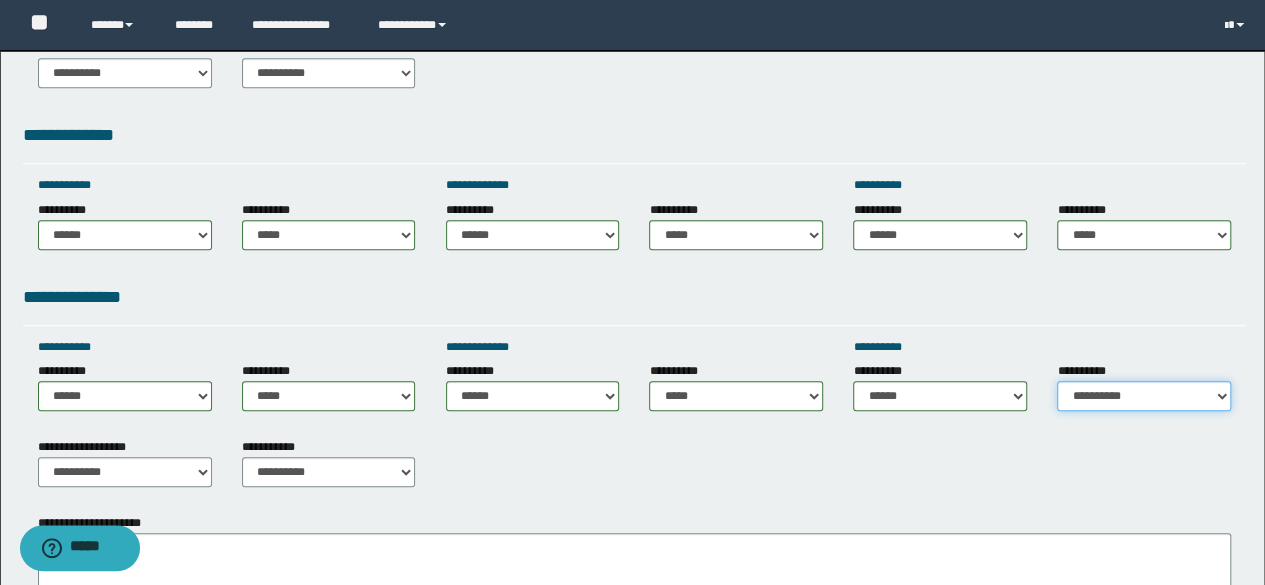 click on "**********" at bounding box center [1144, 396] 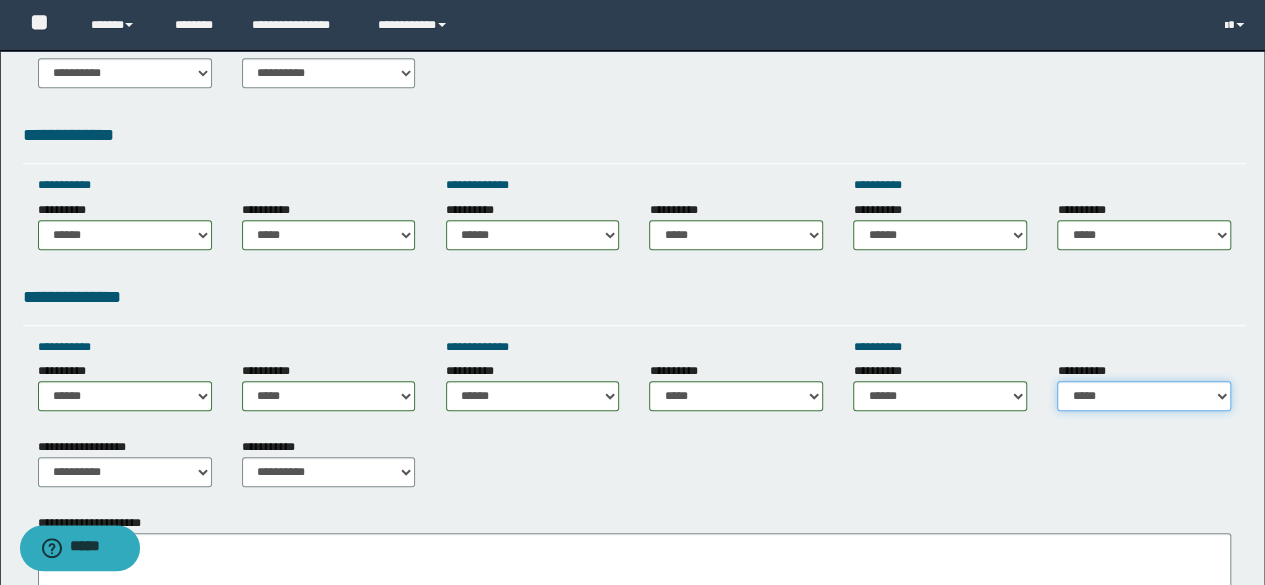 click on "**********" at bounding box center (1144, 396) 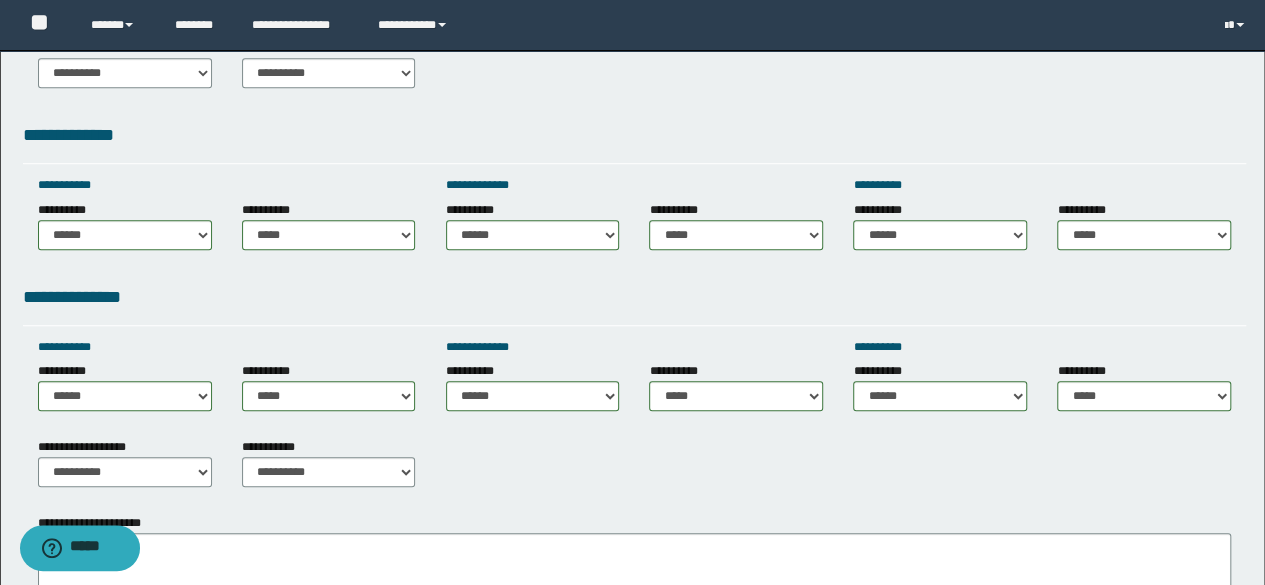 click on "**********" at bounding box center [1144, 233] 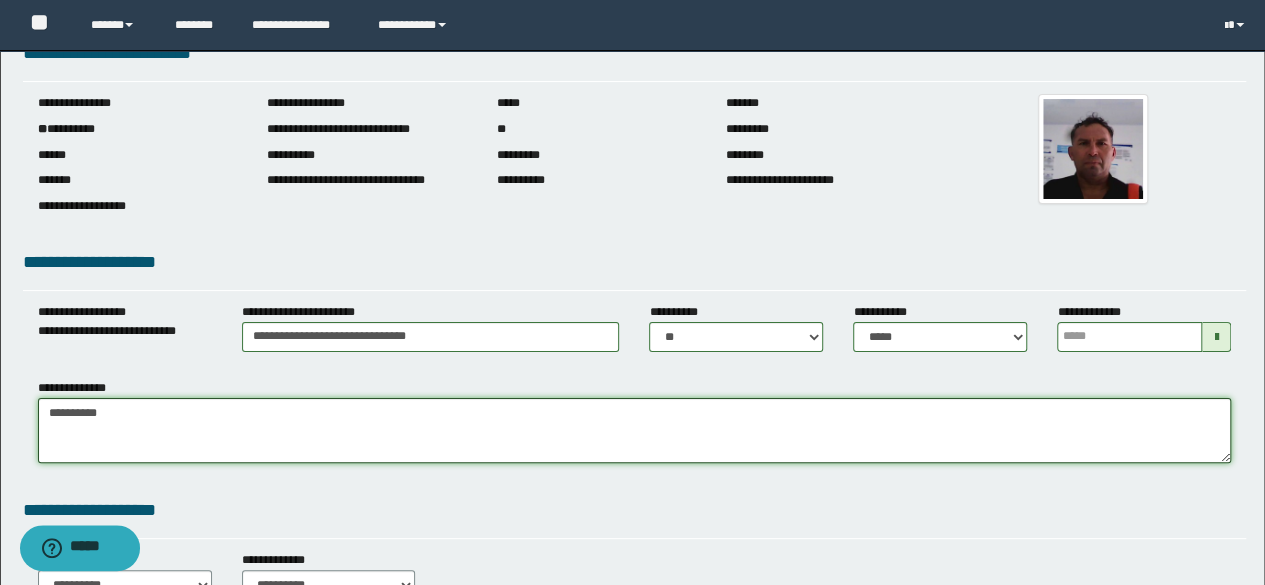 click on "**********" at bounding box center [635, 430] 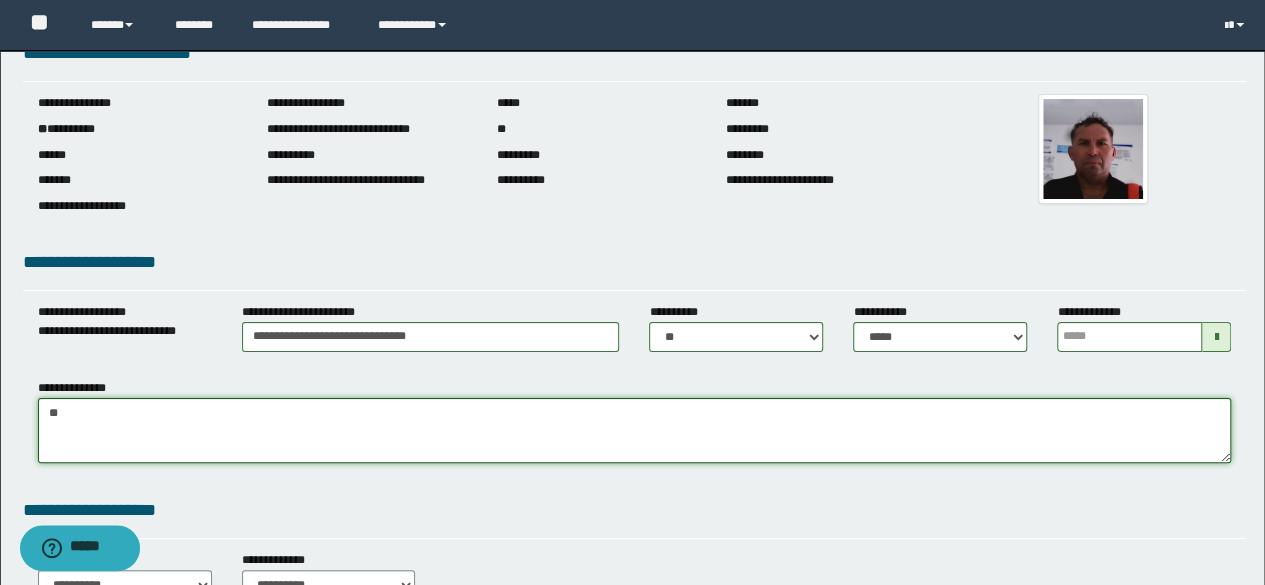 type on "*" 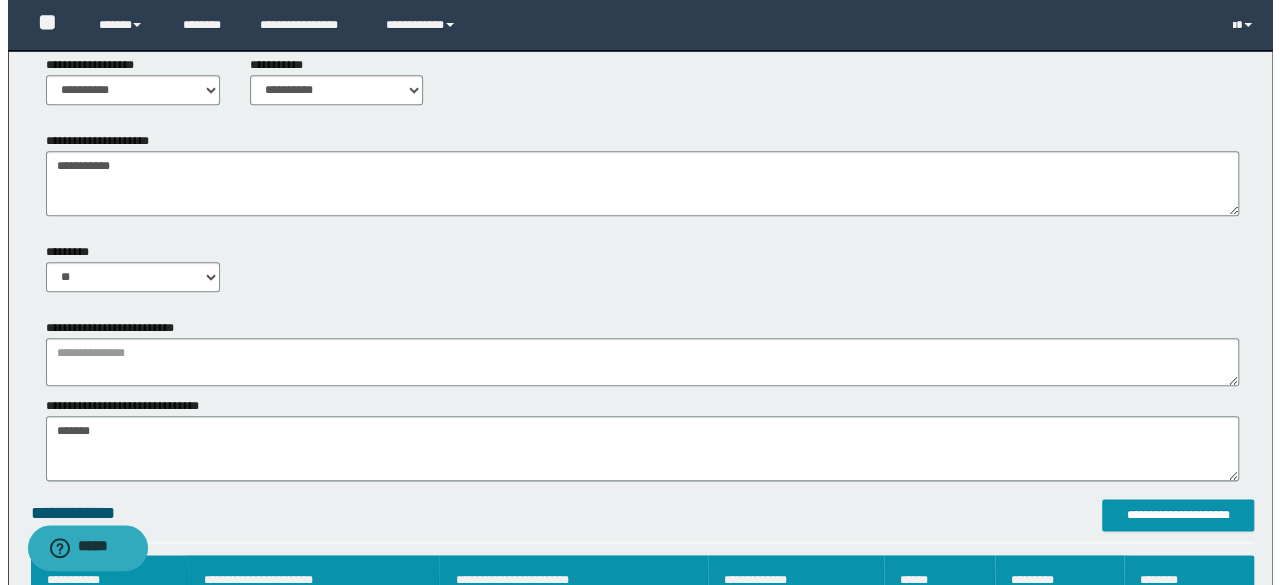scroll, scrollTop: 968, scrollLeft: 0, axis: vertical 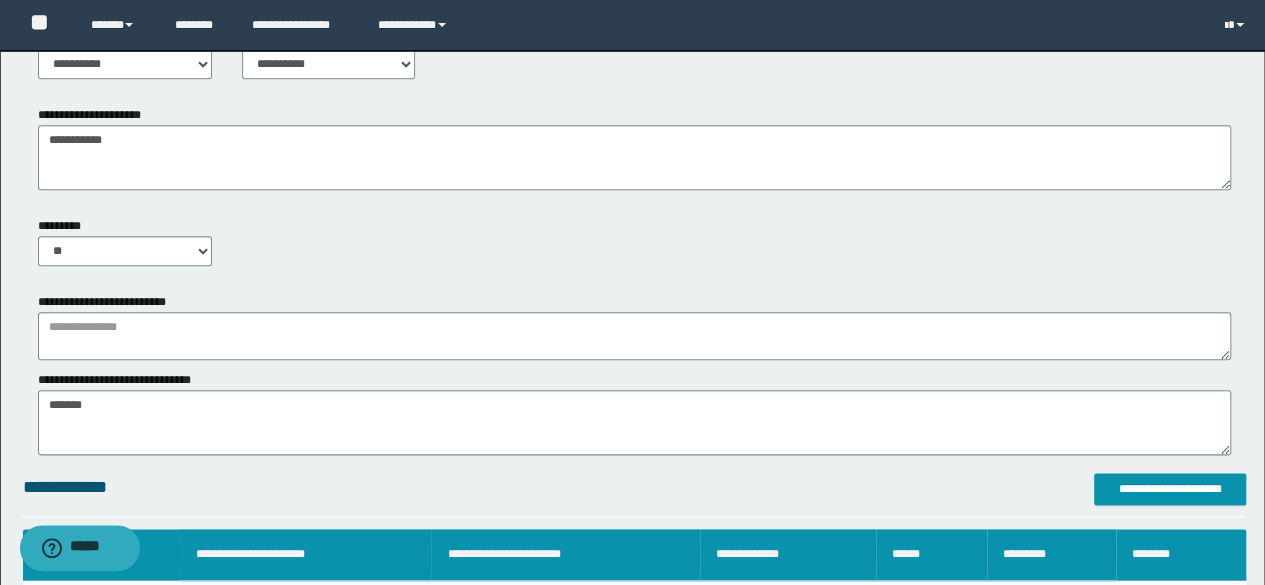 type on "**********" 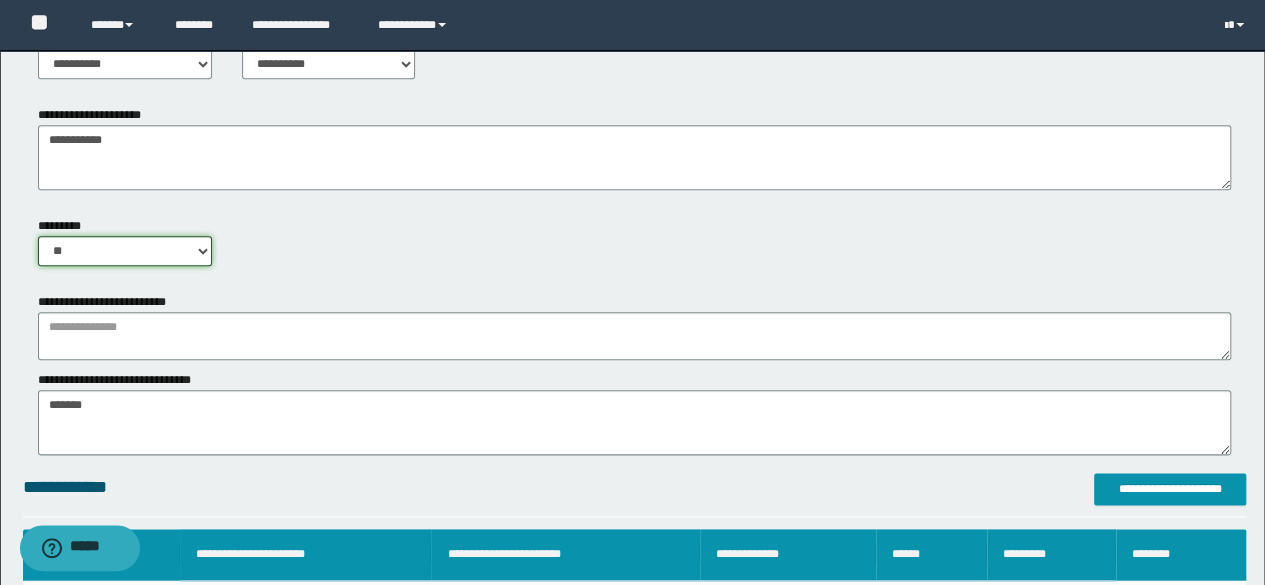 click on "**
**" at bounding box center (125, 251) 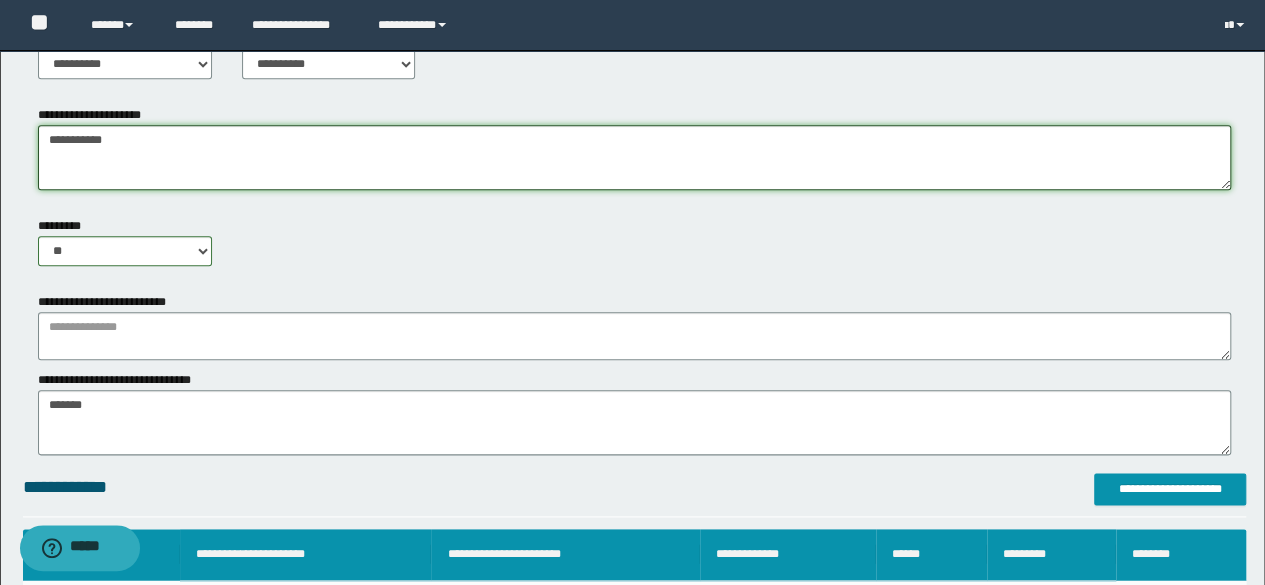 click on "**********" at bounding box center [635, 157] 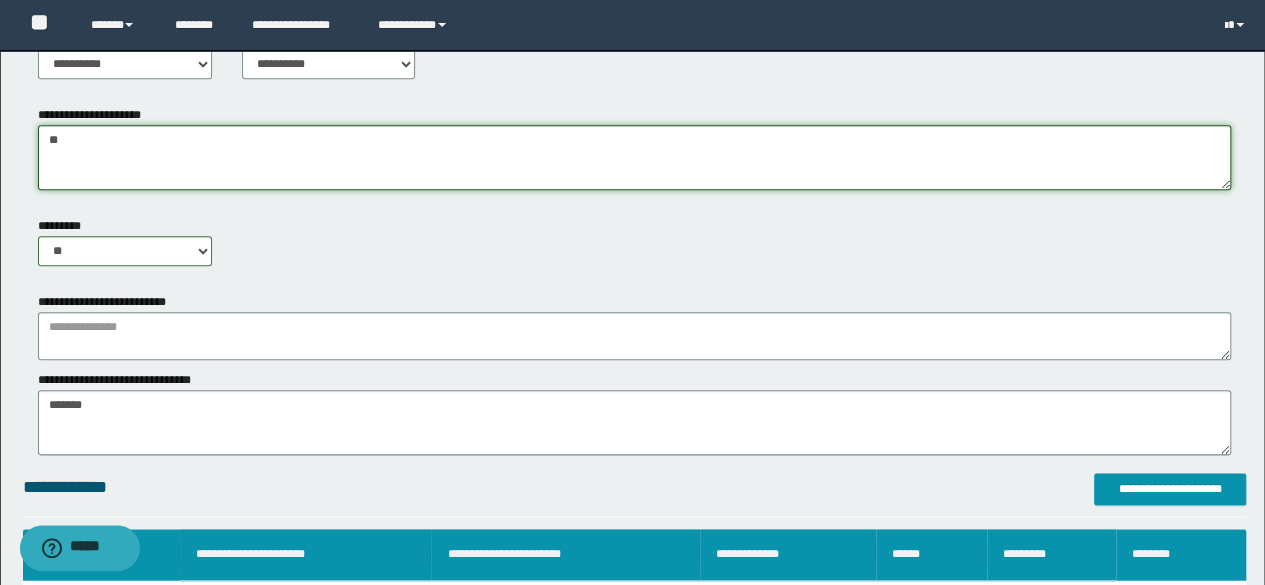 type on "*" 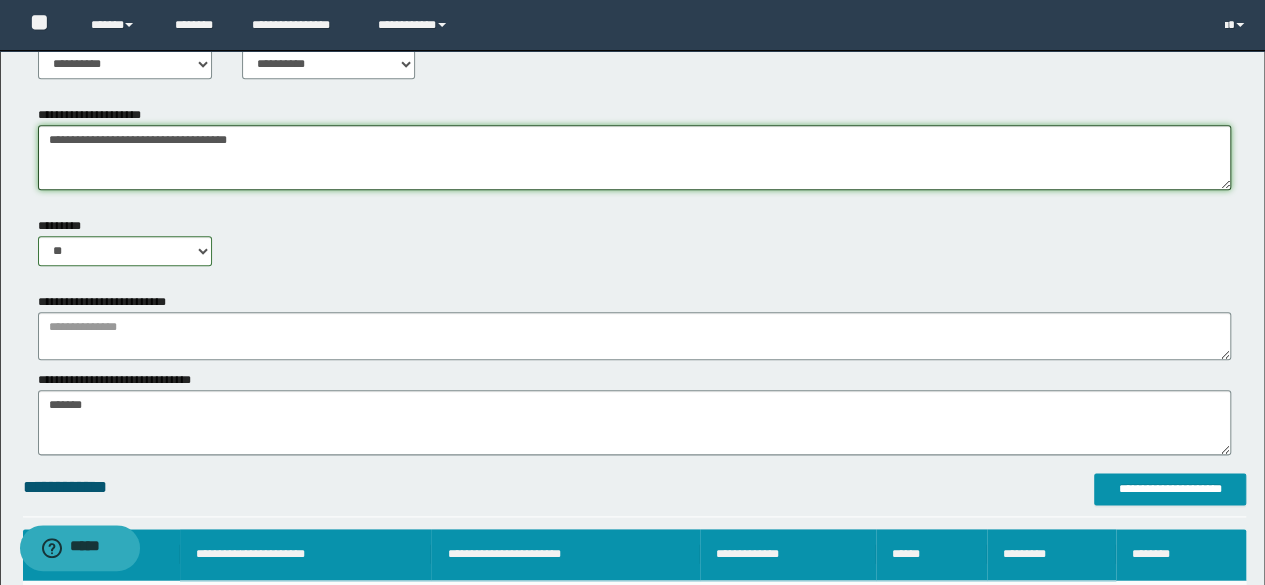 type on "**********" 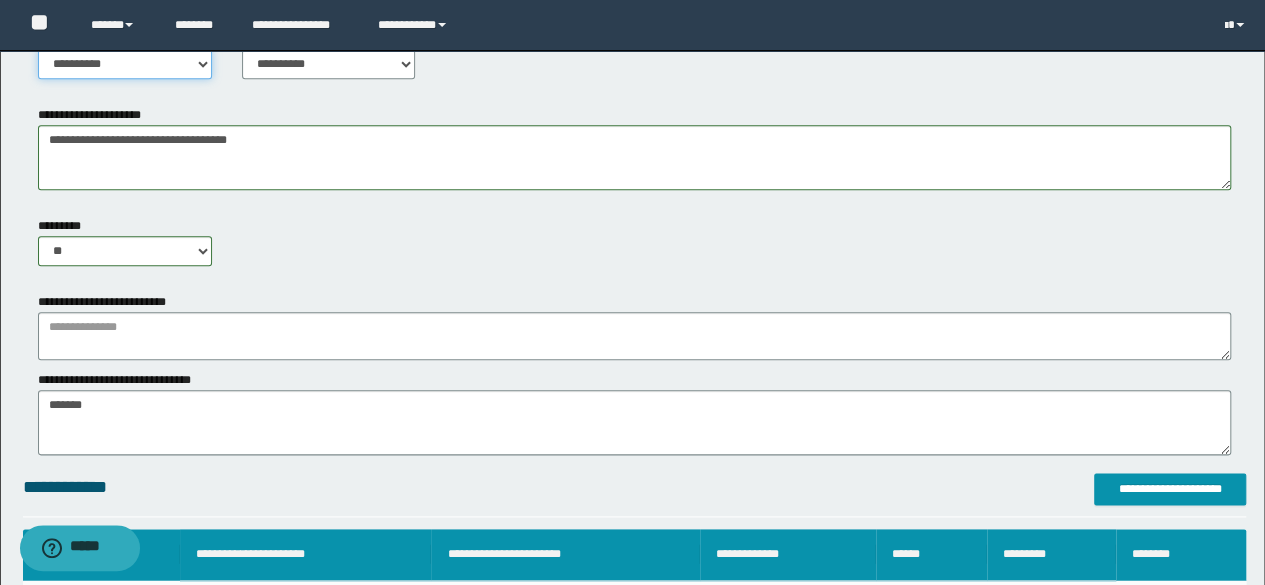 click on "**********" at bounding box center [125, 64] 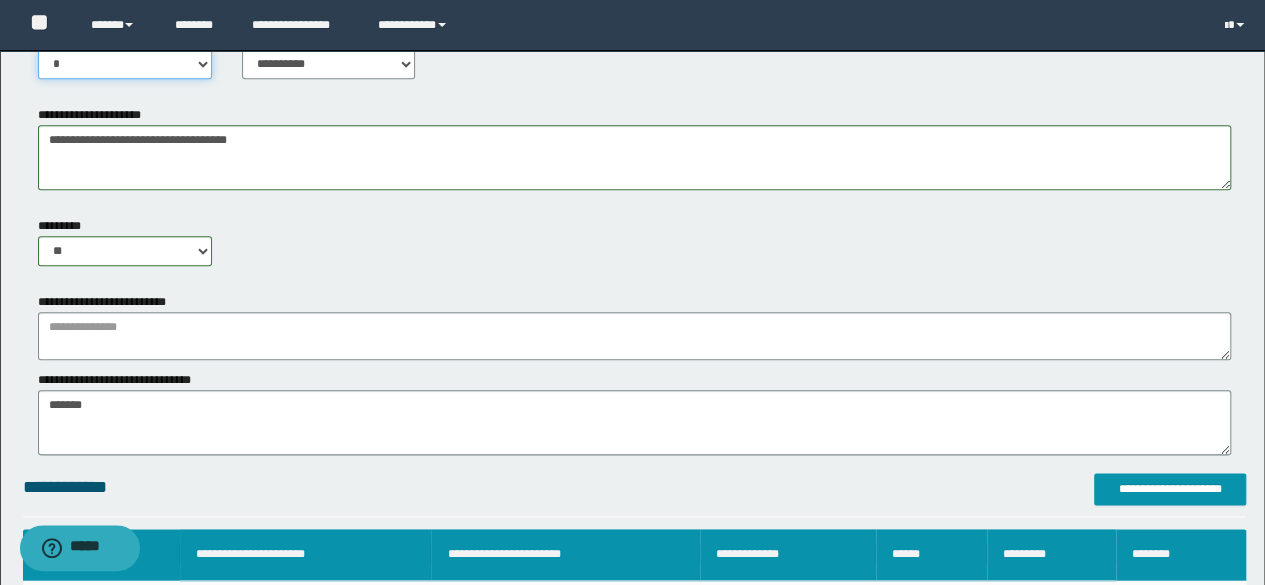 click on "**********" at bounding box center (125, 64) 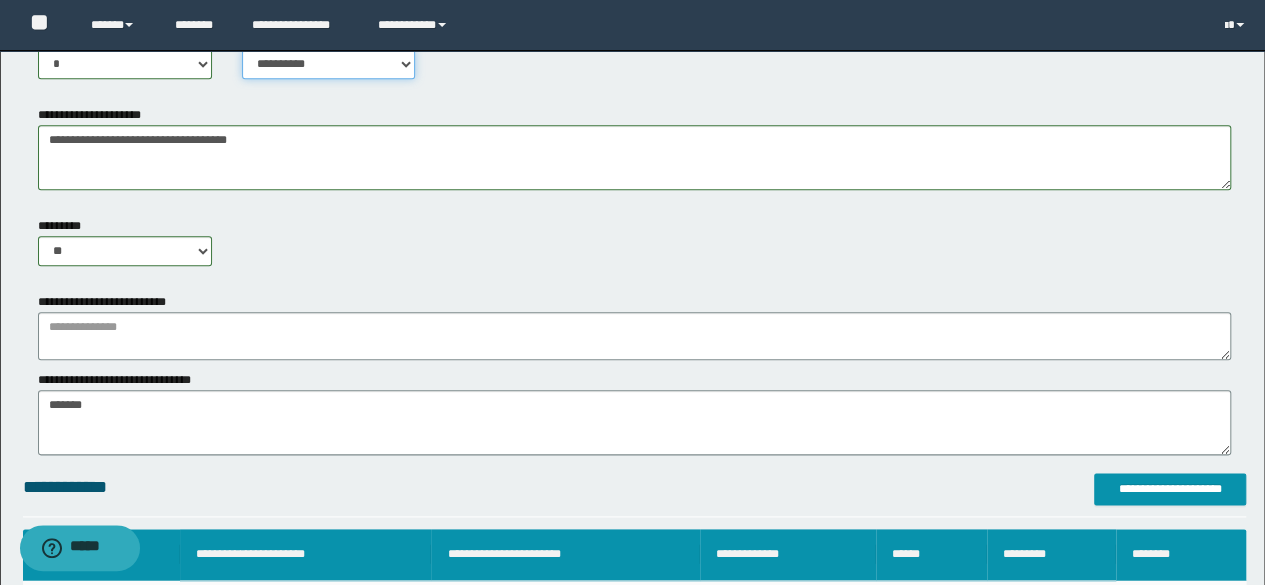 click on "**********" at bounding box center [329, 64] 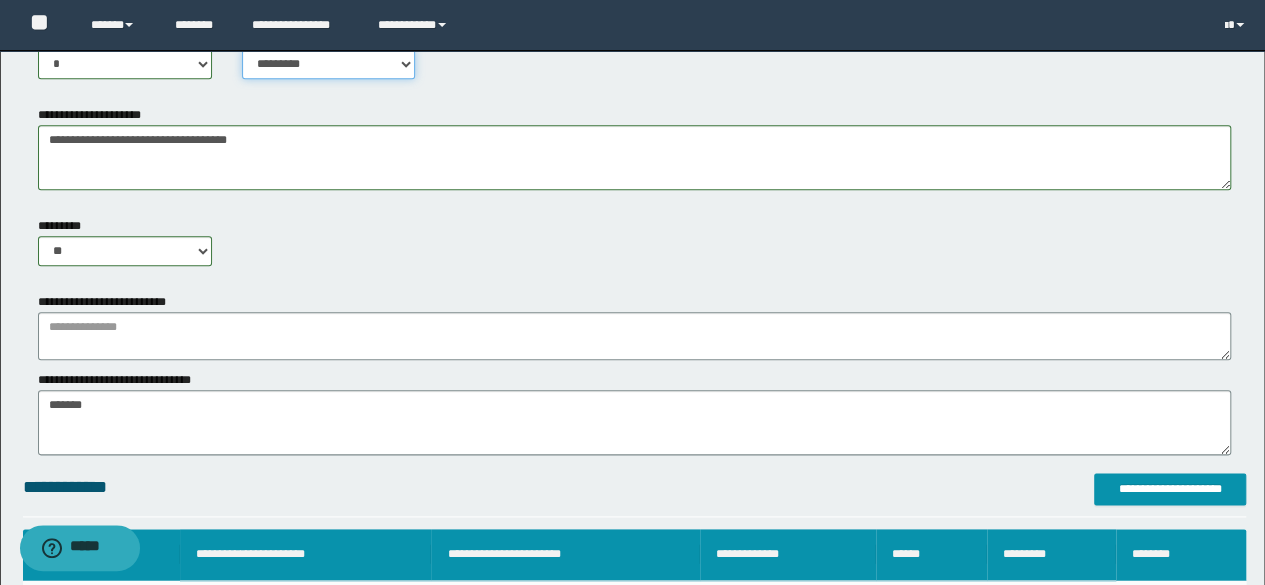 click on "**********" at bounding box center (329, 64) 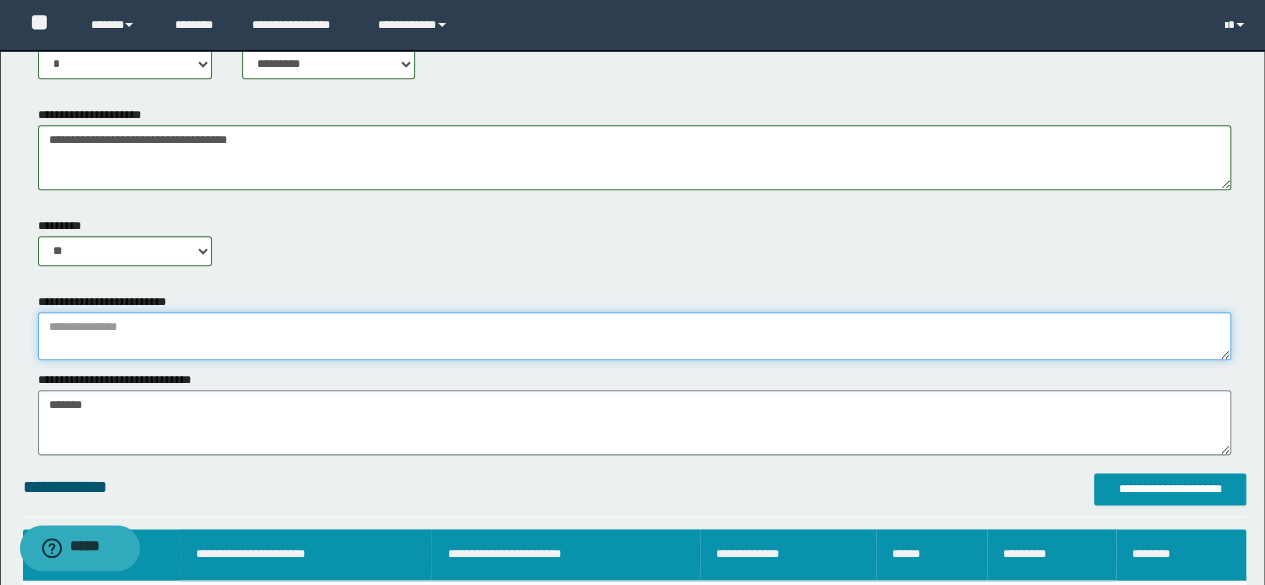 click at bounding box center (635, 336) 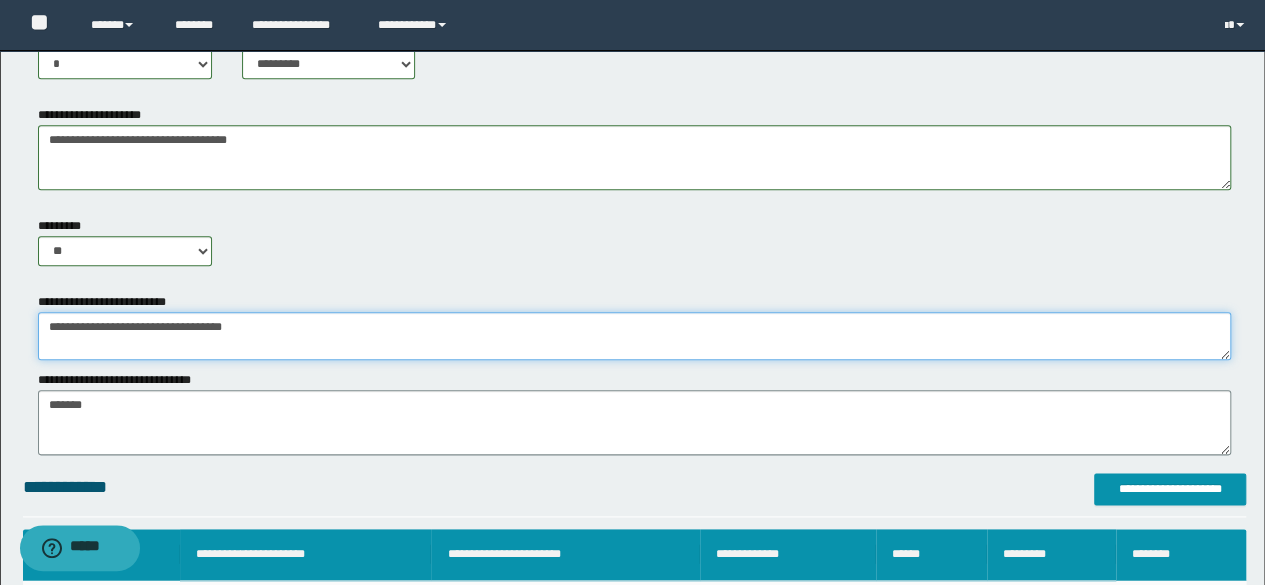 type on "**********" 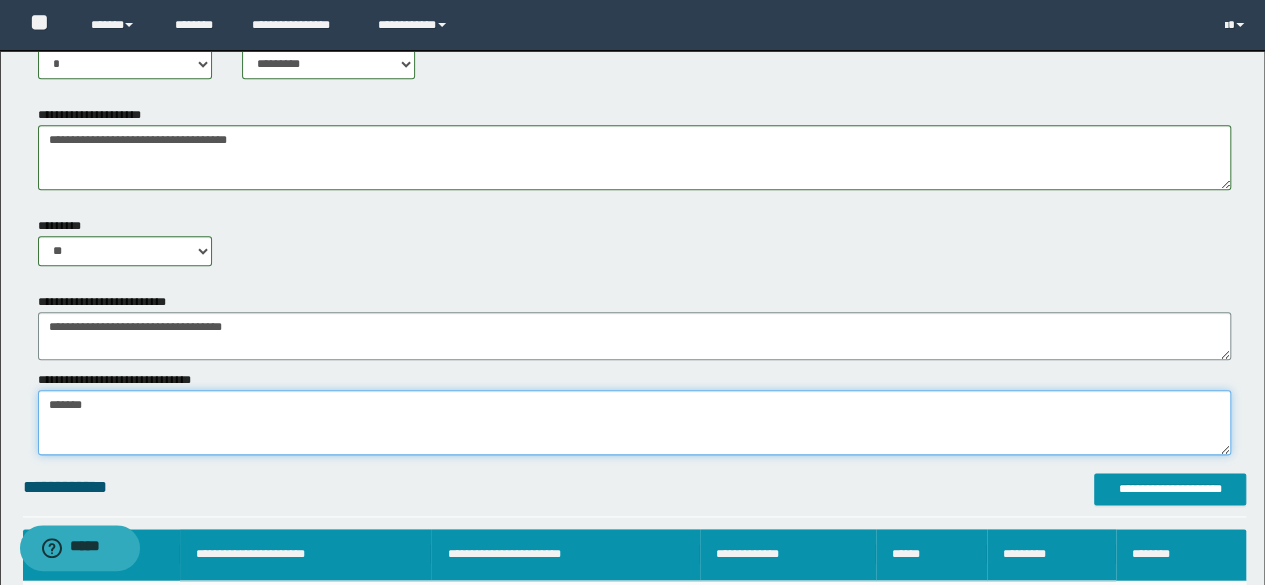 click on "*******" at bounding box center [635, 422] 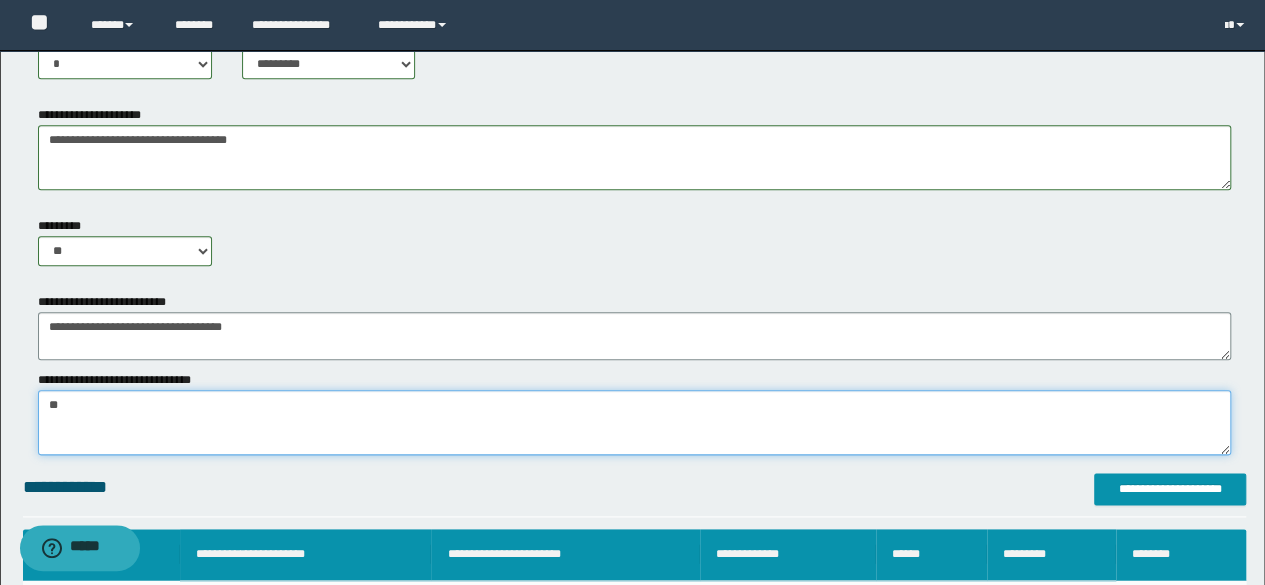 type on "*" 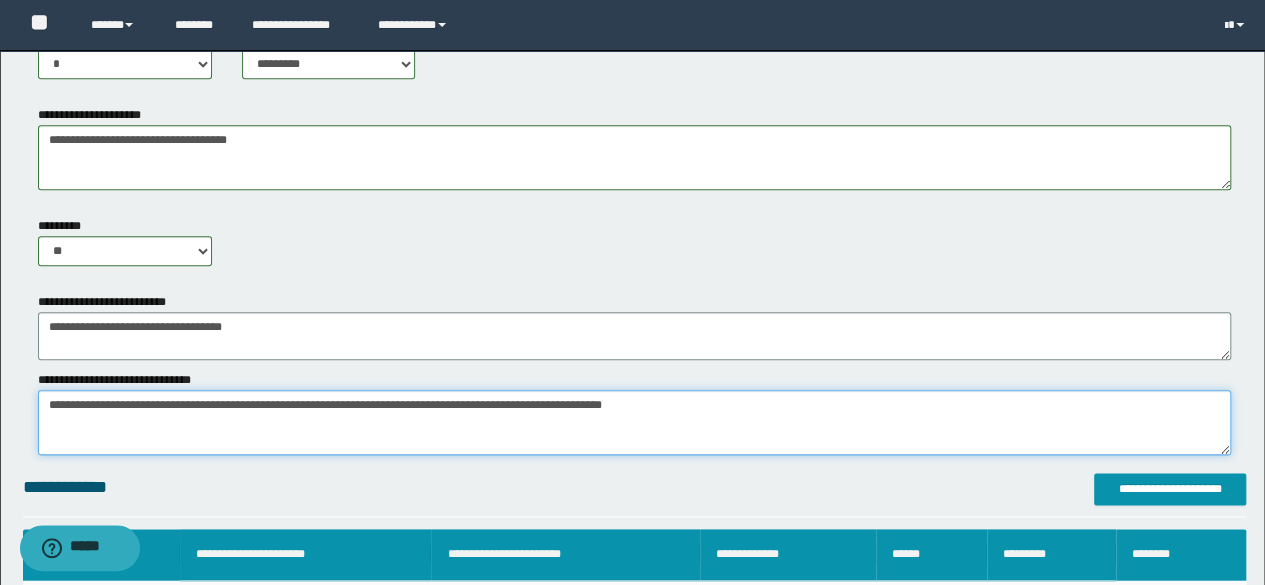 click on "*******" at bounding box center [635, 422] 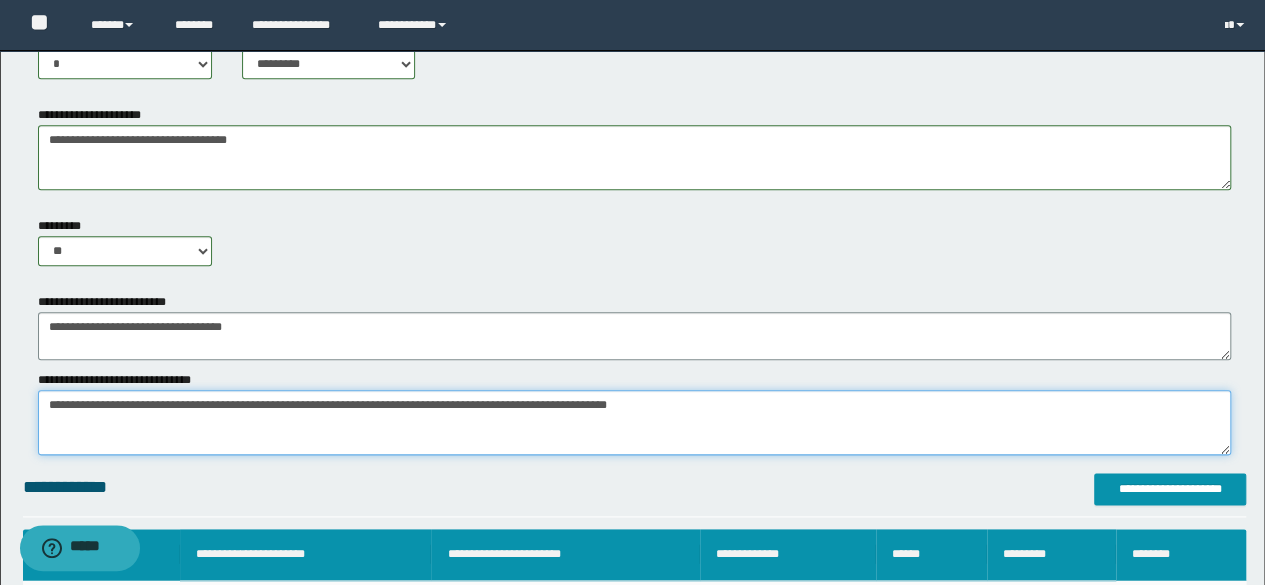 click on "*******" at bounding box center (635, 422) 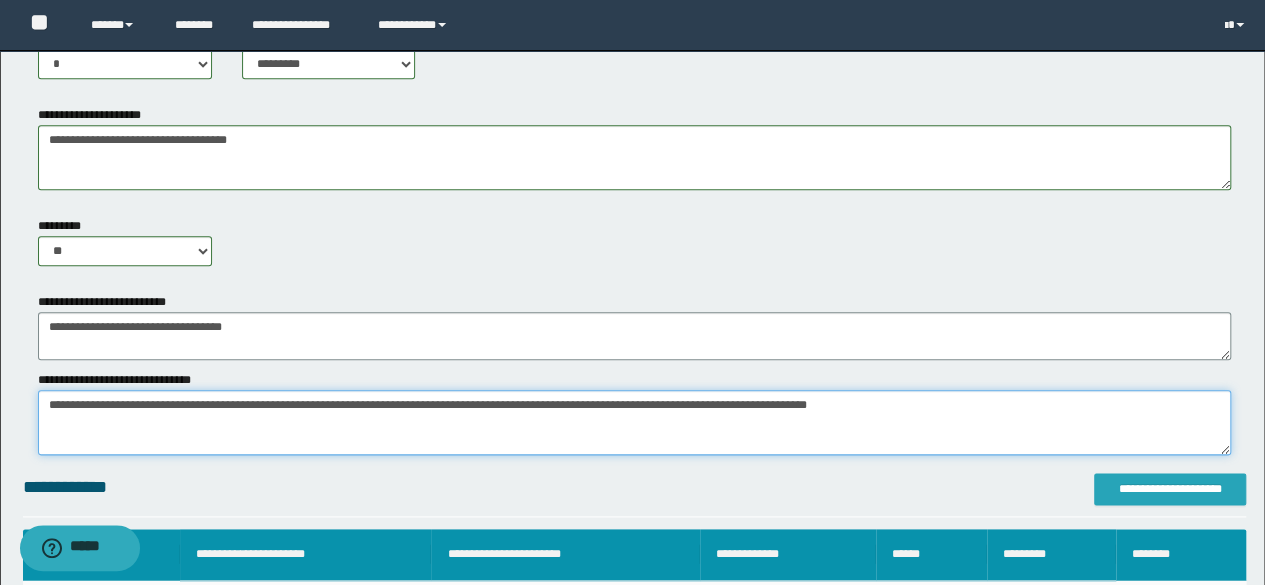 type on "**********" 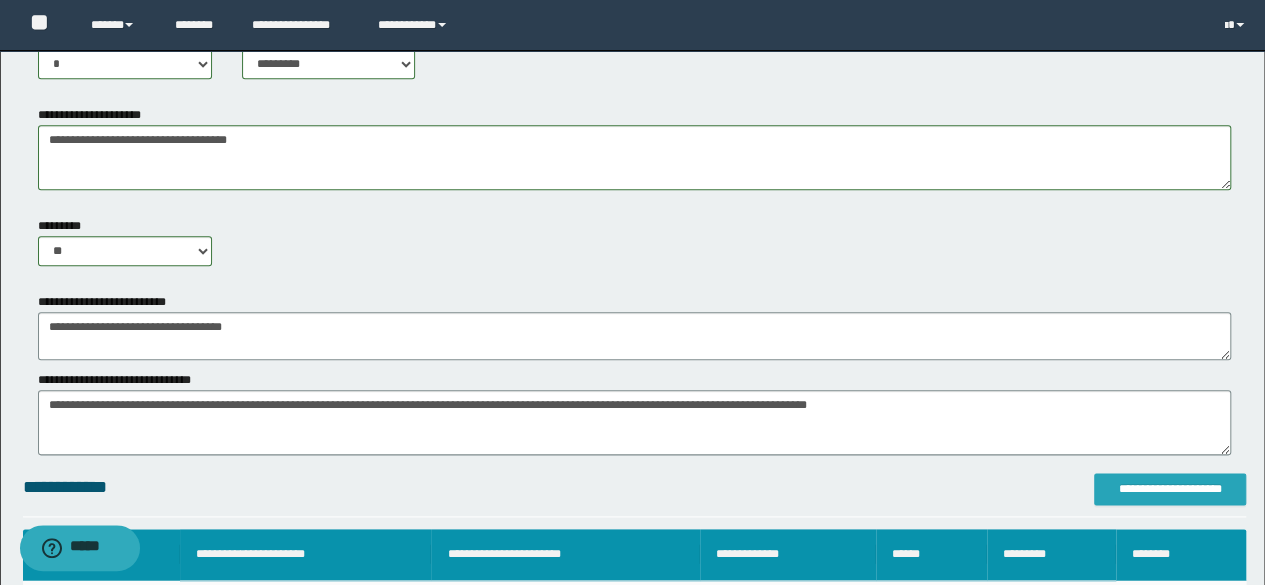 click on "**********" at bounding box center (1170, 489) 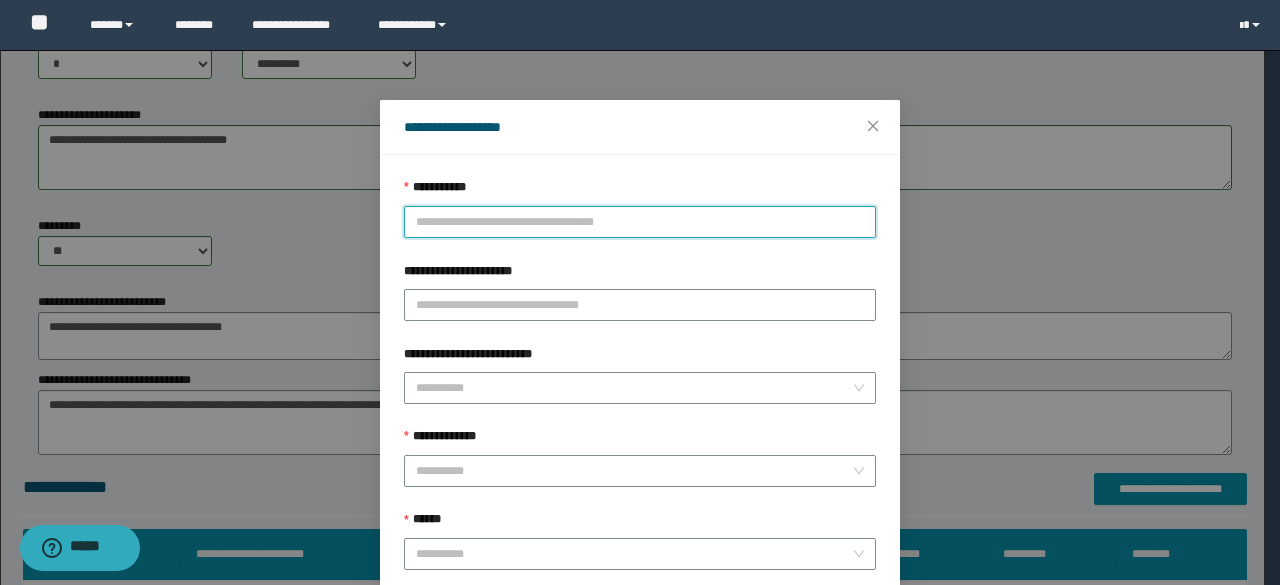 click on "**********" at bounding box center (640, 222) 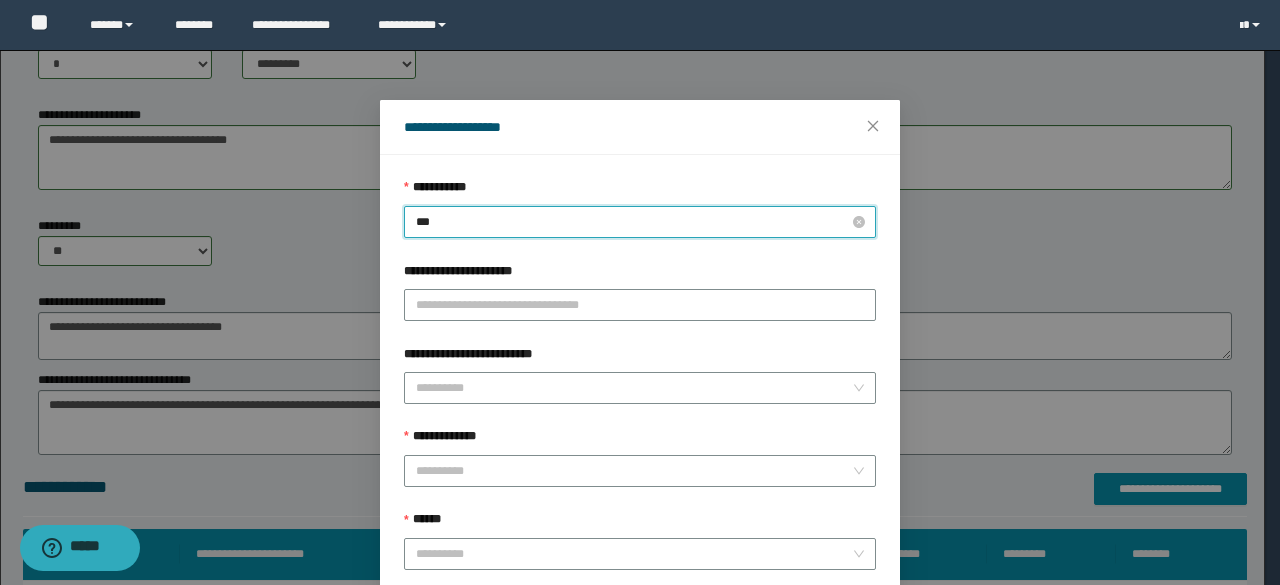 type on "****" 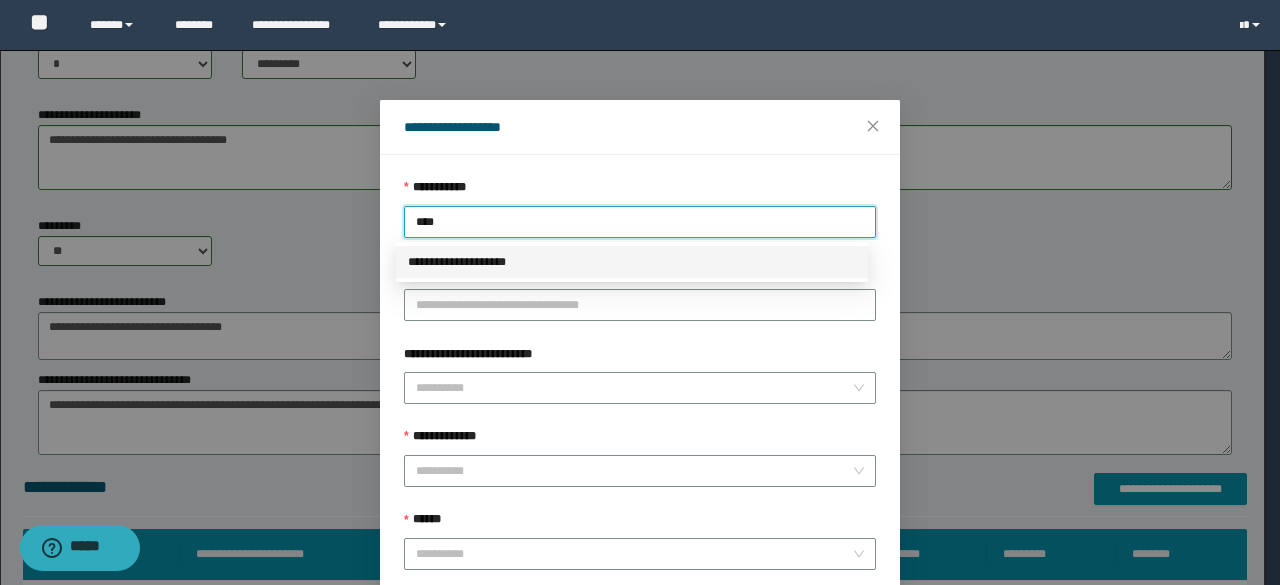 click on "**********" at bounding box center (632, 262) 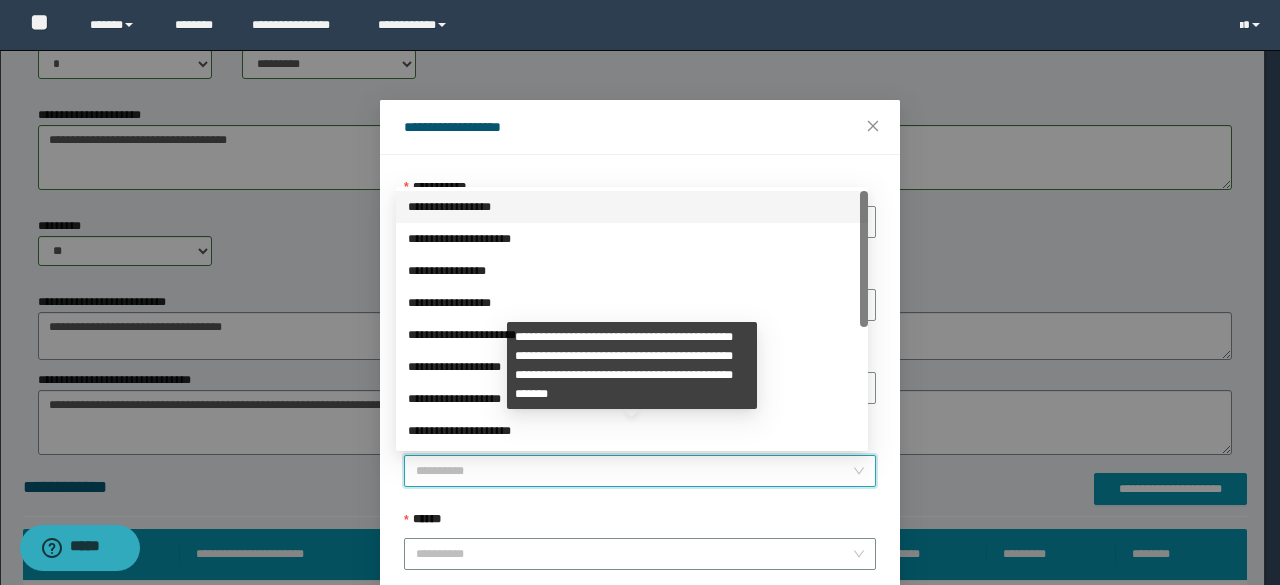 click on "**********" at bounding box center [634, 471] 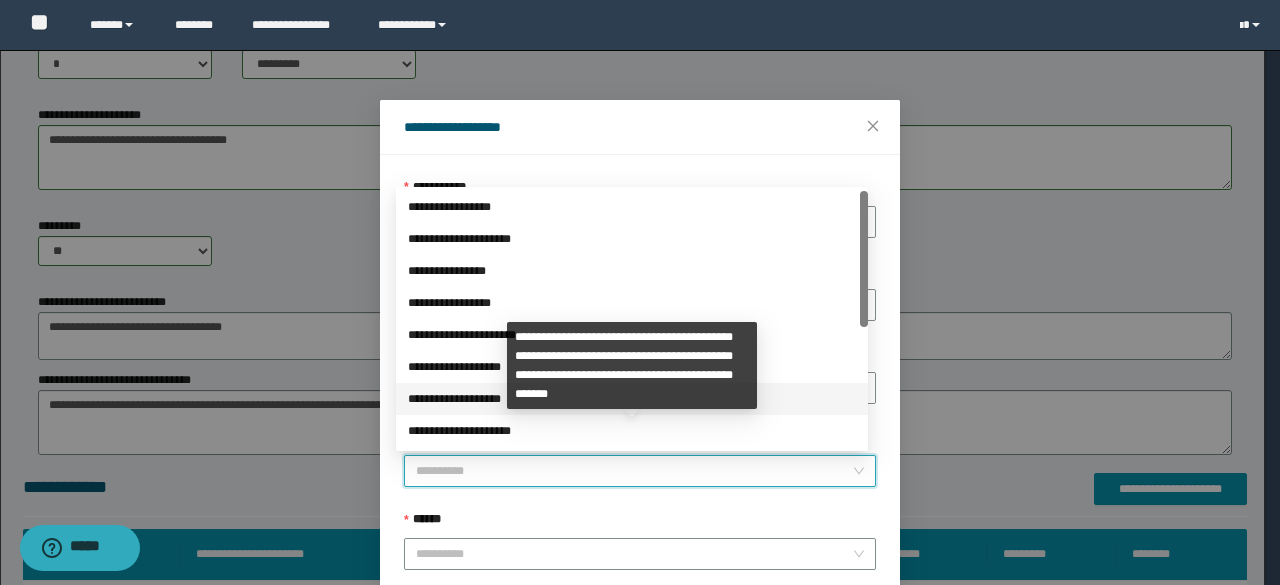 scroll, scrollTop: 224, scrollLeft: 0, axis: vertical 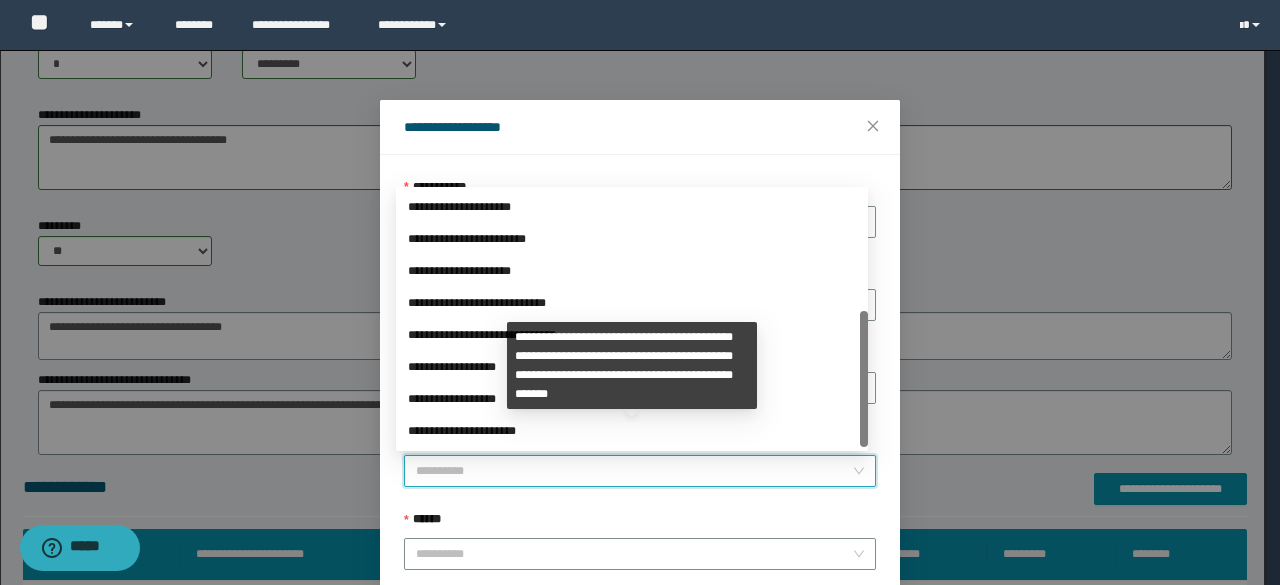 drag, startPoint x: 864, startPoint y: 297, endPoint x: 860, endPoint y: 515, distance: 218.0367 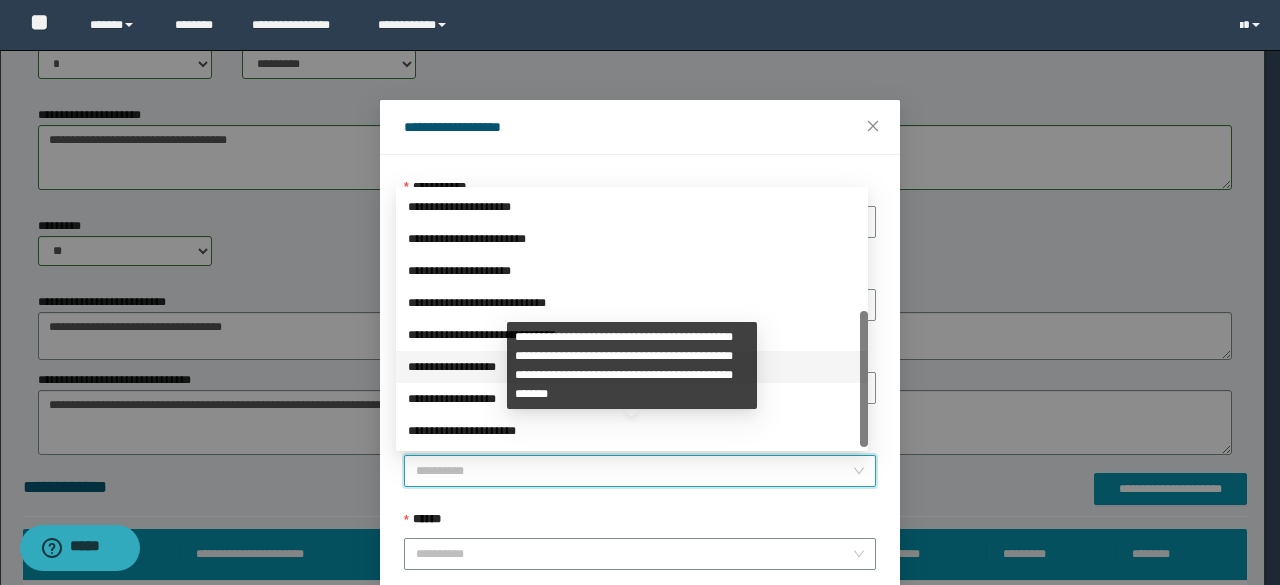 click on "**********" at bounding box center [632, 367] 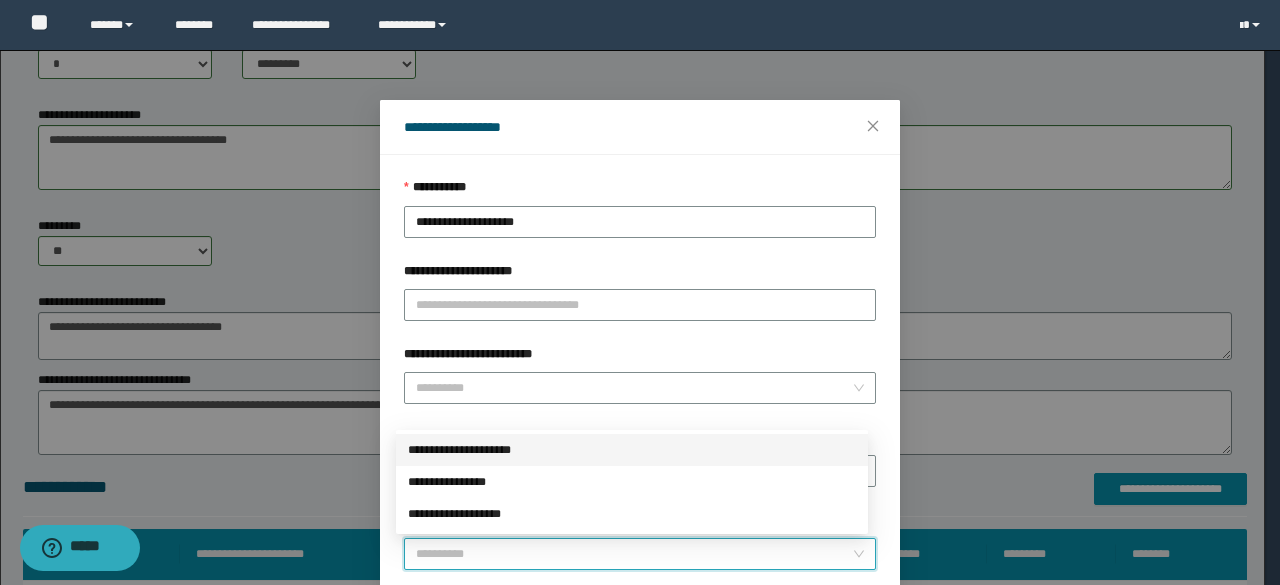 click on "******" at bounding box center [634, 554] 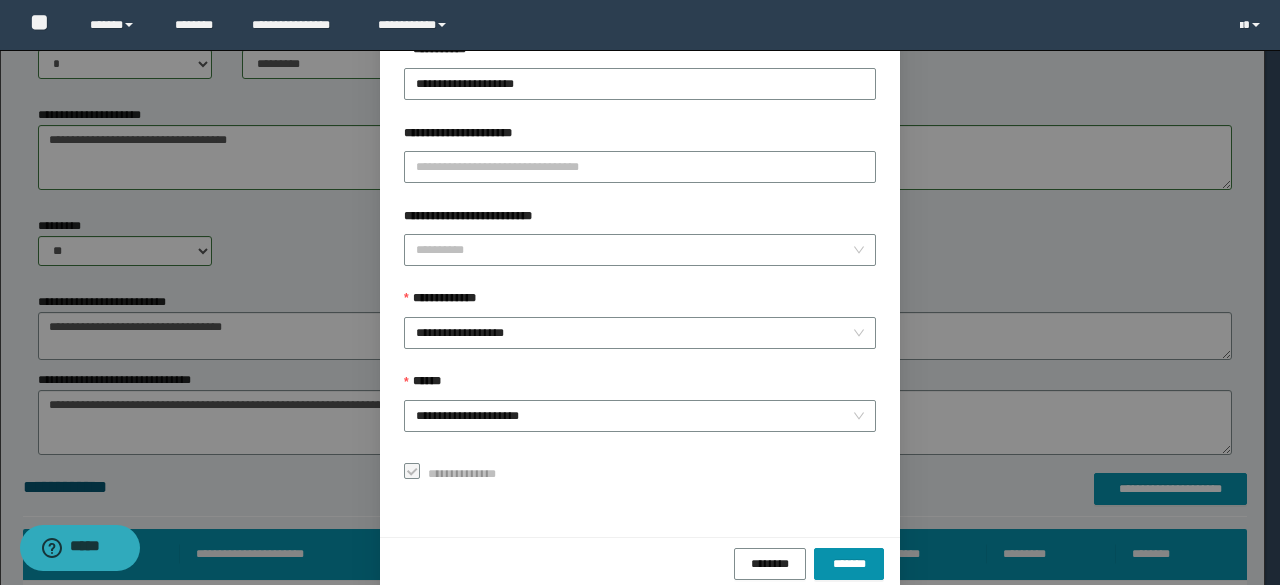 scroll, scrollTop: 166, scrollLeft: 0, axis: vertical 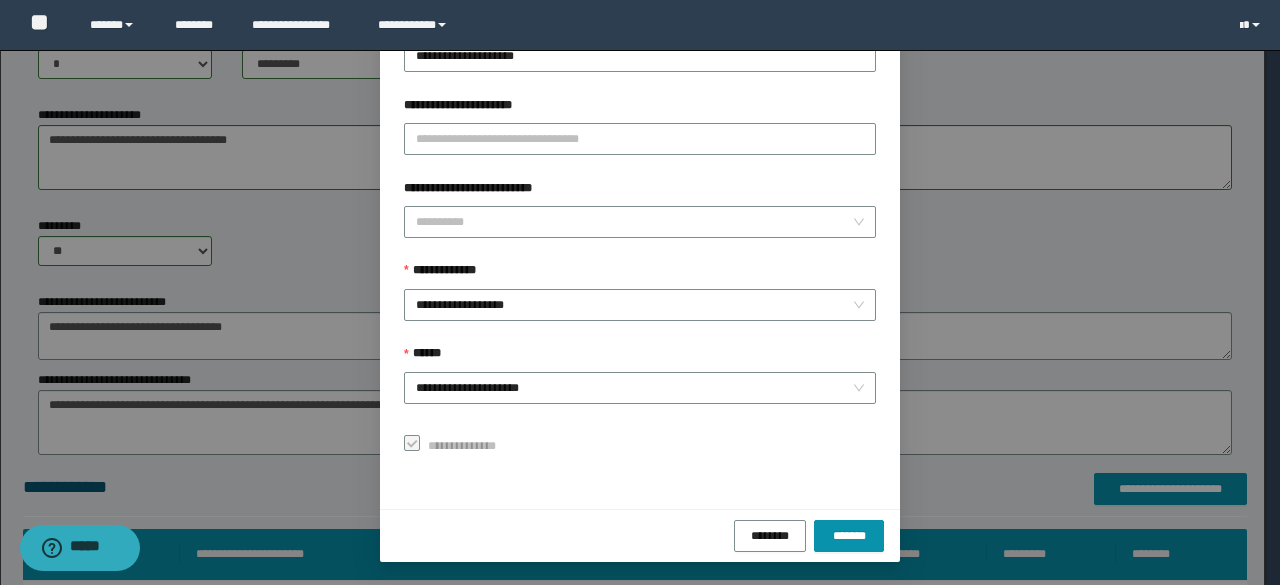 click on "******** *******" at bounding box center [640, 535] 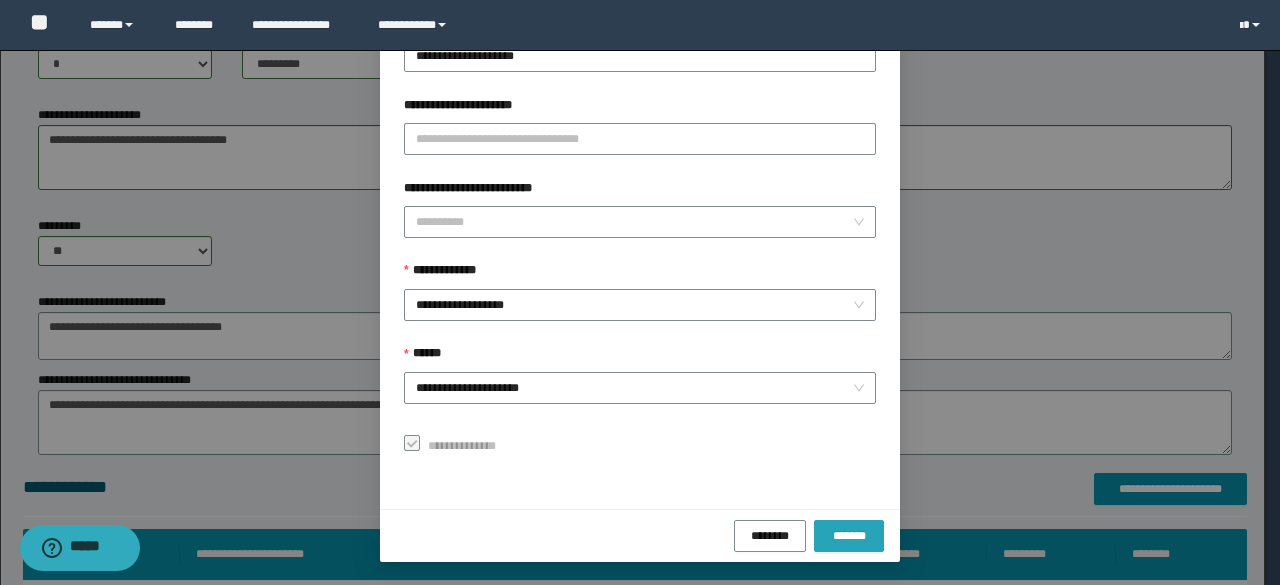 click on "*******" at bounding box center (849, 535) 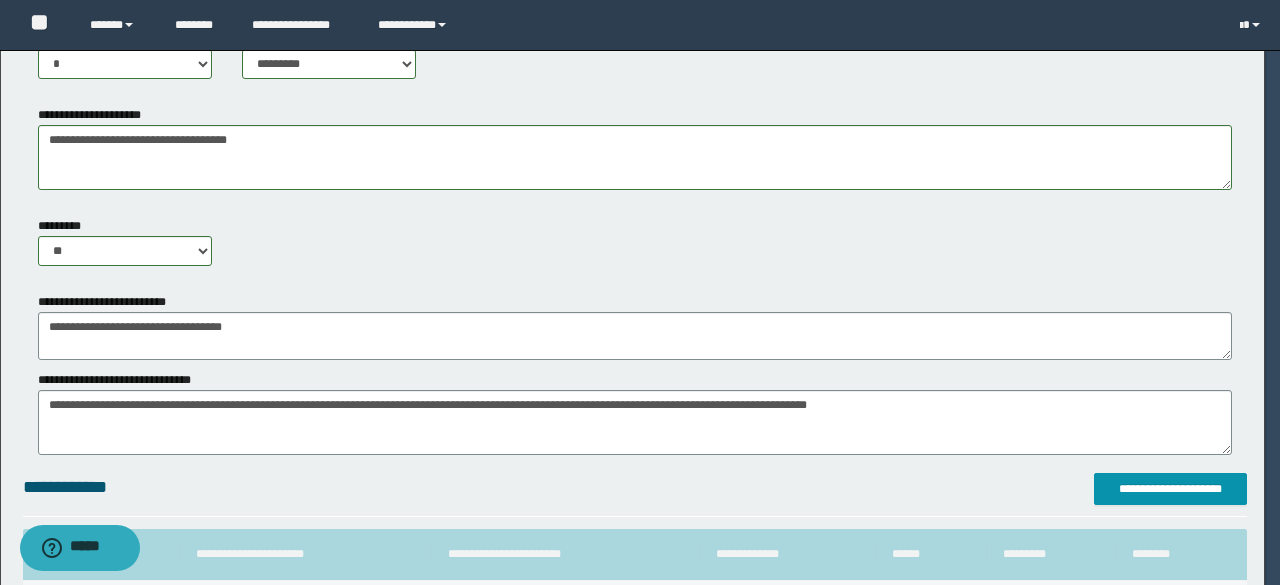 scroll, scrollTop: 0, scrollLeft: 0, axis: both 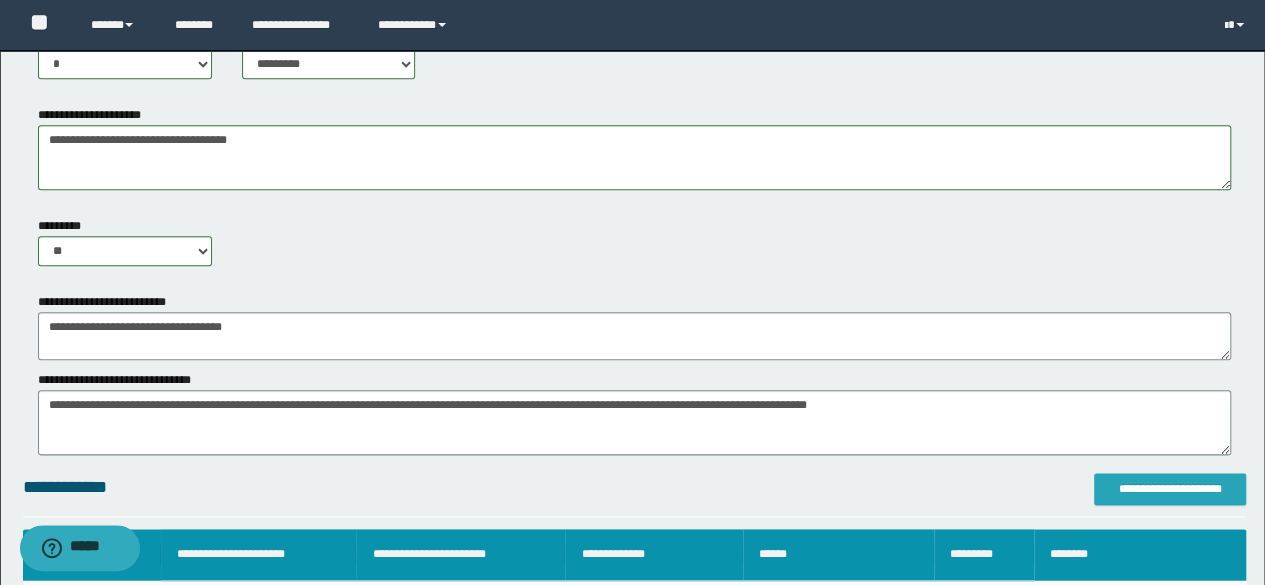 click on "**********" at bounding box center (1170, 489) 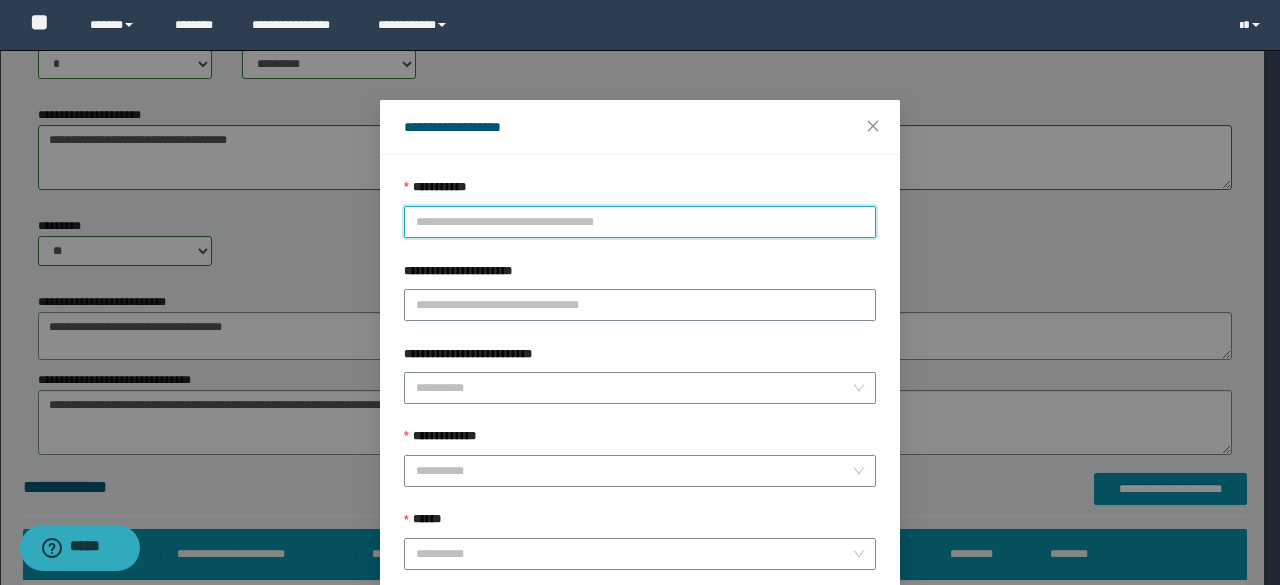click on "**********" at bounding box center (640, 222) 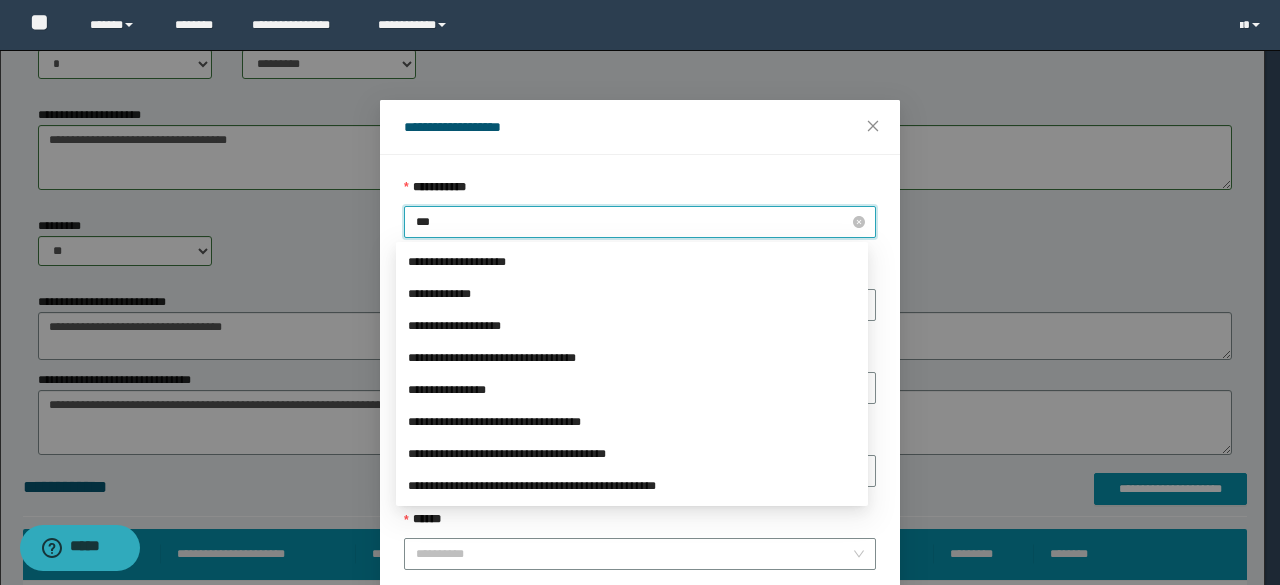 type on "****" 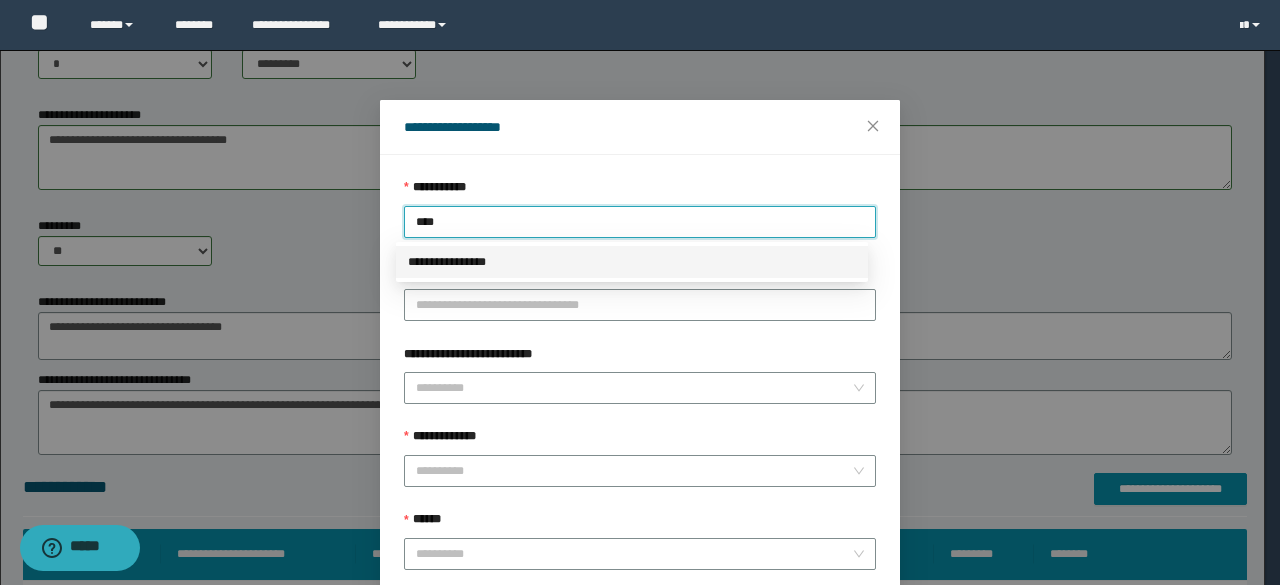 click on "**********" at bounding box center [632, 262] 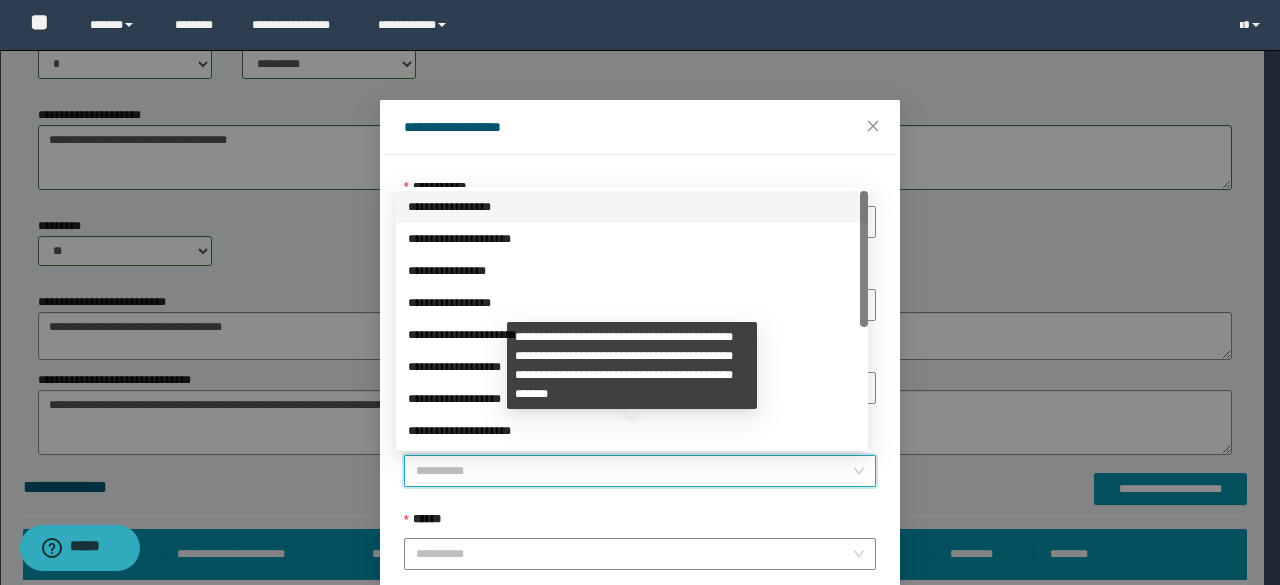 click on "**********" at bounding box center [634, 471] 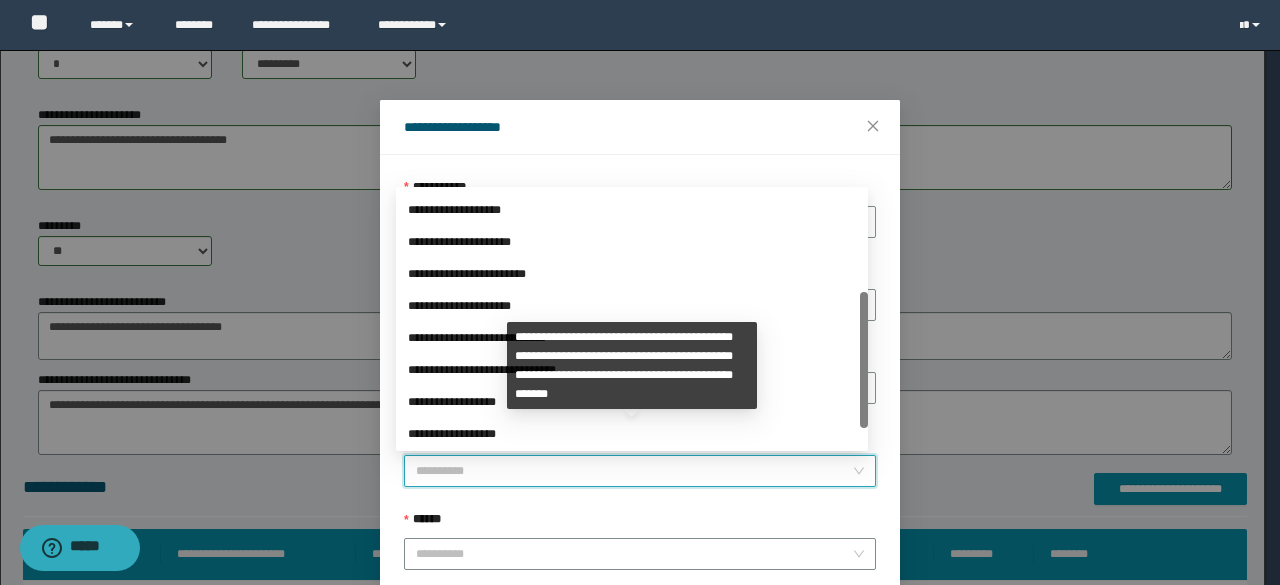 drag, startPoint x: 866, startPoint y: 273, endPoint x: 856, endPoint y: 385, distance: 112.44554 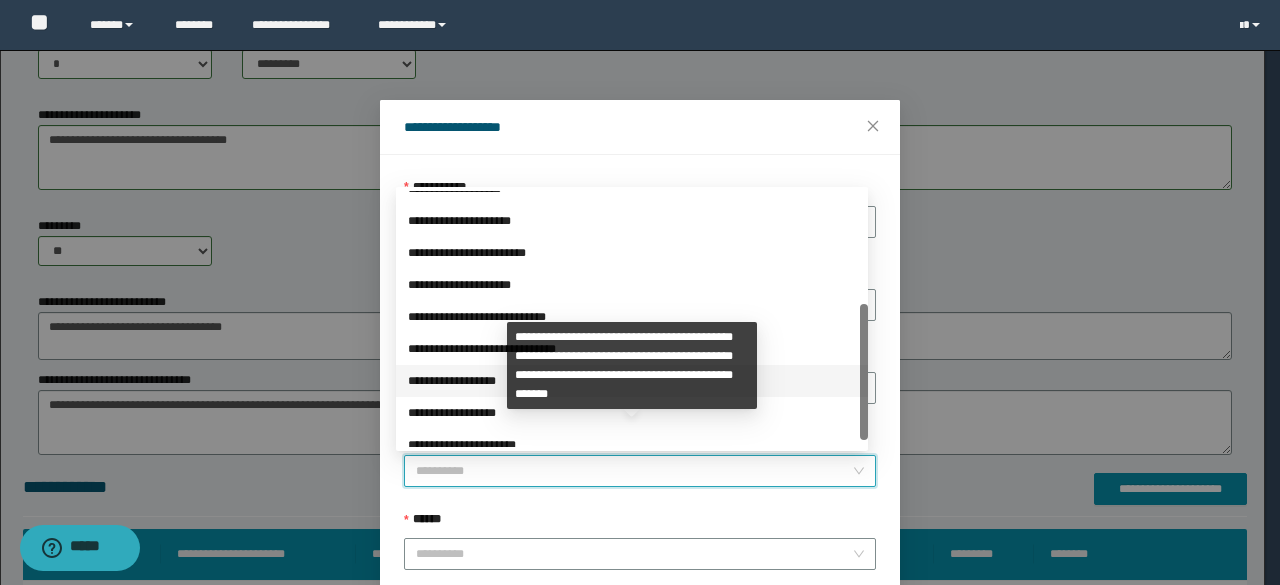 click on "**********" at bounding box center (632, 381) 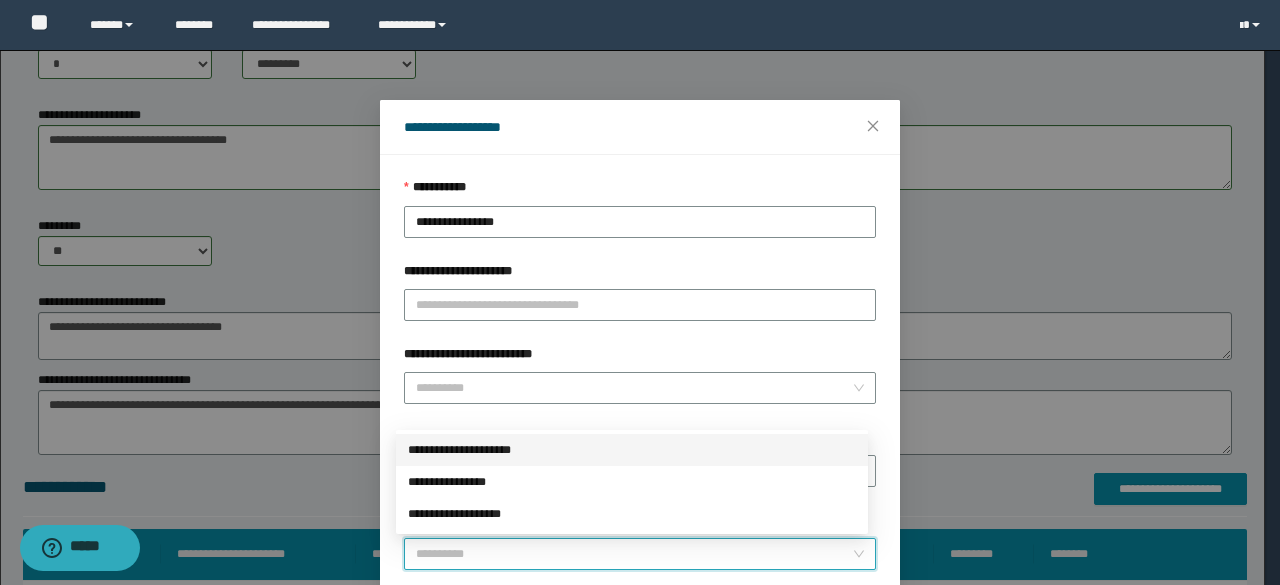 click on "******" at bounding box center (634, 554) 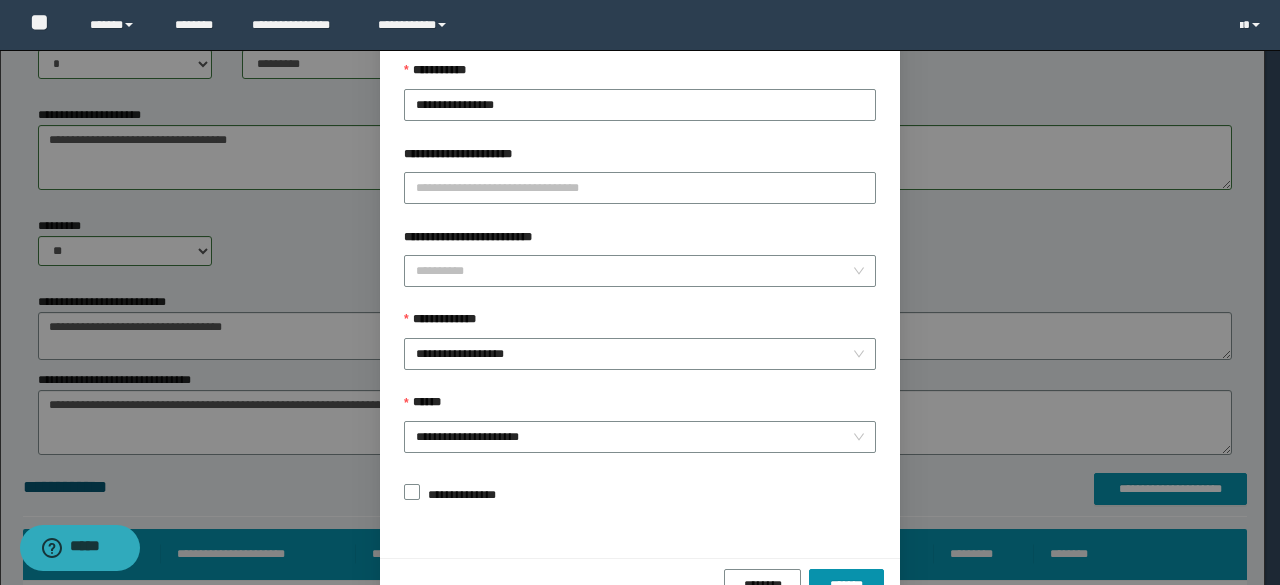 scroll, scrollTop: 166, scrollLeft: 0, axis: vertical 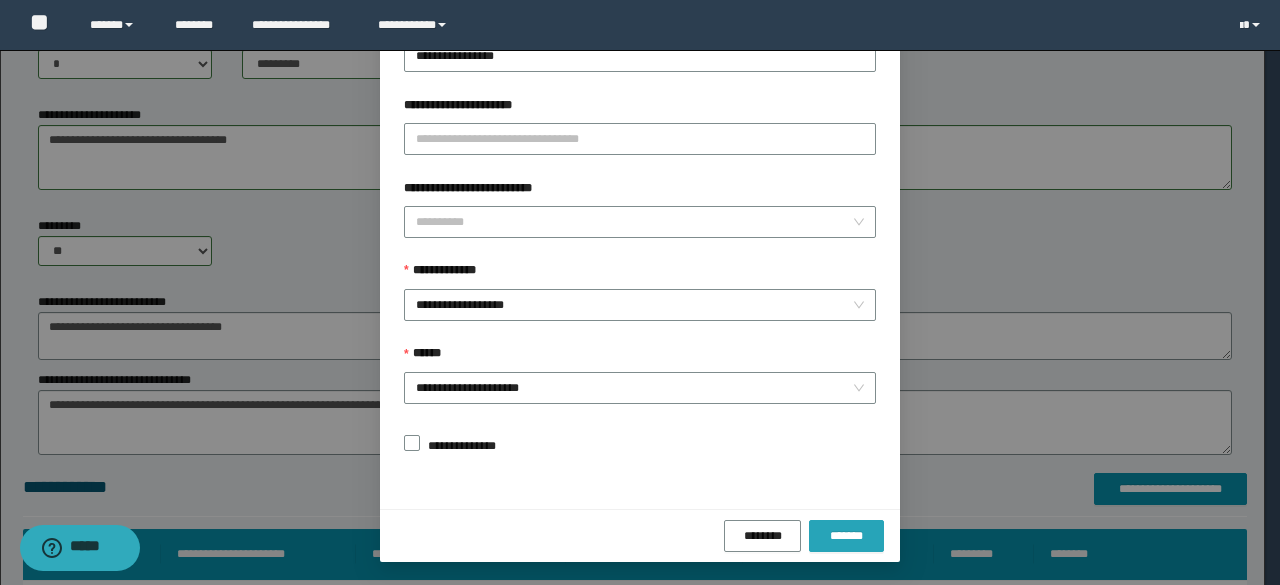 click on "*******" at bounding box center [846, 536] 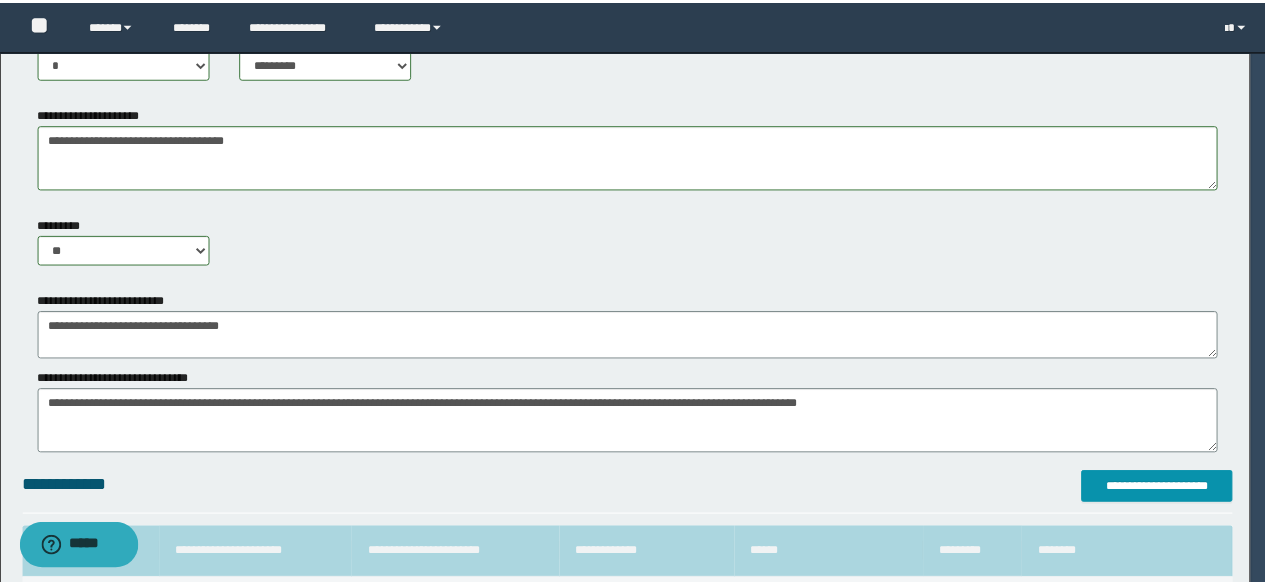 scroll, scrollTop: 118, scrollLeft: 0, axis: vertical 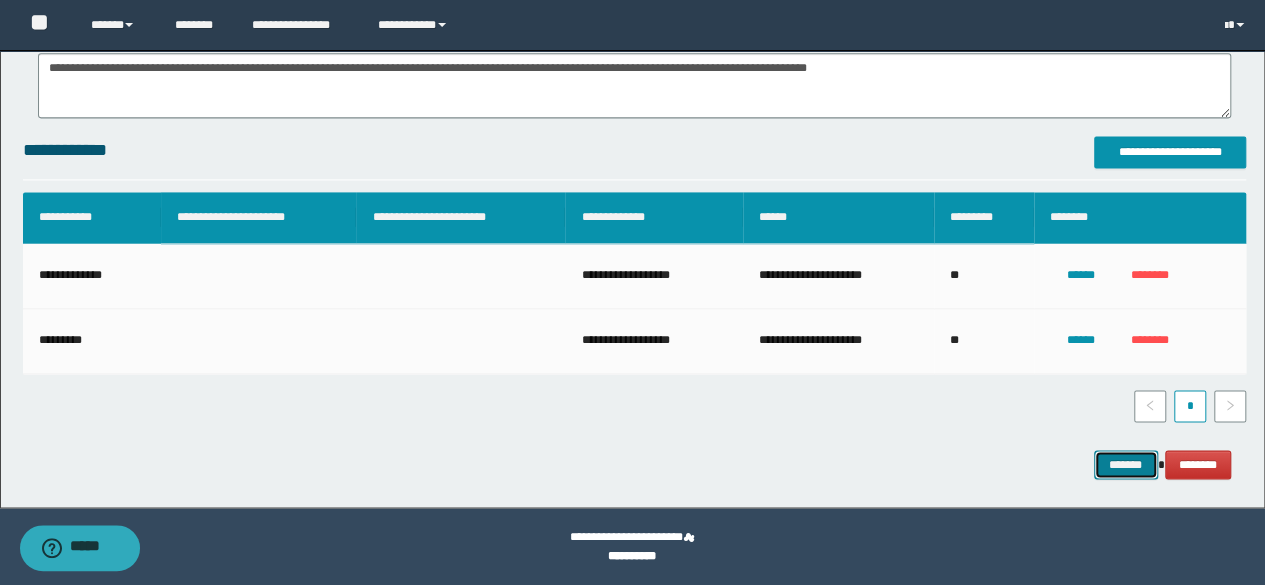 click on "*******" at bounding box center [1126, 464] 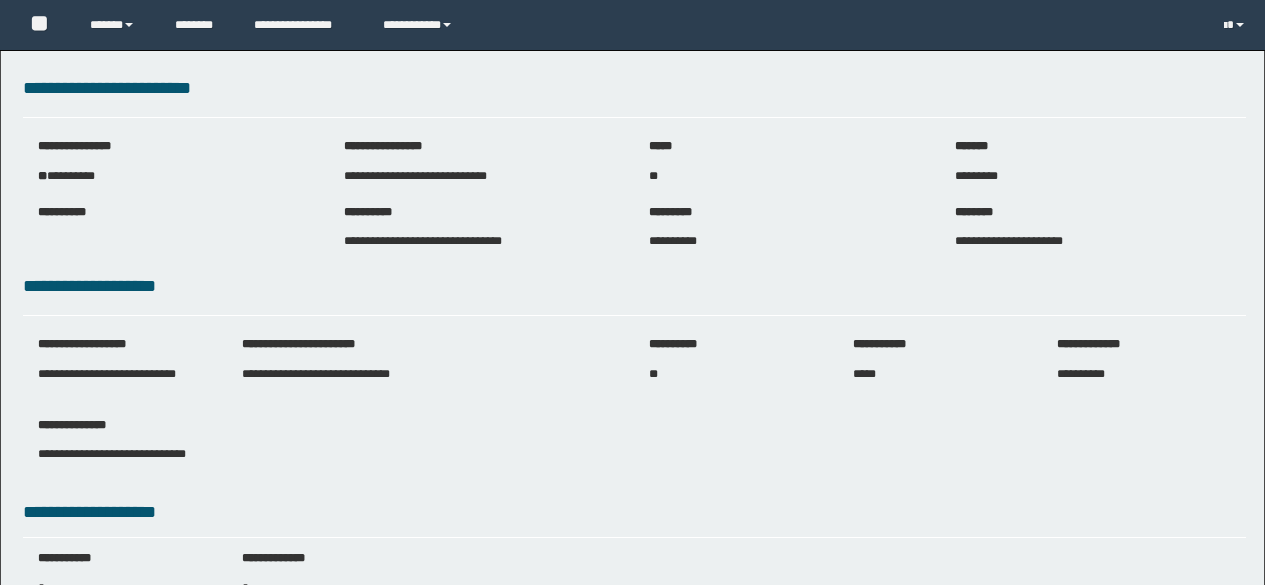 scroll, scrollTop: 0, scrollLeft: 0, axis: both 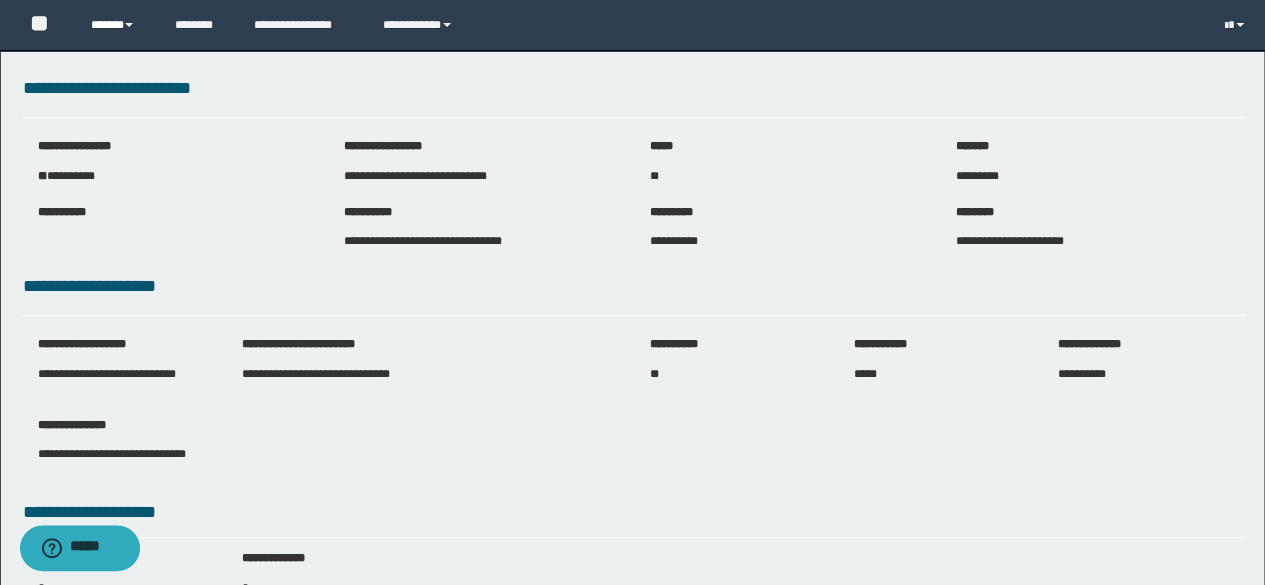 click on "******" at bounding box center (117, 25) 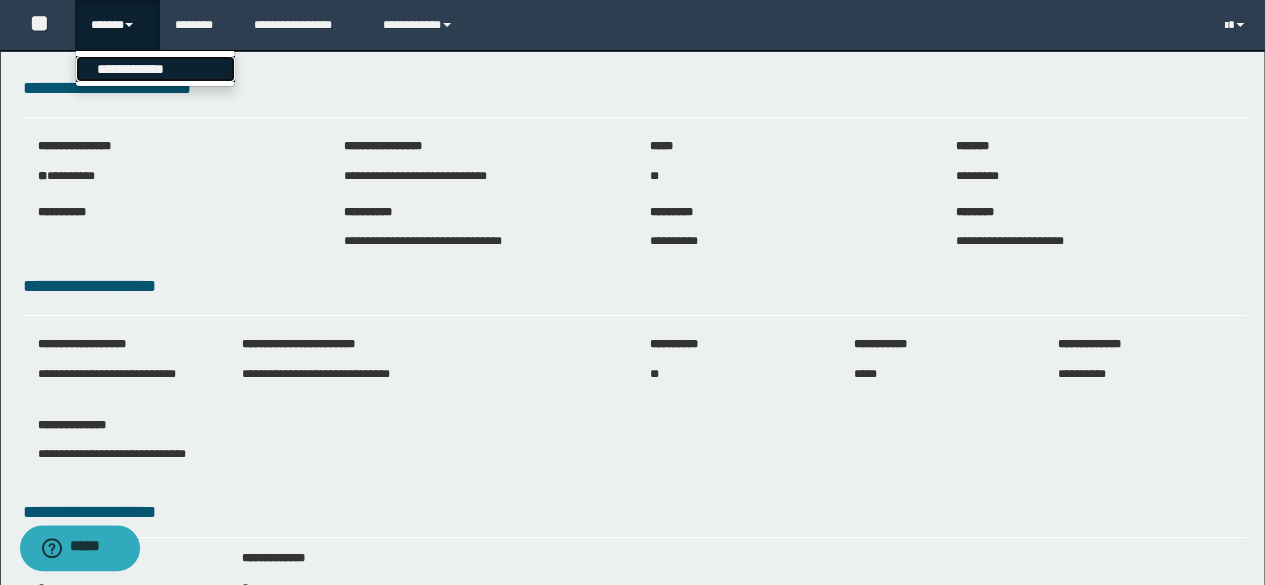 click on "**********" at bounding box center (155, 69) 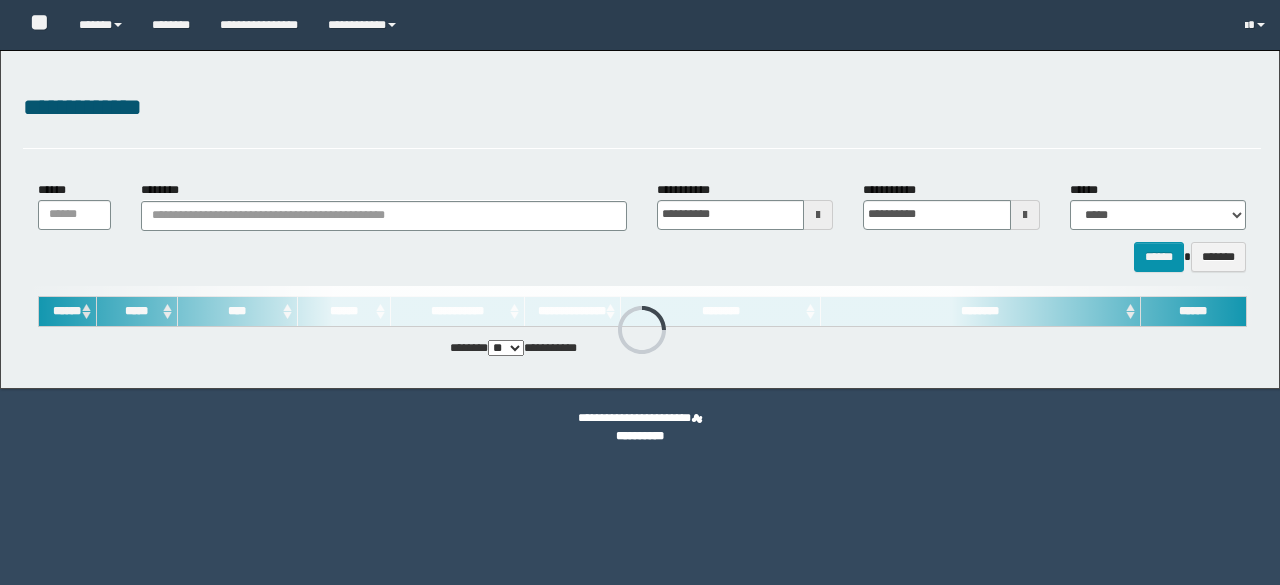 scroll, scrollTop: 0, scrollLeft: 0, axis: both 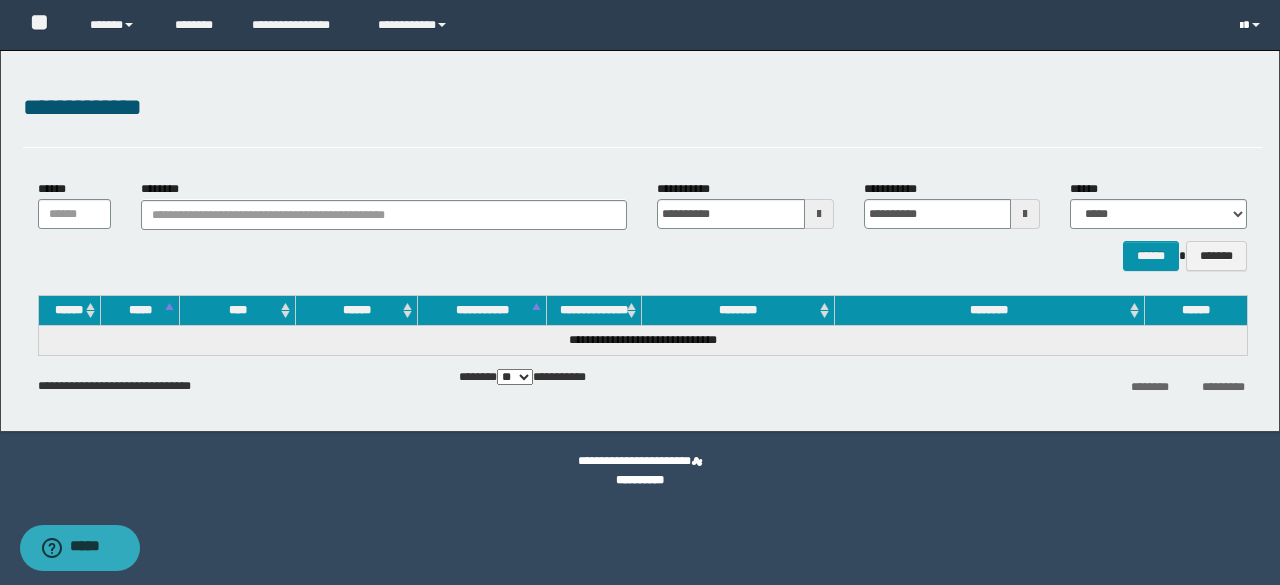 click at bounding box center [1252, 25] 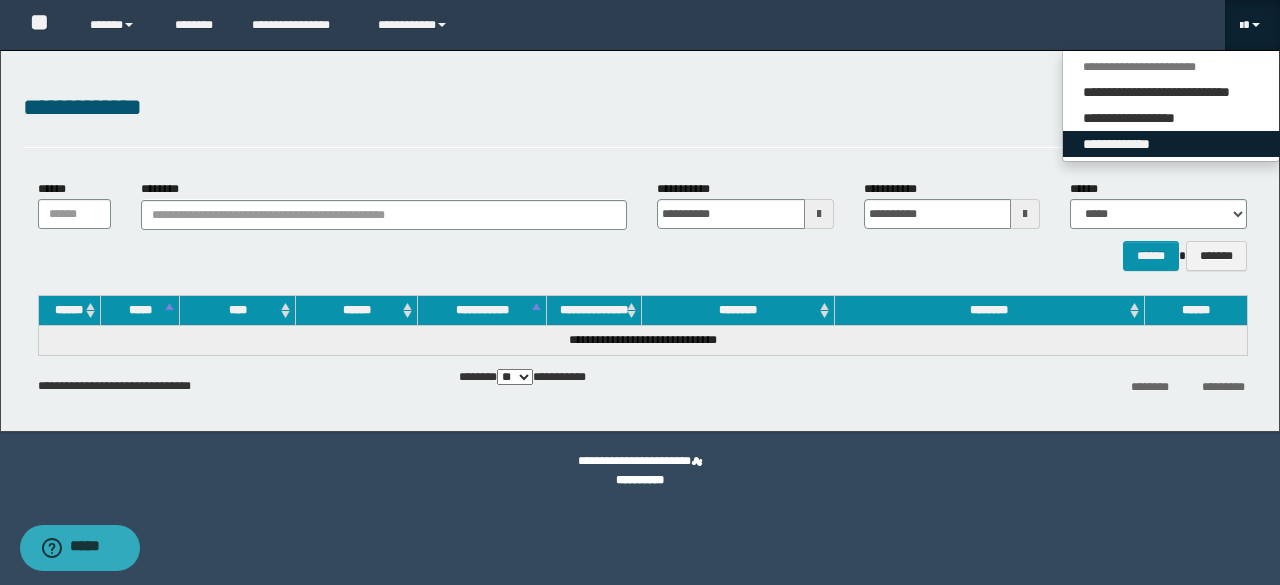 click on "**********" at bounding box center [1171, 144] 